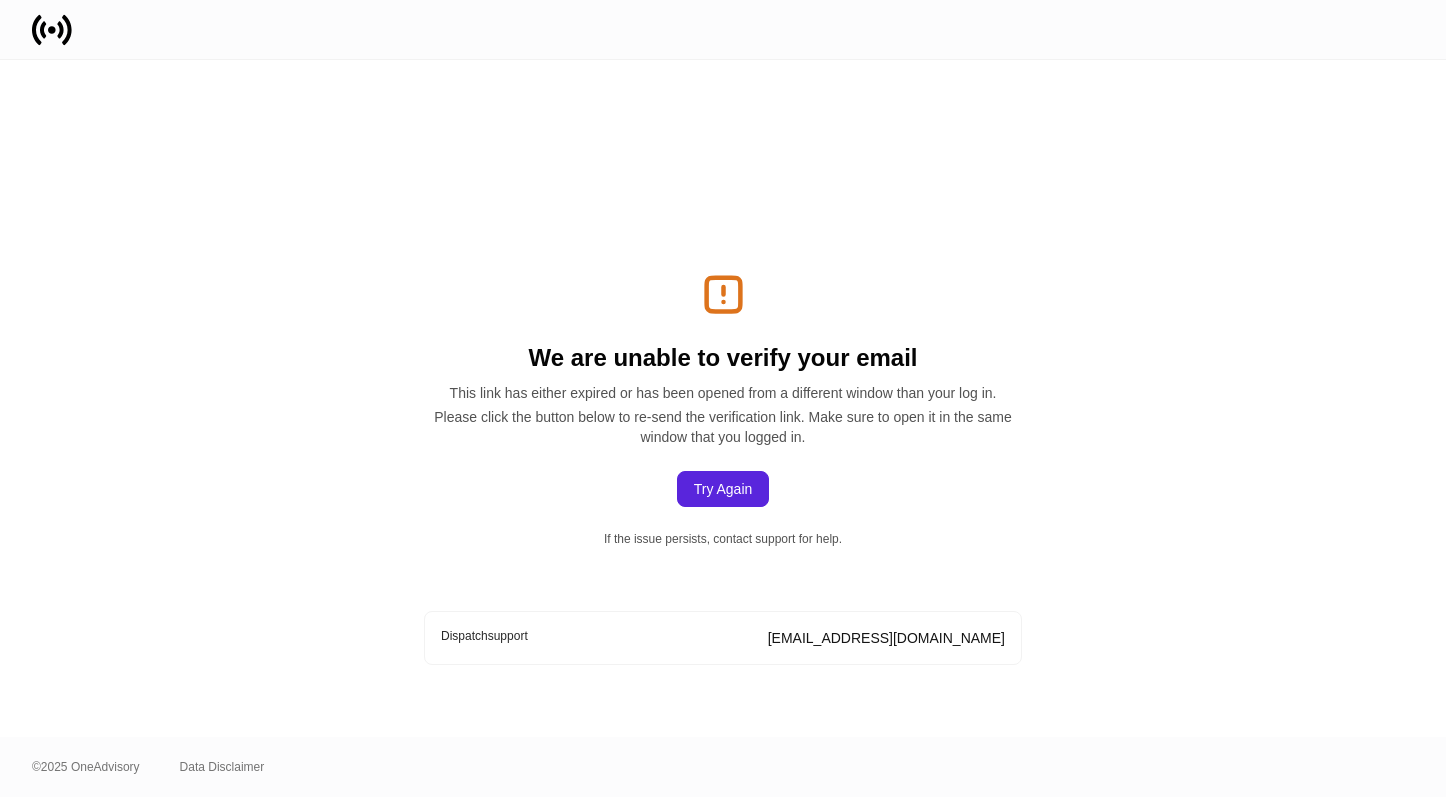 scroll, scrollTop: 0, scrollLeft: 0, axis: both 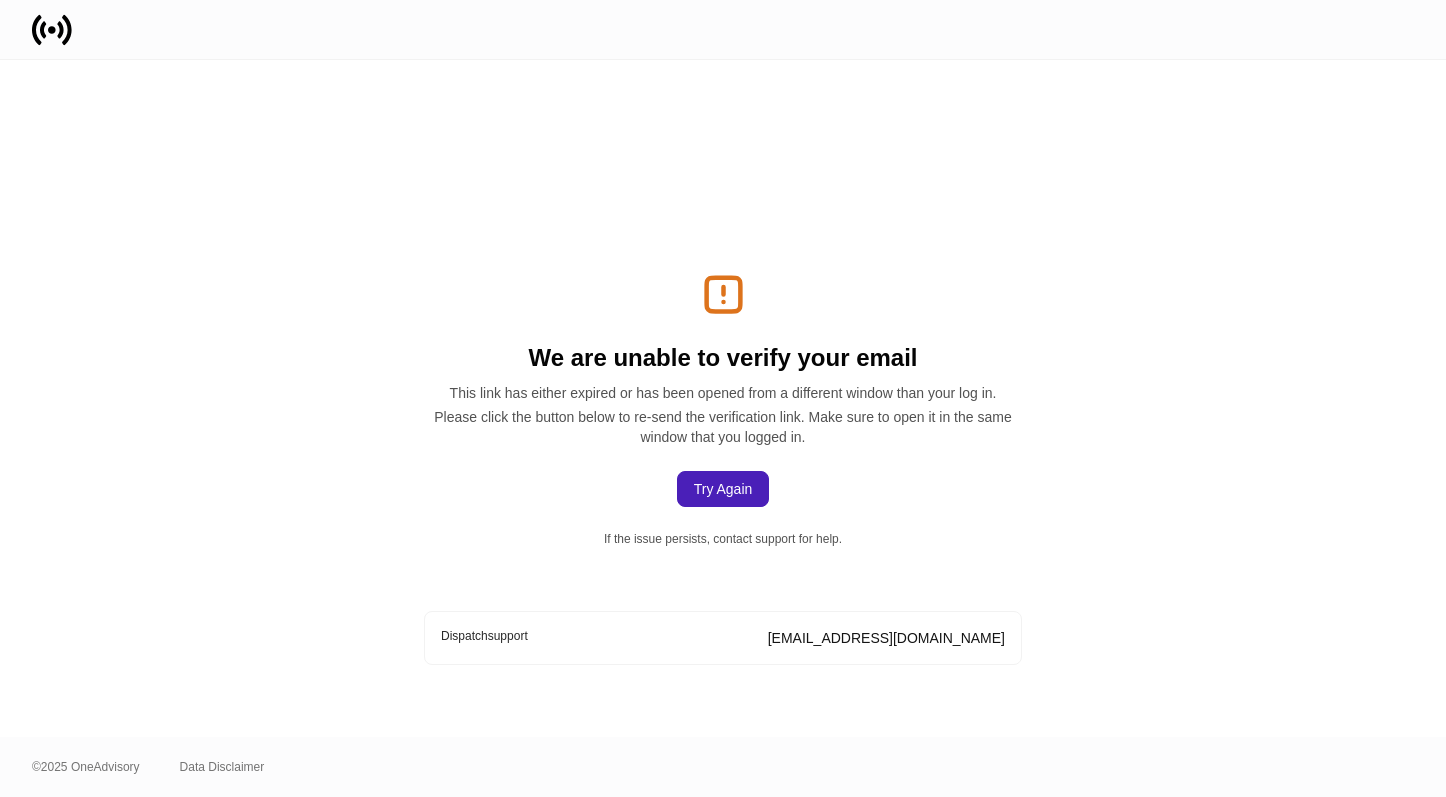 click on "Try Again" at bounding box center (723, 489) 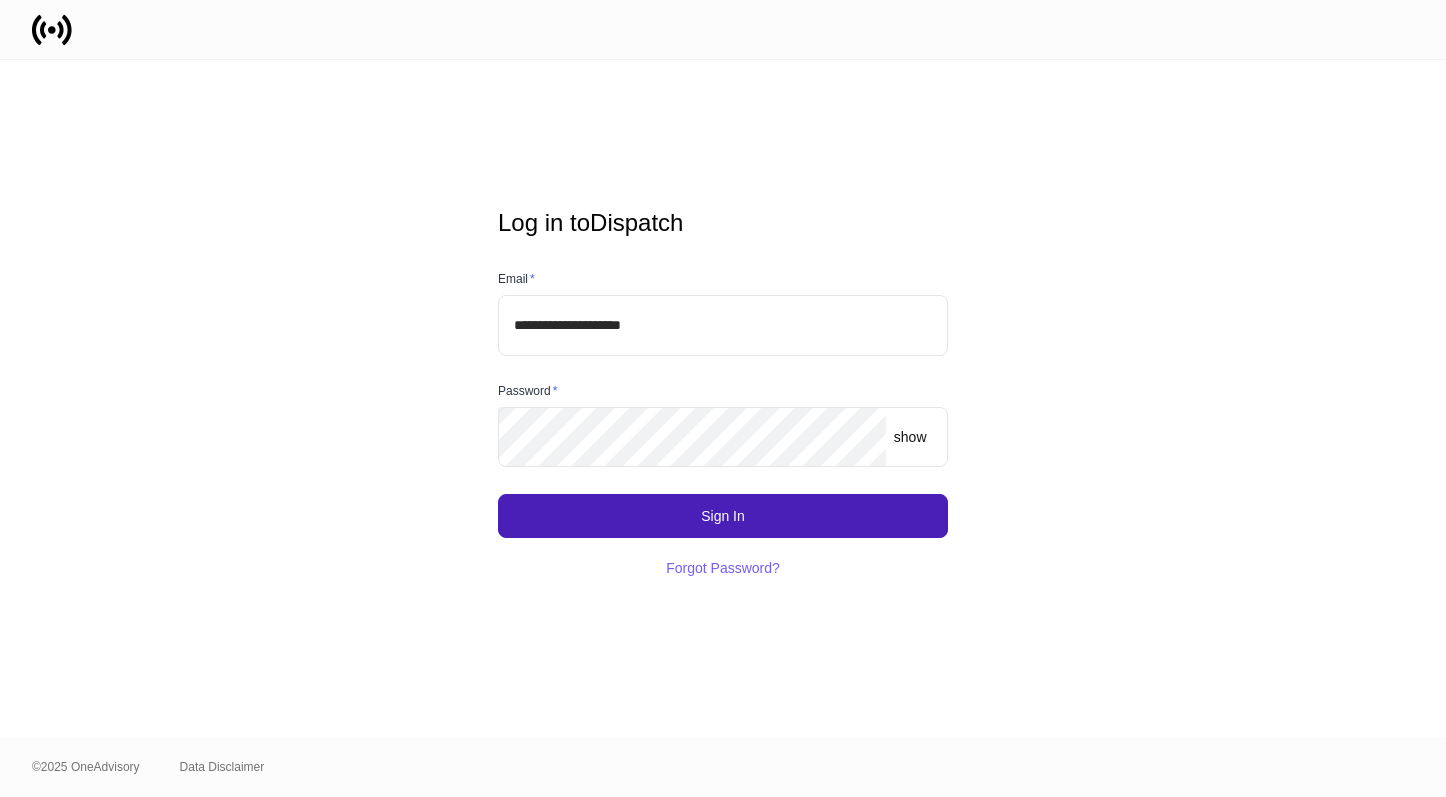 click on "Sign In" at bounding box center (723, 516) 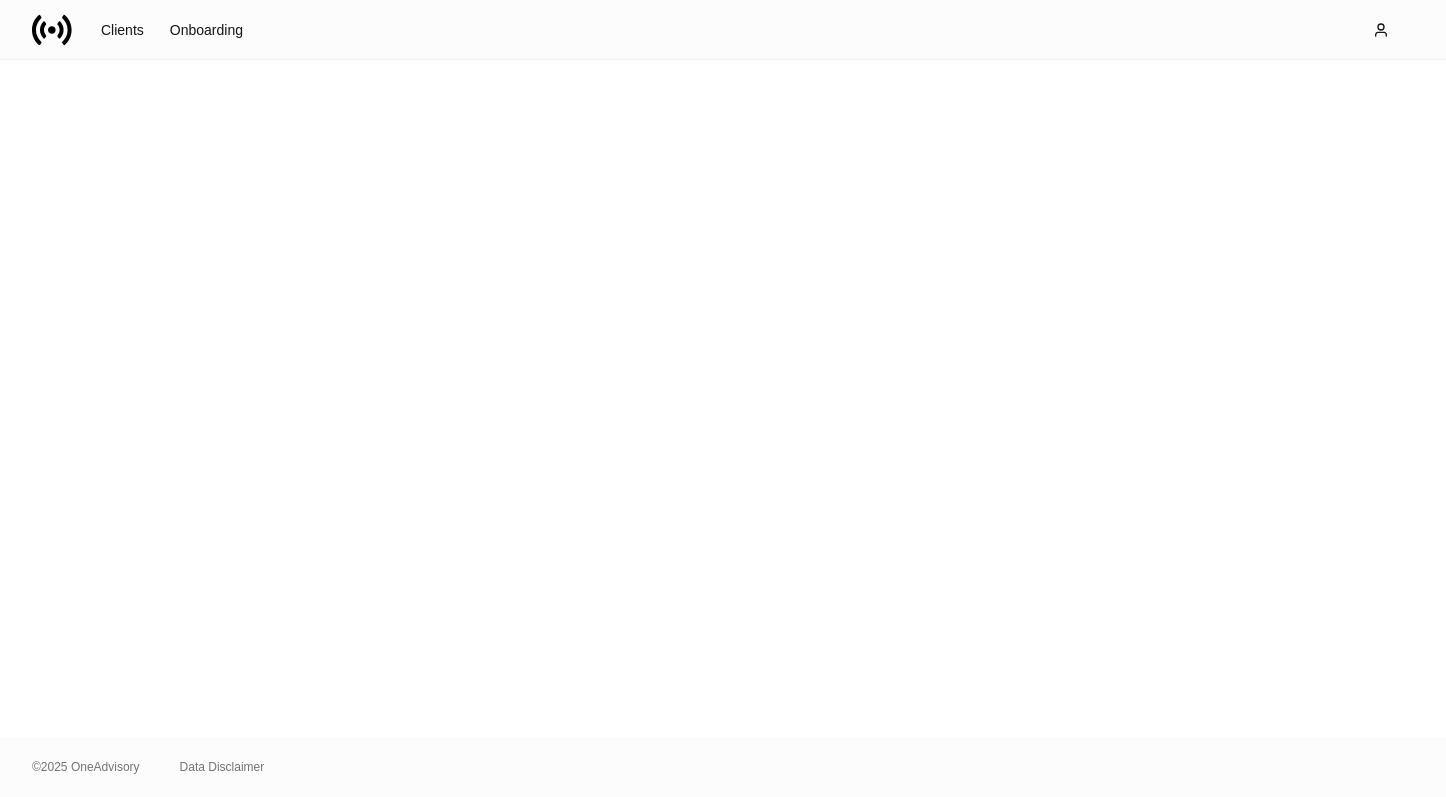 scroll, scrollTop: 0, scrollLeft: 0, axis: both 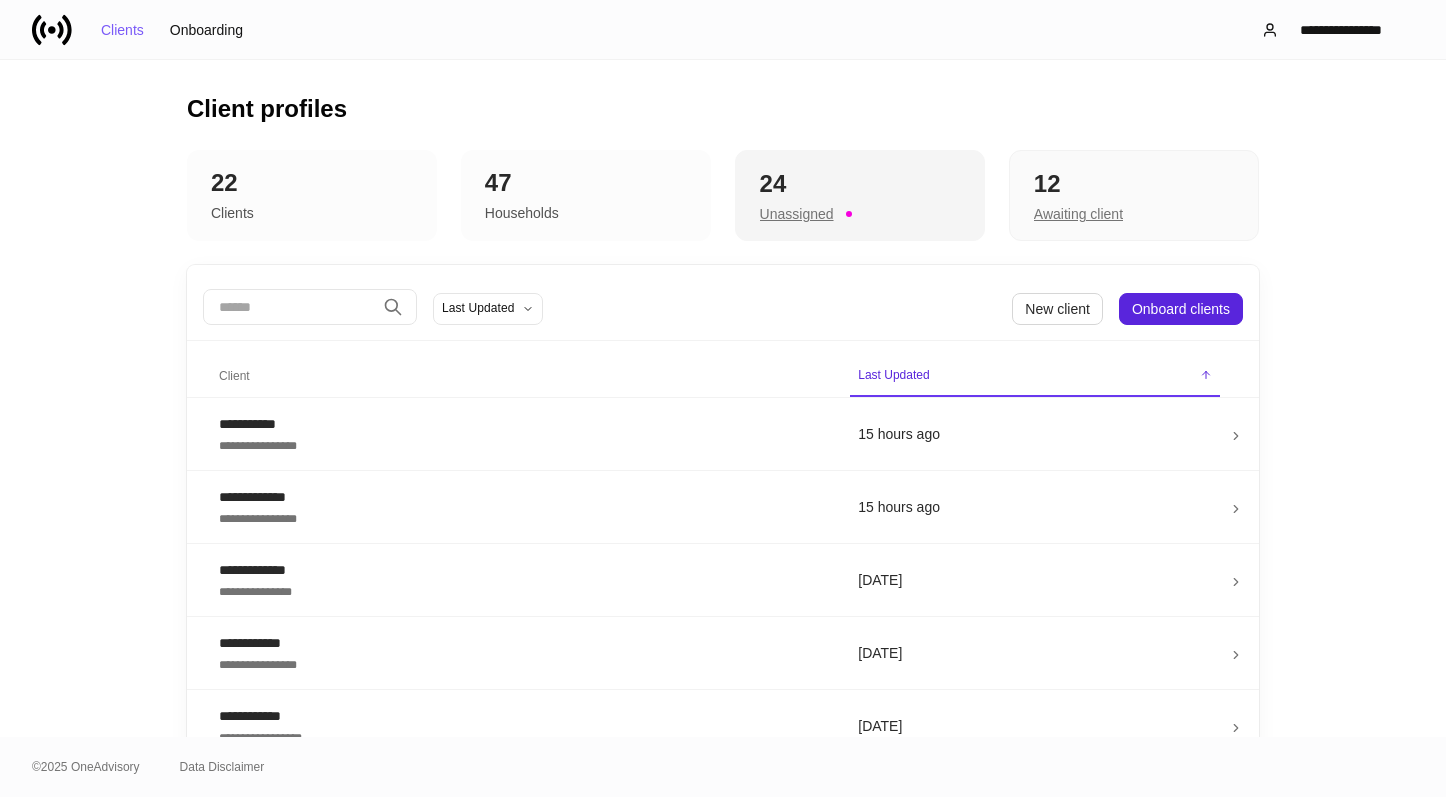 click on "24" at bounding box center (860, 184) 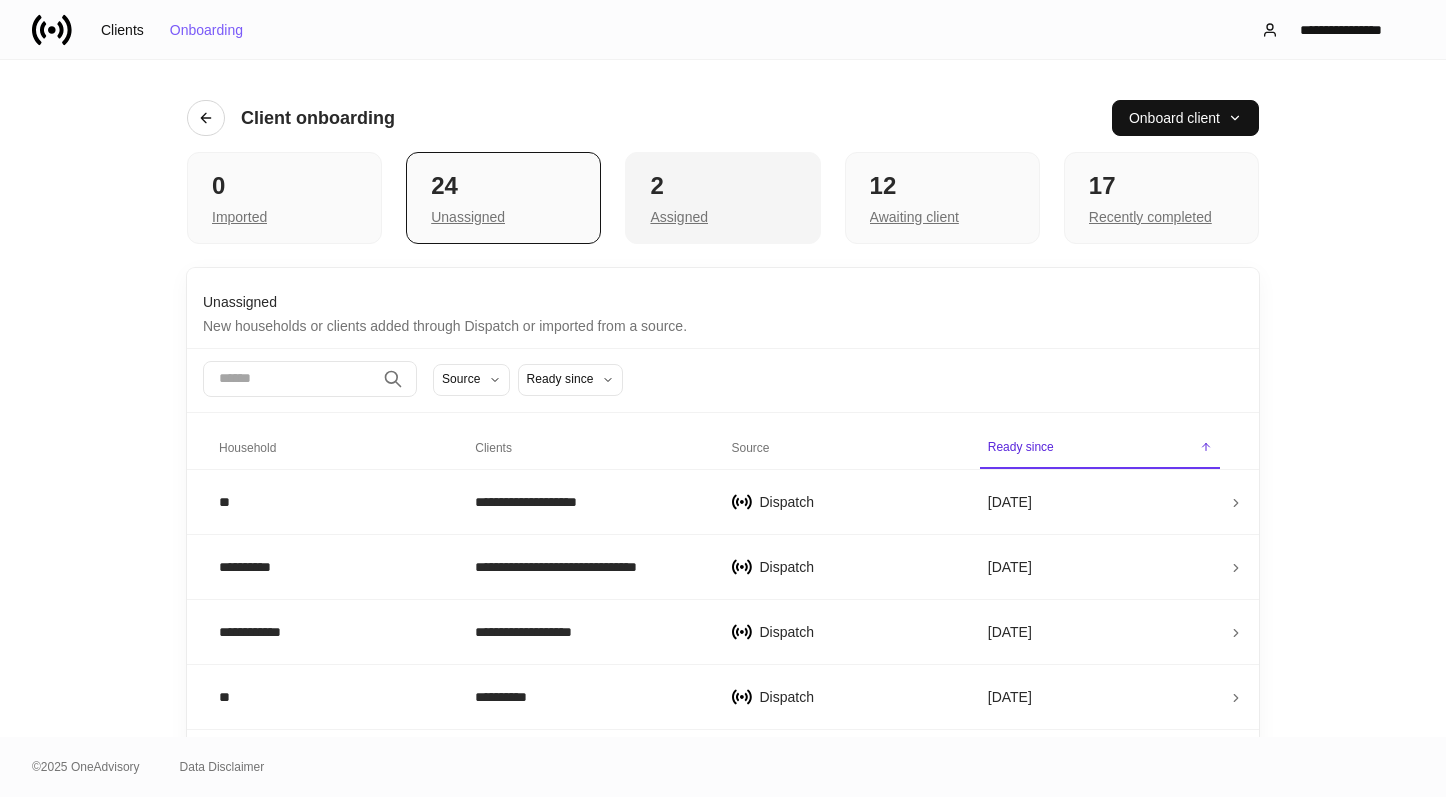 click on "Assigned" at bounding box center [722, 215] 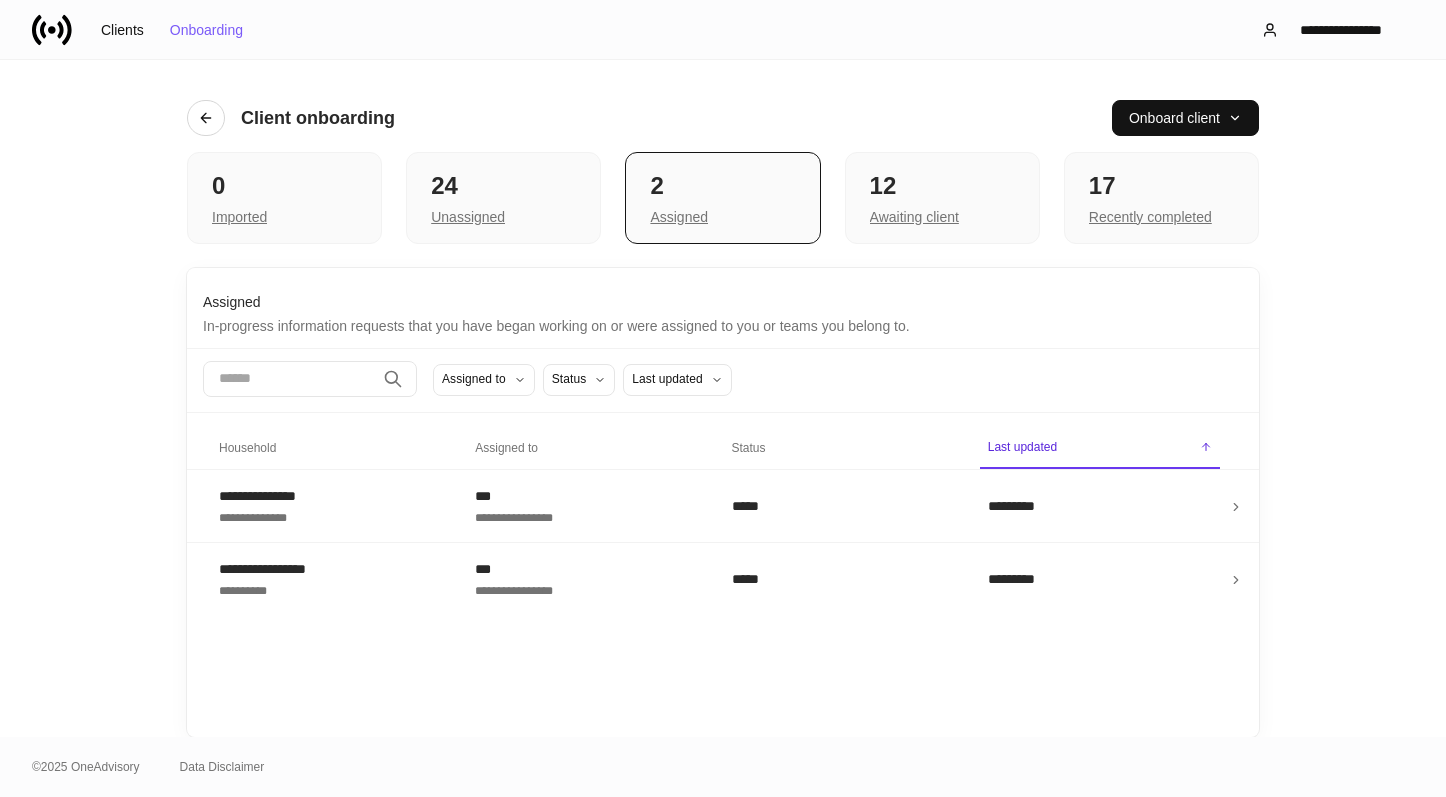 click on "**********" at bounding box center [723, 398] 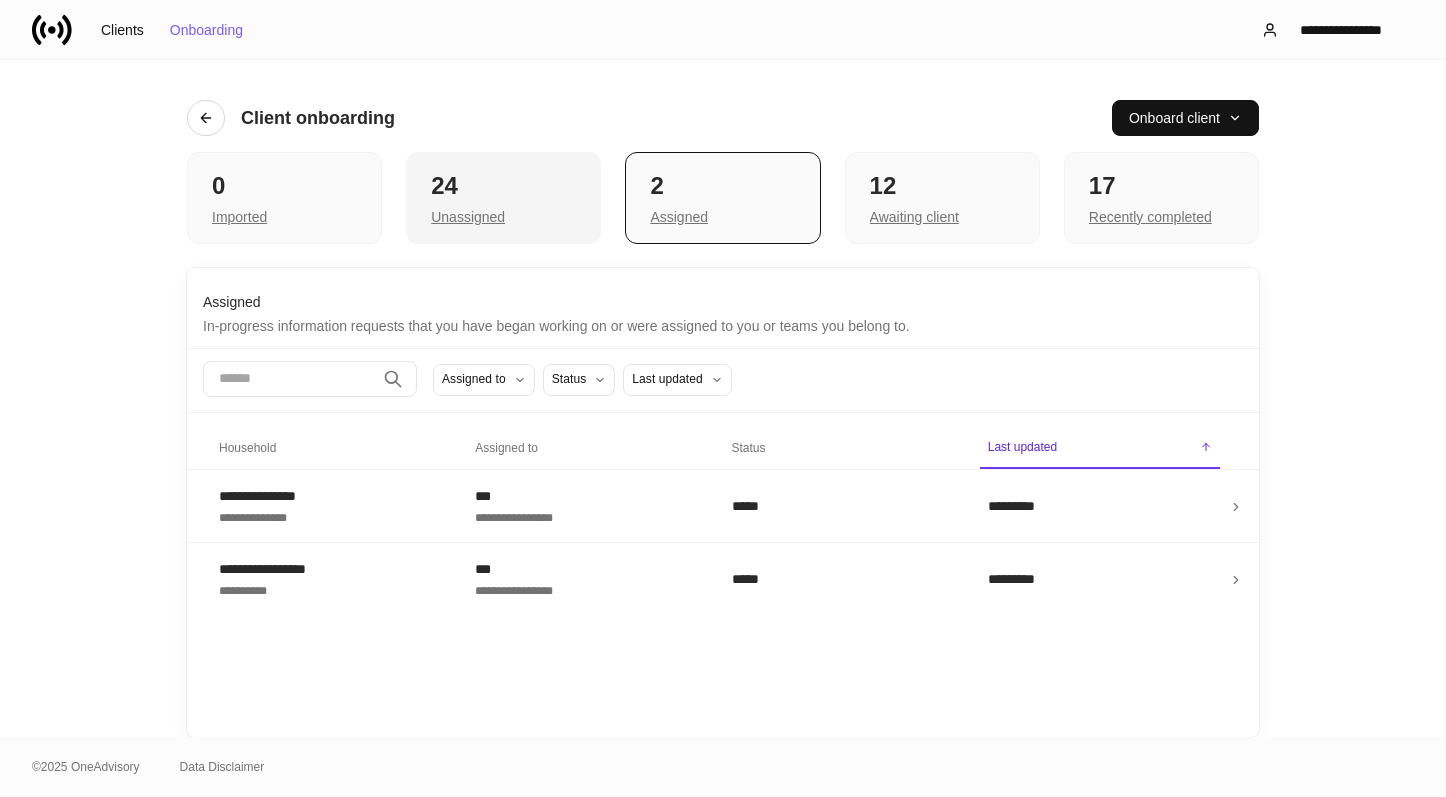 click on "Unassigned" at bounding box center (468, 217) 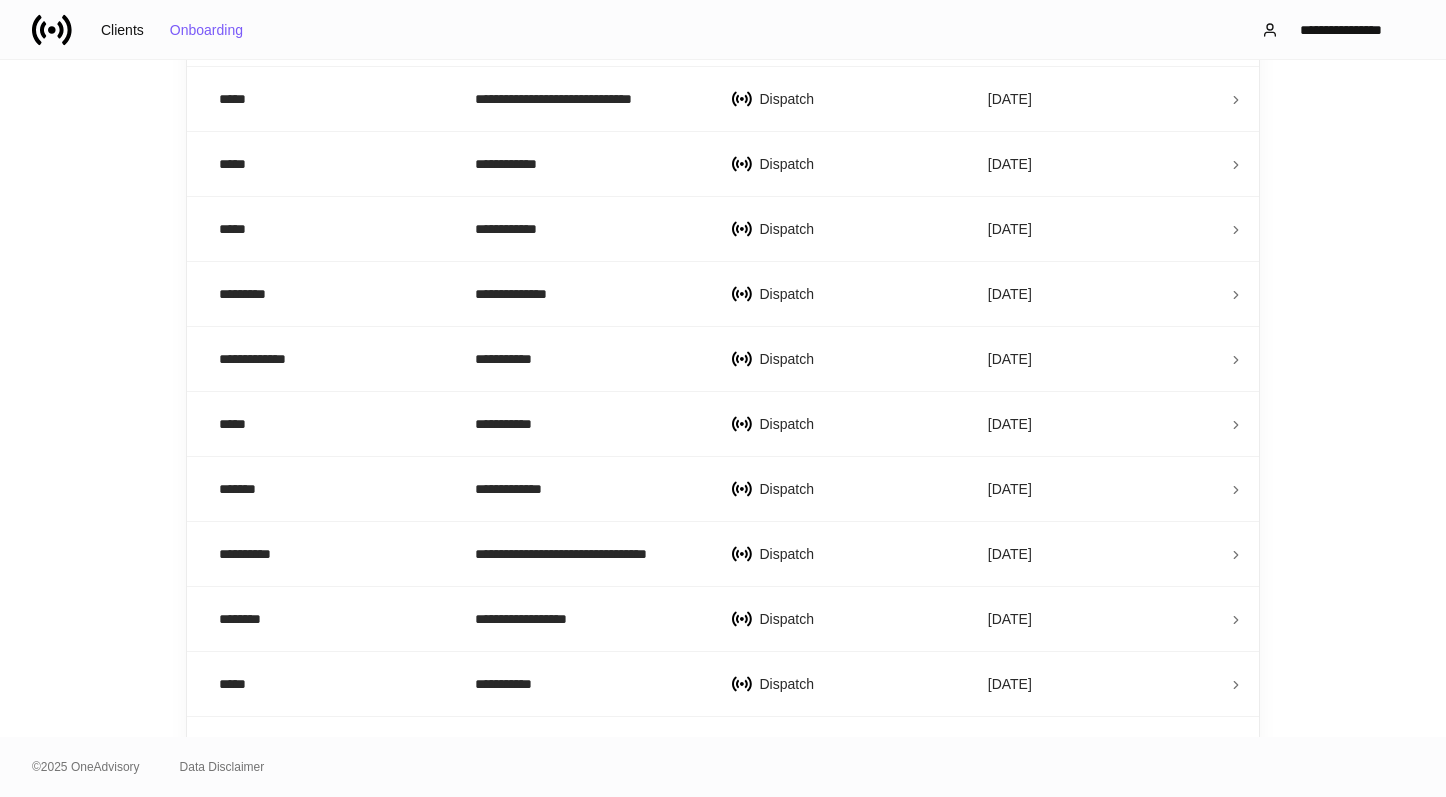 scroll, scrollTop: 792, scrollLeft: 0, axis: vertical 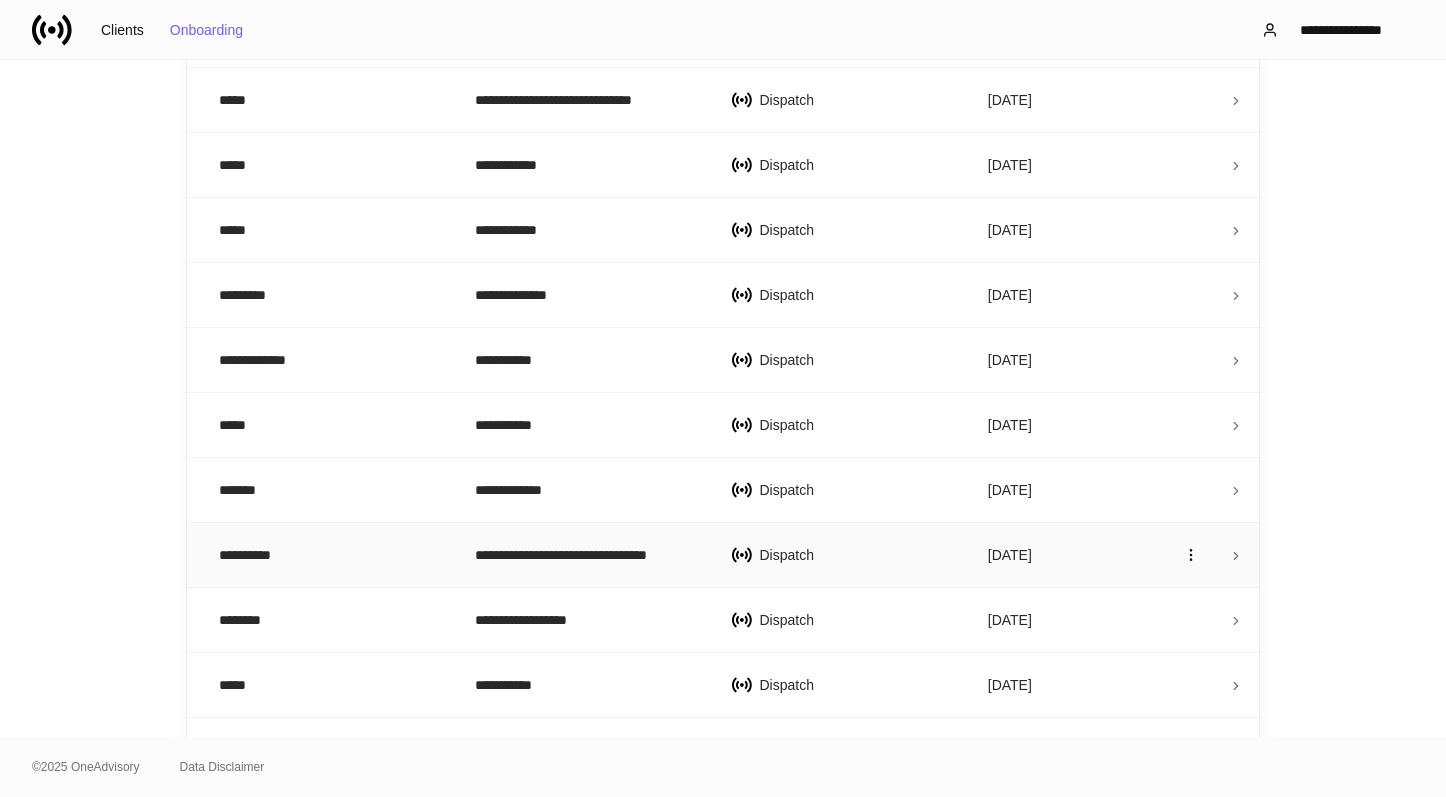 click on "**********" at bounding box center [331, 555] 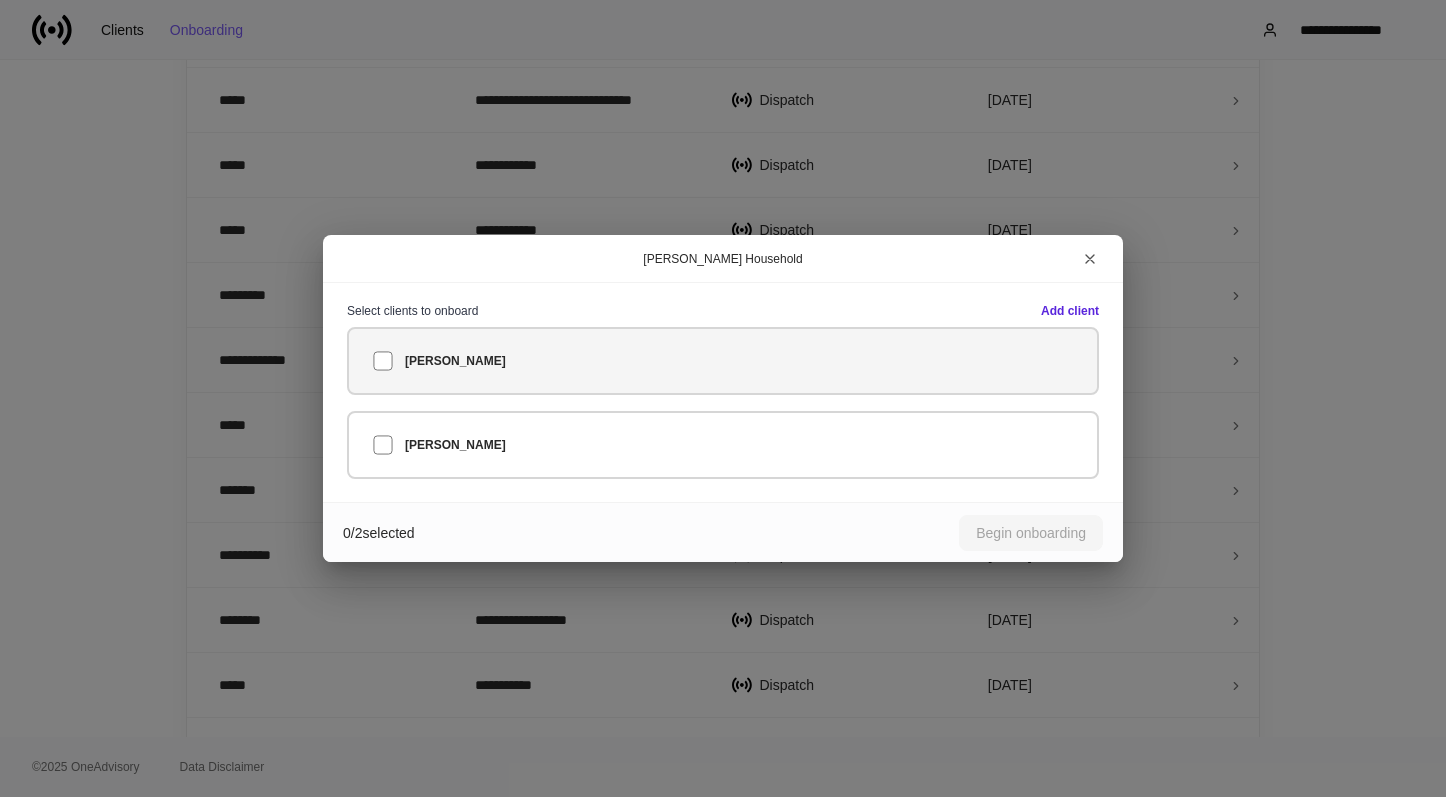 click on "[PERSON_NAME]" at bounding box center (455, 361) 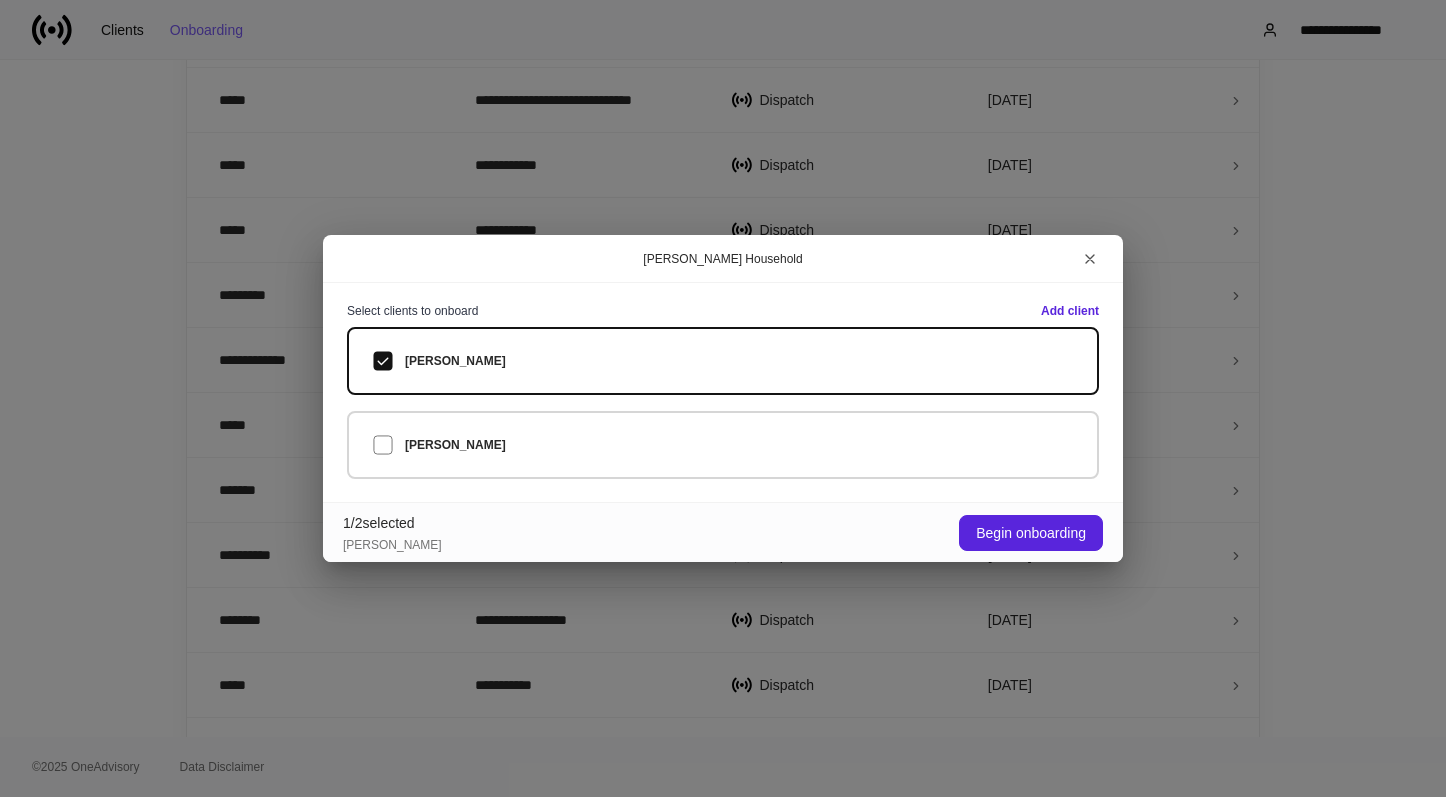click on "Select clients to onboard Add client [PERSON_NAME] [PERSON_NAME]" at bounding box center [723, 392] 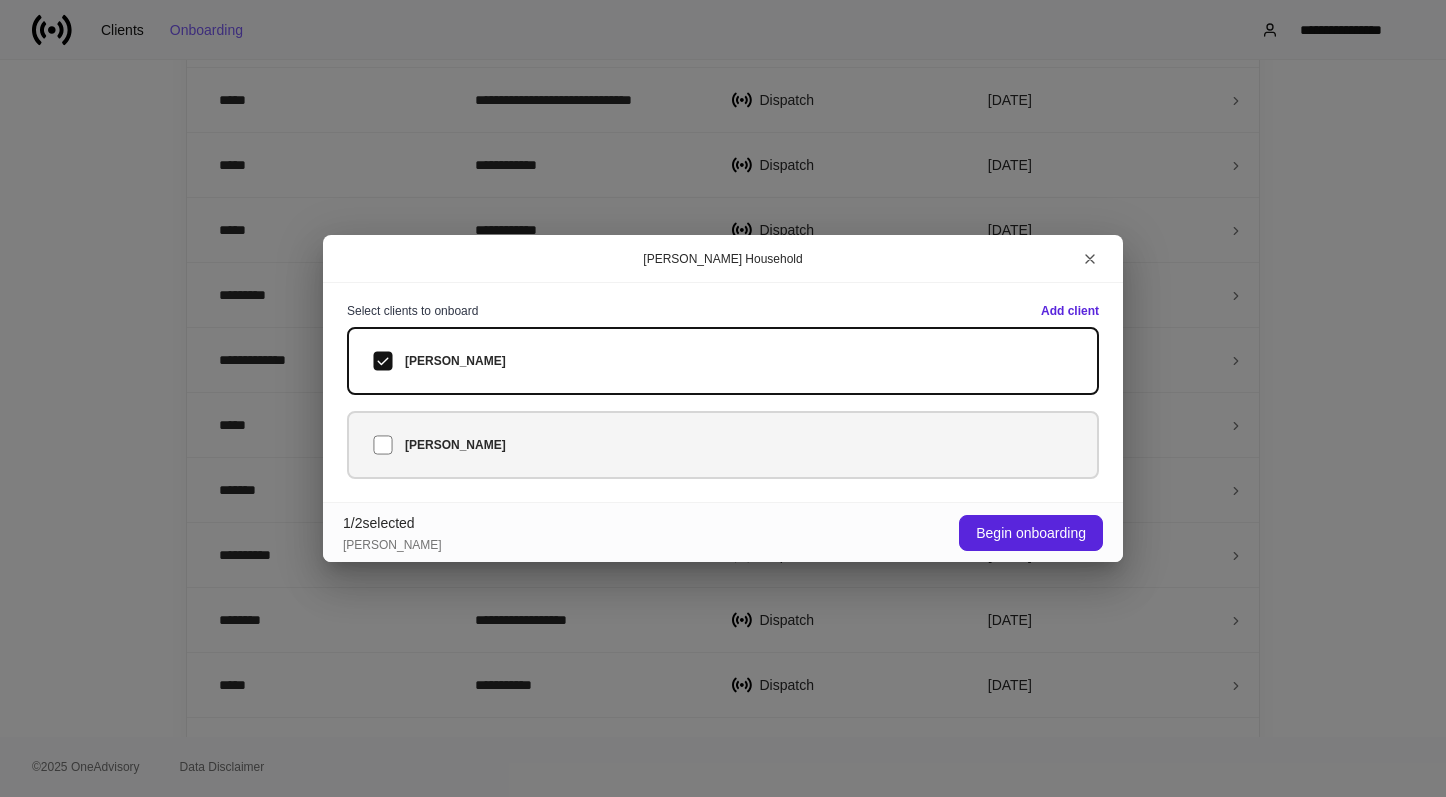 click on "[PERSON_NAME]" at bounding box center (723, 445) 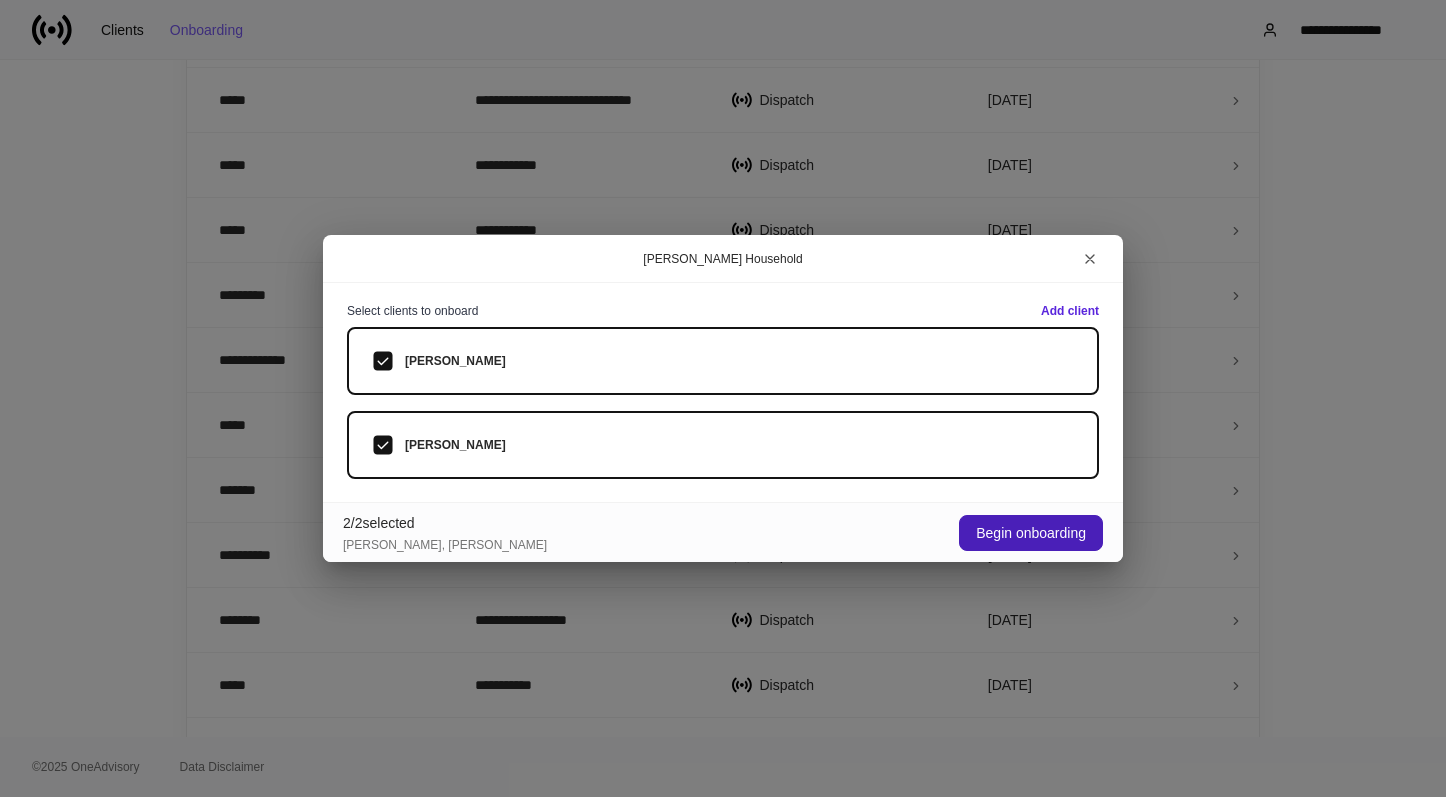 click on "Begin onboarding" at bounding box center [1031, 533] 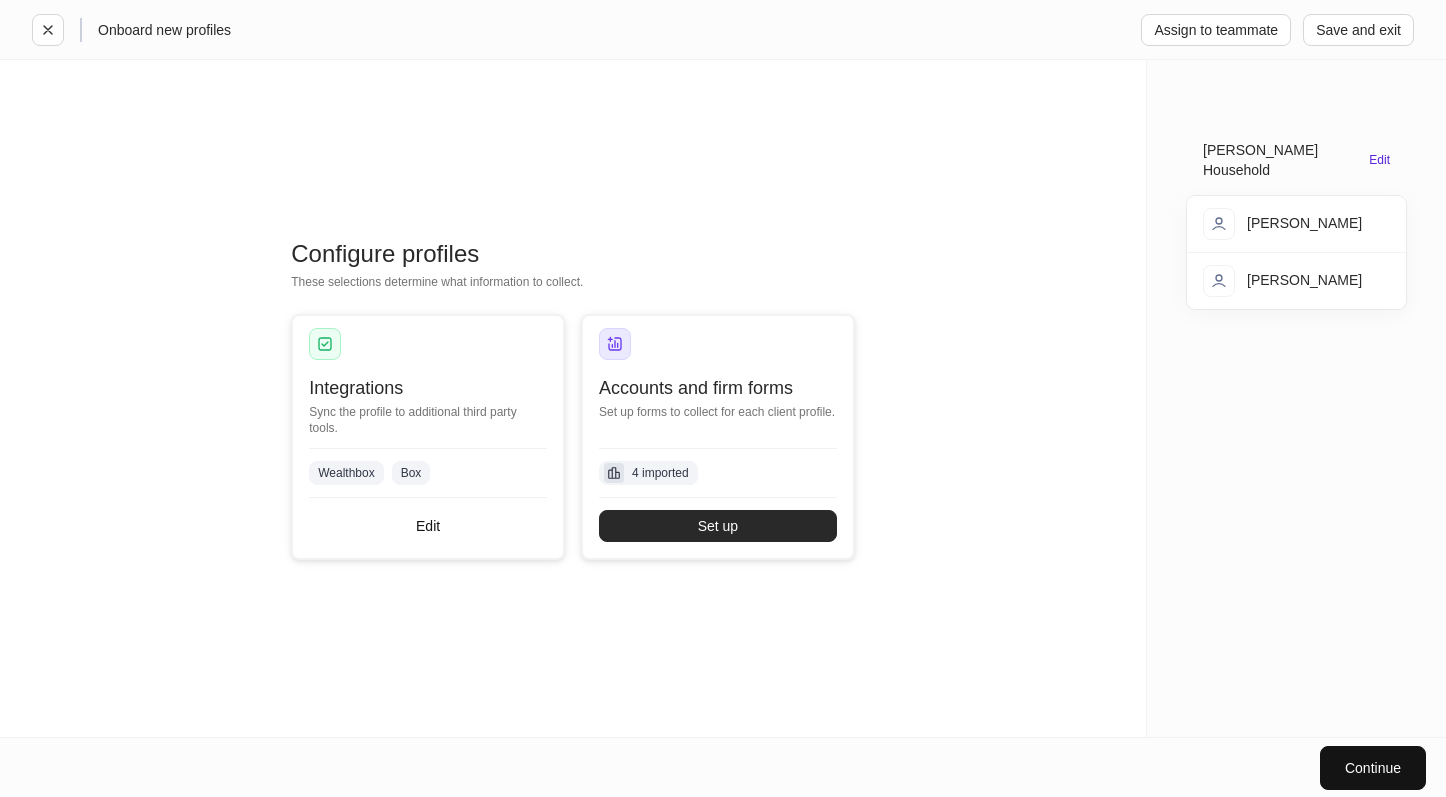 click on "Set up" at bounding box center [718, 526] 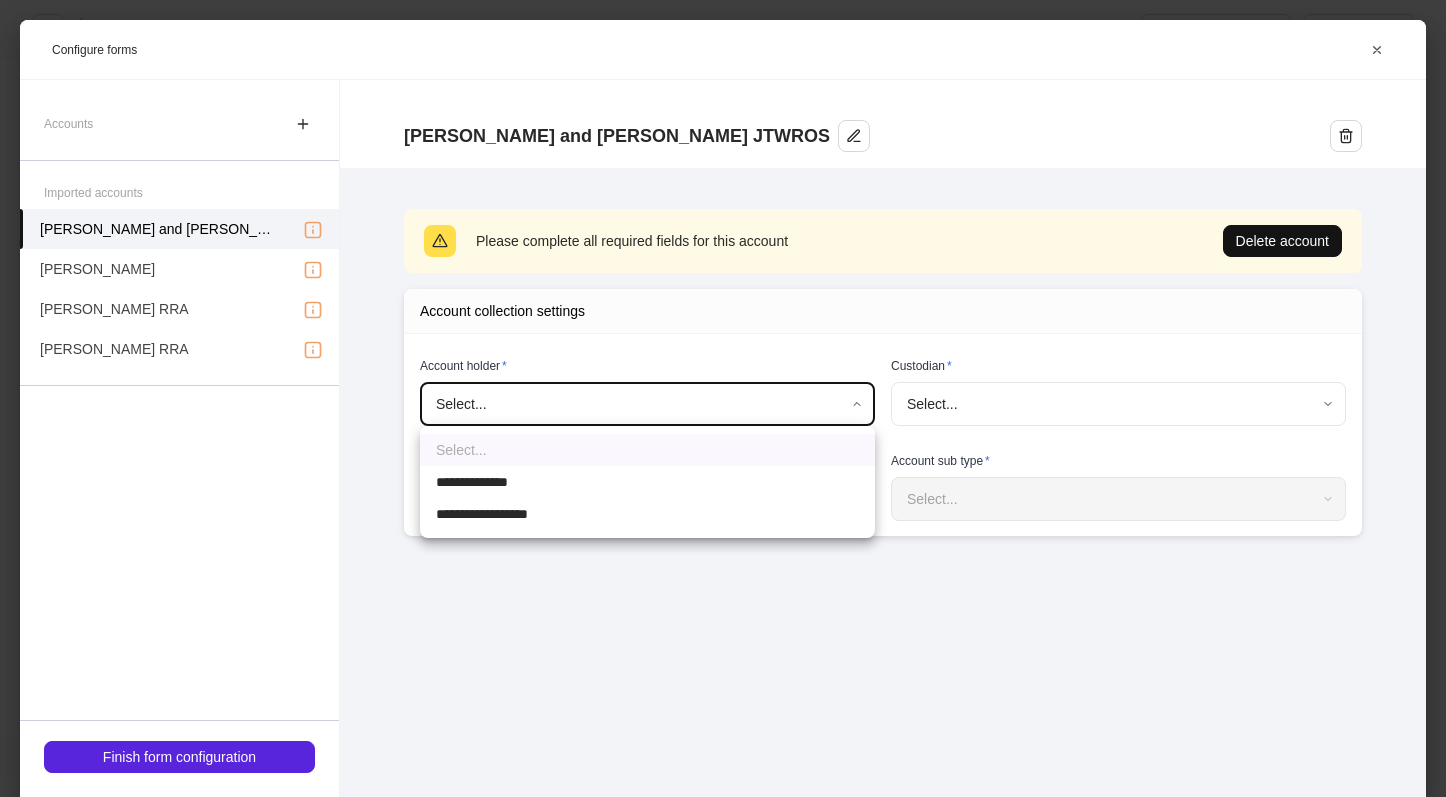 click on "**********" at bounding box center (723, 398) 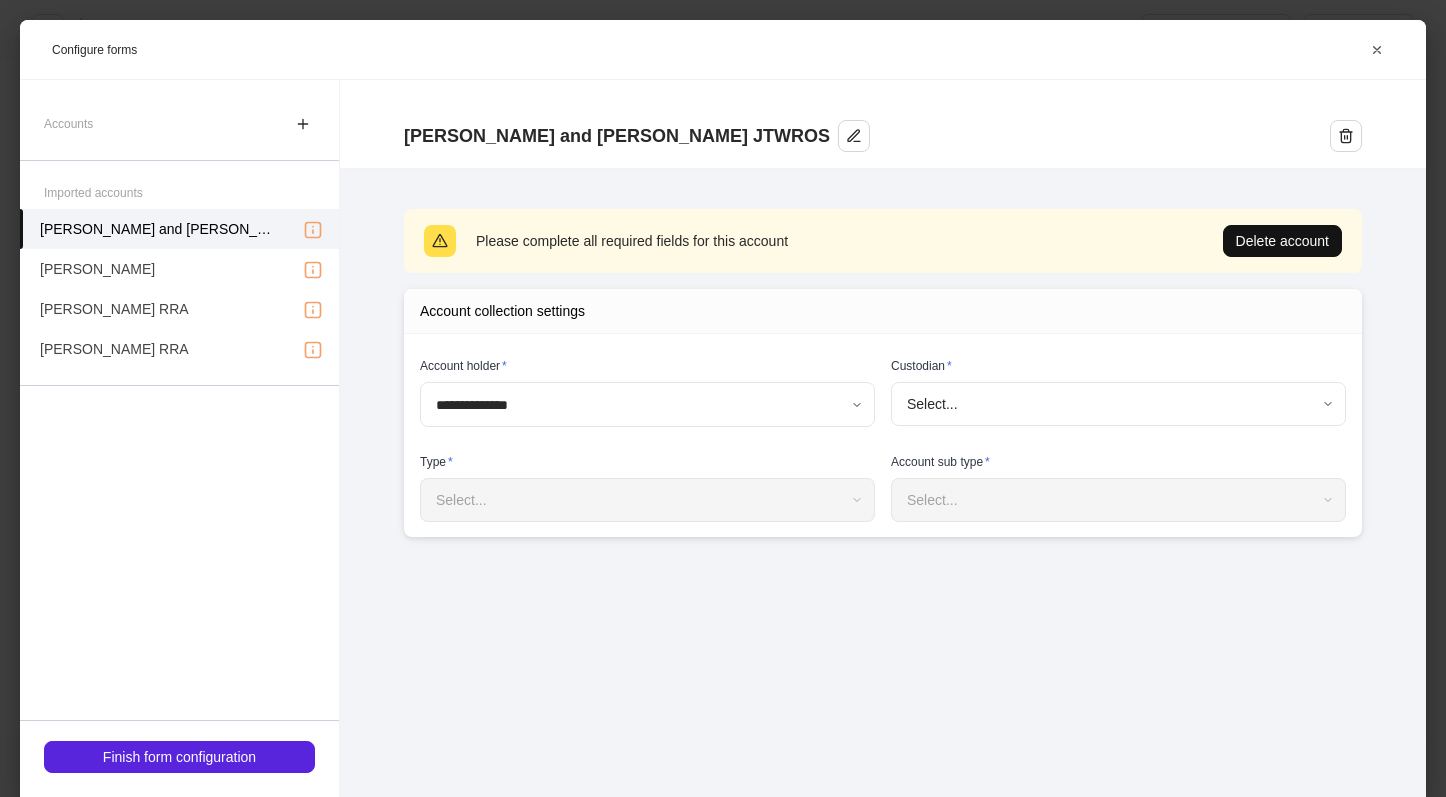click on "Account sub type * Select... ​" at bounding box center [1110, 477] 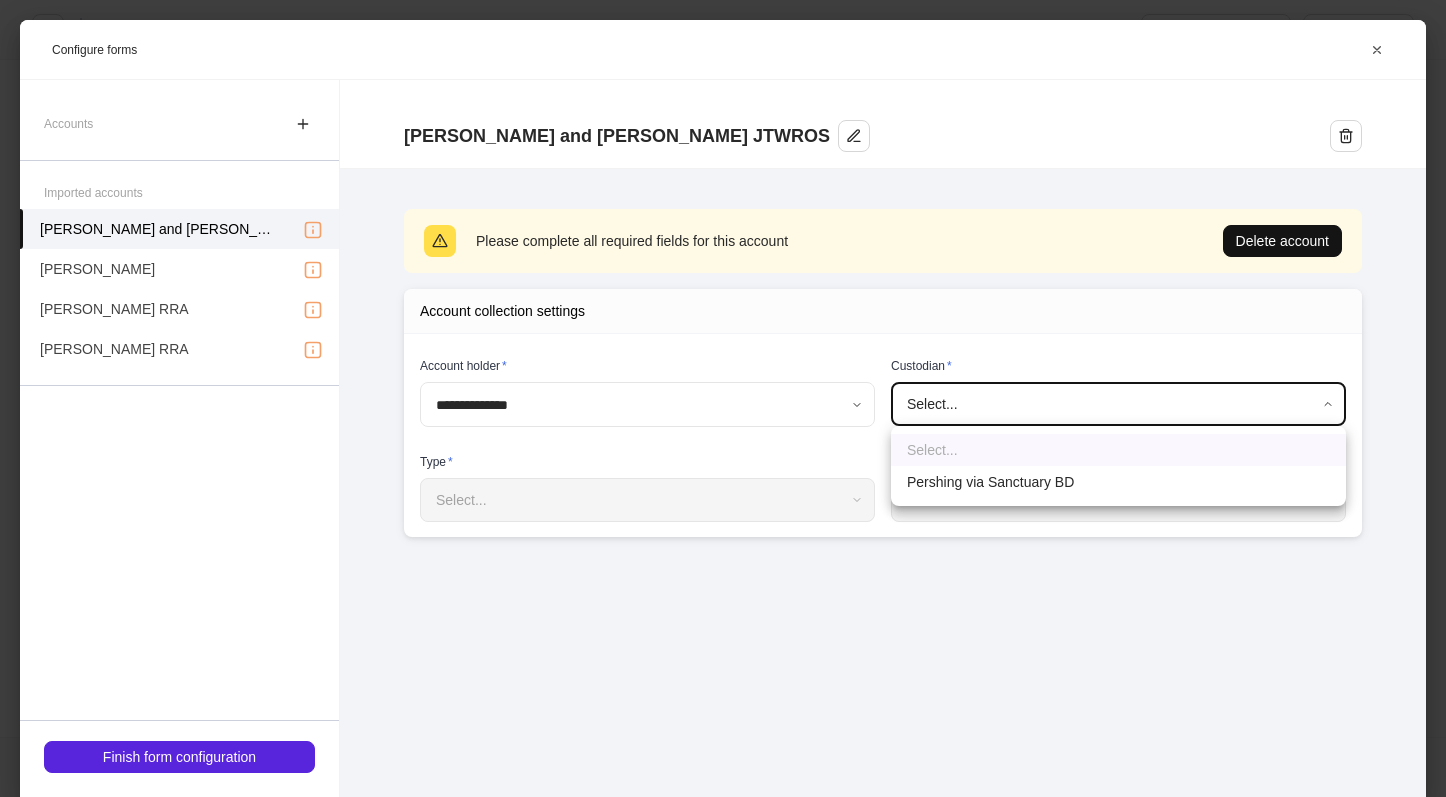 click on "Pershing via Sanctuary BD" at bounding box center [1118, 482] 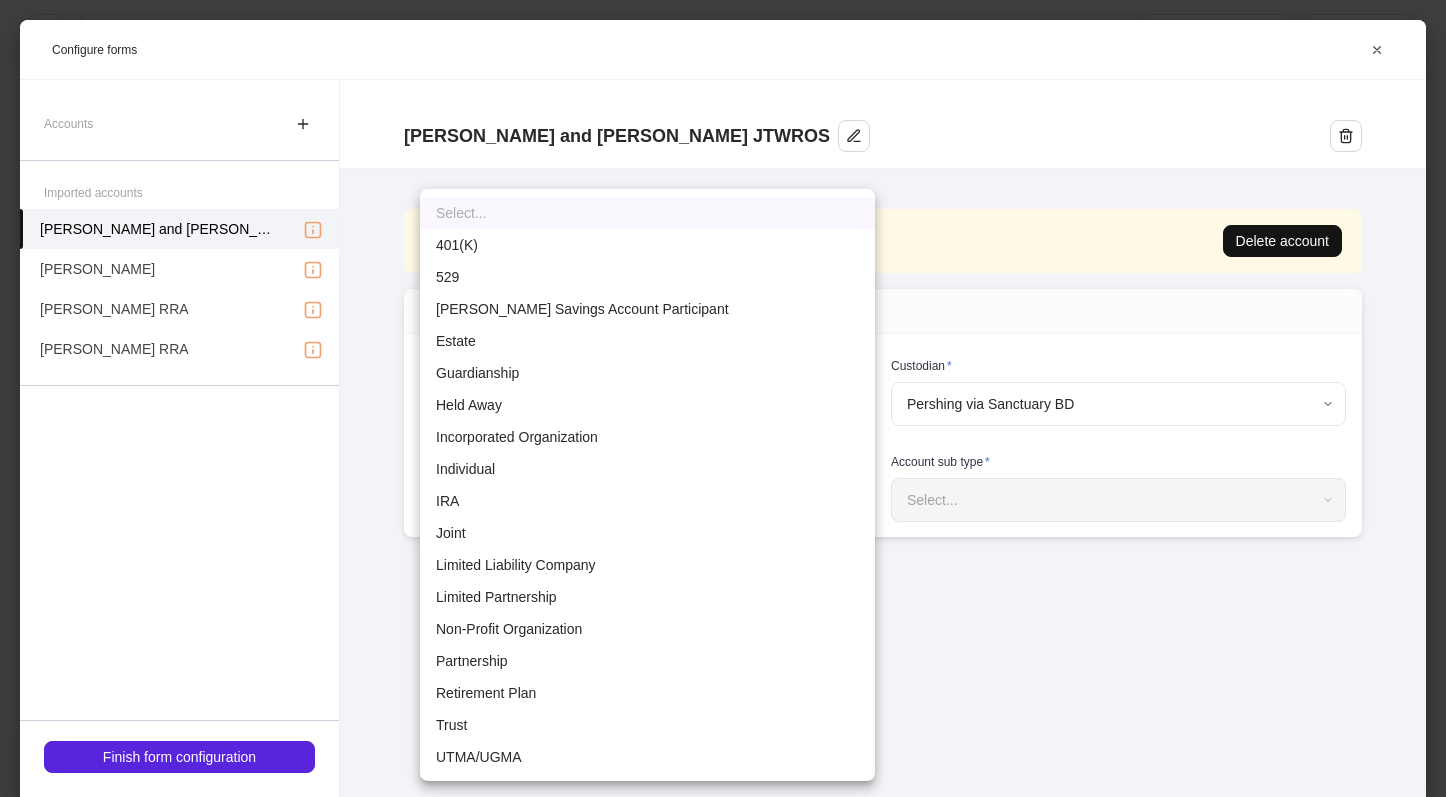 click on "**********" at bounding box center [723, 398] 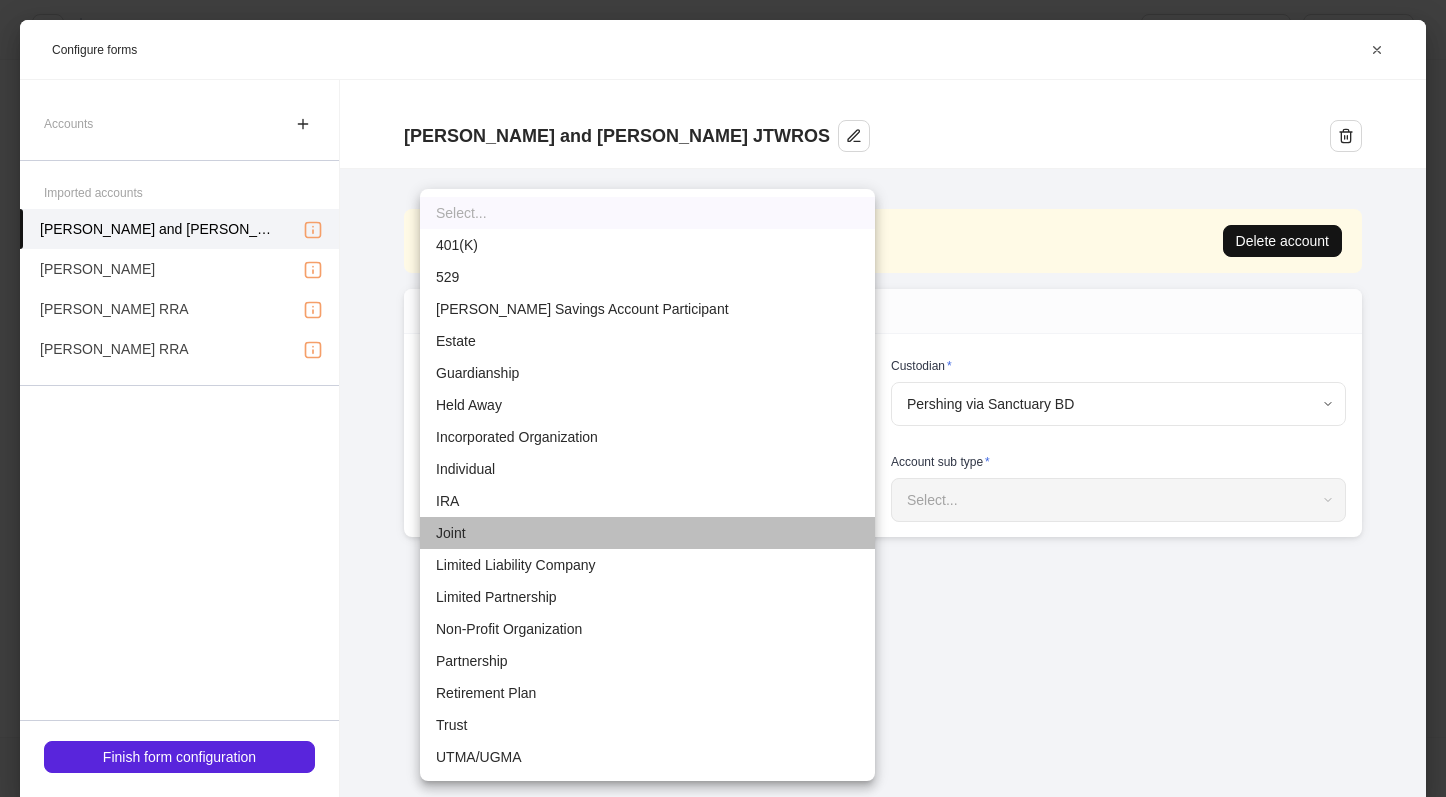 click on "Joint" at bounding box center (647, 533) 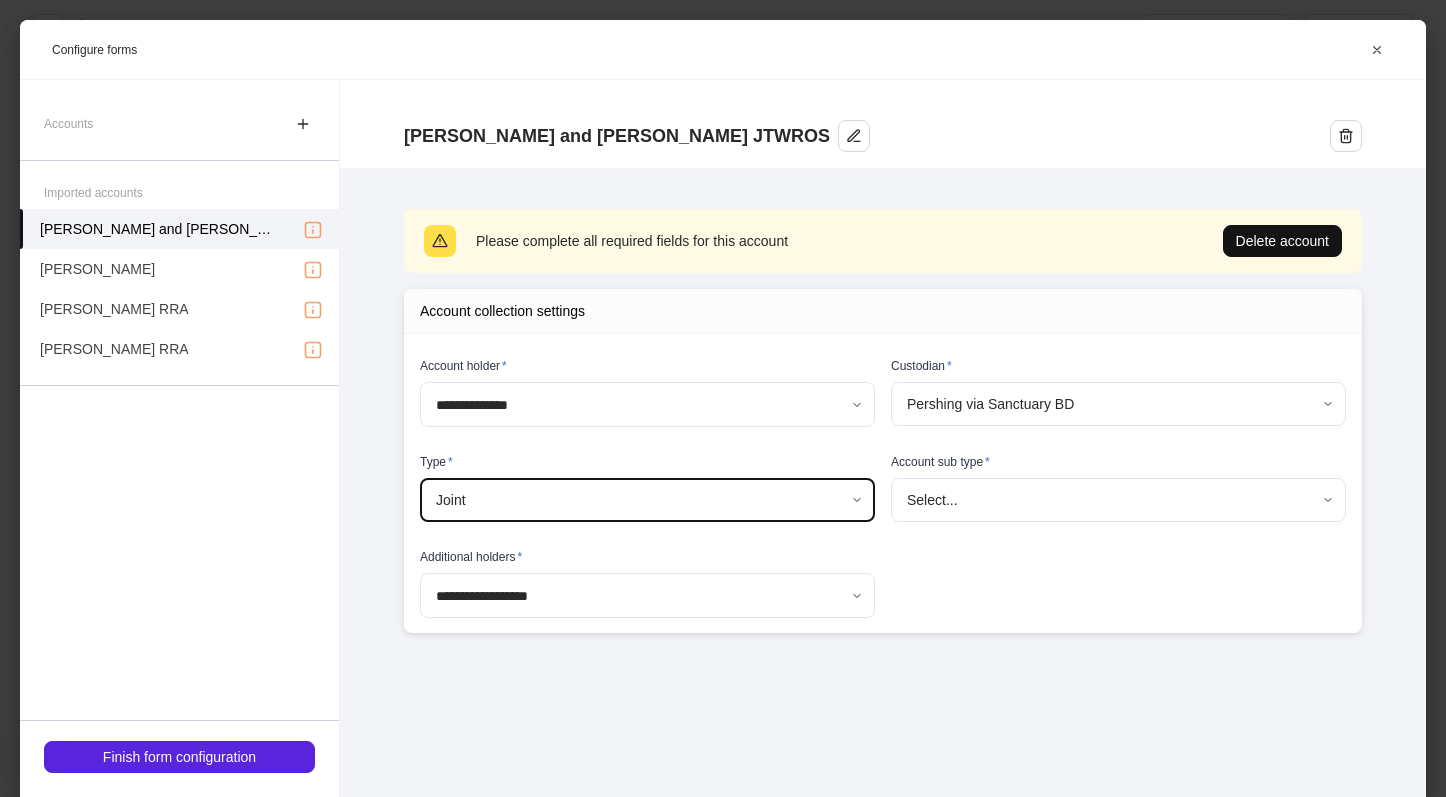 click on "**********" at bounding box center (723, 398) 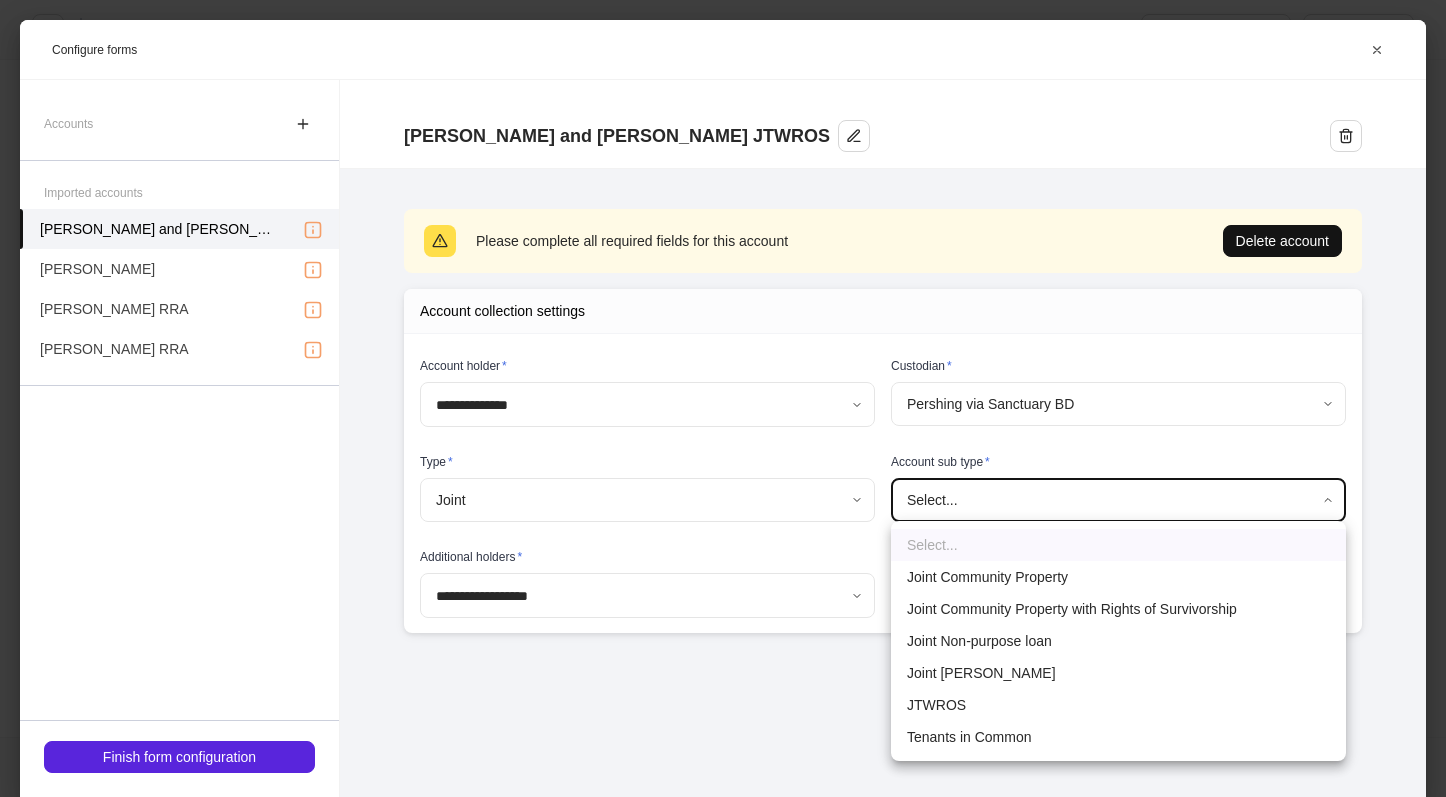 click on "Joint [PERSON_NAME]" at bounding box center [1118, 673] 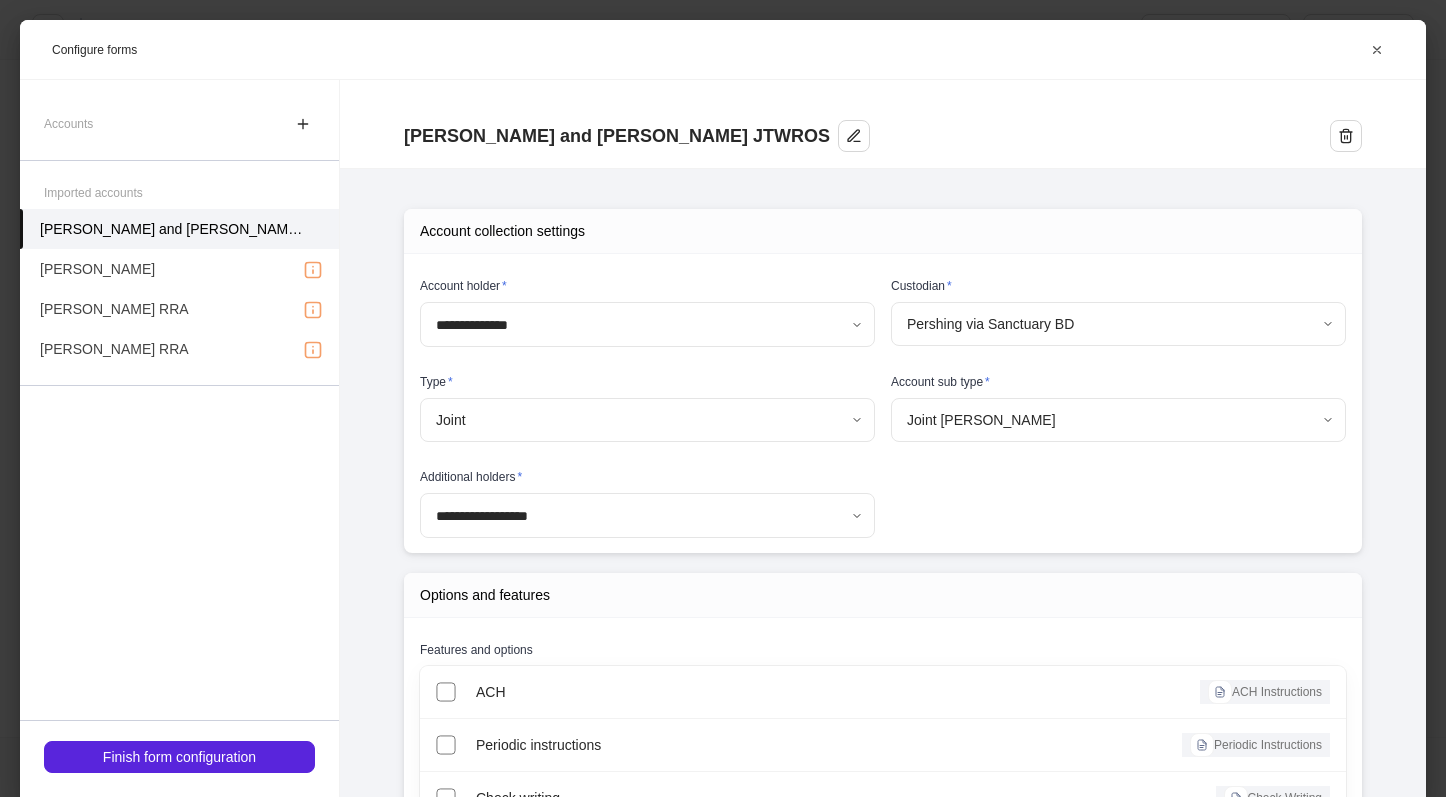 click on "Joint Community Property Joint Community Property with Rights of Survivorship Joint Non-purpose loan Joint [PERSON_NAME] JTWROS Tenants in Common" at bounding box center (723, 398) 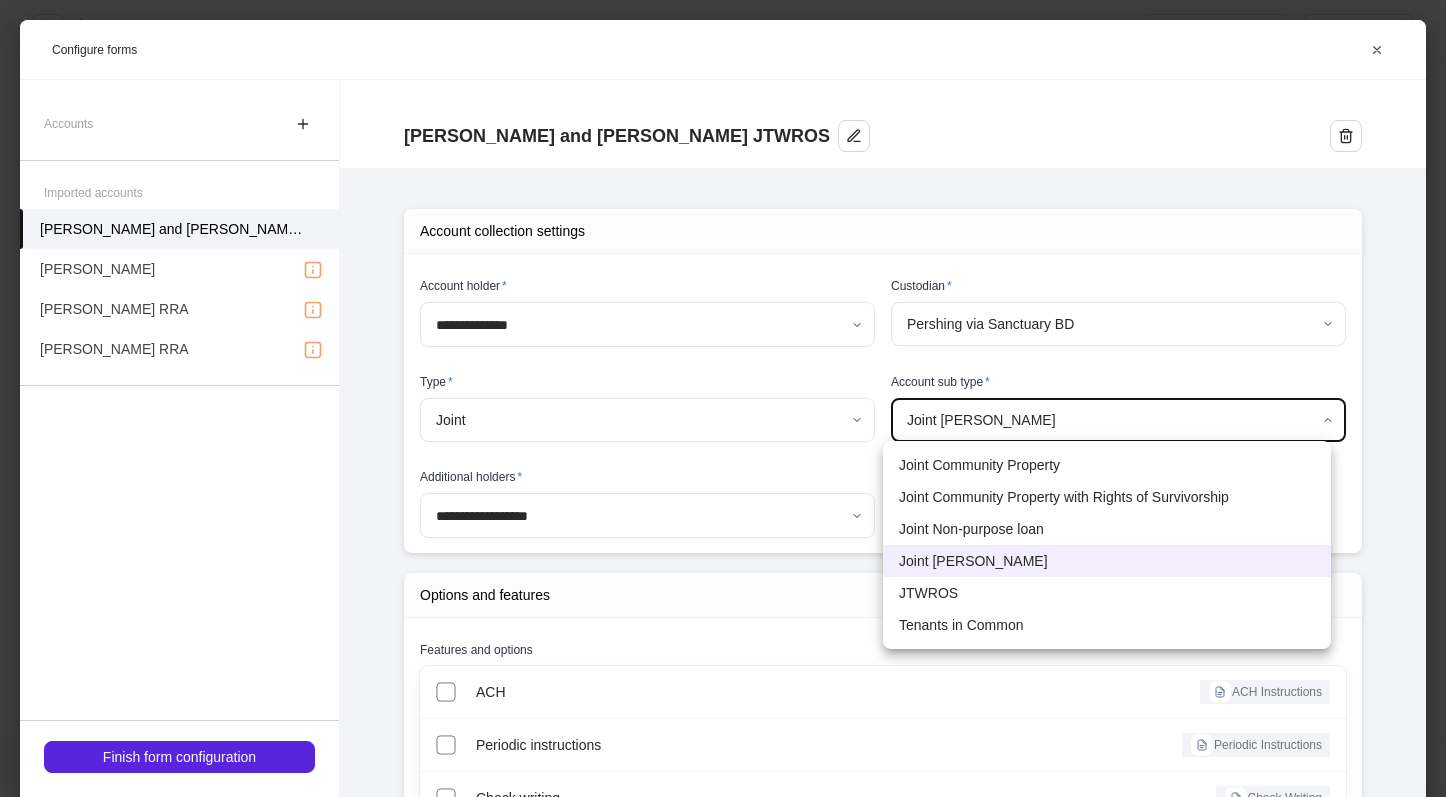 click on "JTWROS" at bounding box center [1107, 593] 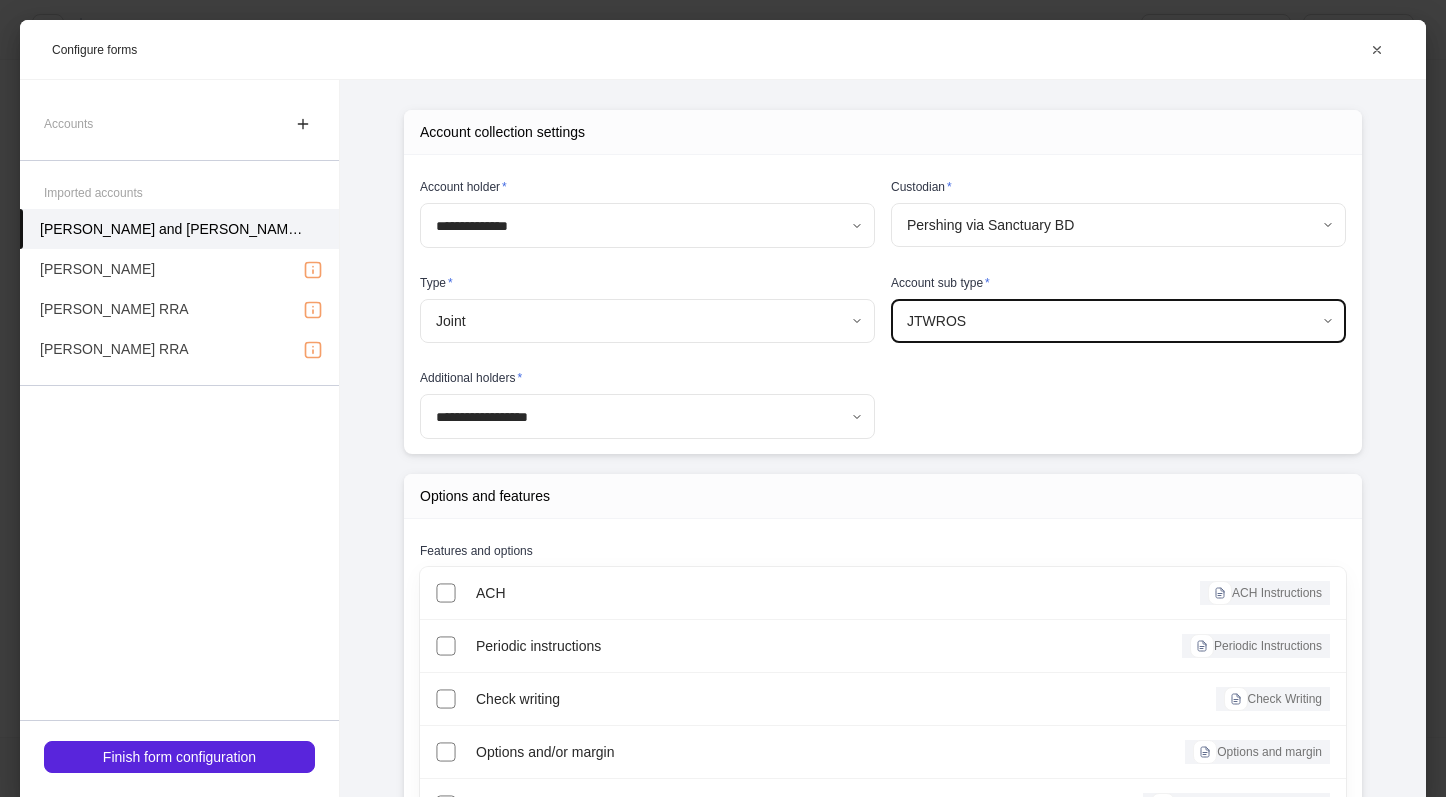 scroll, scrollTop: 100, scrollLeft: 0, axis: vertical 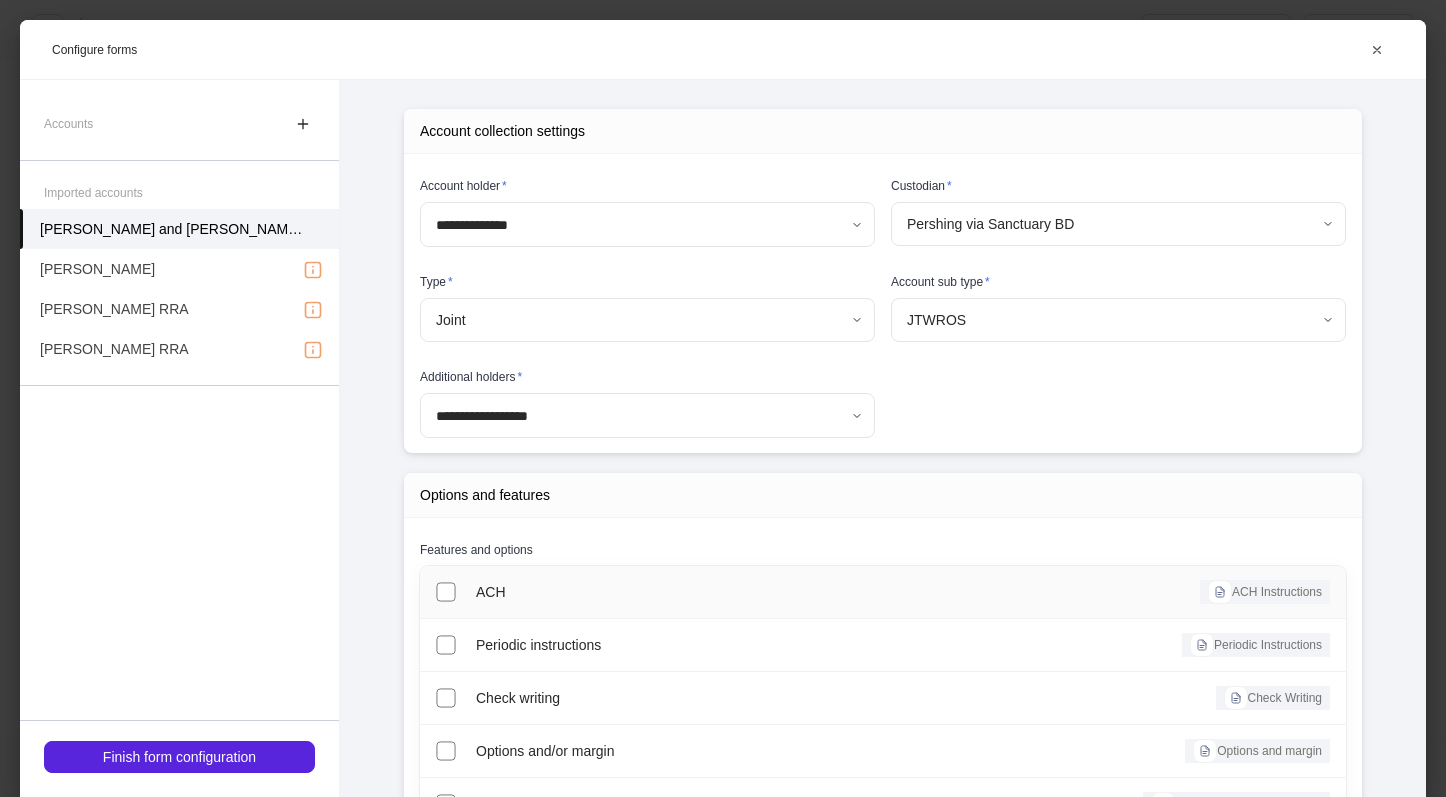 click on "ACH" at bounding box center (656, 592) 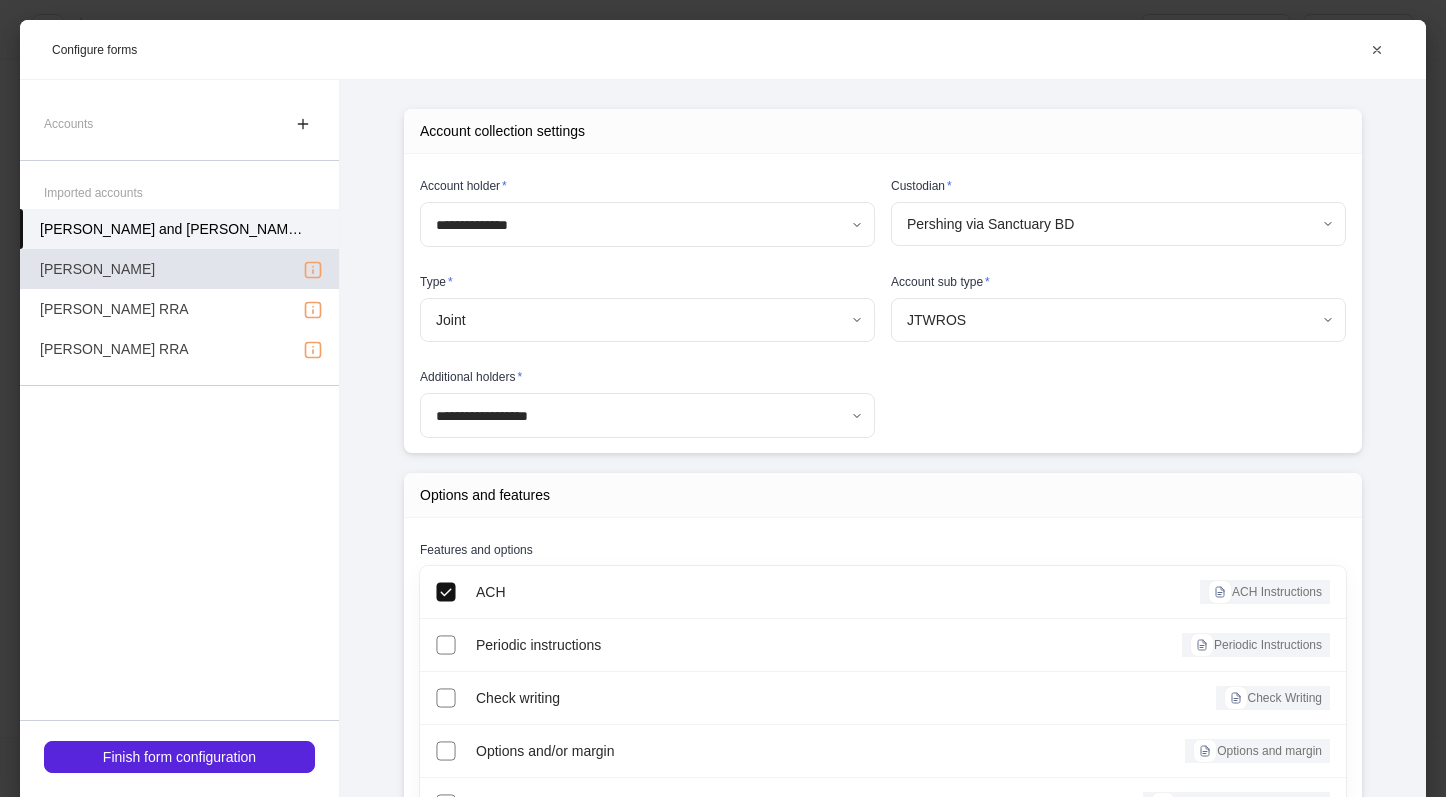 click on "[PERSON_NAME]" at bounding box center [179, 269] 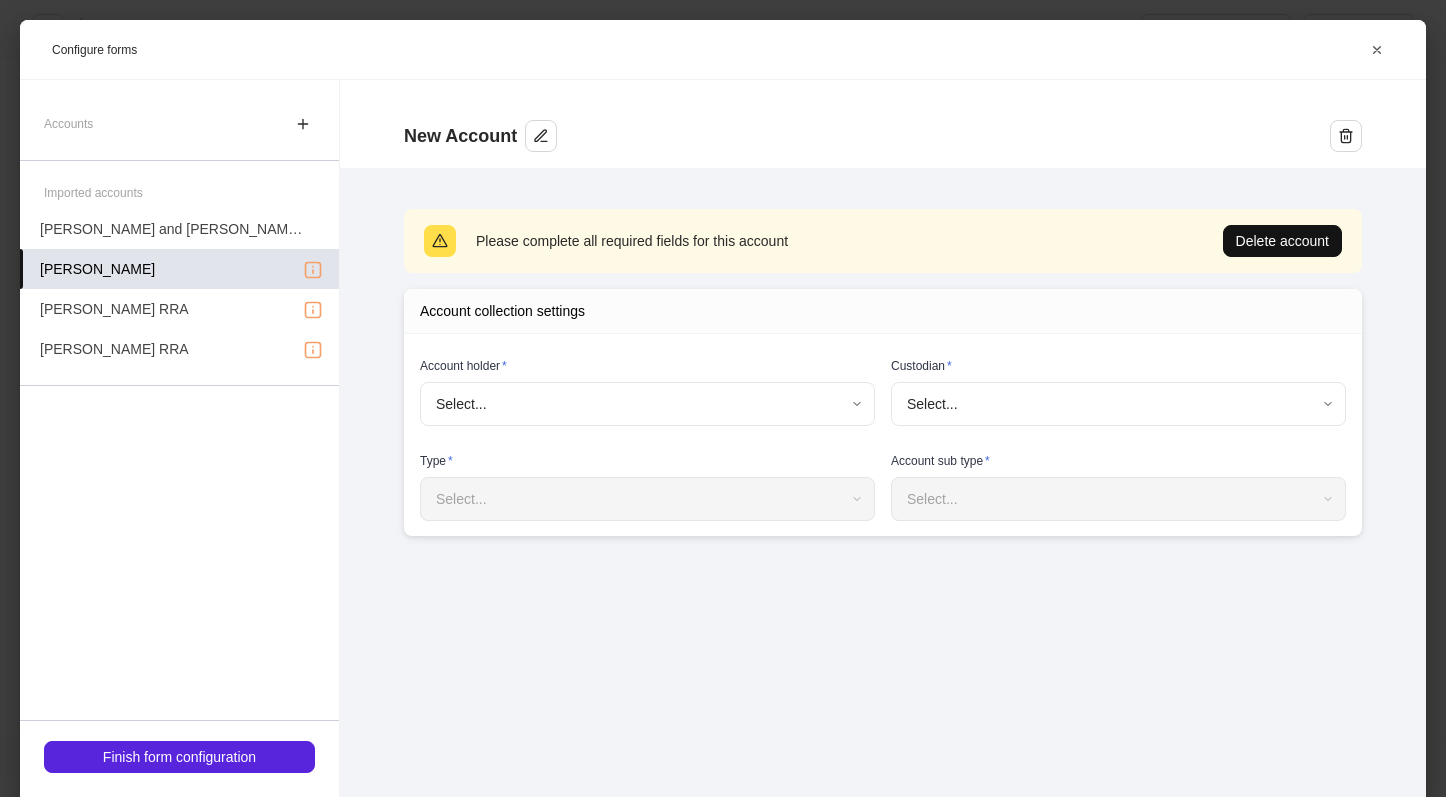 scroll, scrollTop: 0, scrollLeft: 0, axis: both 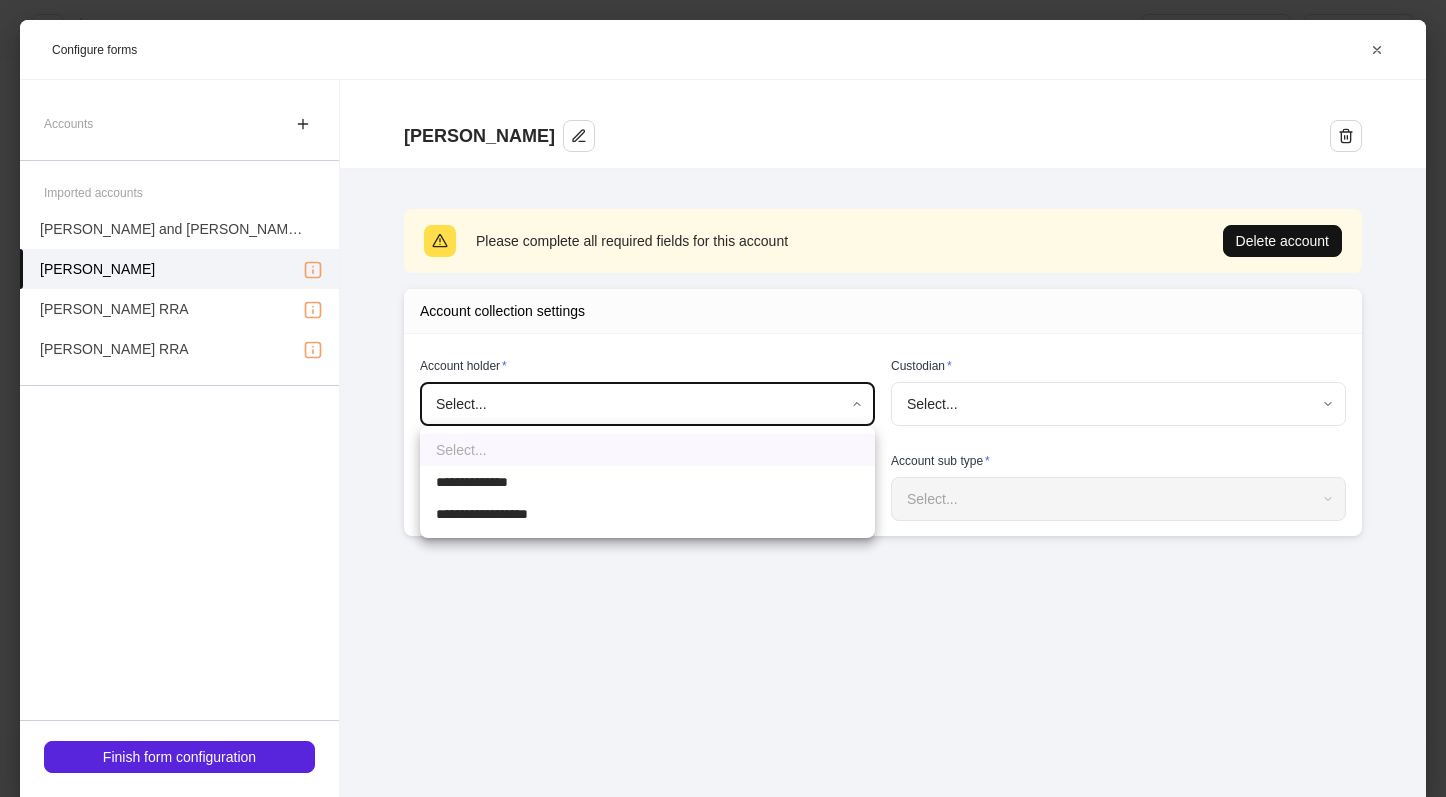 click on "**********" at bounding box center (723, 398) 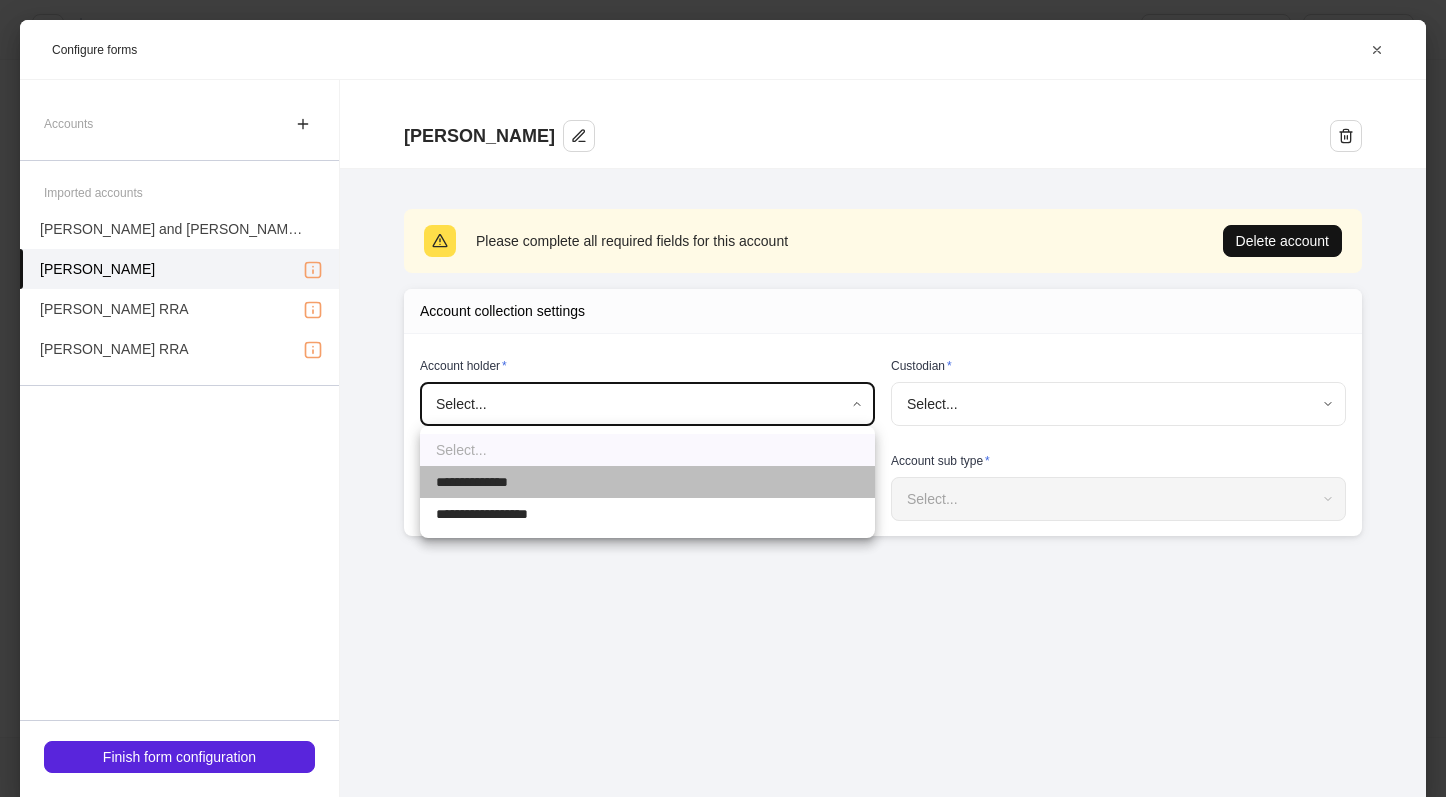 click on "**********" at bounding box center (647, 482) 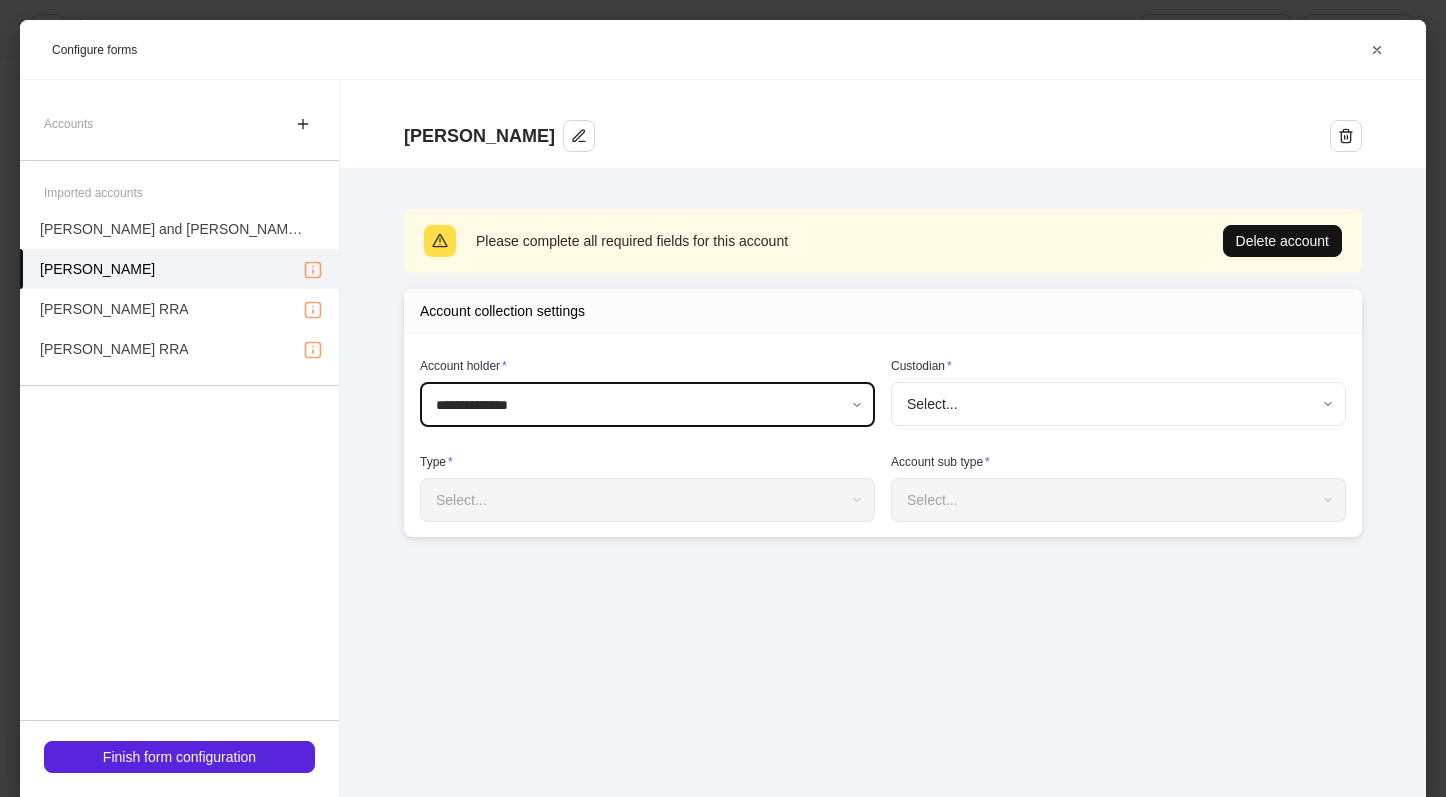 click on "**********" at bounding box center (723, 398) 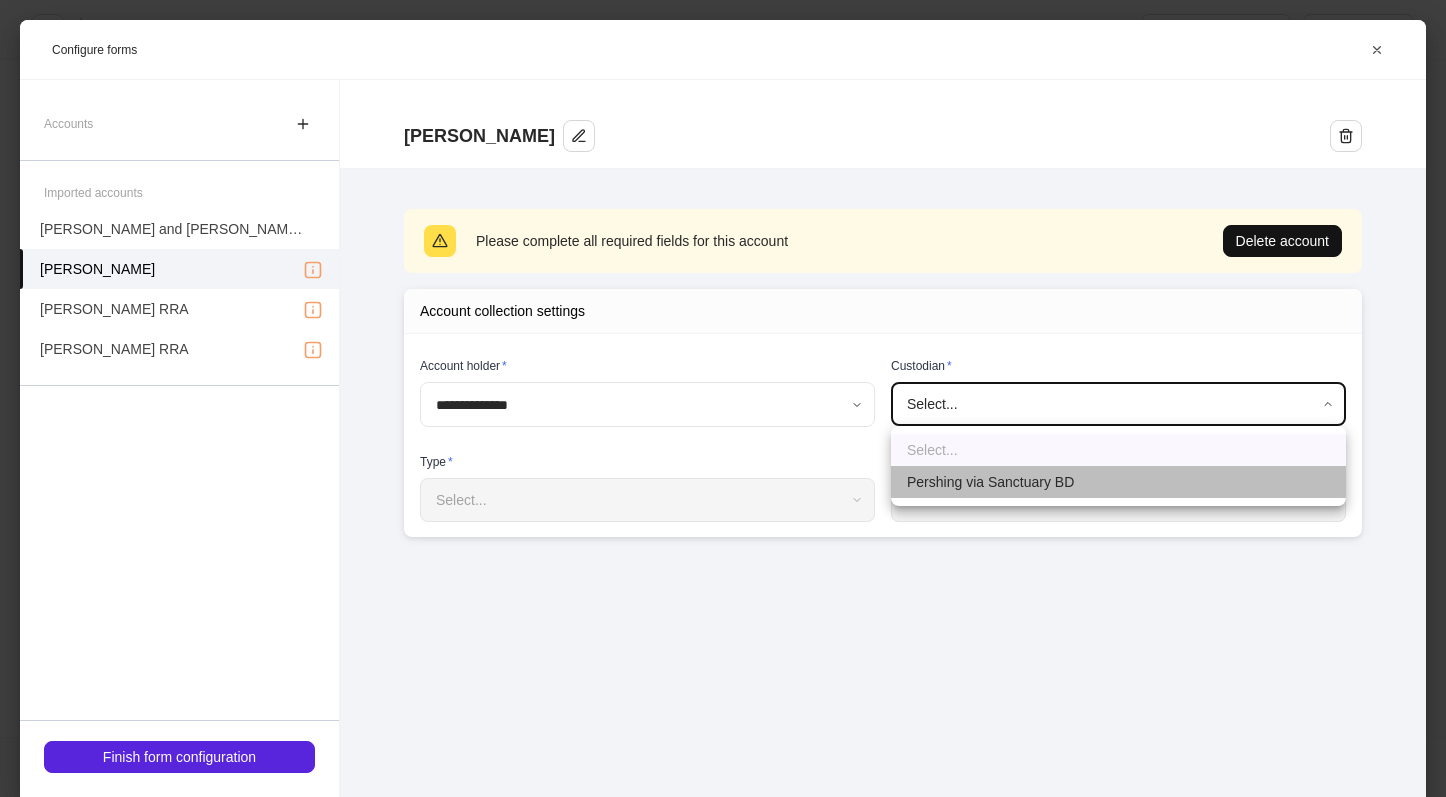 click on "Pershing via Sanctuary BD" at bounding box center (1118, 482) 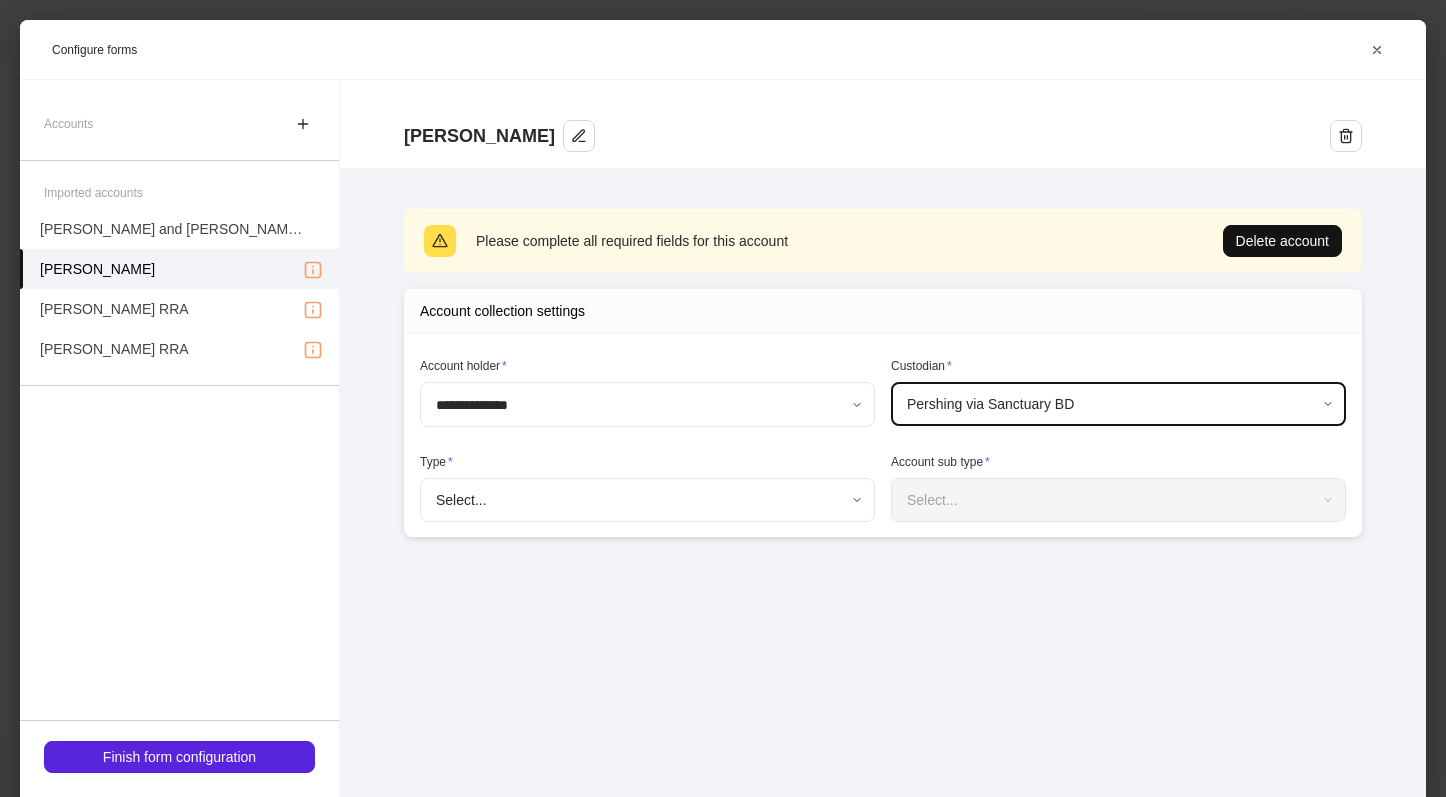 click on "**********" at bounding box center [723, 398] 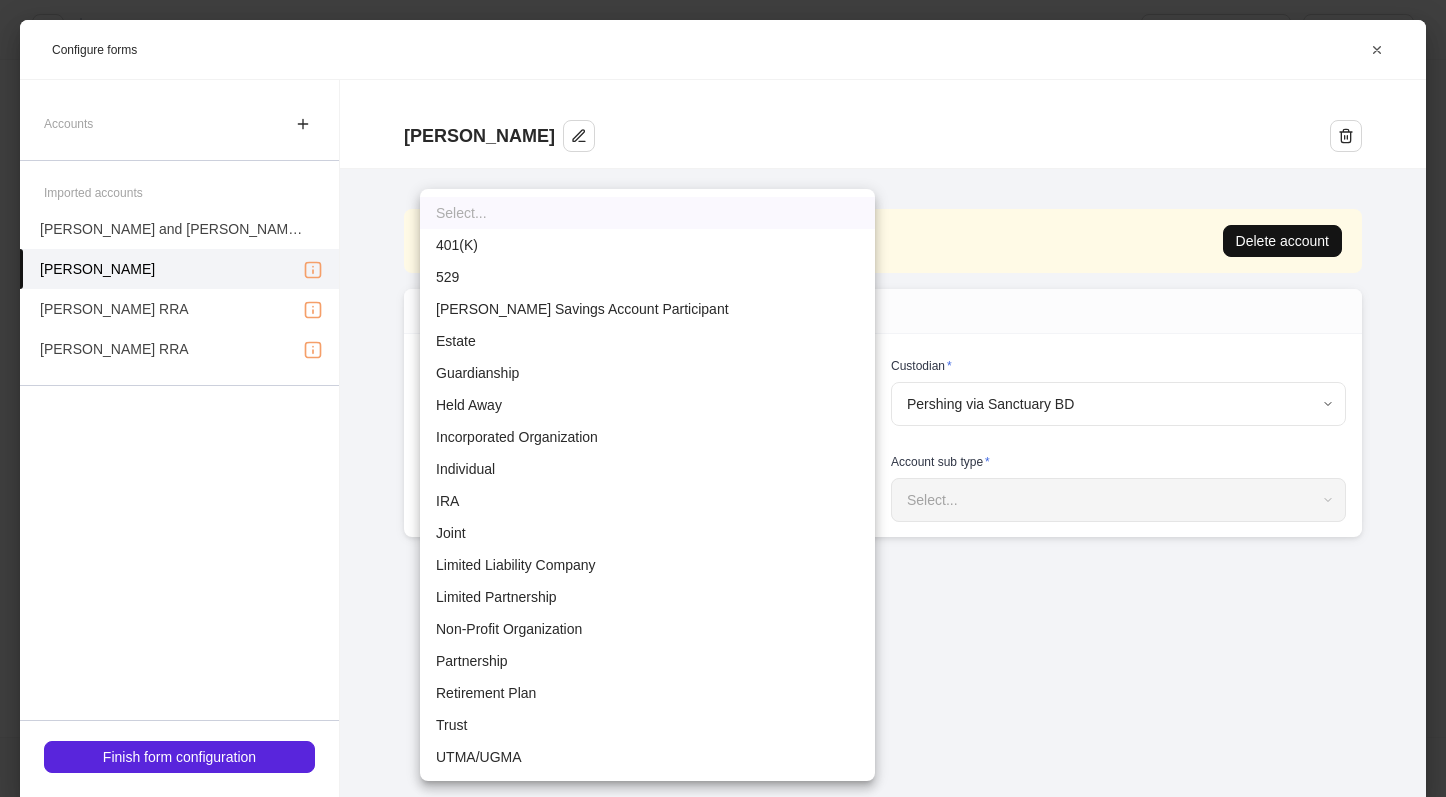 click on "Individual" at bounding box center [647, 469] 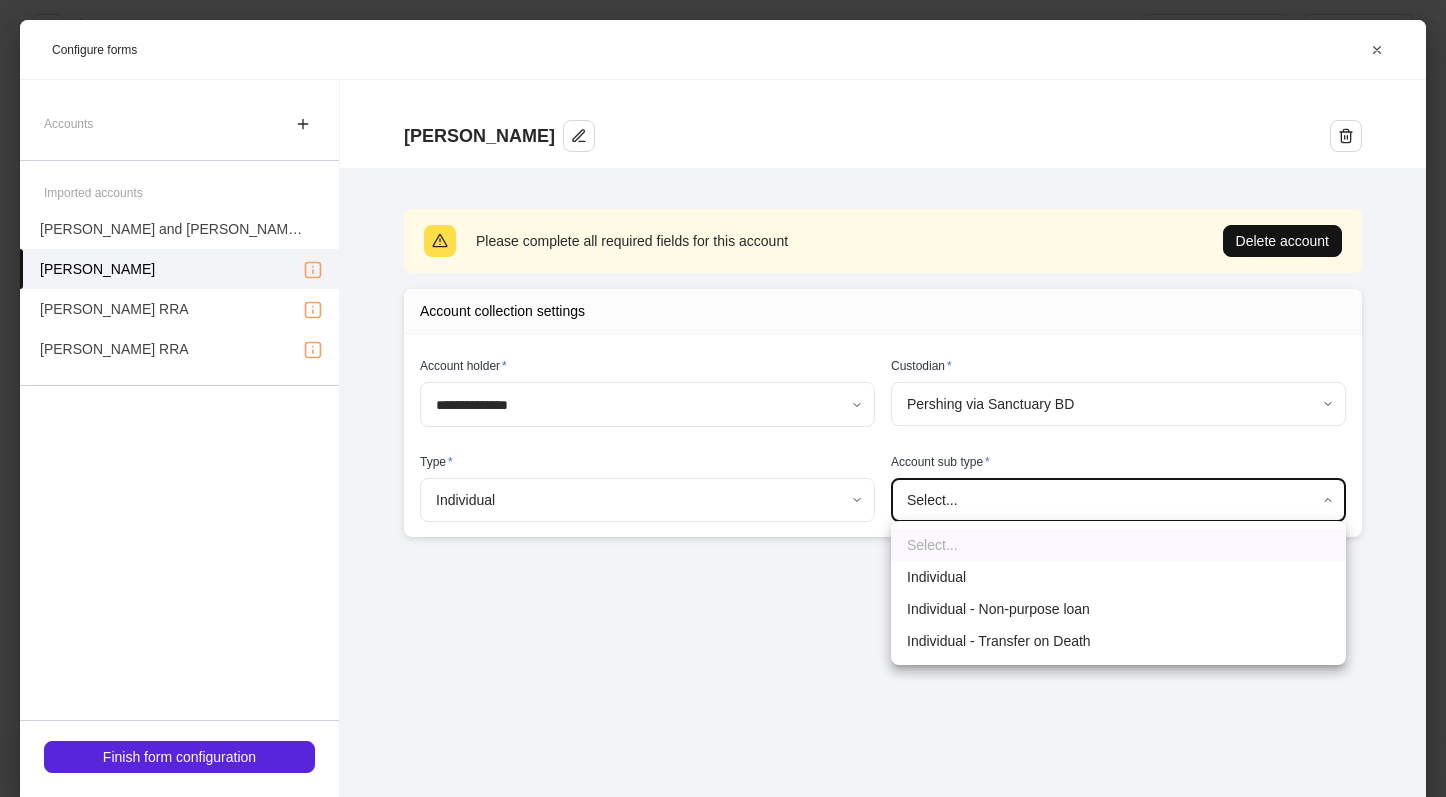 click on "**********" at bounding box center (723, 398) 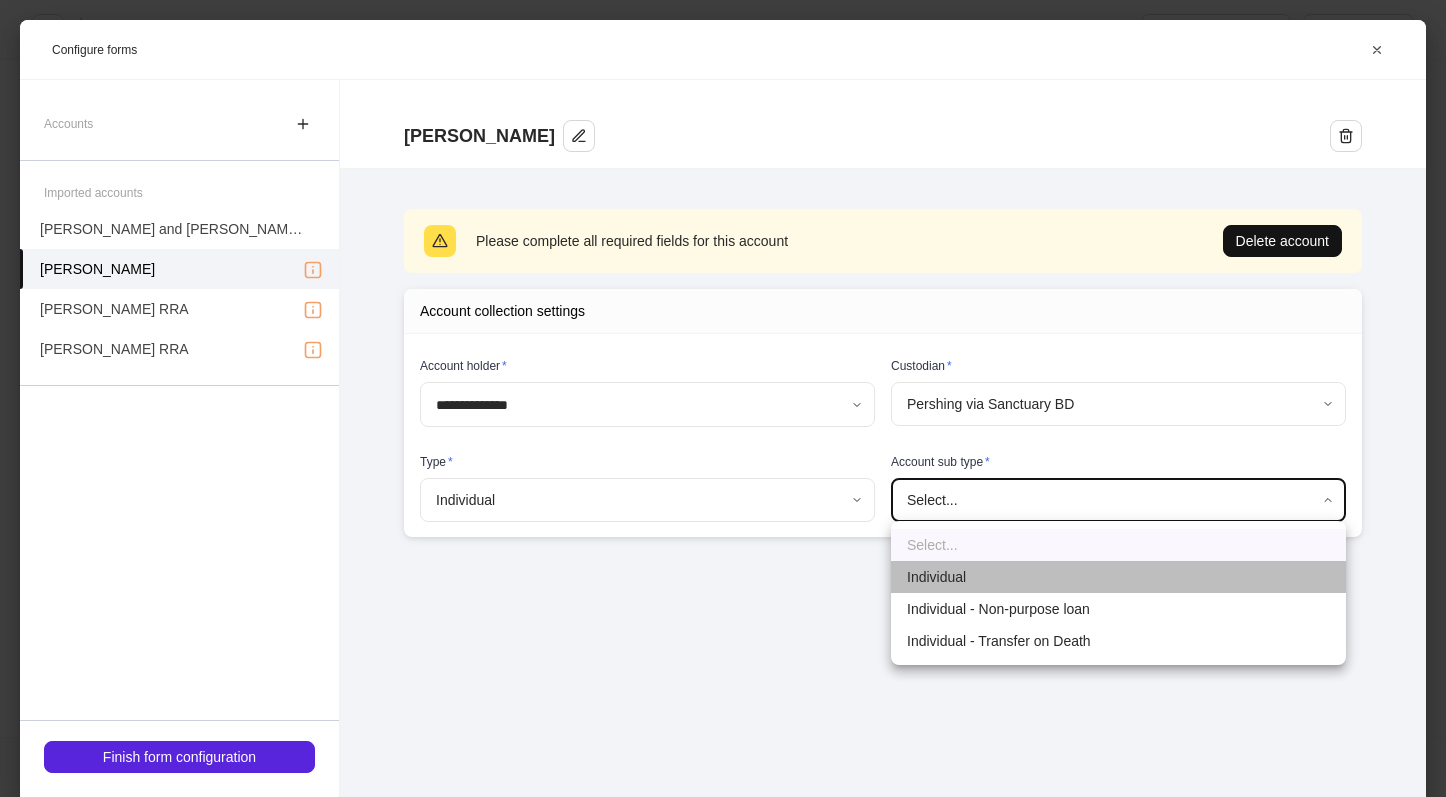 click on "Individual" at bounding box center [1118, 577] 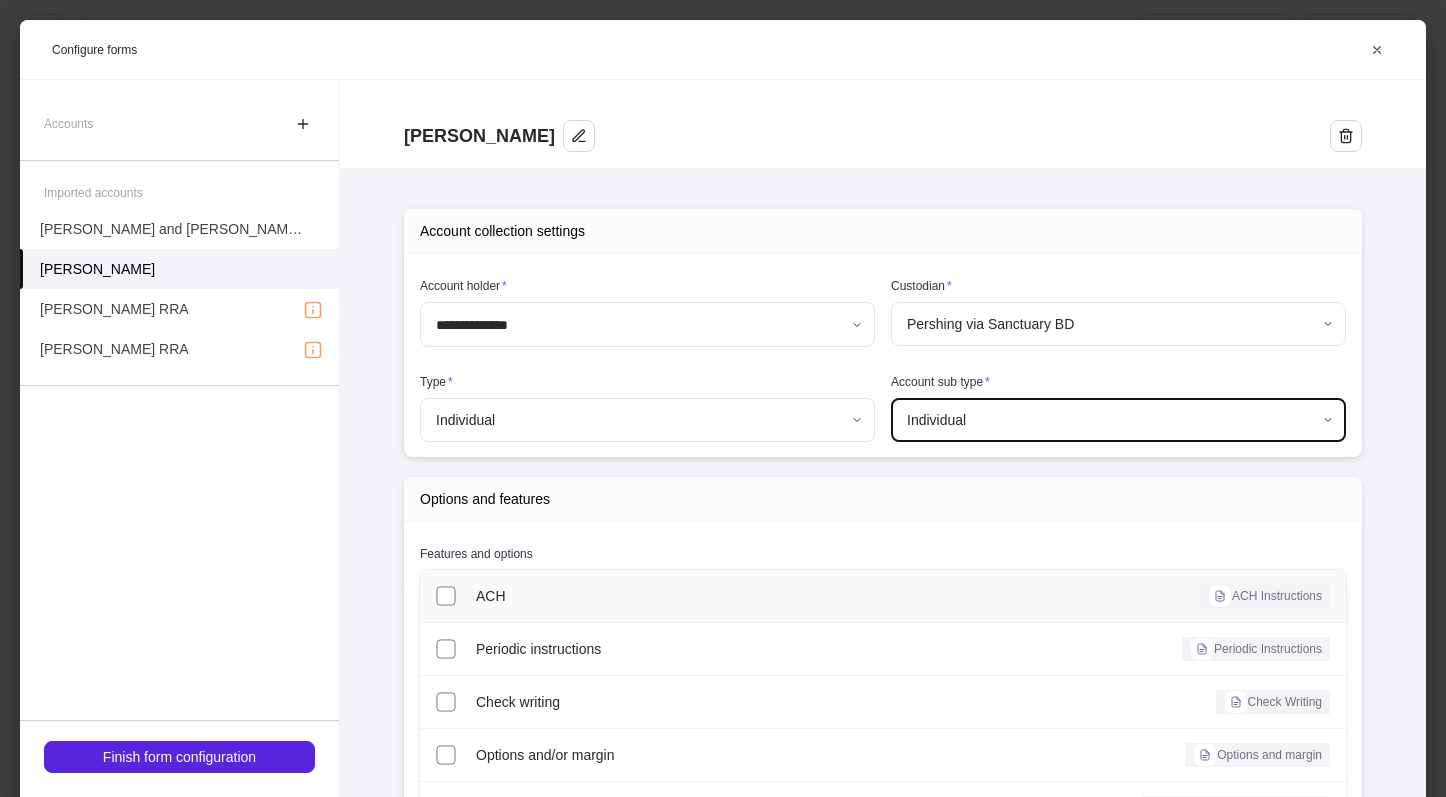 click on "ACH" at bounding box center (656, 596) 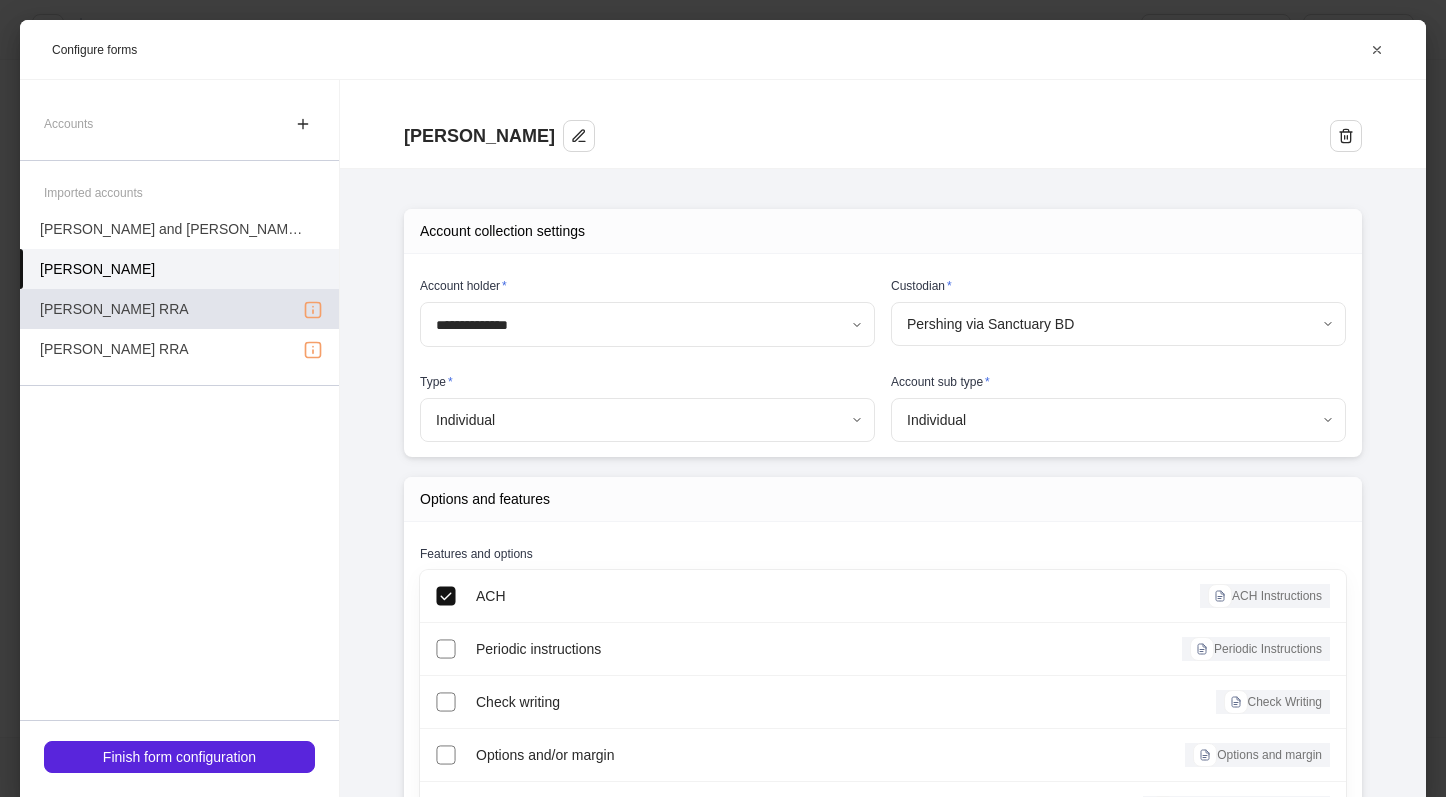 click on "[PERSON_NAME] RRA" at bounding box center [179, 309] 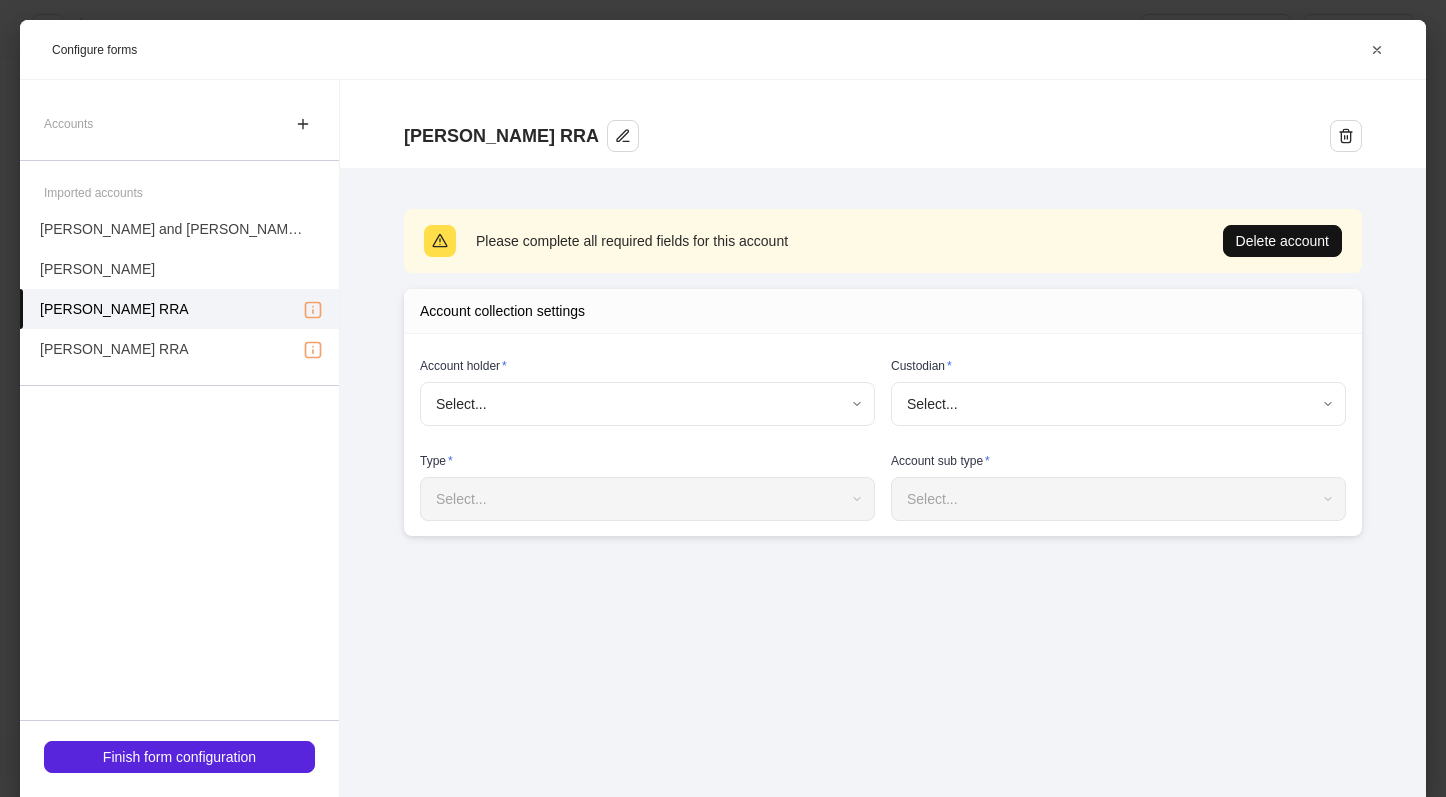 click on "Onboard new profiles Assign to teammate Save and exit Configure profiles These selections determine what information to collect. Integrations Sync the profile to additional third party tools. Wealthbox Box Edit Accounts and firm forms Set up forms to collect for each client profile. 4 imported Set up [PERSON_NAME] Household Edit [PERSON_NAME] [PERSON_NAME] Continue
Configure forms [PERSON_NAME] RRA Please complete all required fields for this account Delete account Account collection settings Account holder * Select... ​ Custodian * Select... ​ Type * Select... ​ Account sub type * Select... ​ Accounts Imported accounts [PERSON_NAME] and [PERSON_NAME] JTWROS [PERSON_NAME] [PERSON_NAME] RRA [PERSON_NAME] RRA Firm forms Finish form configuration" at bounding box center [723, 398] 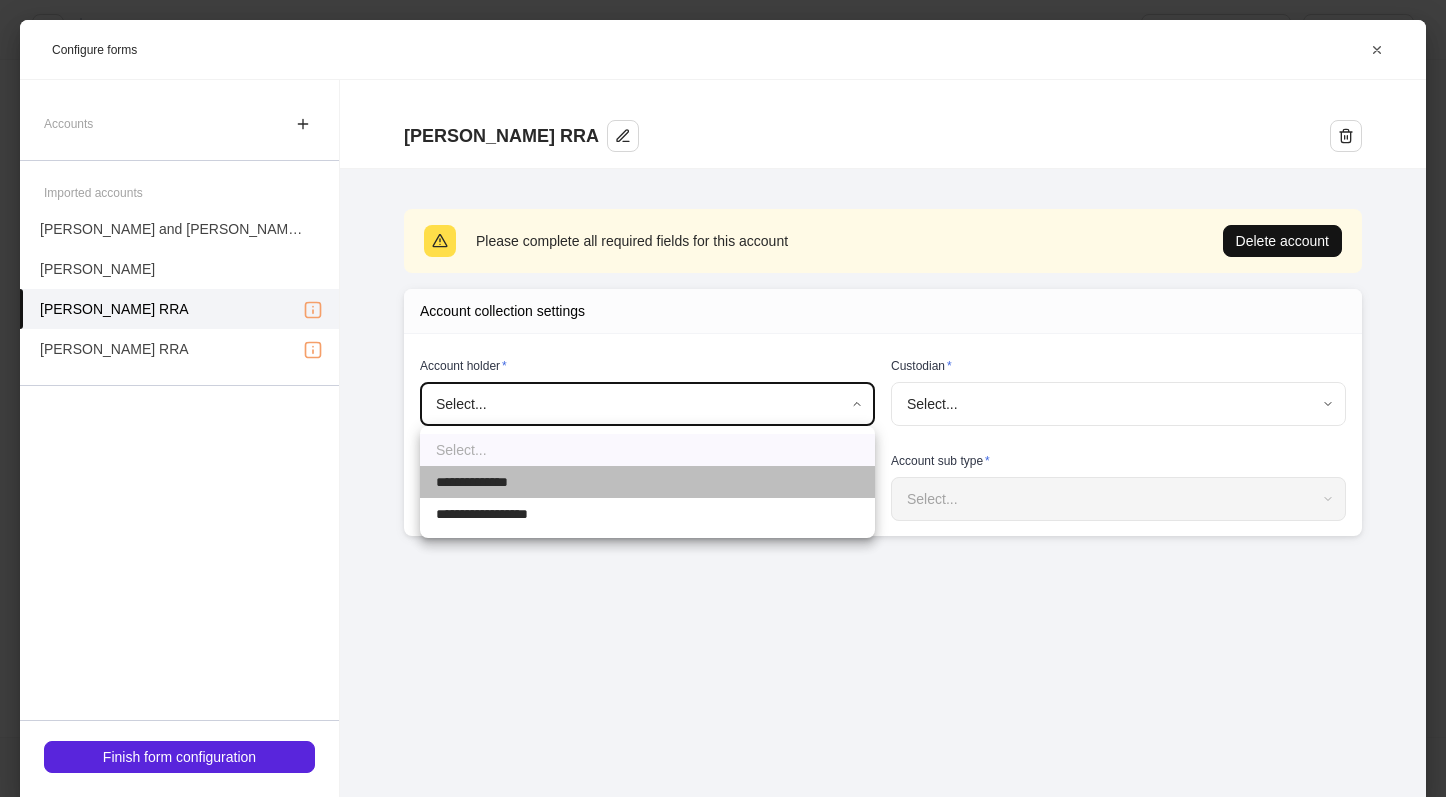 click on "**********" at bounding box center (485, 482) 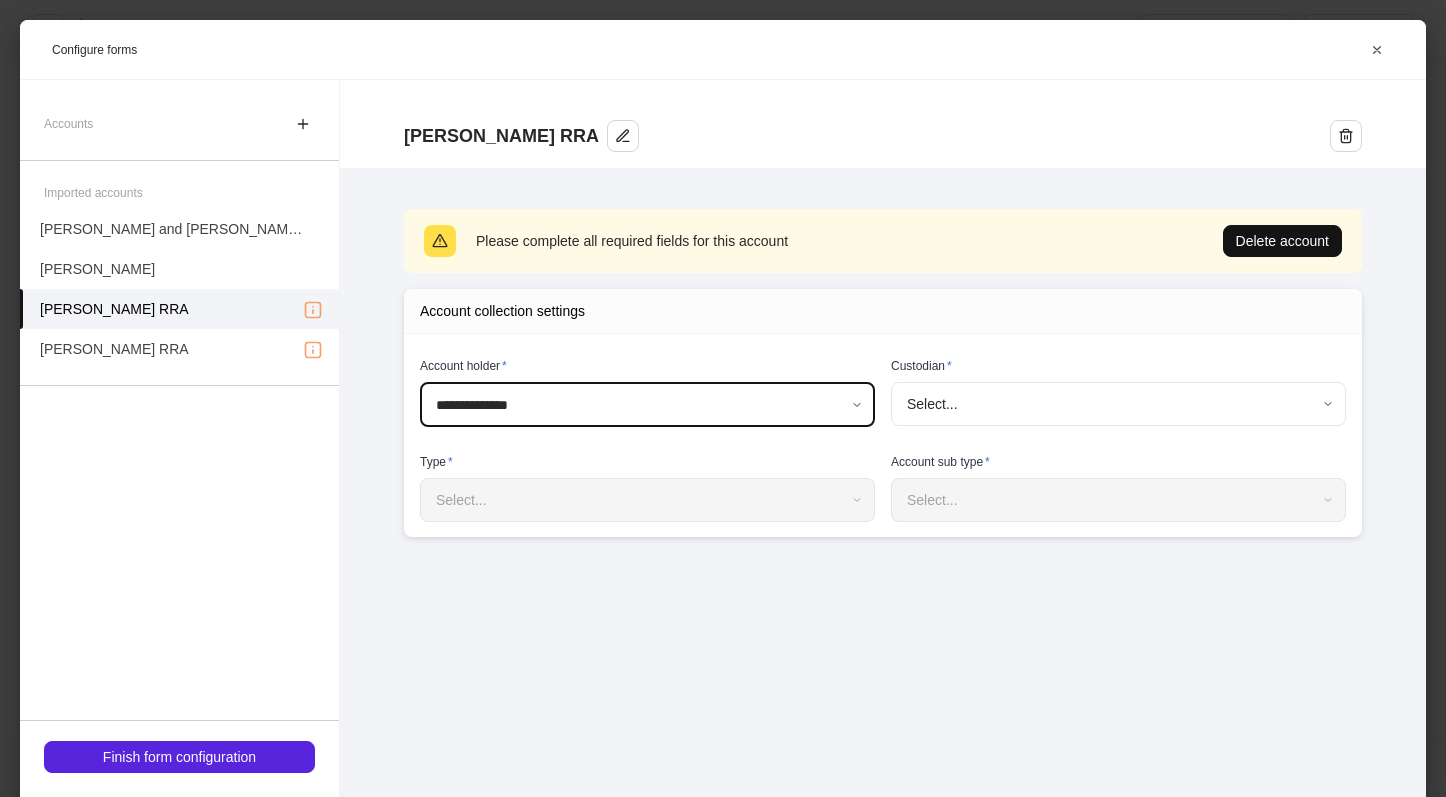 click on "**********" at bounding box center (723, 398) 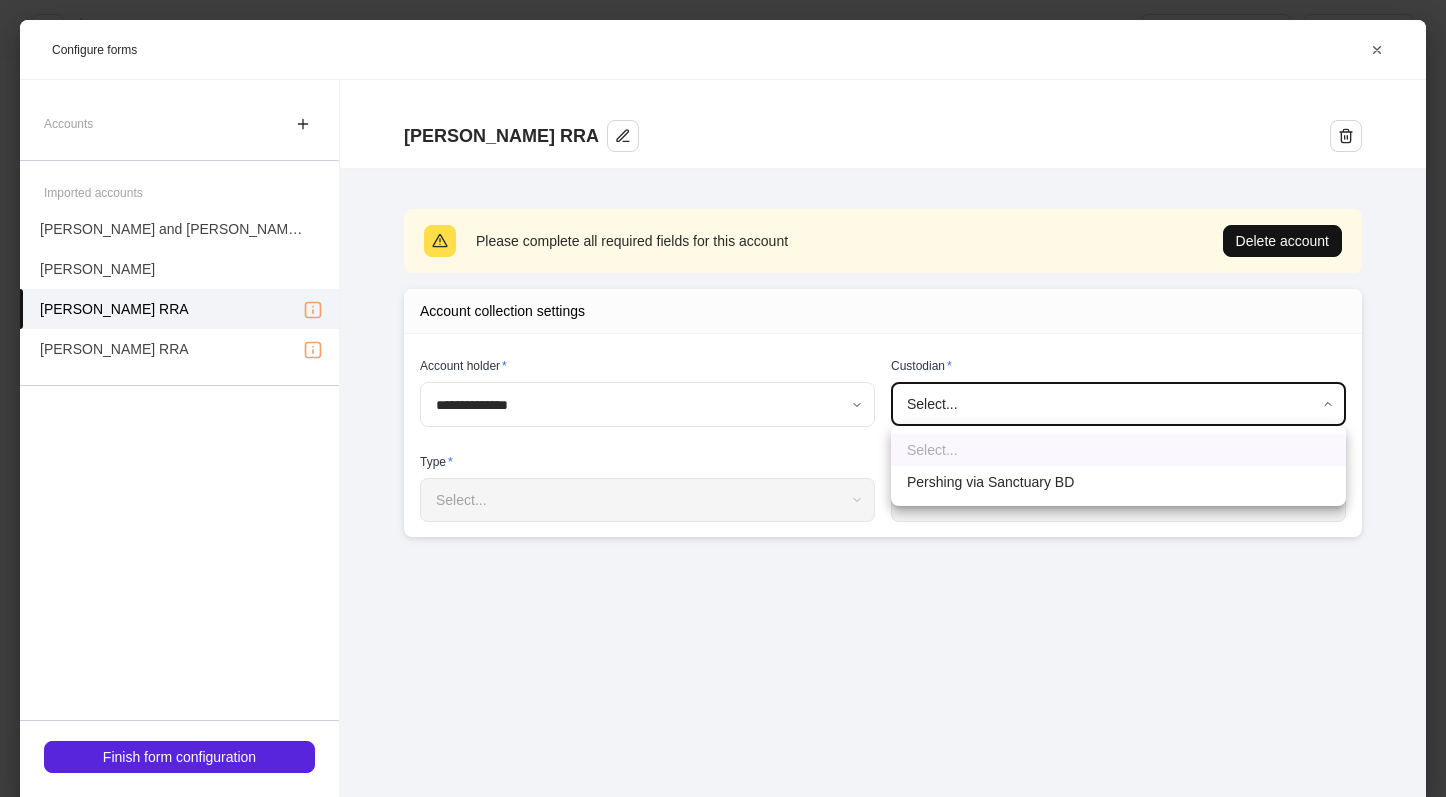 drag, startPoint x: 1002, startPoint y: 452, endPoint x: 1002, endPoint y: 463, distance: 11 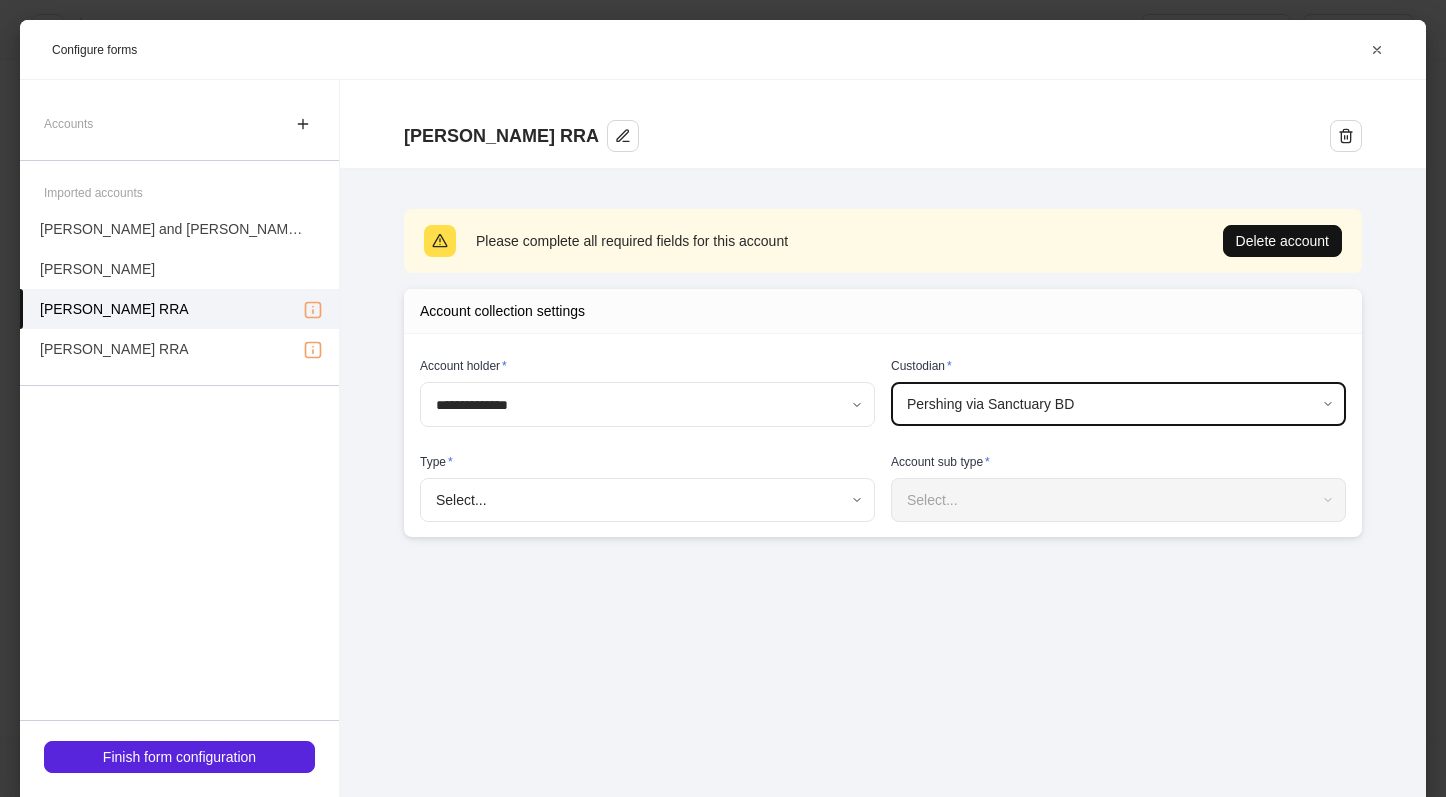 click on "**********" at bounding box center [723, 398] 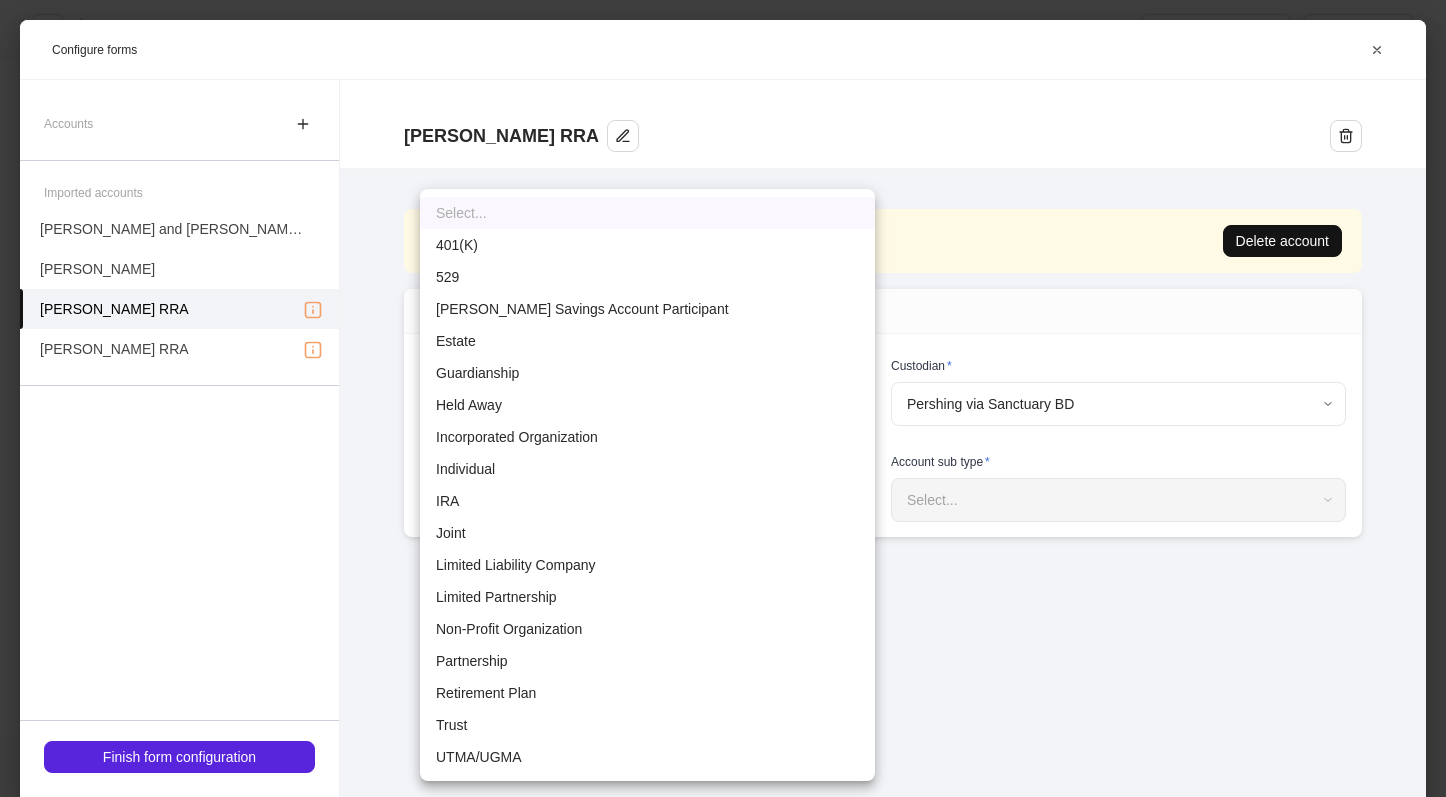 click on "IRA" at bounding box center [647, 501] 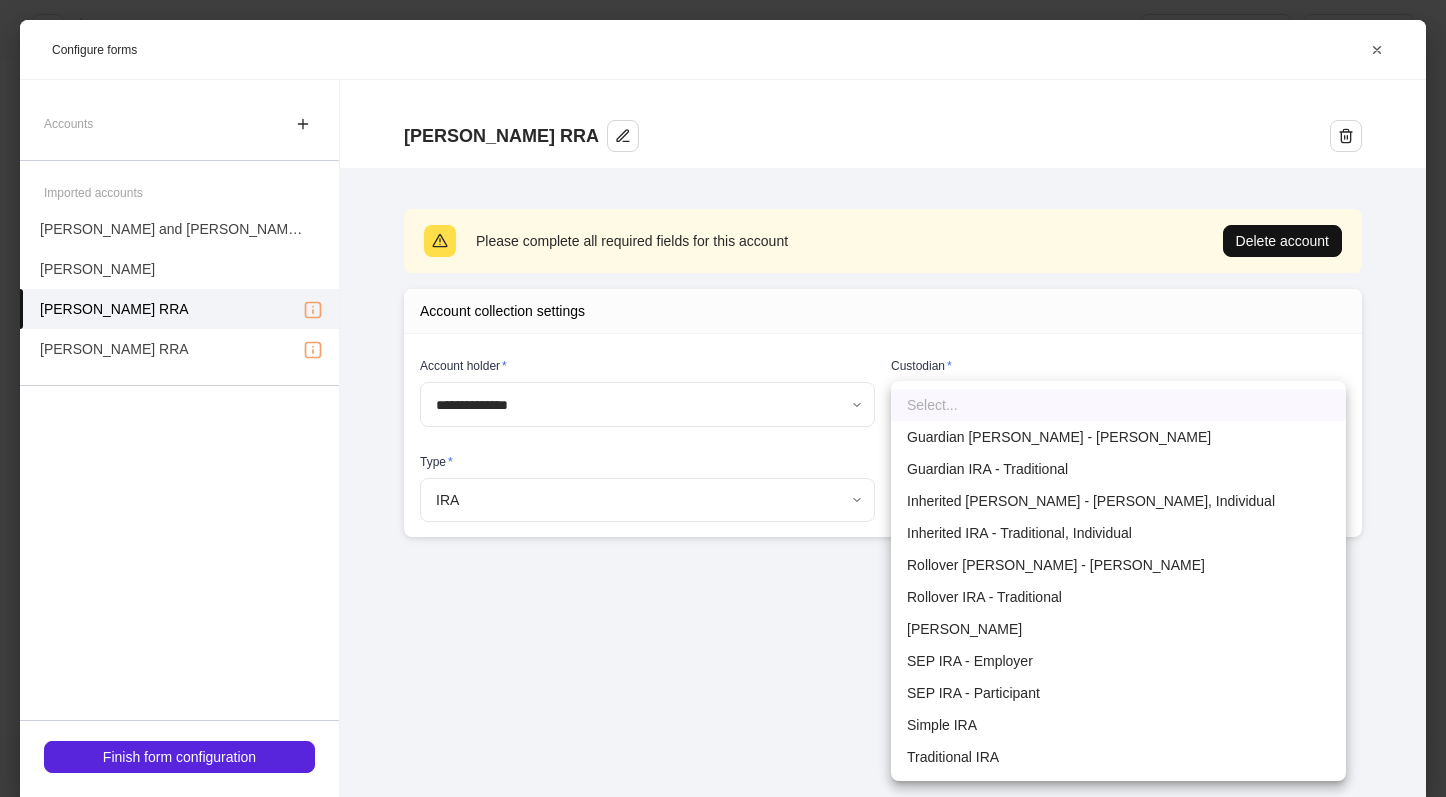 click on "**********" at bounding box center [723, 398] 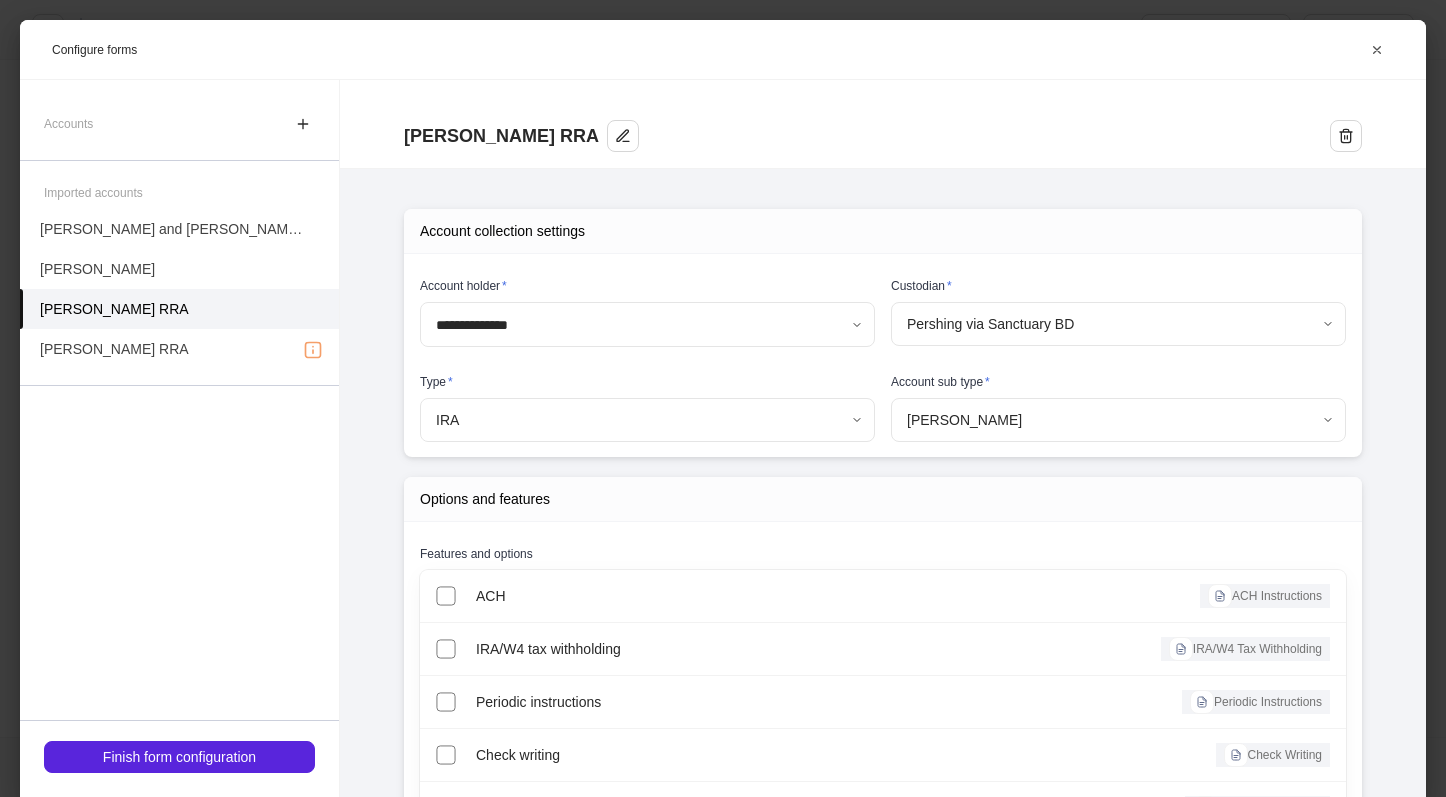 scroll, scrollTop: 38, scrollLeft: 0, axis: vertical 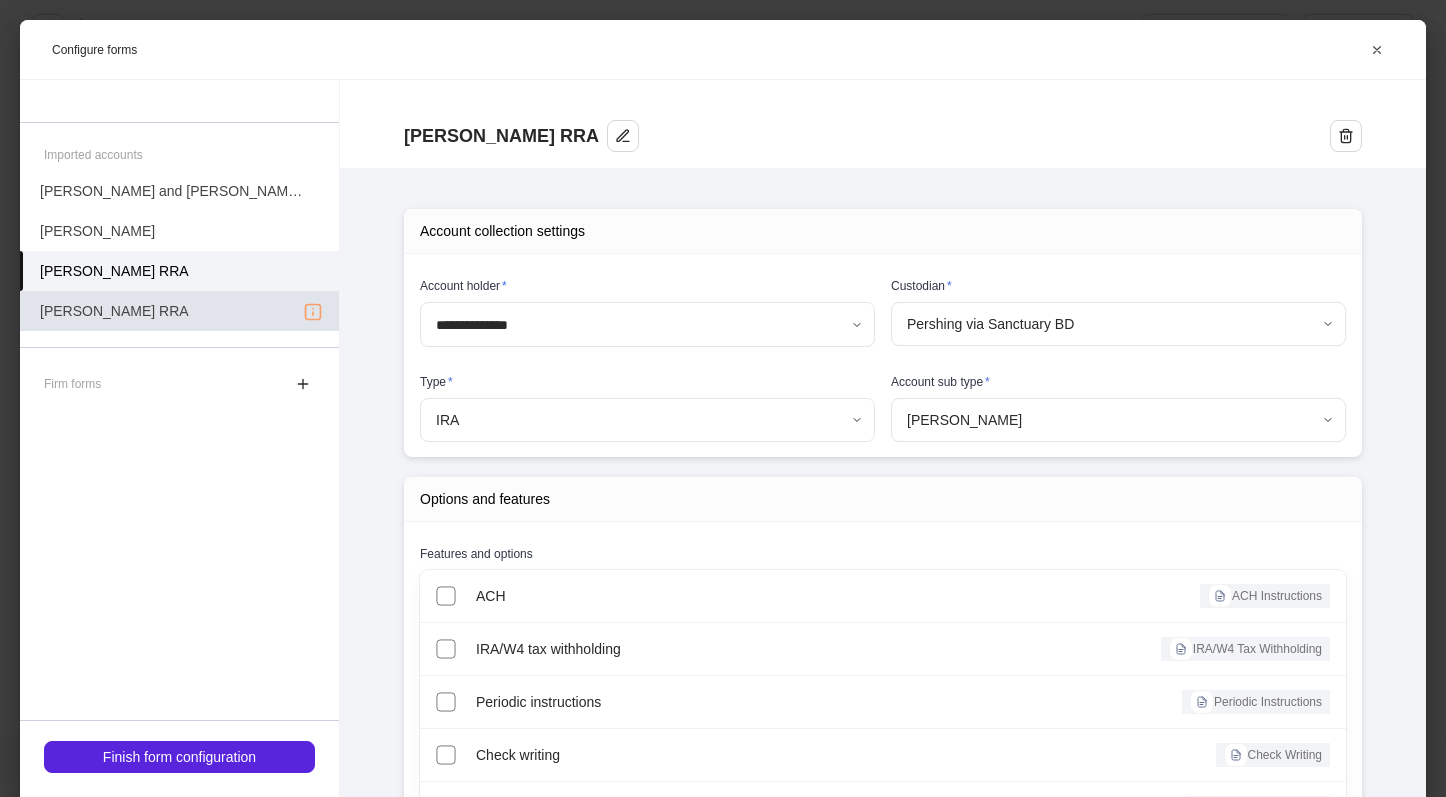click on "[PERSON_NAME] RRA" at bounding box center [179, 311] 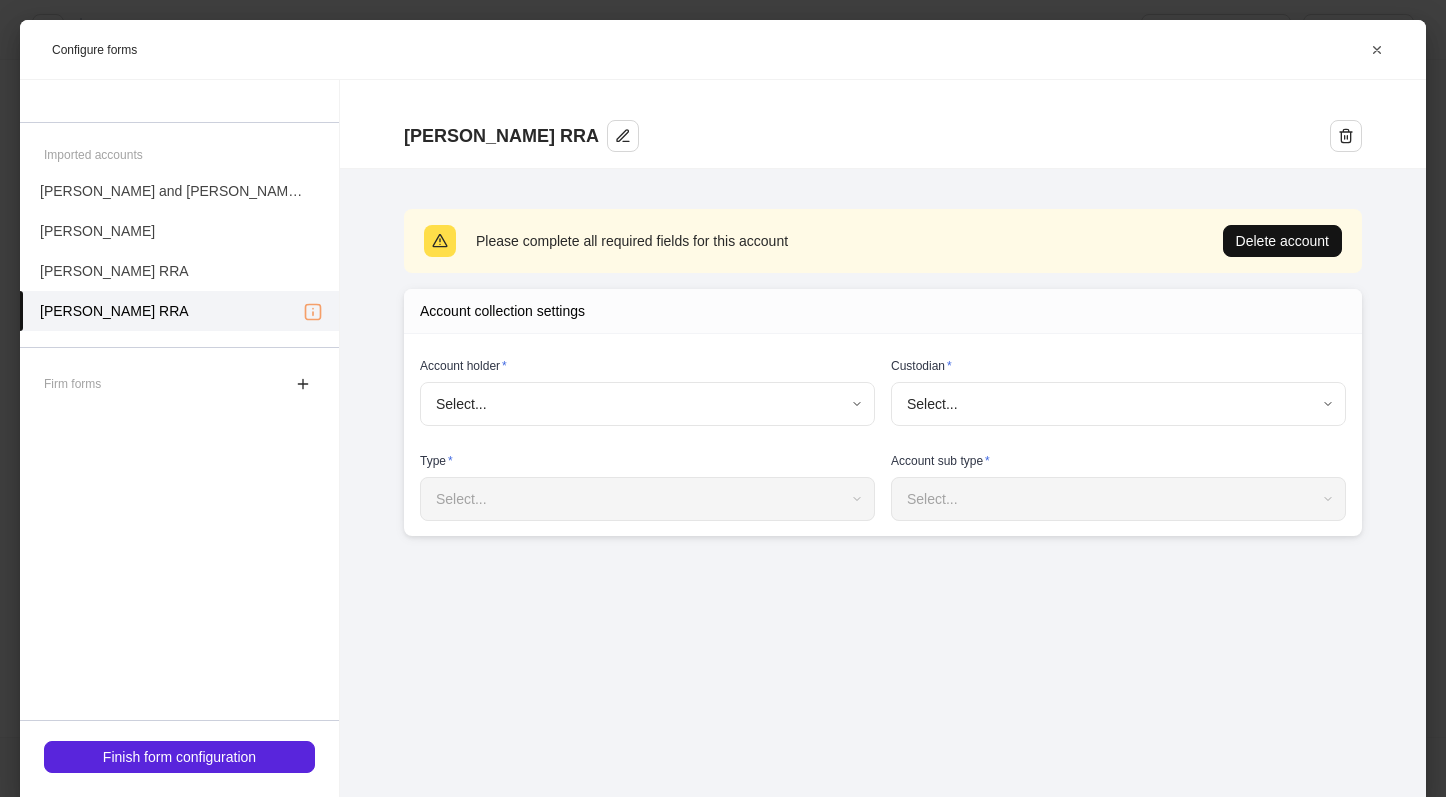 click on "Onboard new profiles Assign to teammate Save and exit Configure profiles These selections determine what information to collect. Integrations Sync the profile to additional third party tools. Wealthbox Box Edit Accounts and firm forms Set up forms to collect for each client profile. 4 imported Set up [PERSON_NAME] Household Edit [PERSON_NAME] [PERSON_NAME] Continue
Configure forms [PERSON_NAME] RRA Please complete all required fields for this account Delete account Account collection settings Account holder * Select... ​ Custodian * Select... ​ Type * Select... ​ Account sub type * Select... ​ Accounts Imported accounts [PERSON_NAME] and [PERSON_NAME] JTWROS [PERSON_NAME] [PERSON_NAME] RRA [PERSON_NAME] RRA Firm forms Finish form configuration" at bounding box center (723, 398) 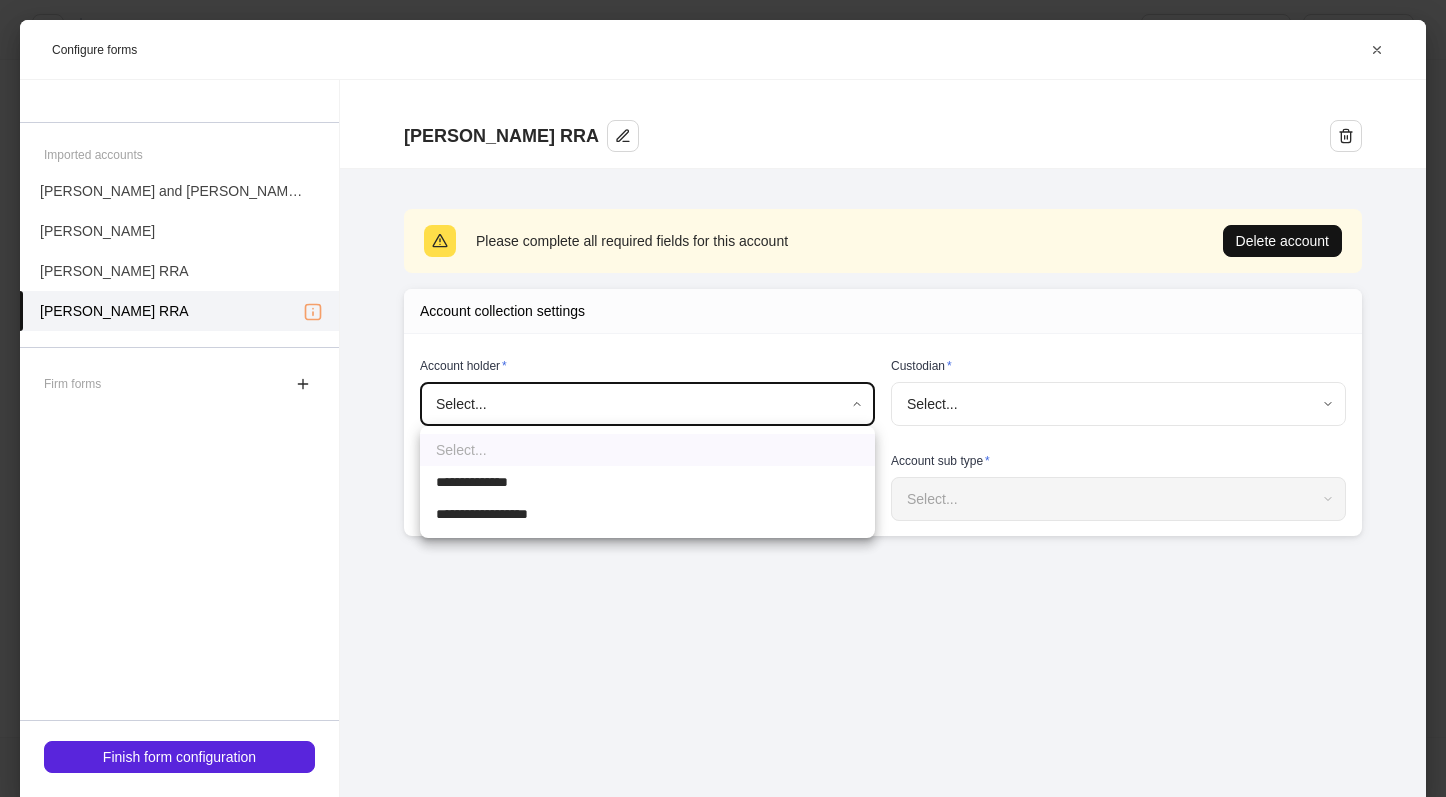 click on "**********" at bounding box center [647, 514] 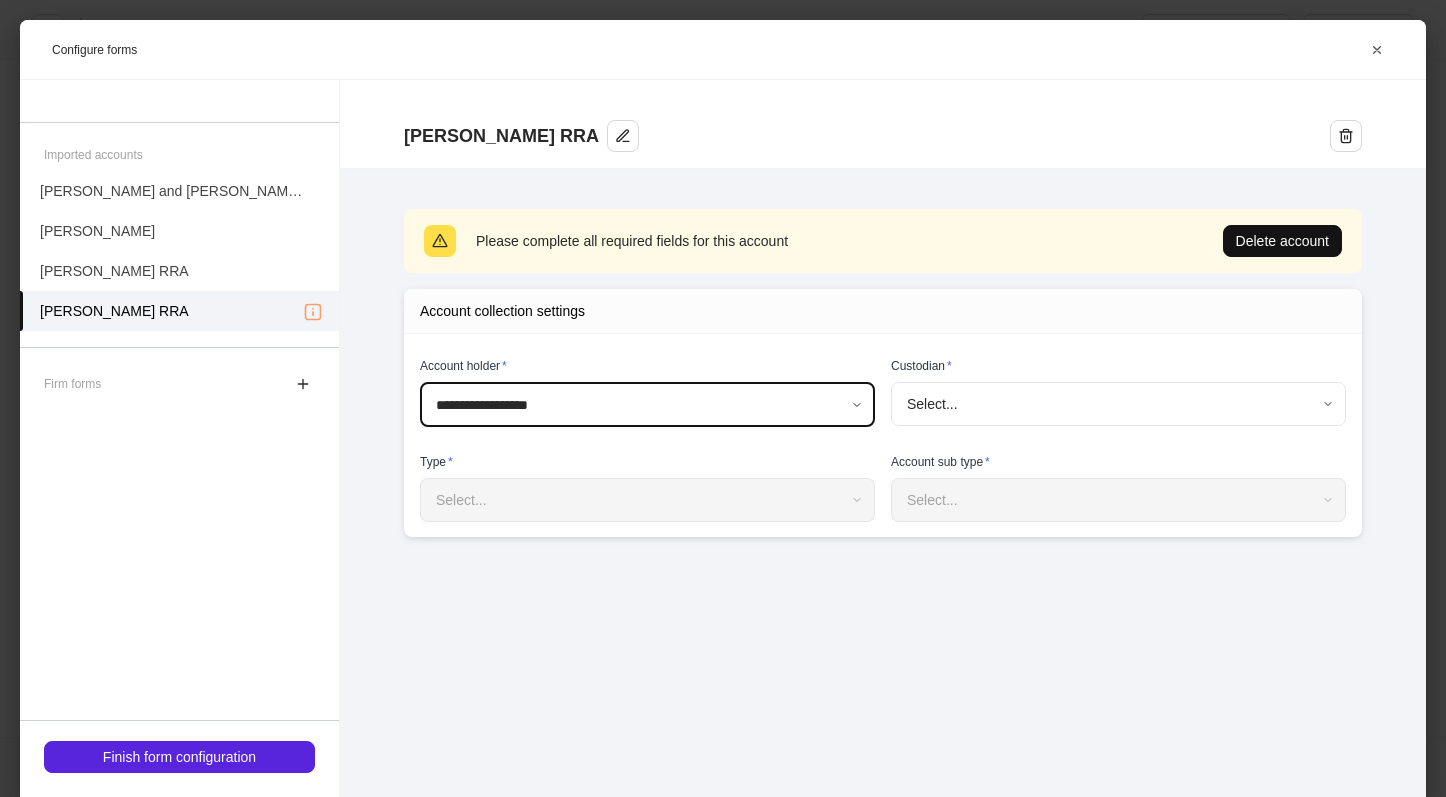 click on "**********" at bounding box center (723, 398) 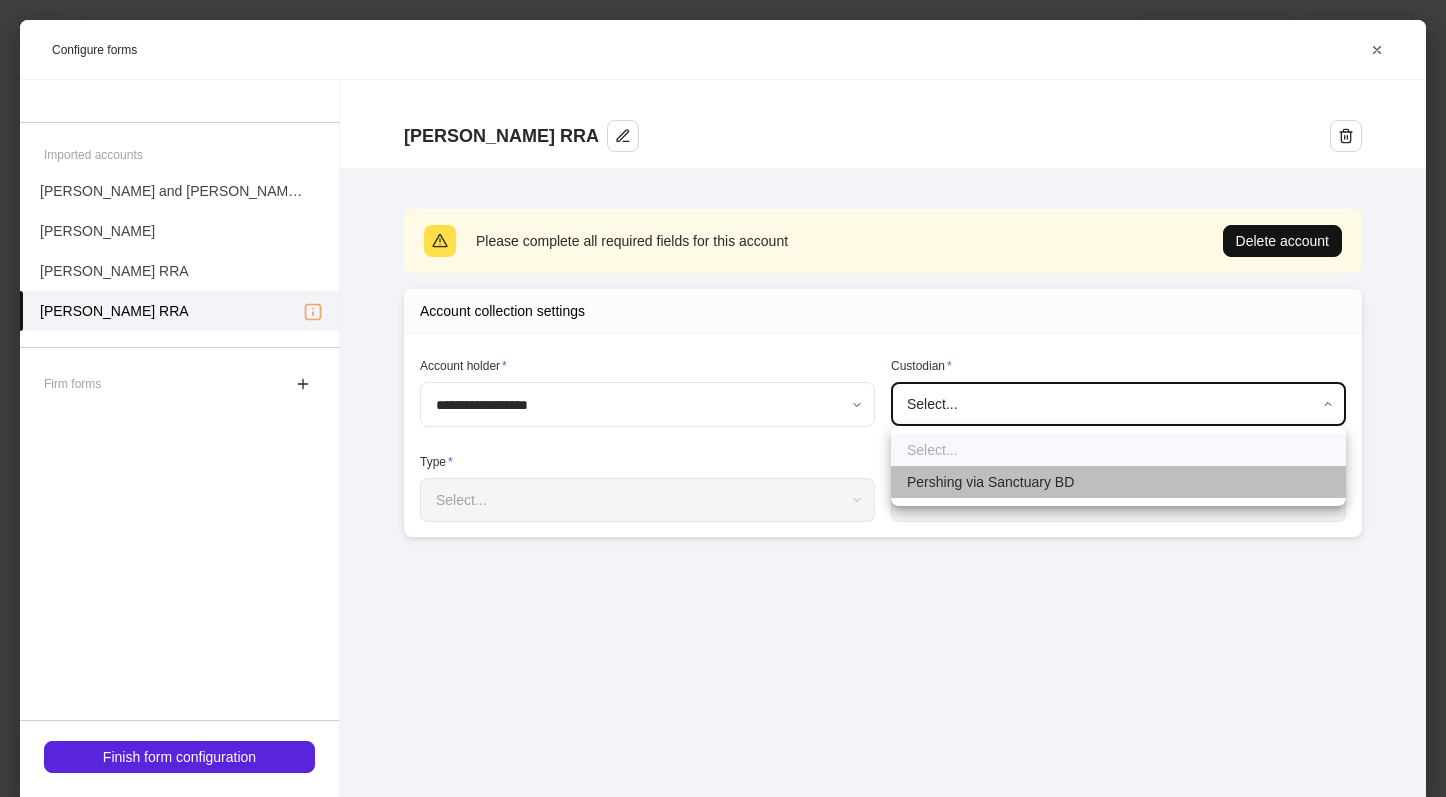 click on "Pershing via Sanctuary BD" at bounding box center (1118, 482) 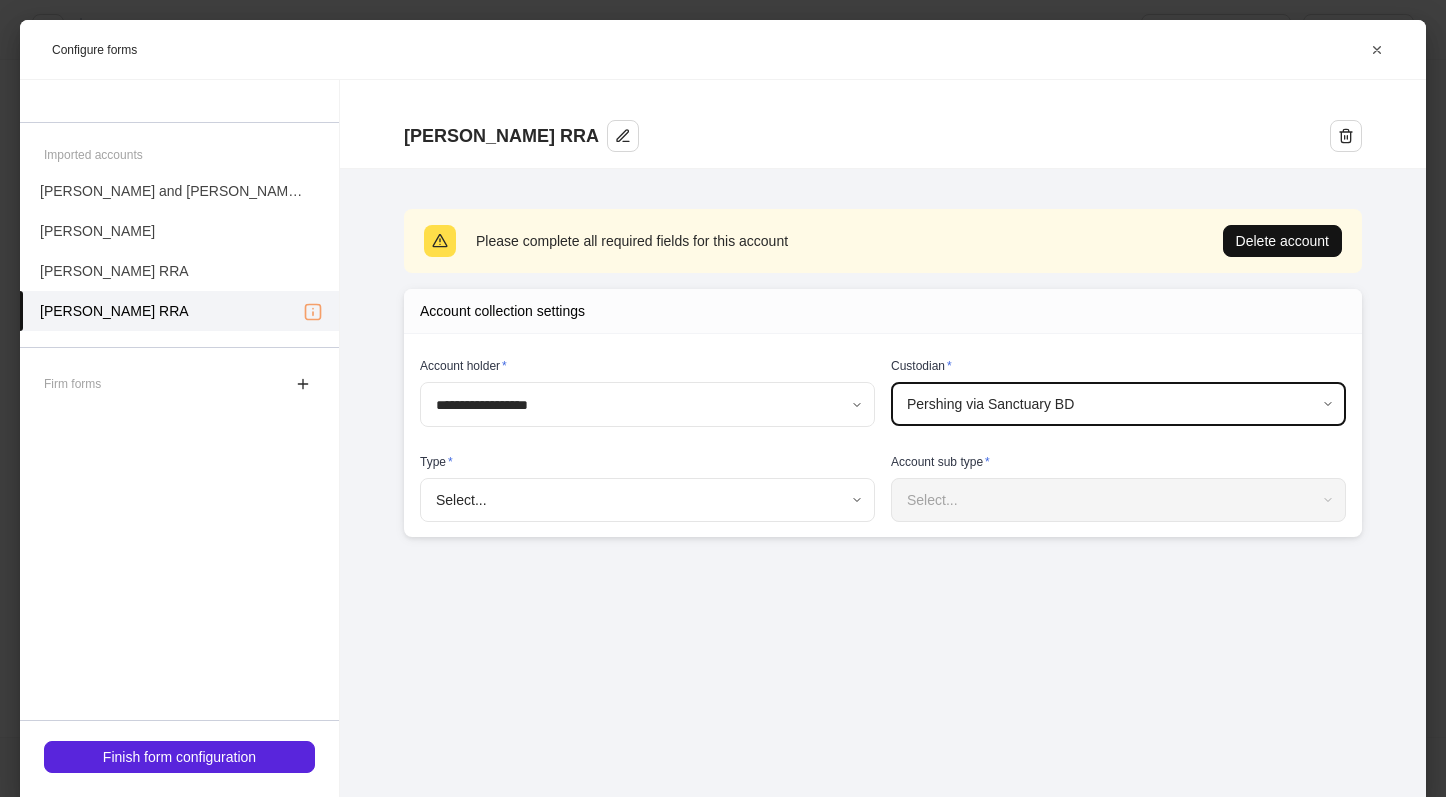click on "**********" at bounding box center (723, 398) 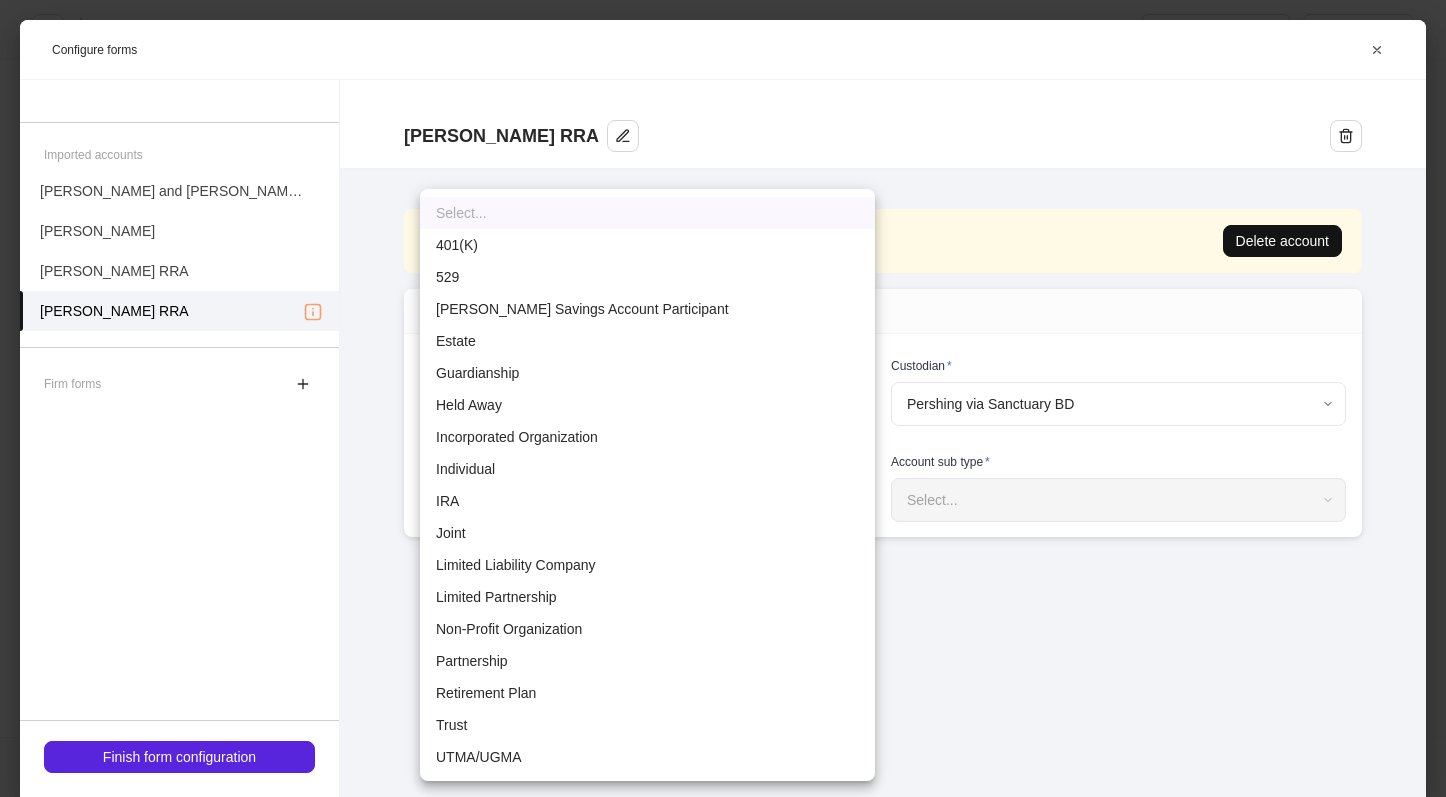 click on "IRA" at bounding box center [647, 501] 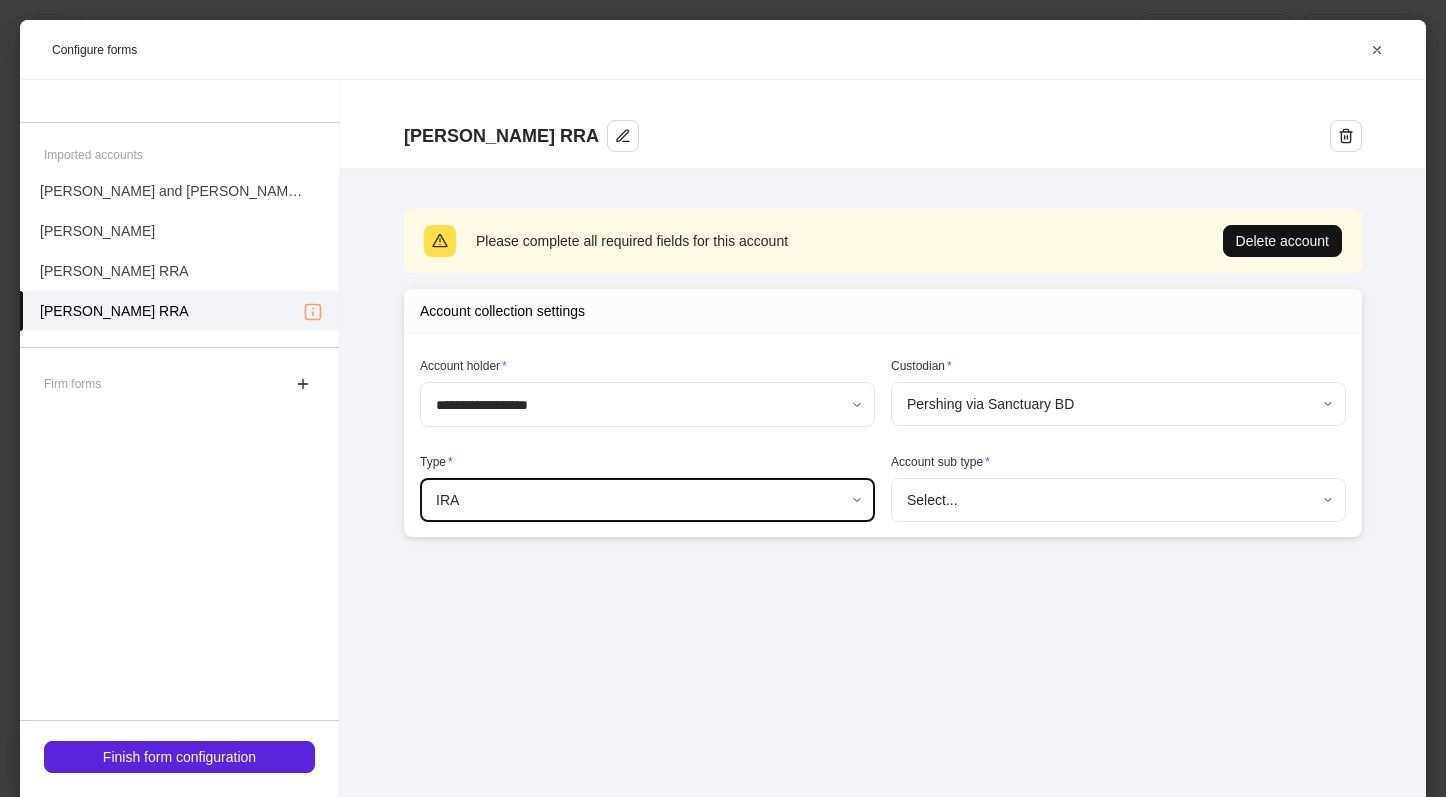 click on "**********" at bounding box center [723, 398] 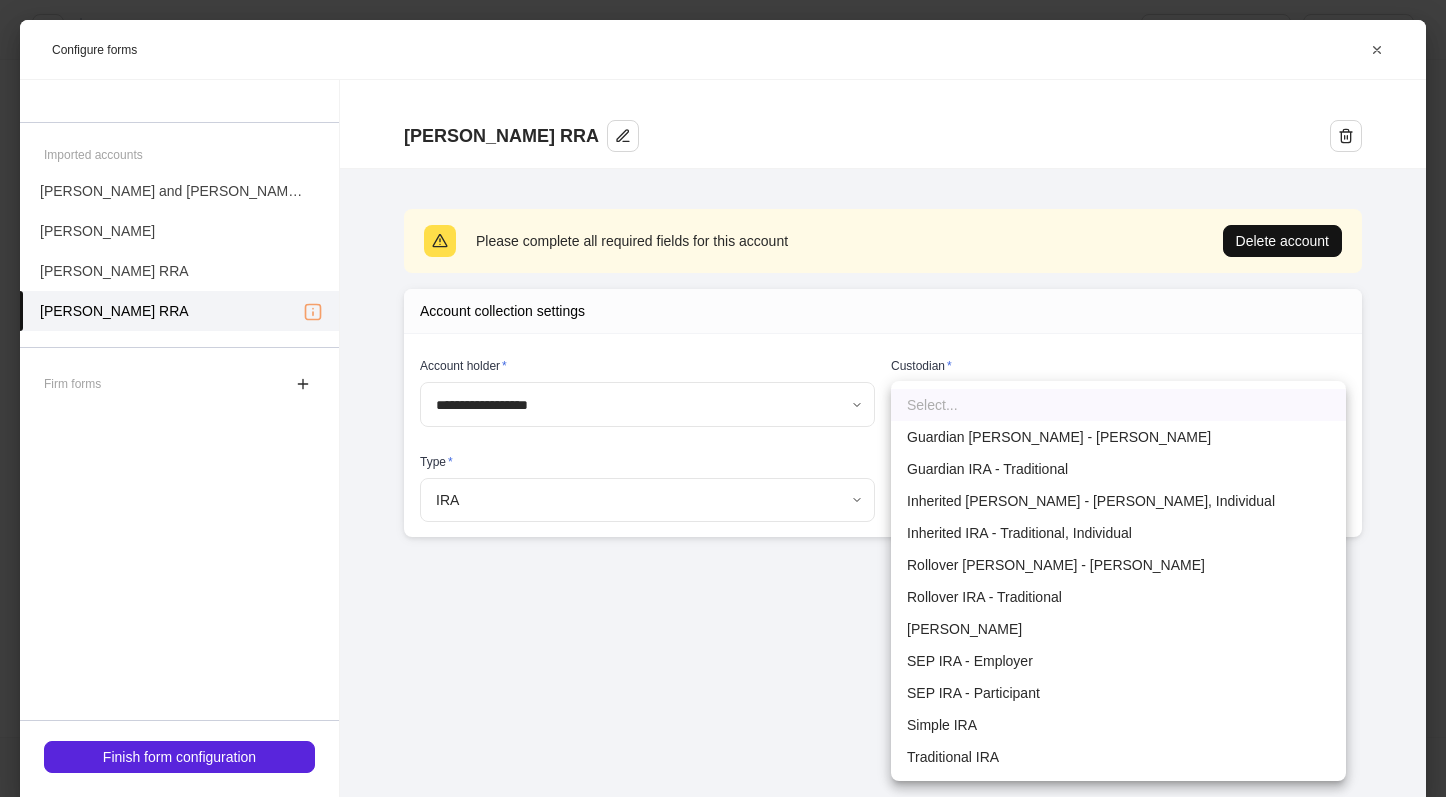 click on "[PERSON_NAME]" at bounding box center [1118, 629] 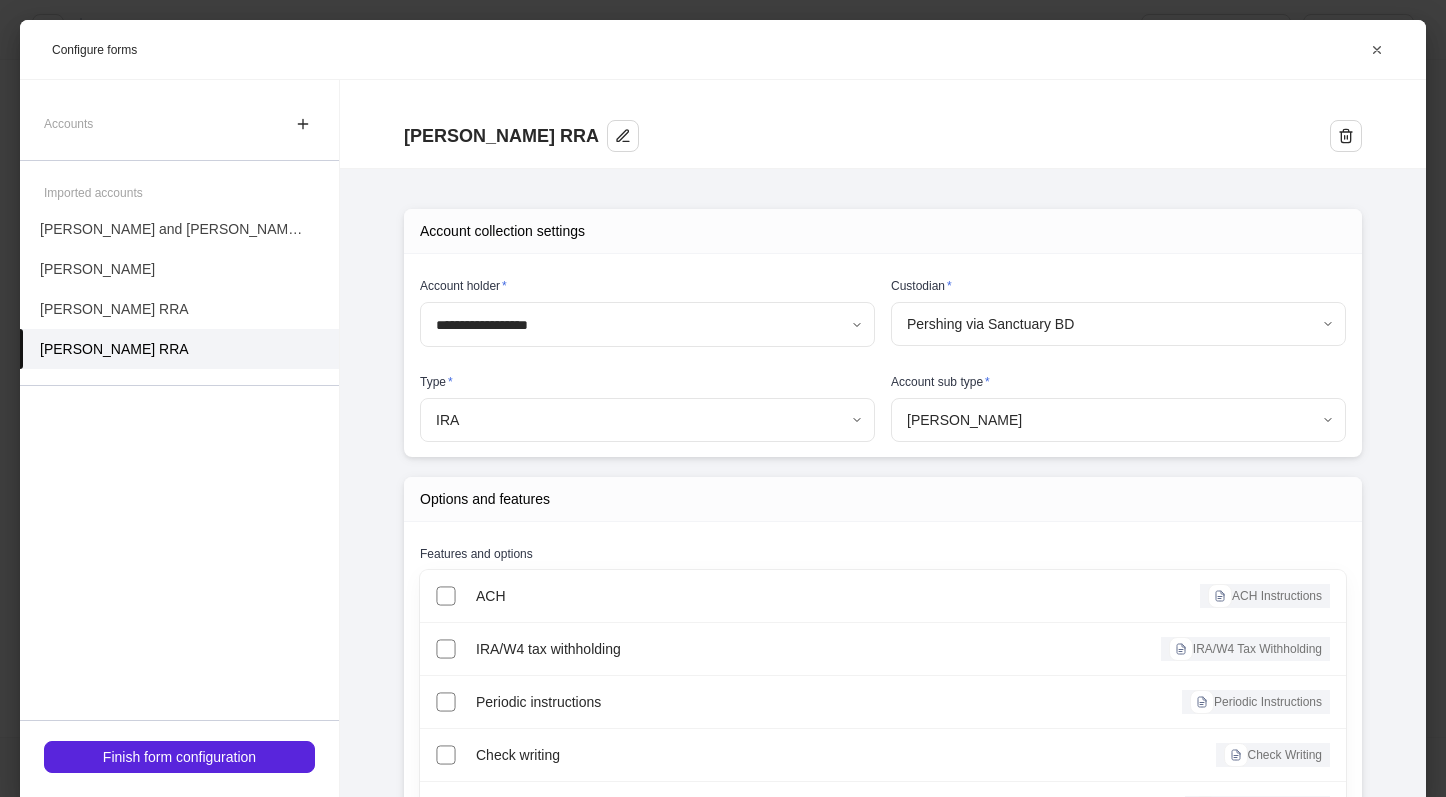 scroll, scrollTop: 38, scrollLeft: 0, axis: vertical 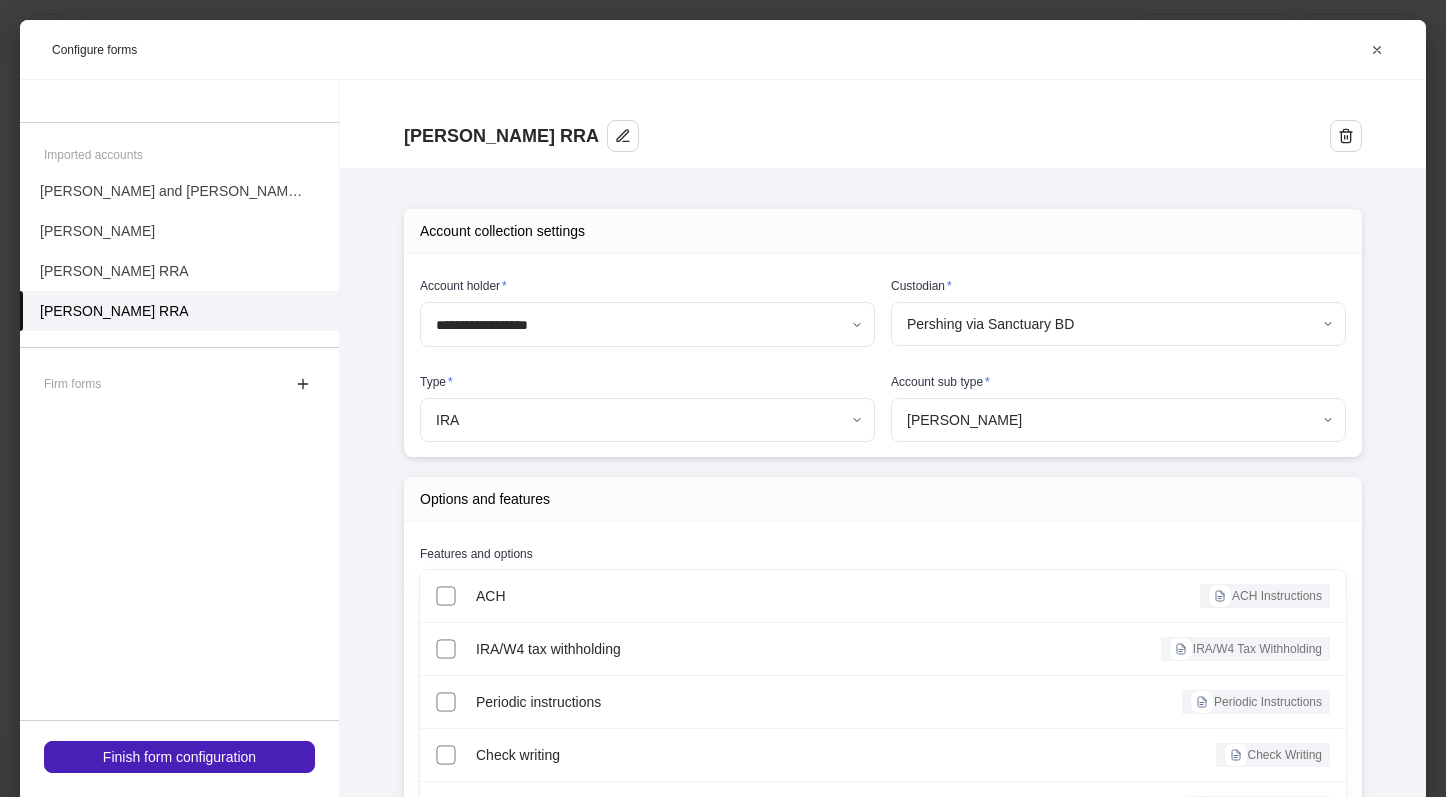 click on "Finish form configuration" at bounding box center [179, 757] 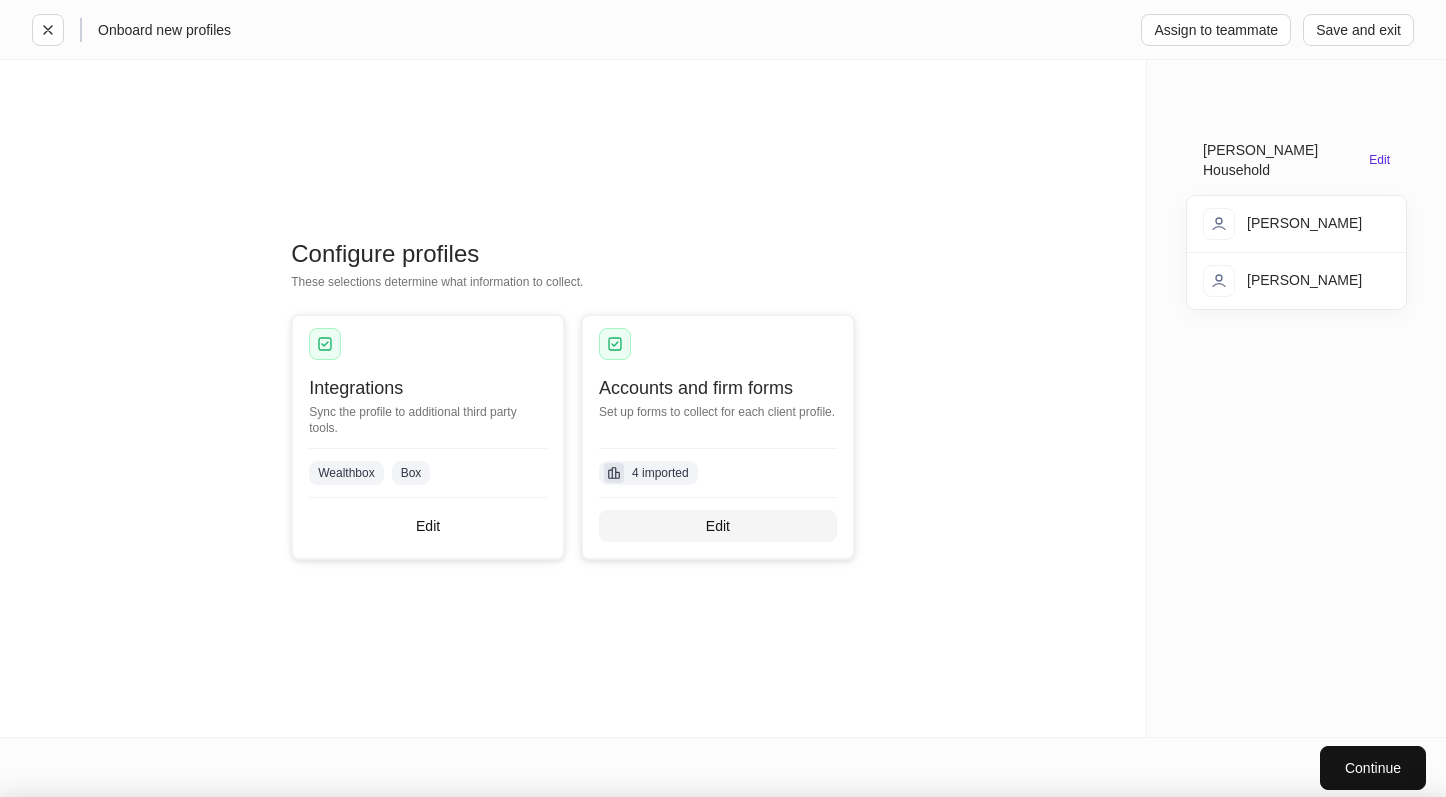 scroll, scrollTop: 28, scrollLeft: 0, axis: vertical 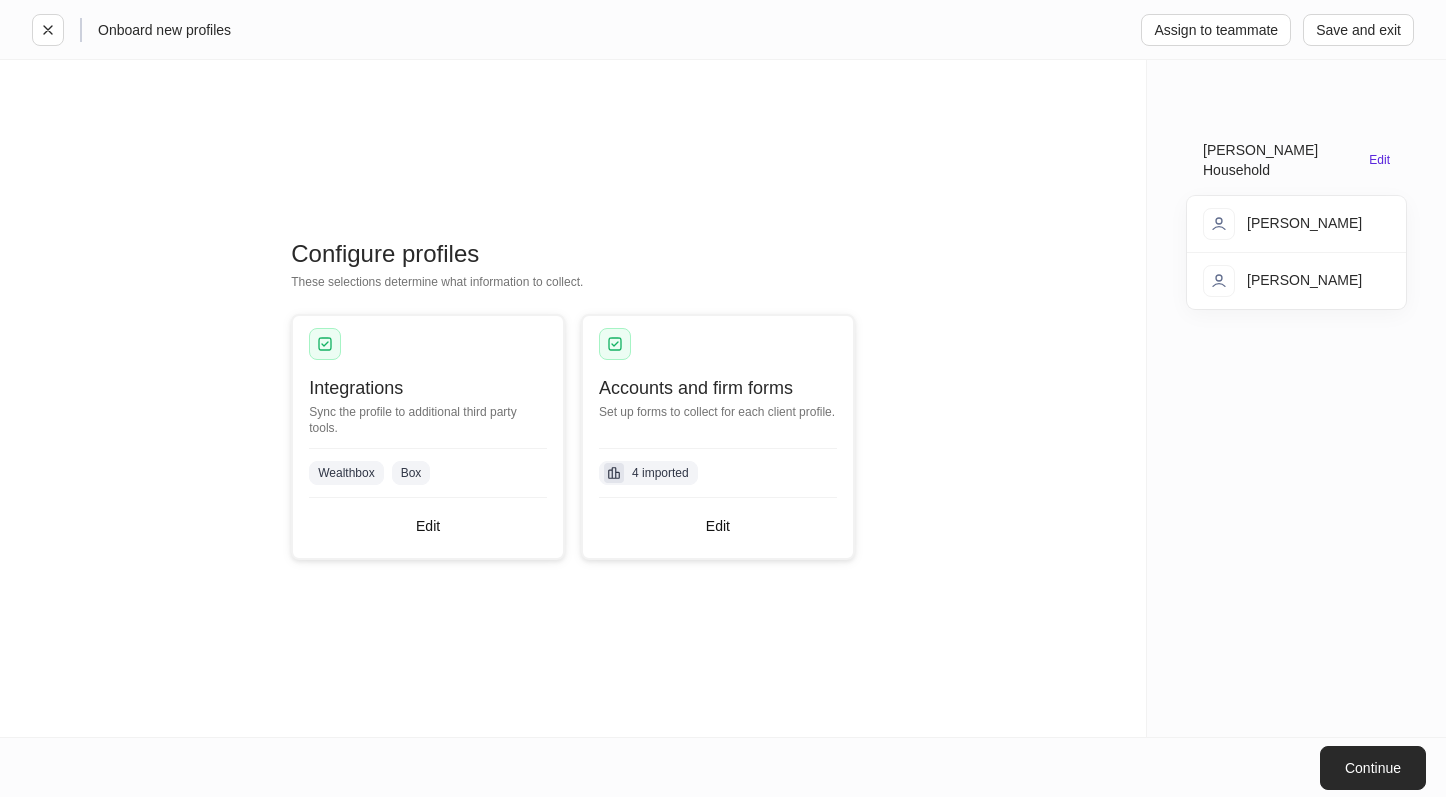 click on "Continue" at bounding box center (1373, 768) 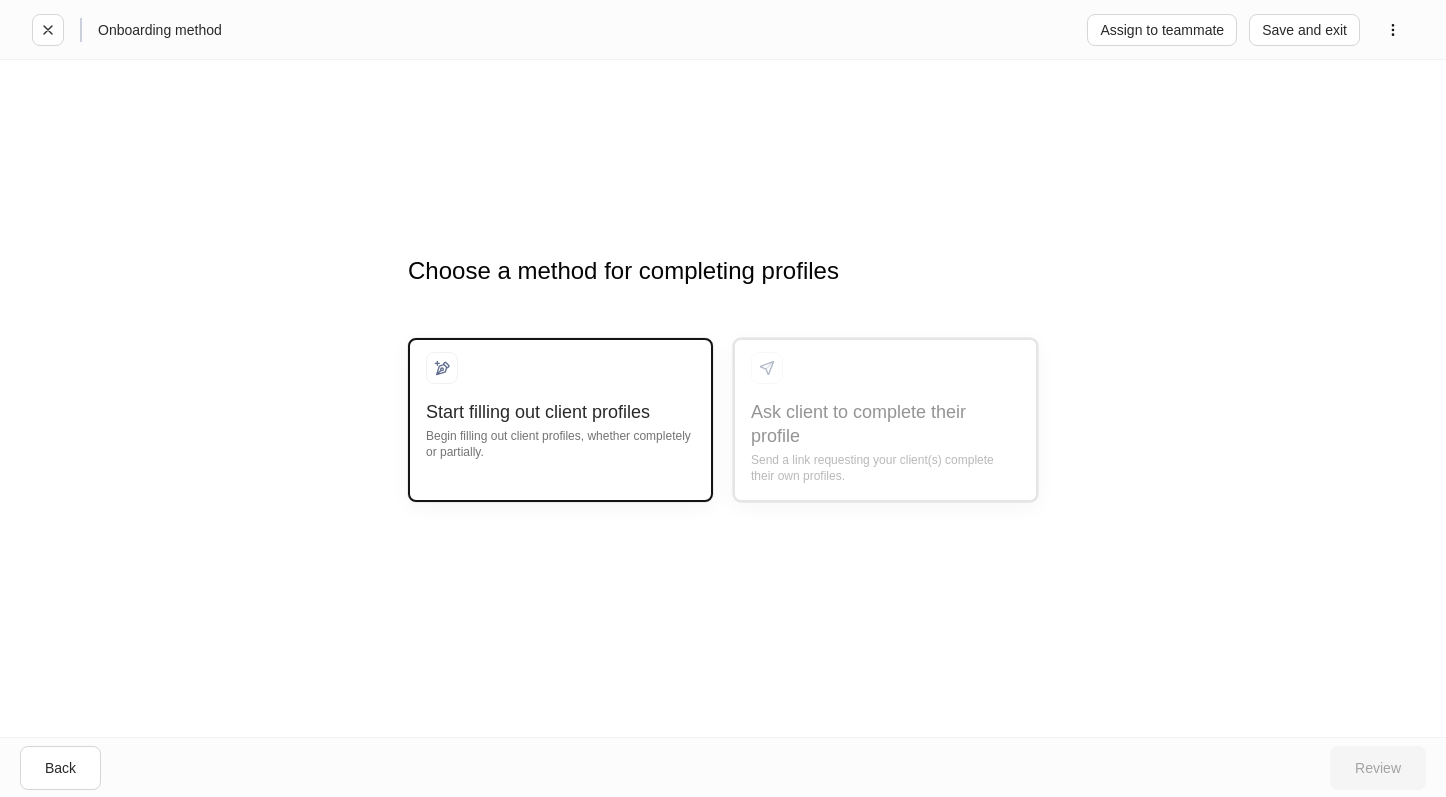 click on "Start filling out client profiles Begin filling out client profiles, whether completely or partially." at bounding box center [560, 442] 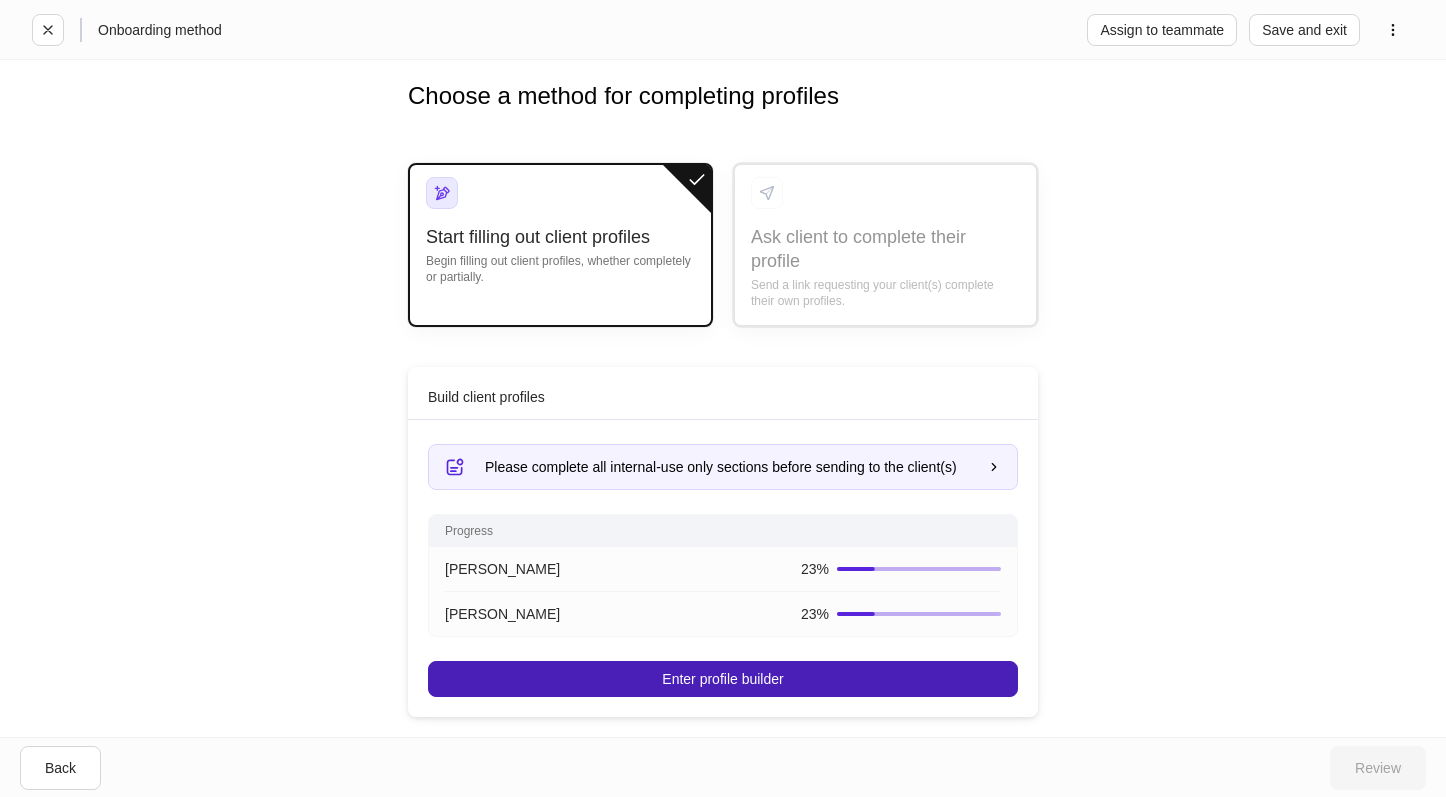 click on "Enter profile builder" at bounding box center [723, 679] 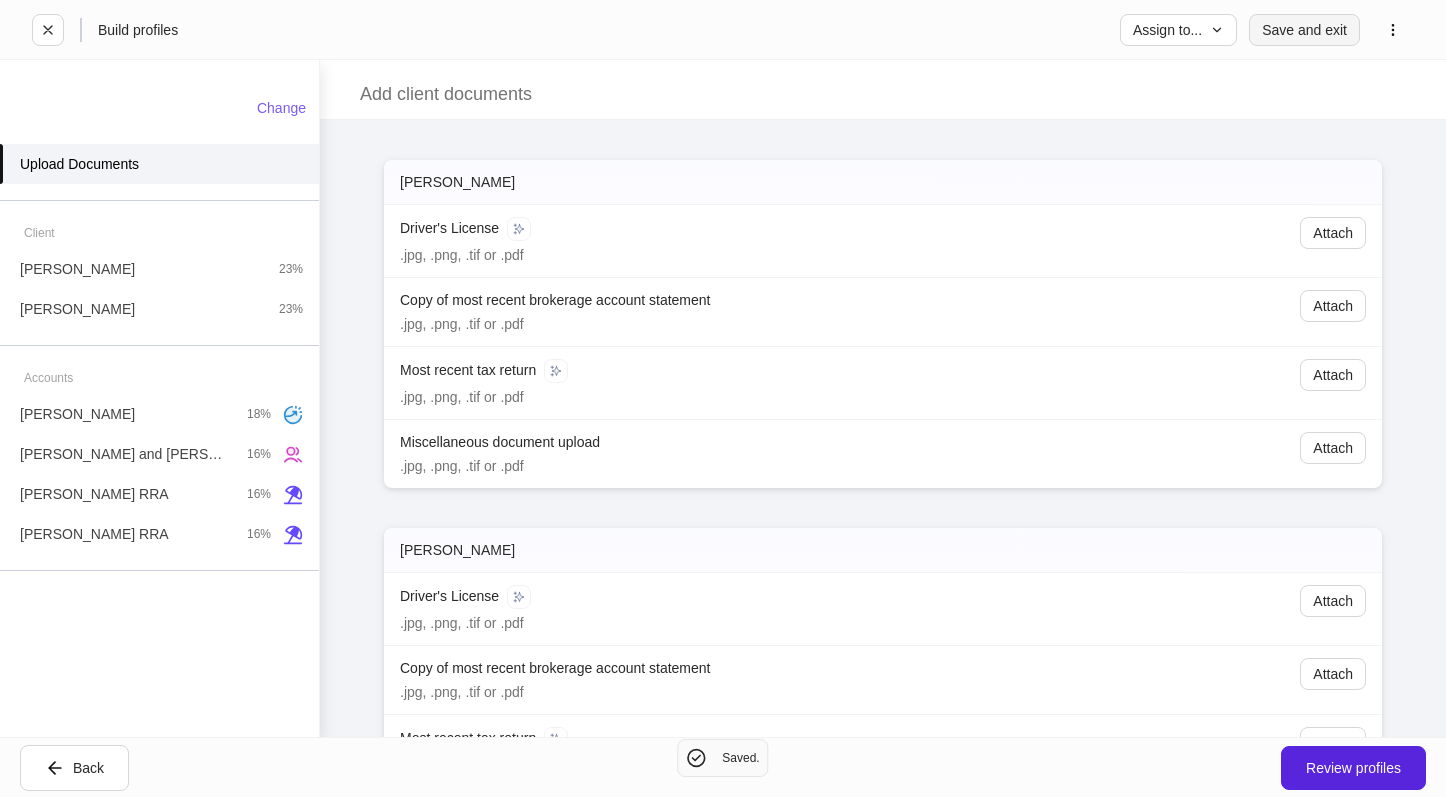 click on "Save and exit" at bounding box center (1304, 30) 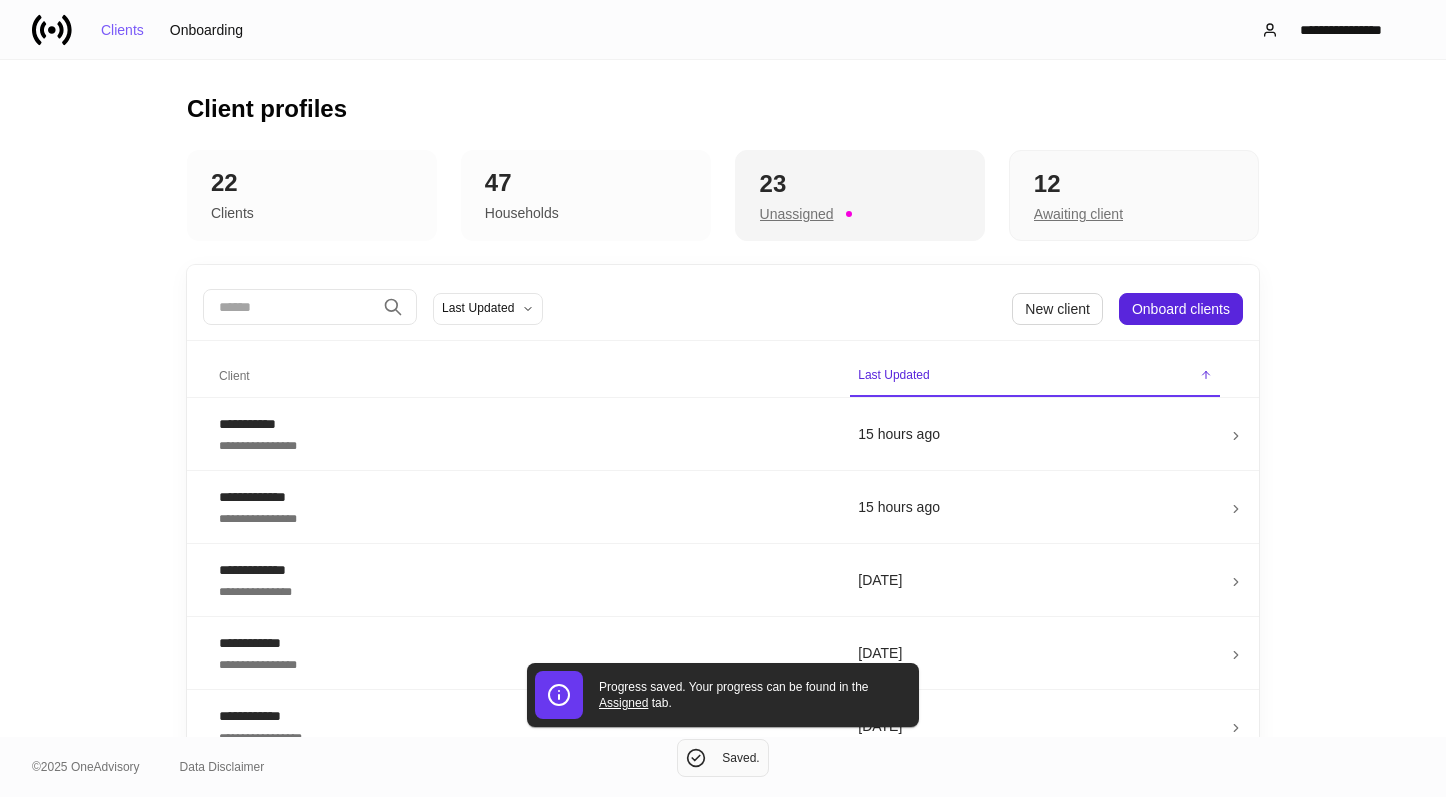 click on "23" at bounding box center [860, 184] 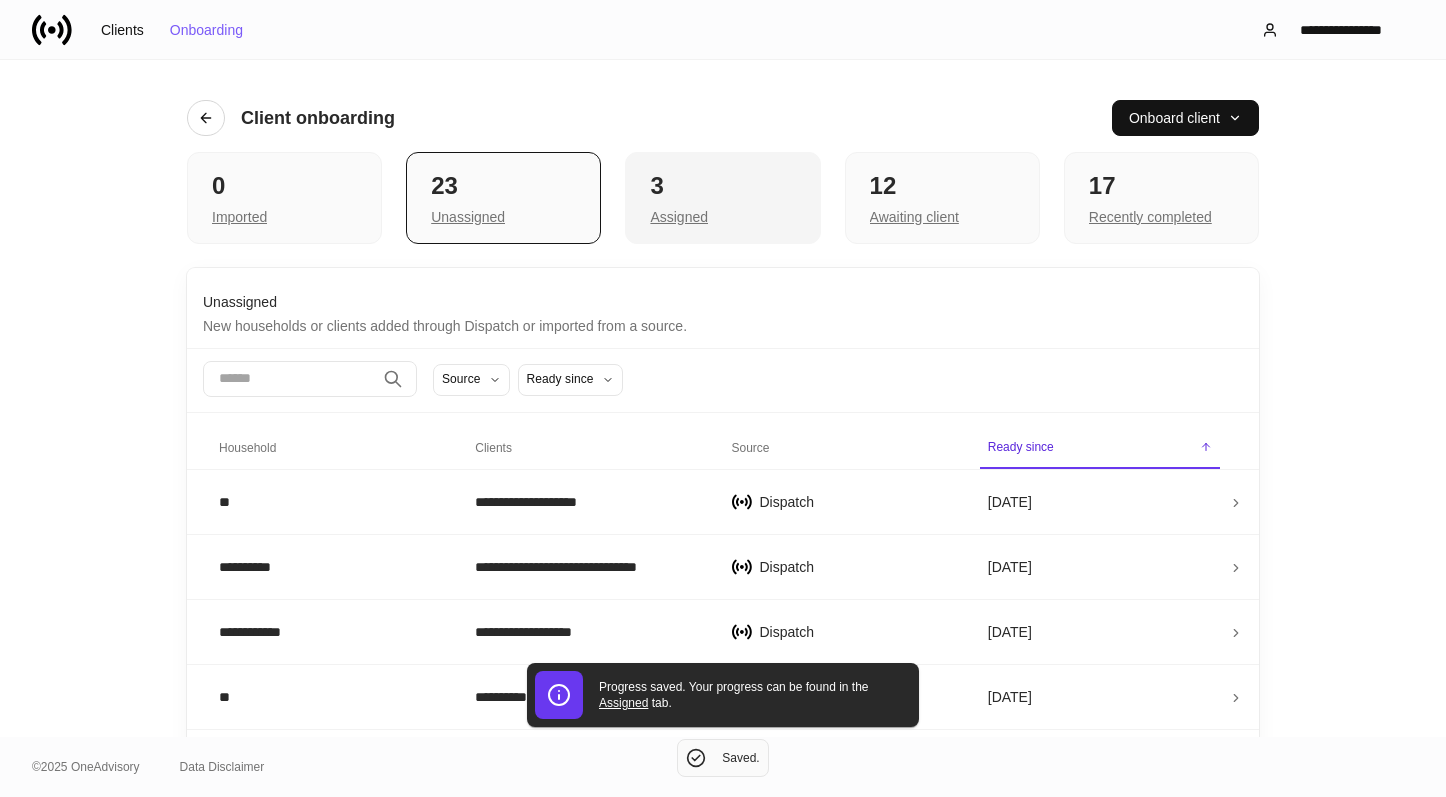 click on "3" at bounding box center [722, 186] 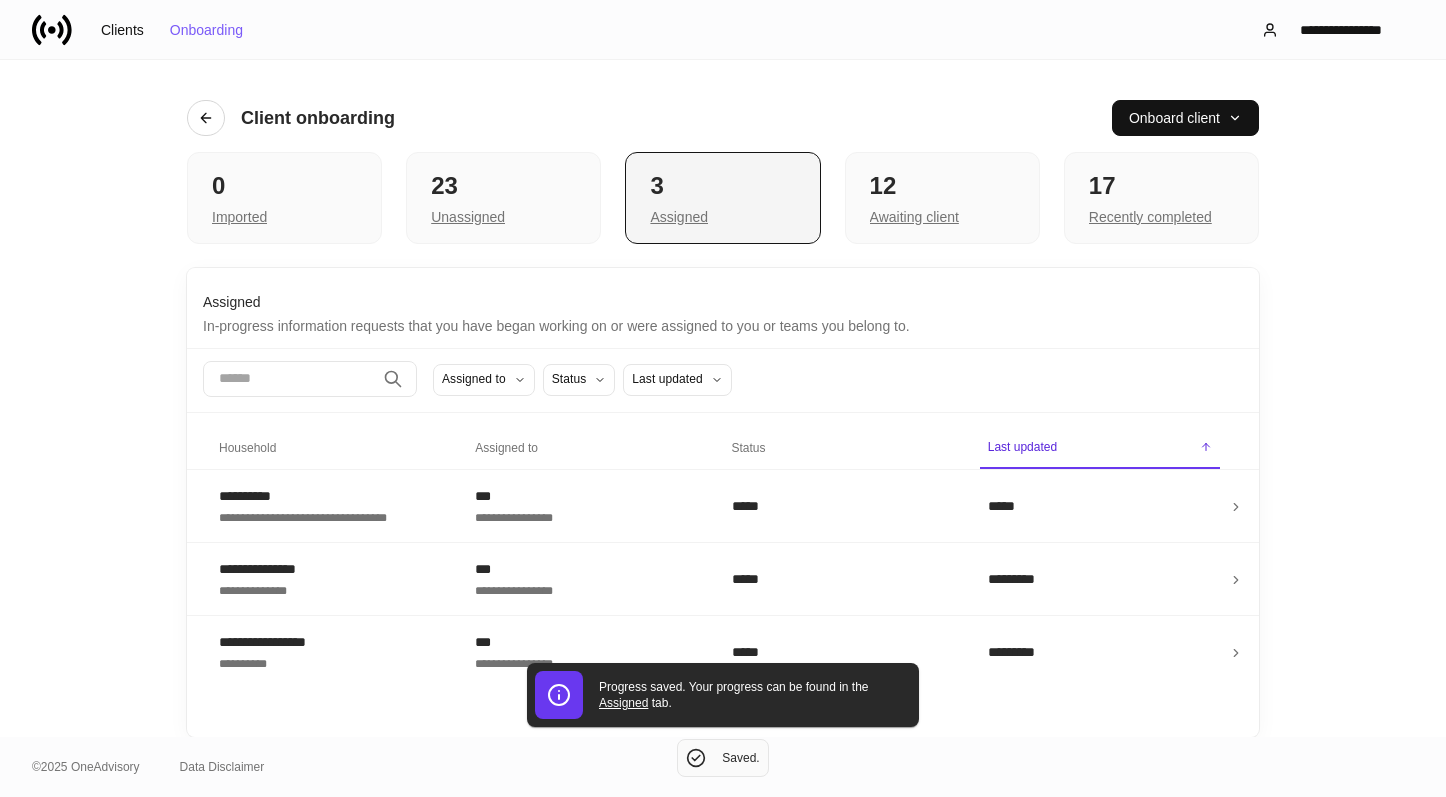 click on "3" at bounding box center [722, 186] 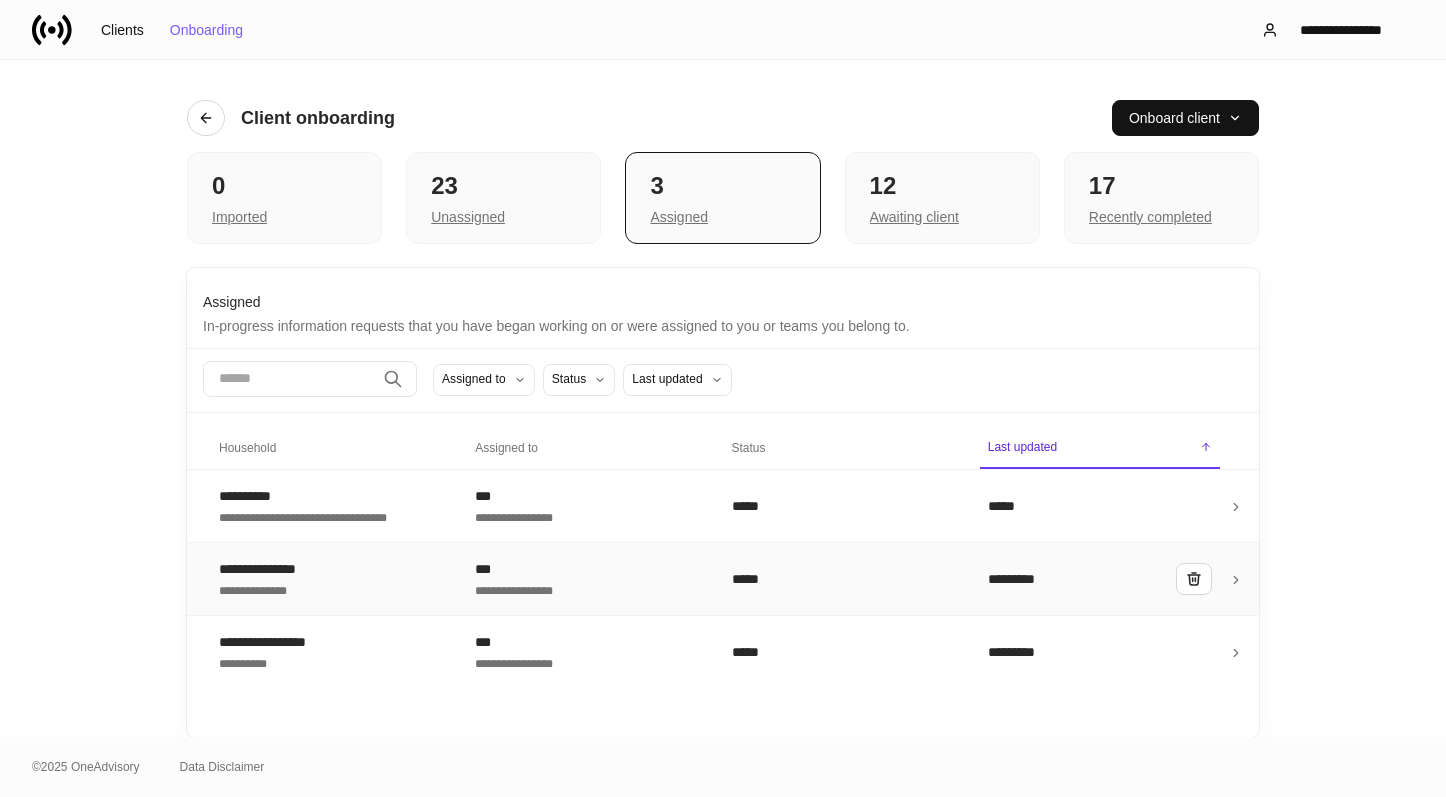 click on "**********" at bounding box center [331, 579] 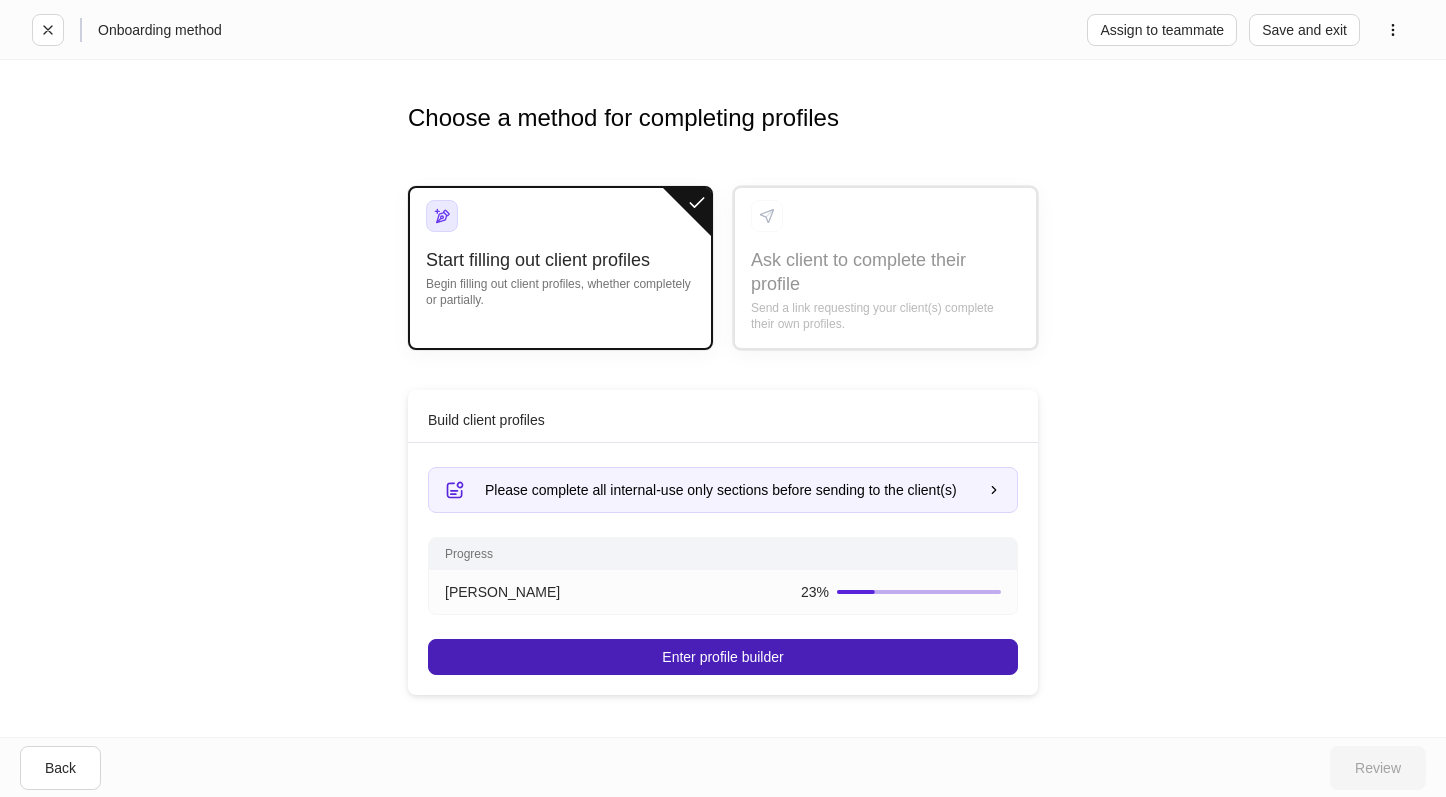 click on "Enter profile builder" at bounding box center (722, 657) 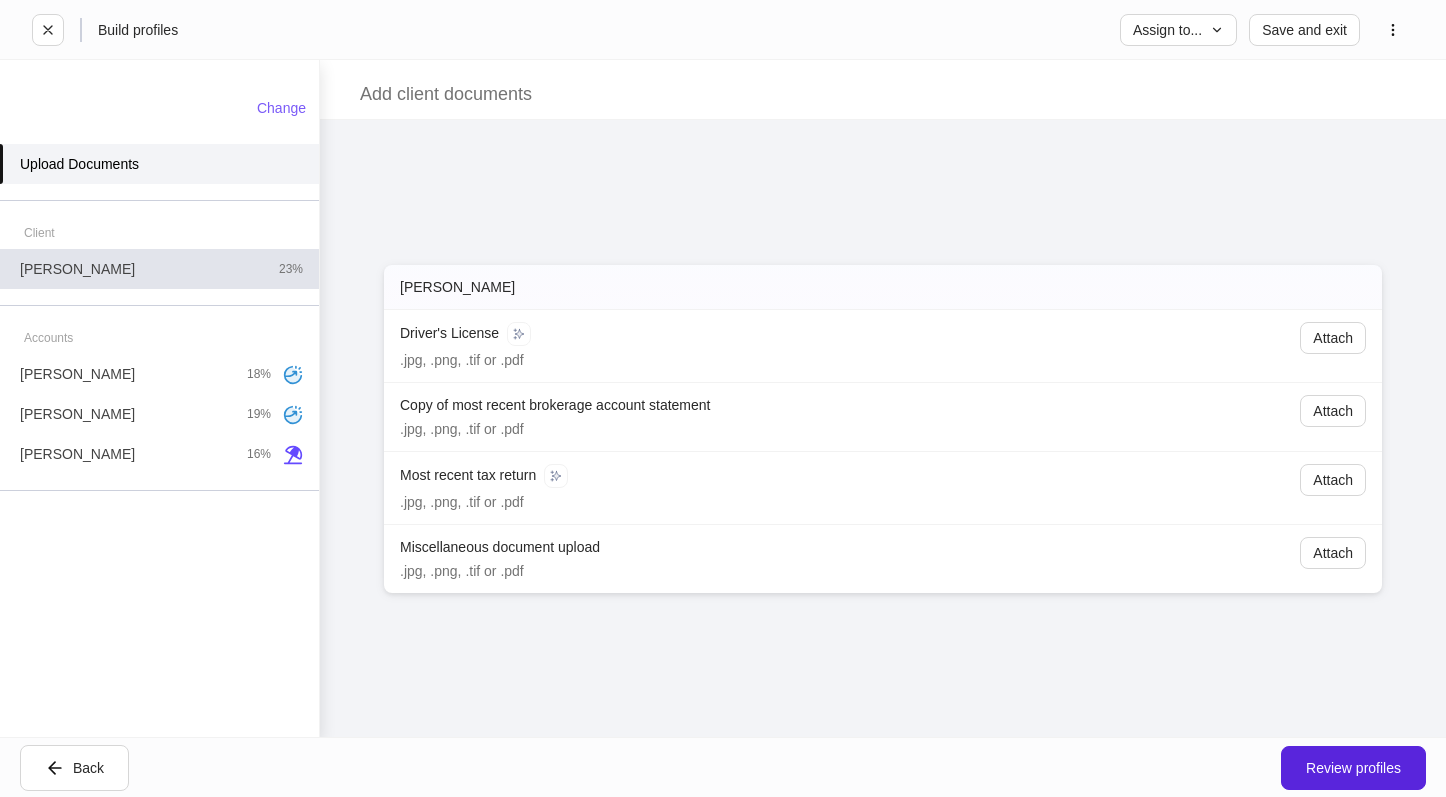 click on "[PERSON_NAME] 23%" at bounding box center (159, 269) 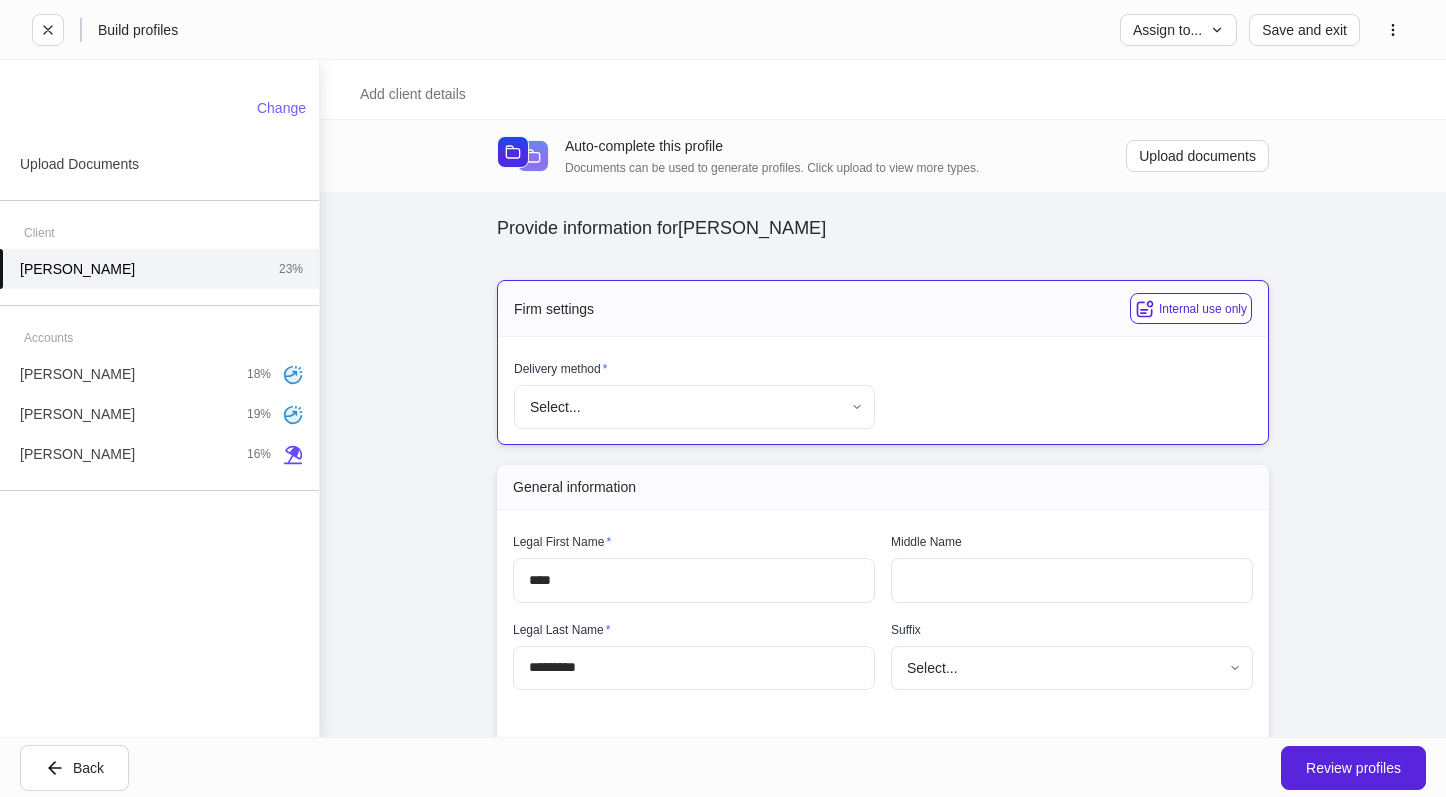 scroll, scrollTop: 100, scrollLeft: 0, axis: vertical 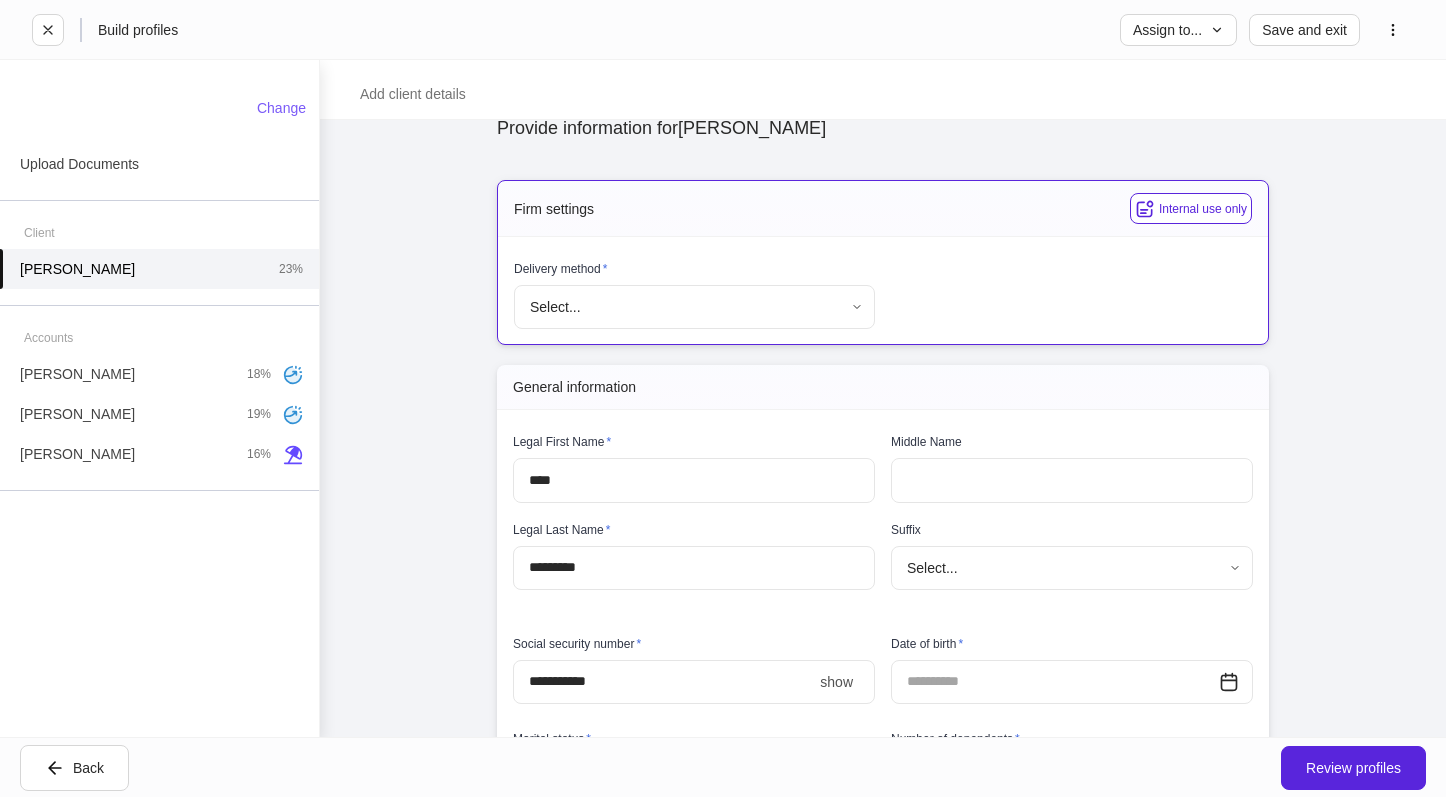 click on "**********" at bounding box center [723, 398] 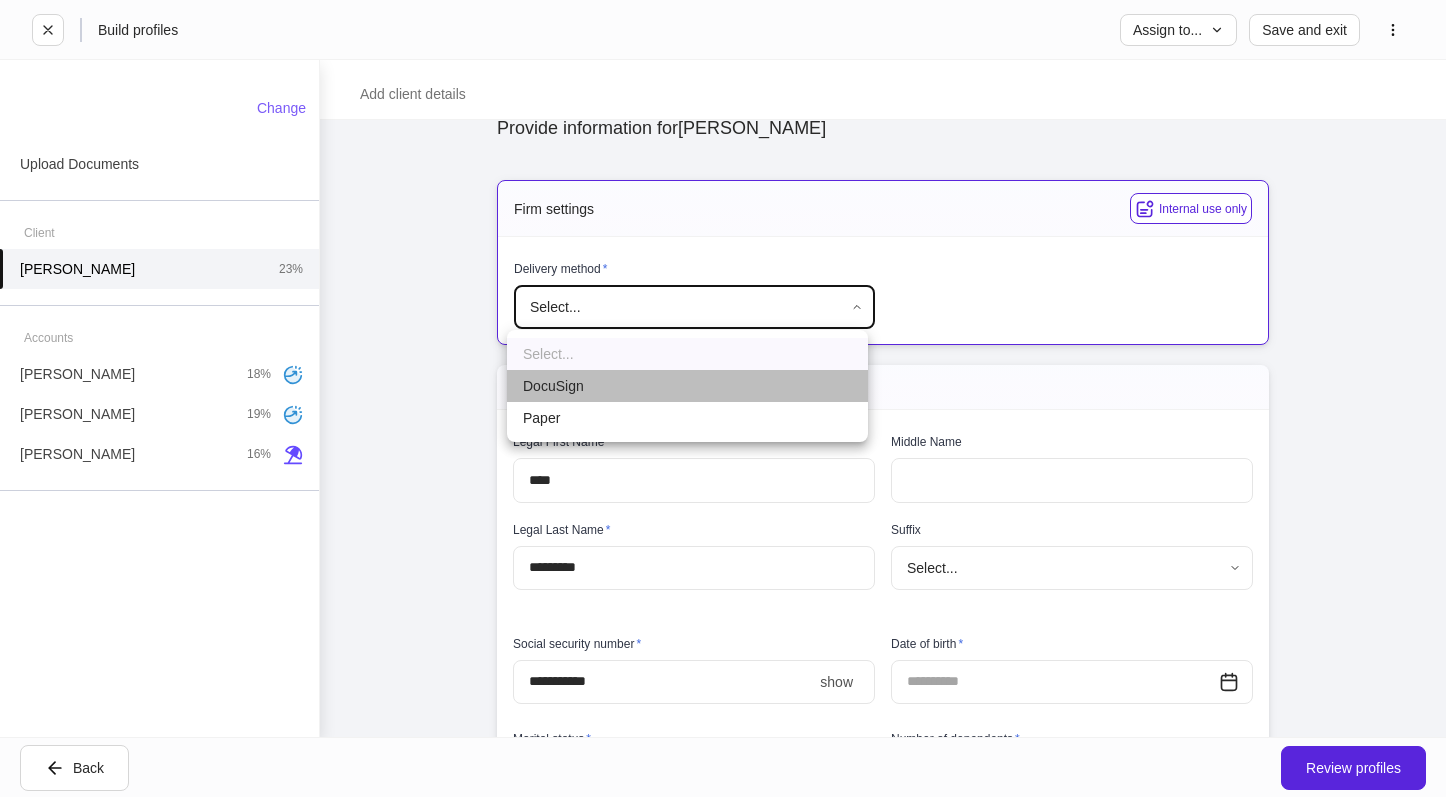 click on "DocuSign" at bounding box center [687, 386] 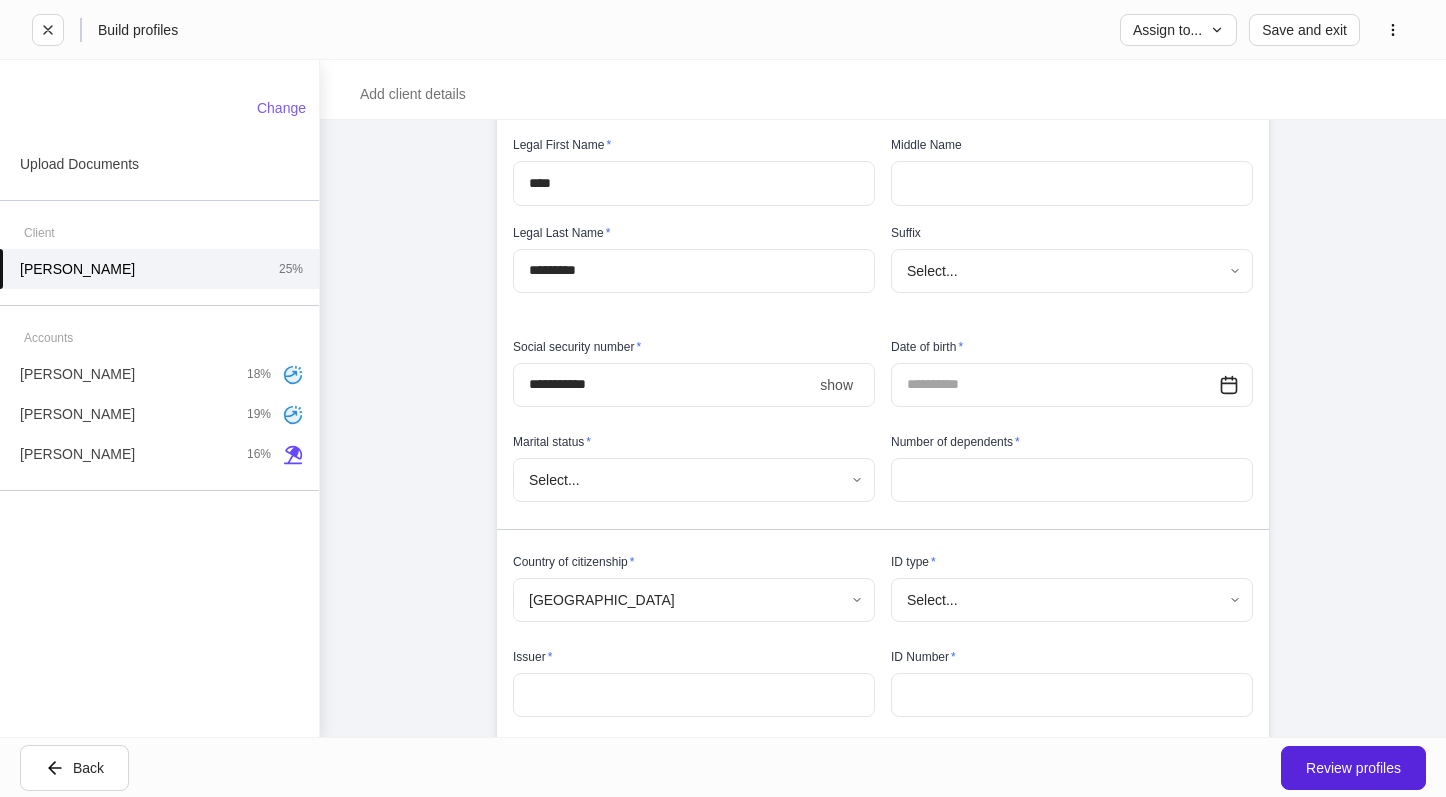 scroll, scrollTop: 400, scrollLeft: 0, axis: vertical 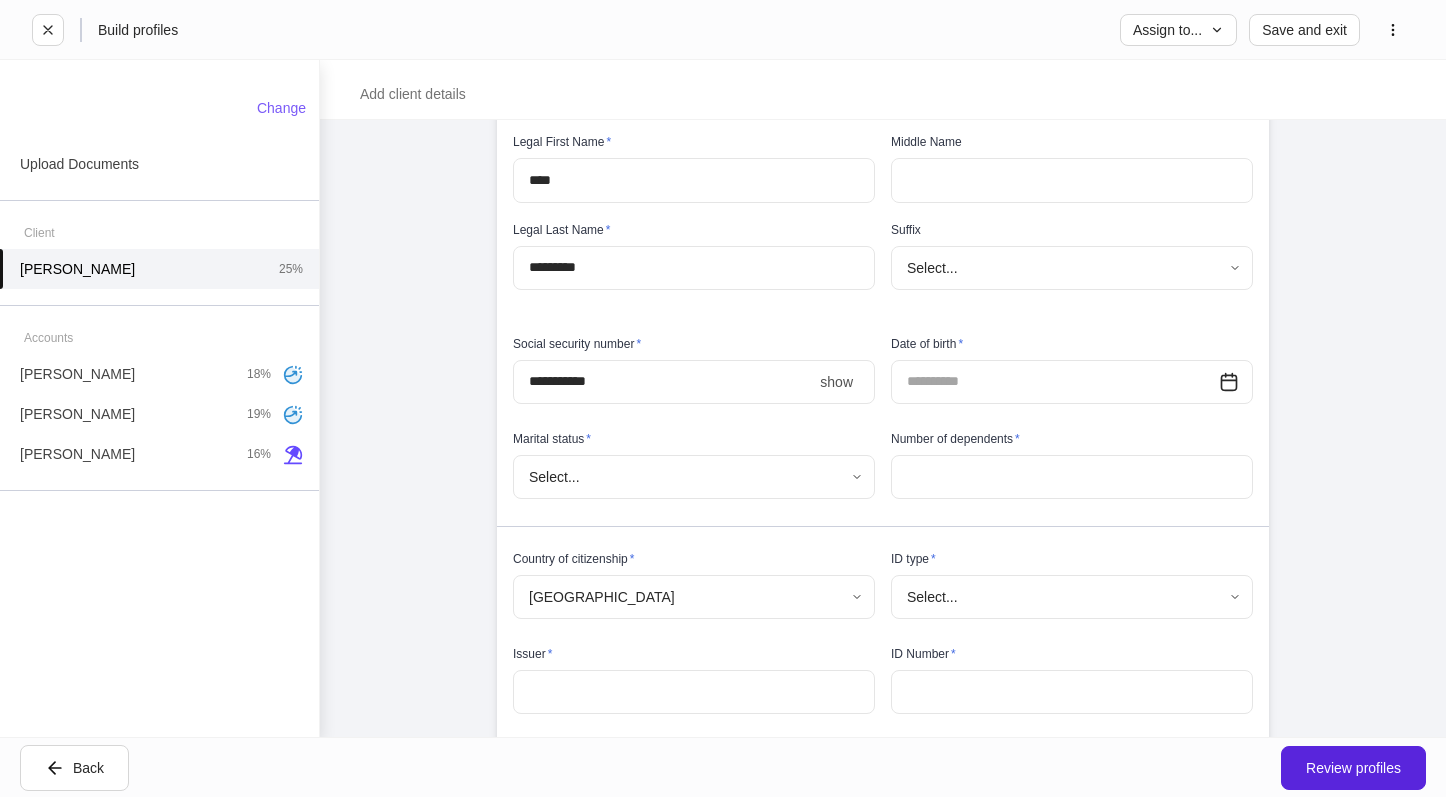 click on "Social security number *" at bounding box center (694, 348) 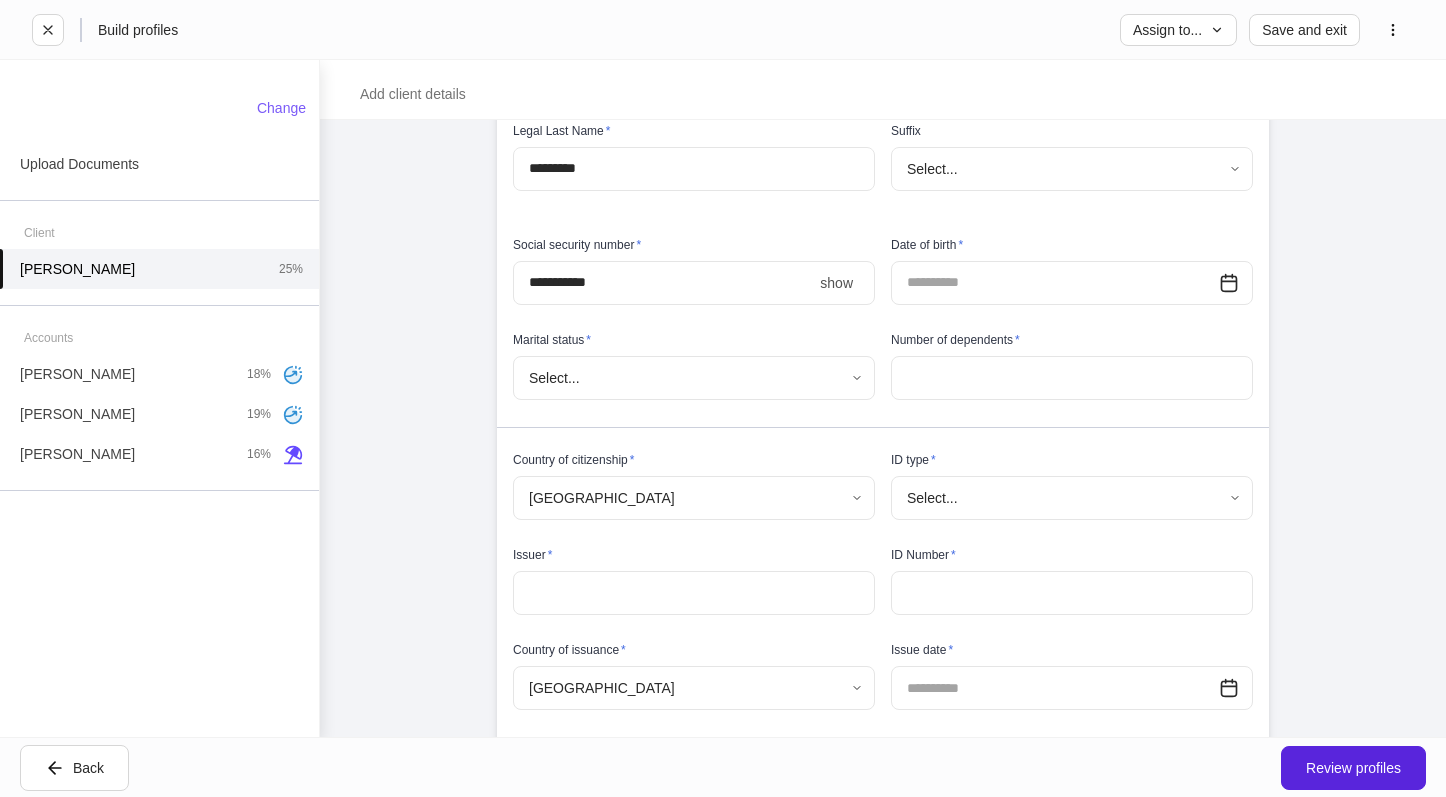 scroll, scrollTop: 500, scrollLeft: 0, axis: vertical 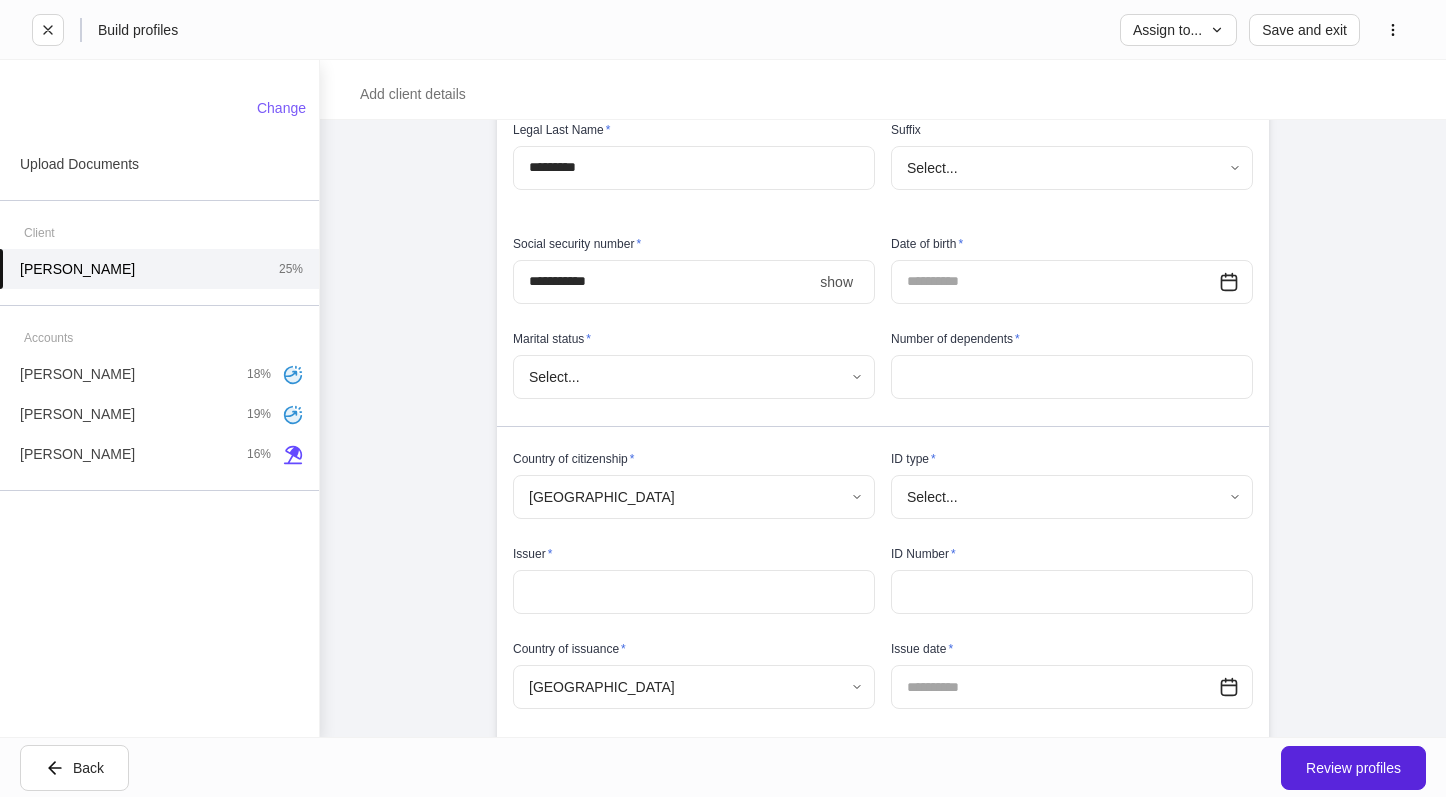 click on "**********" at bounding box center (723, 398) 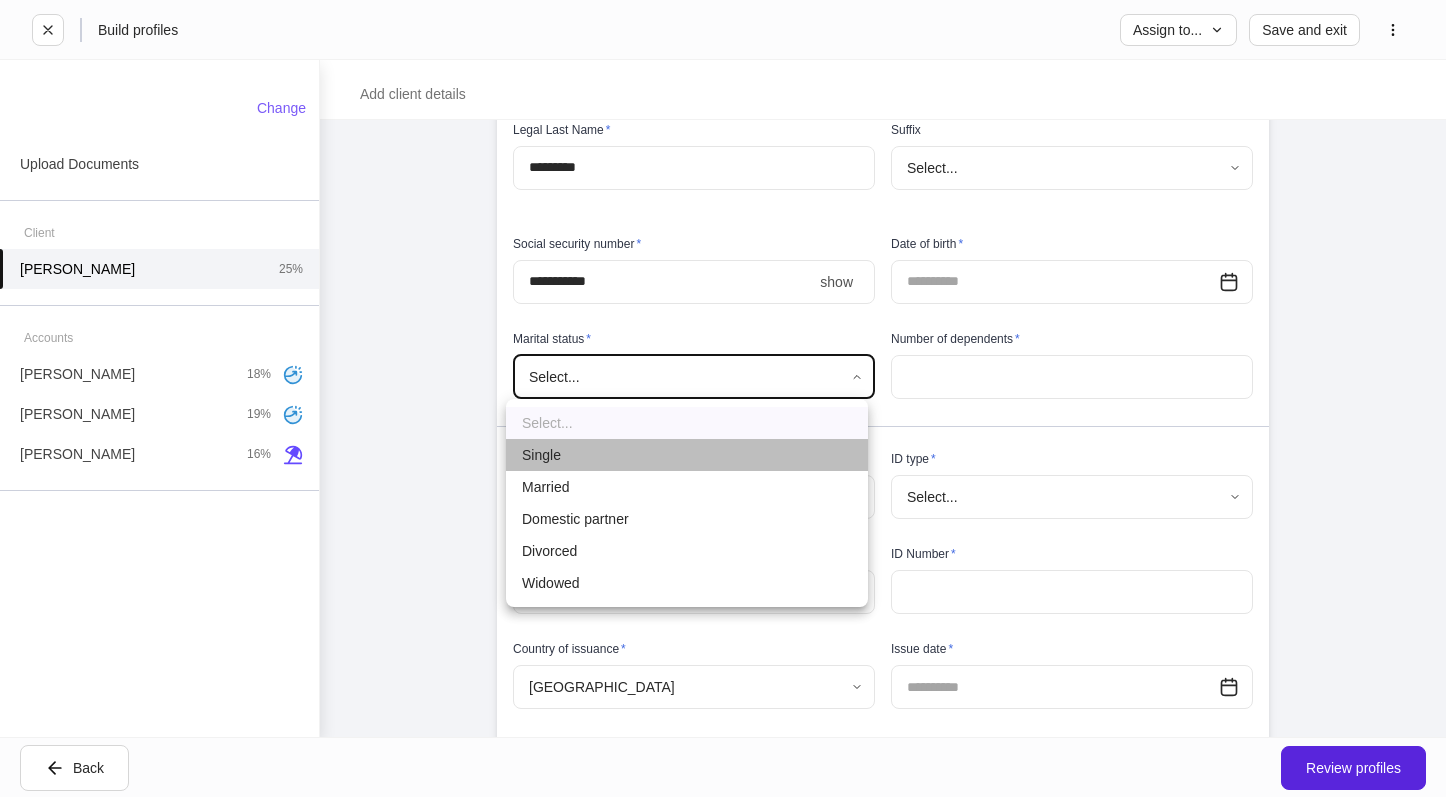 click on "Single" at bounding box center [687, 455] 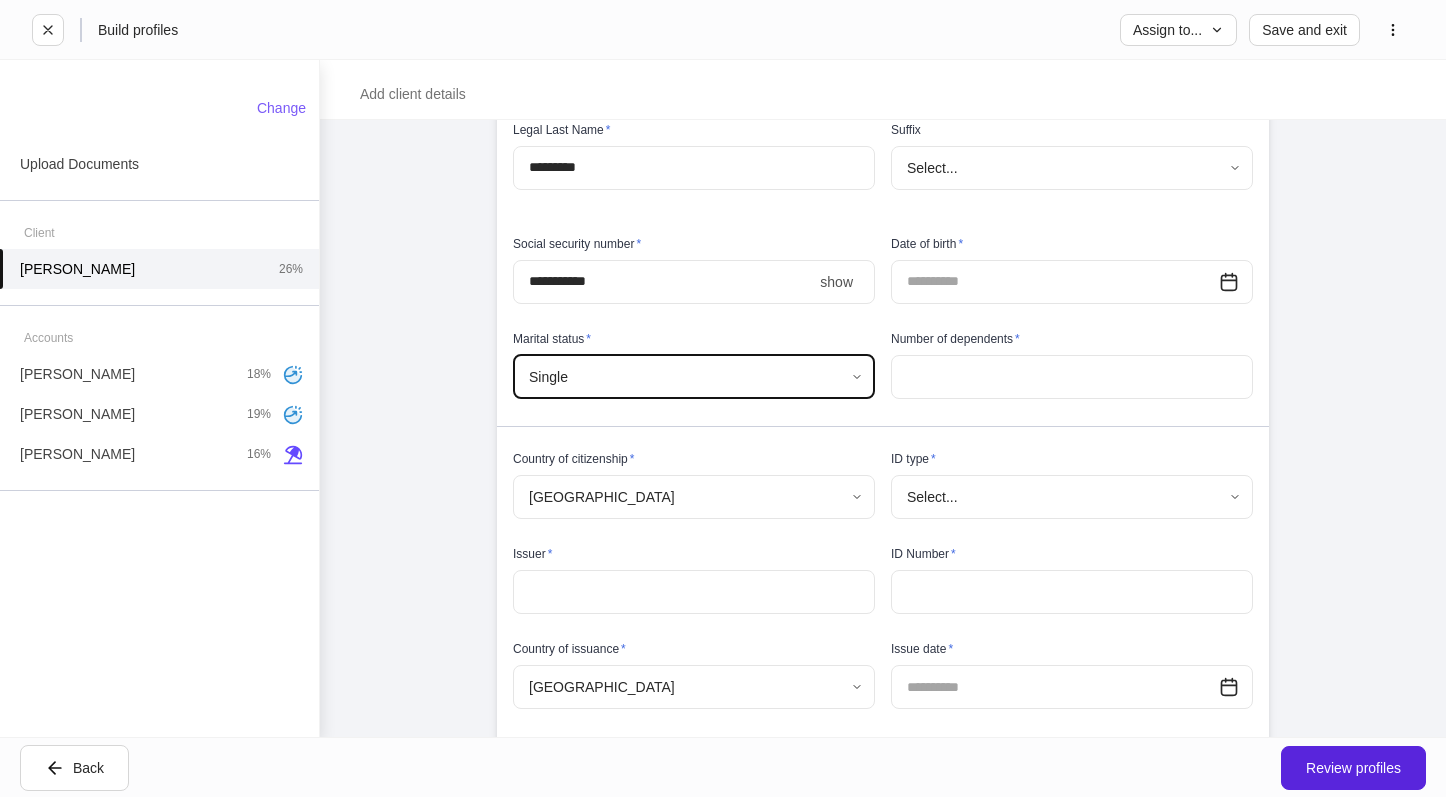 click at bounding box center (1072, 377) 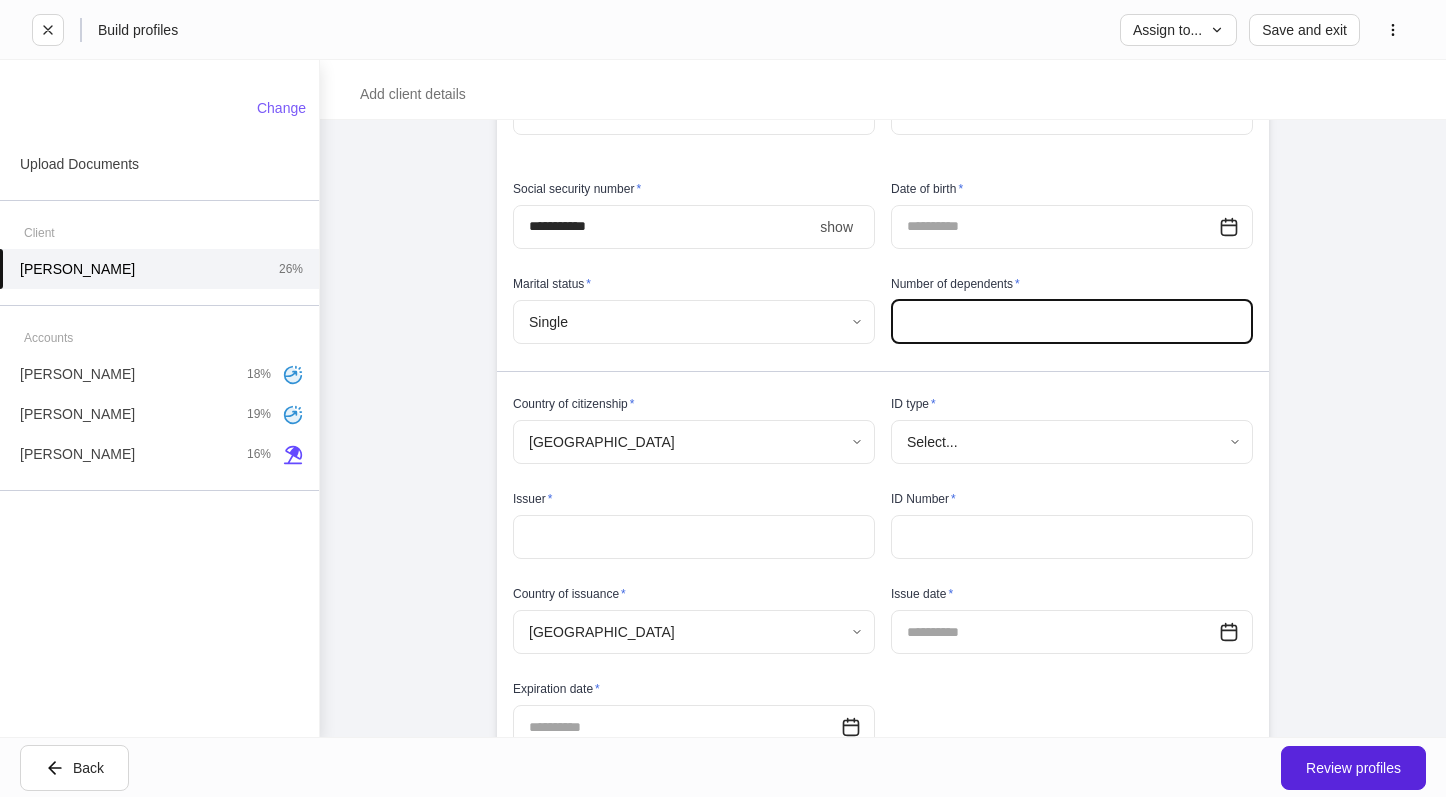 scroll, scrollTop: 700, scrollLeft: 0, axis: vertical 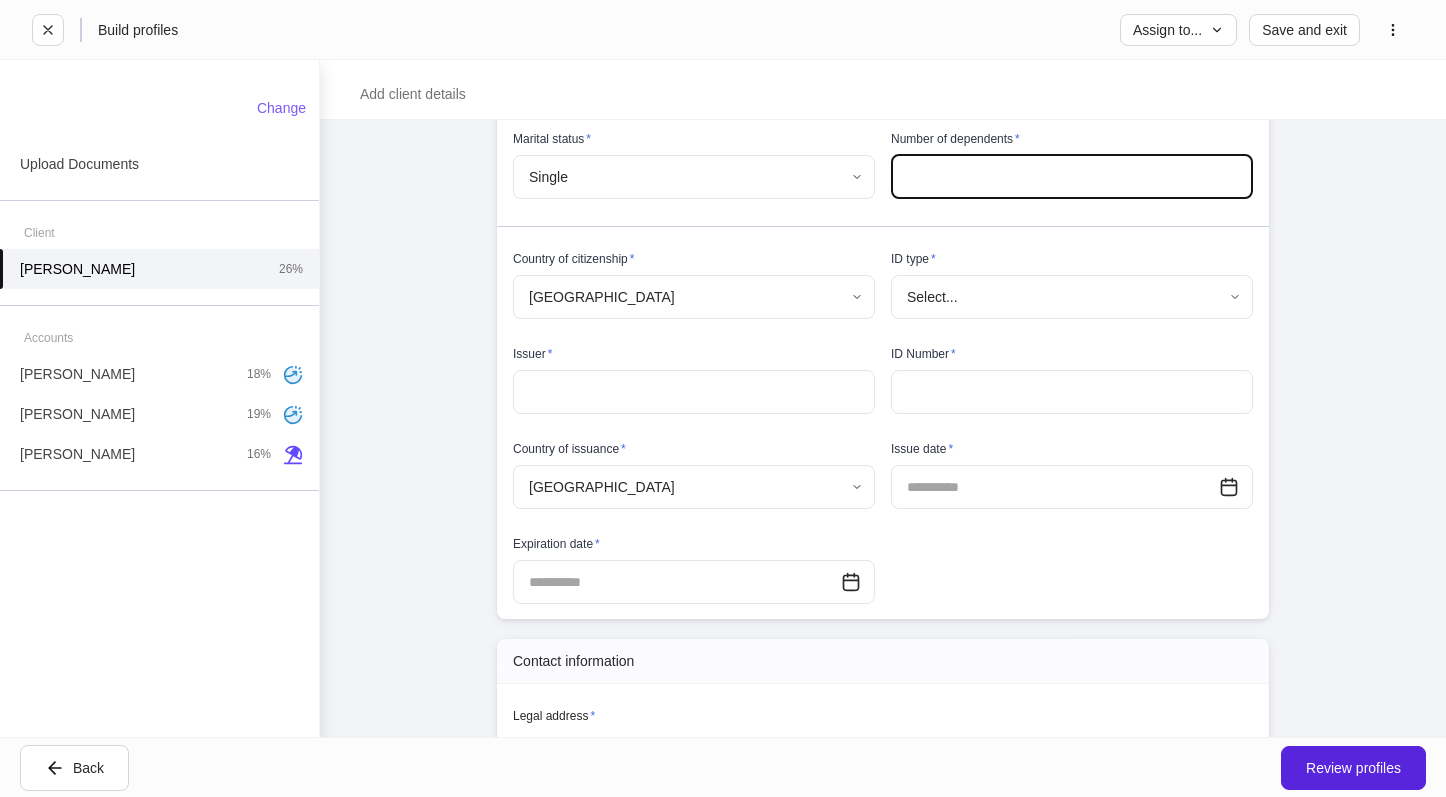 type on "*" 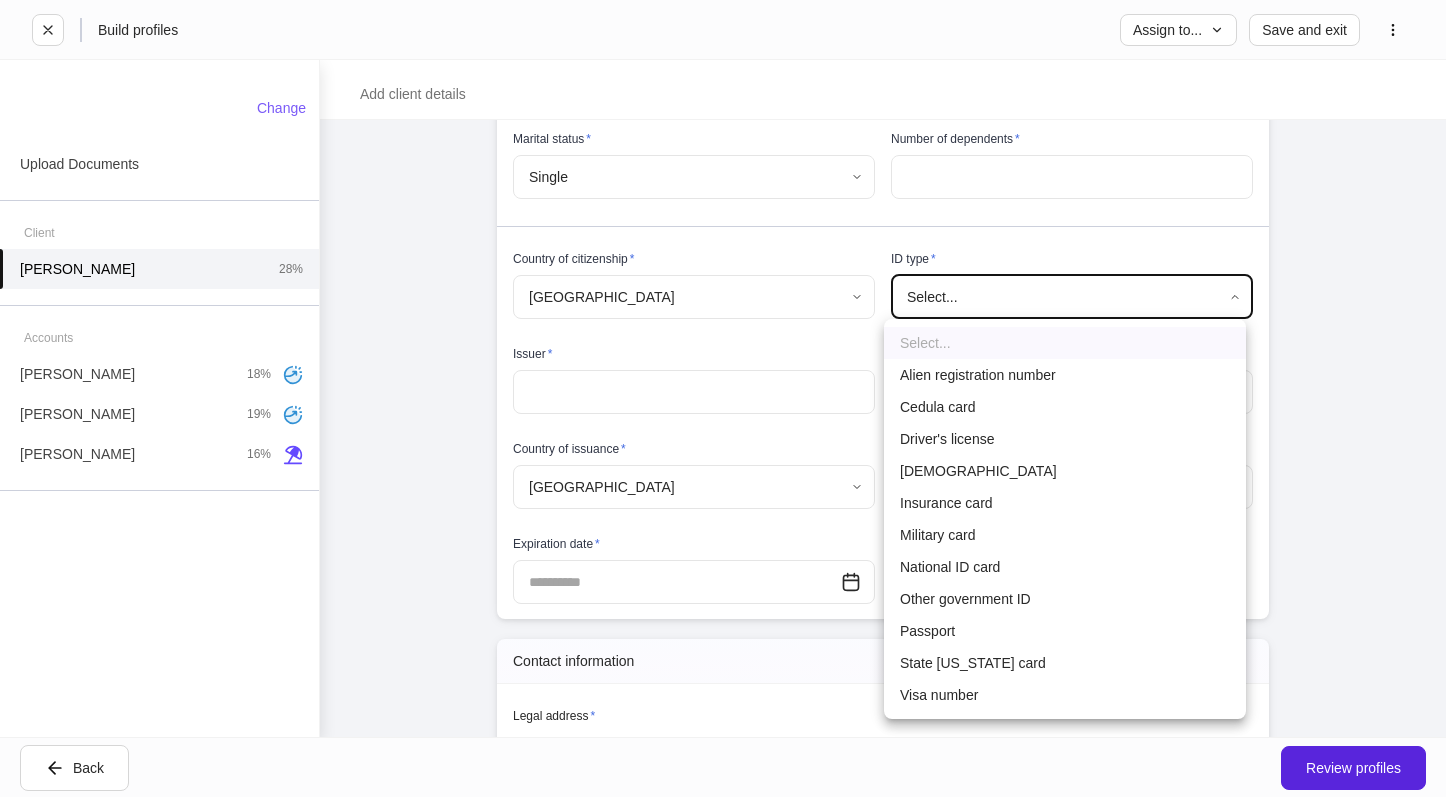 click on "**********" at bounding box center [723, 398] 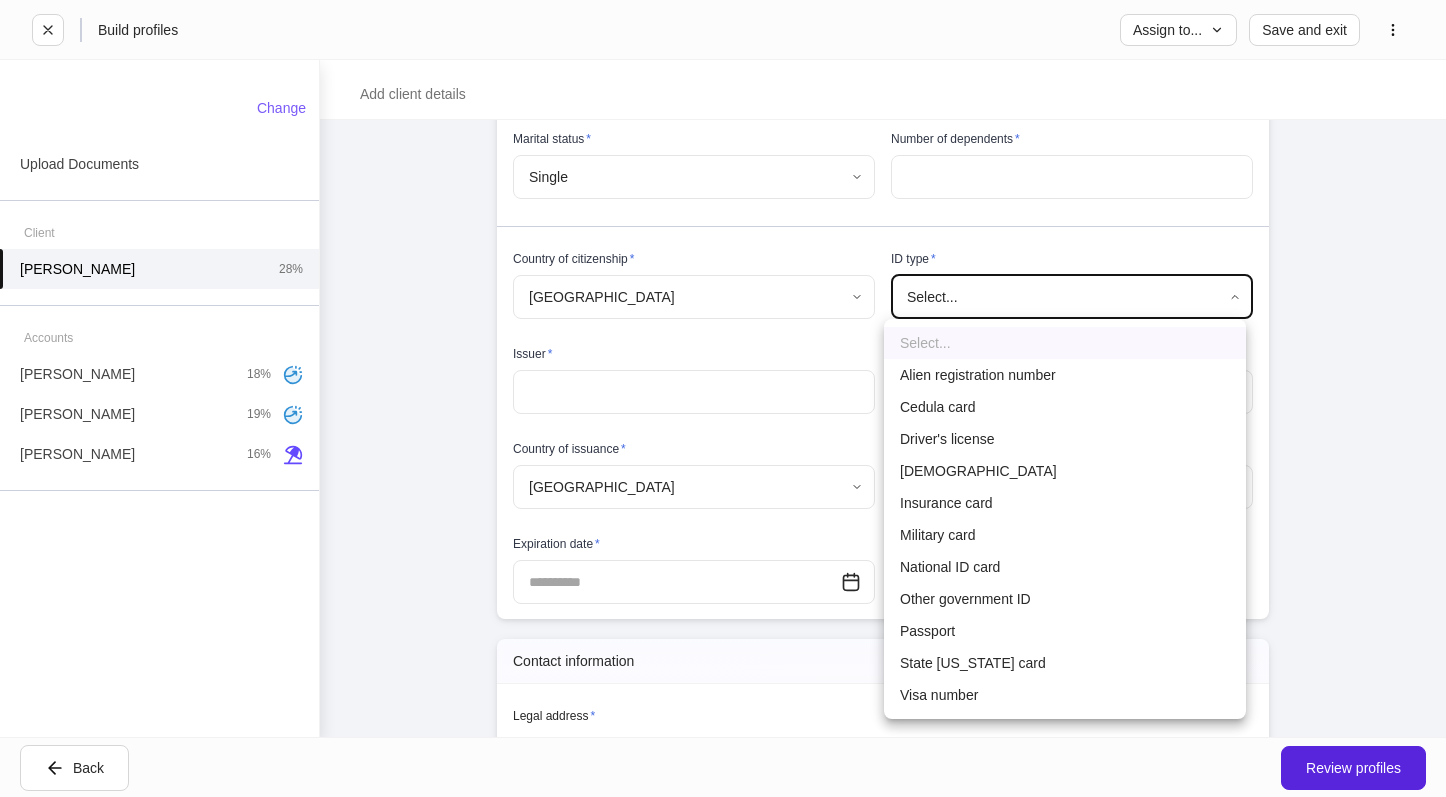 click on "Driver's license" at bounding box center [1065, 439] 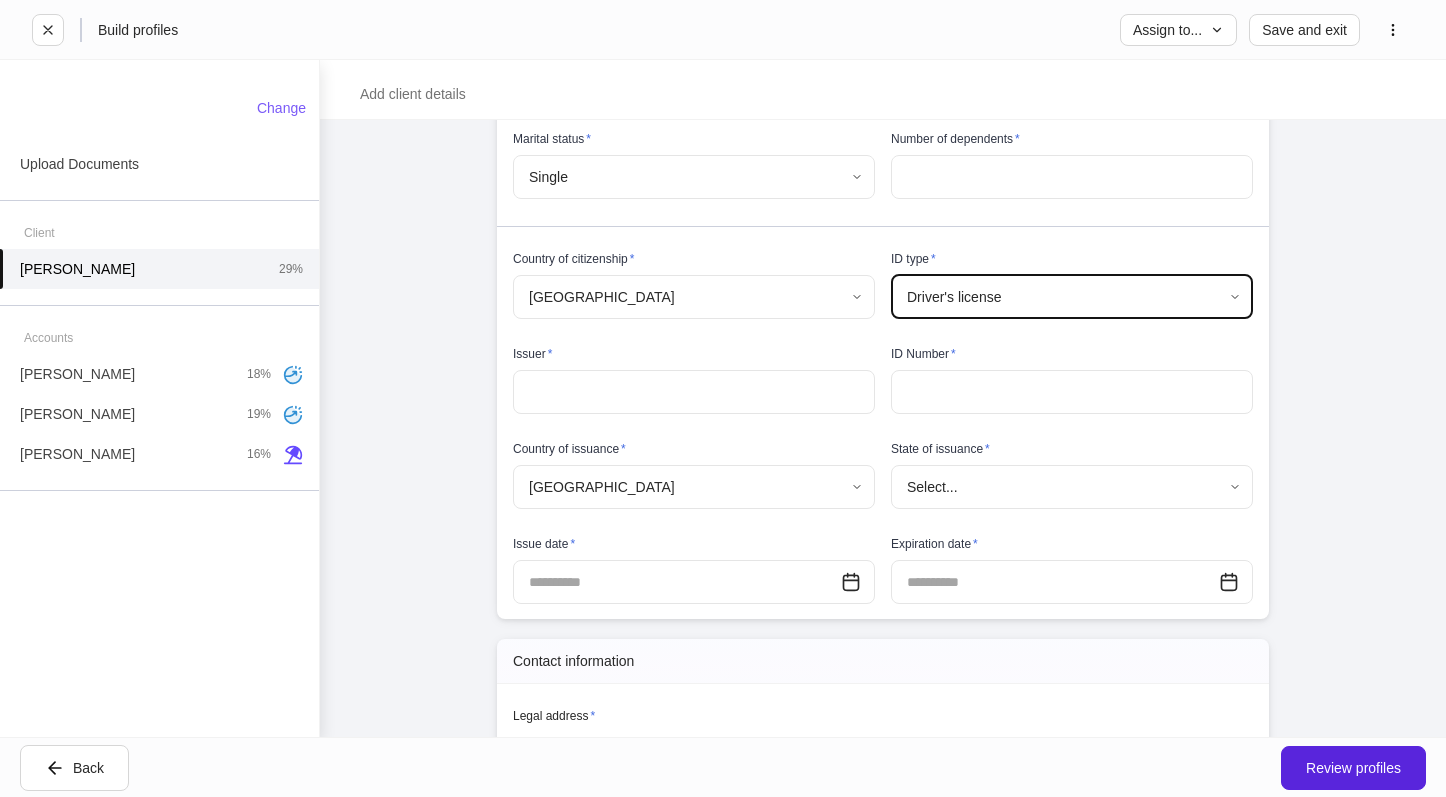 click at bounding box center (694, 392) 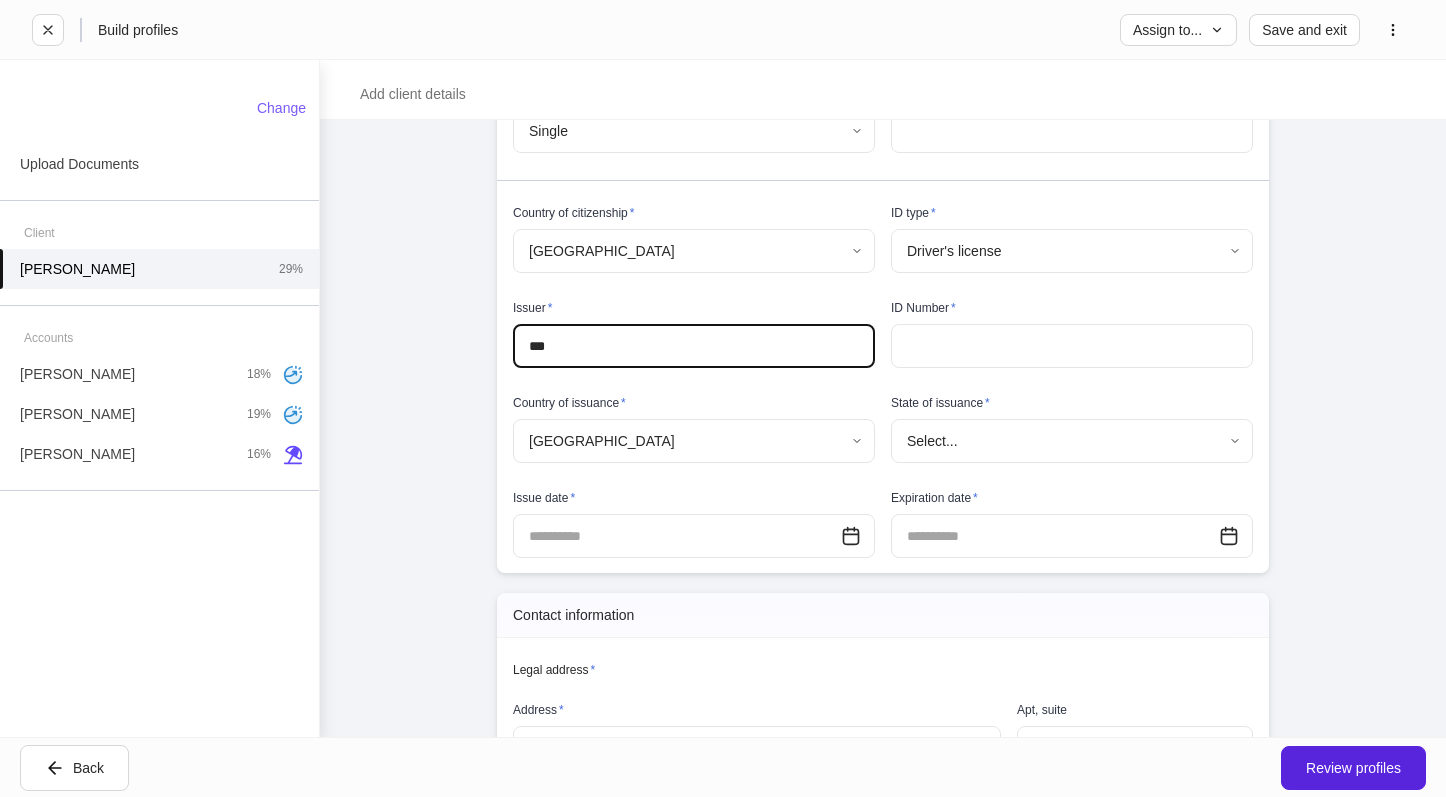 scroll, scrollTop: 800, scrollLeft: 0, axis: vertical 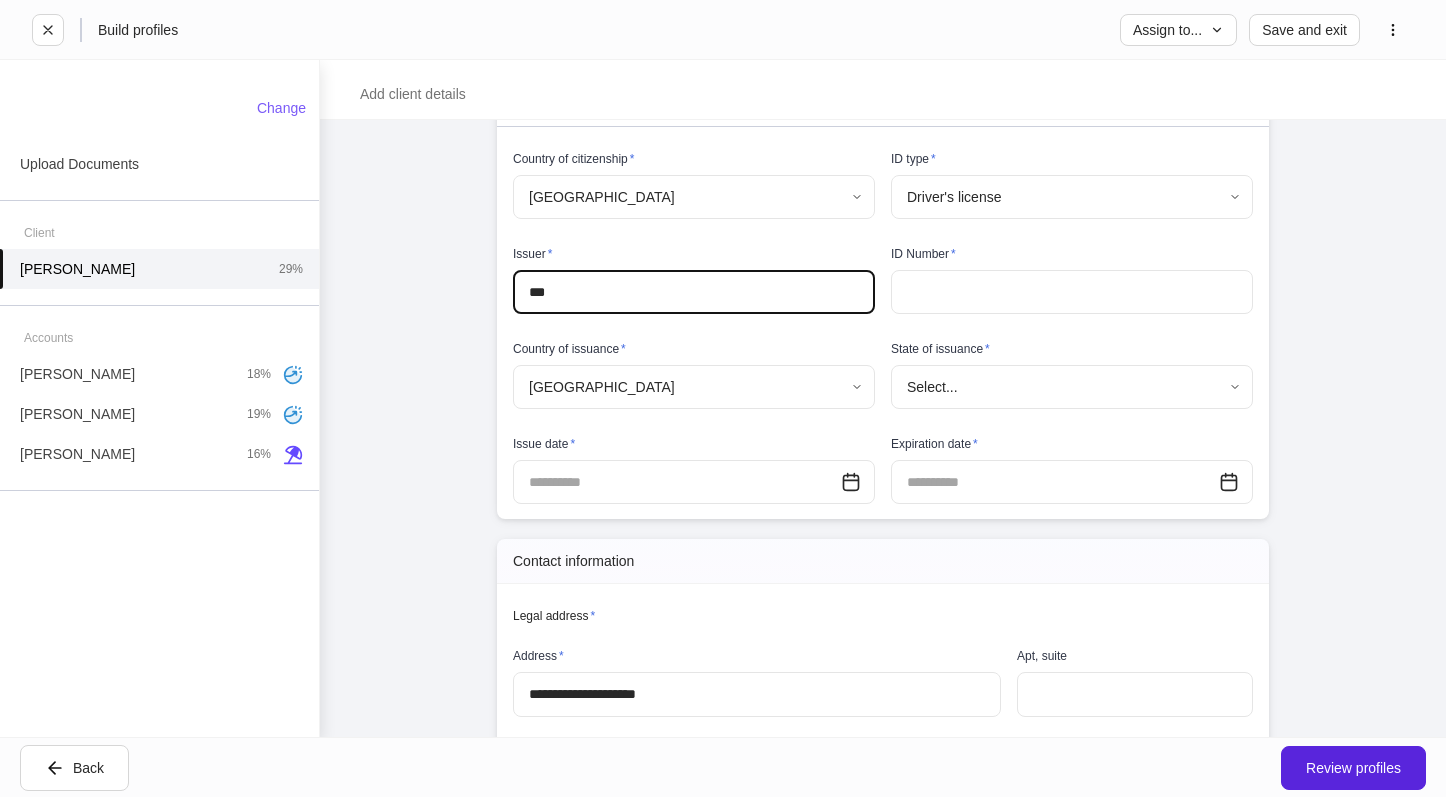 type on "***" 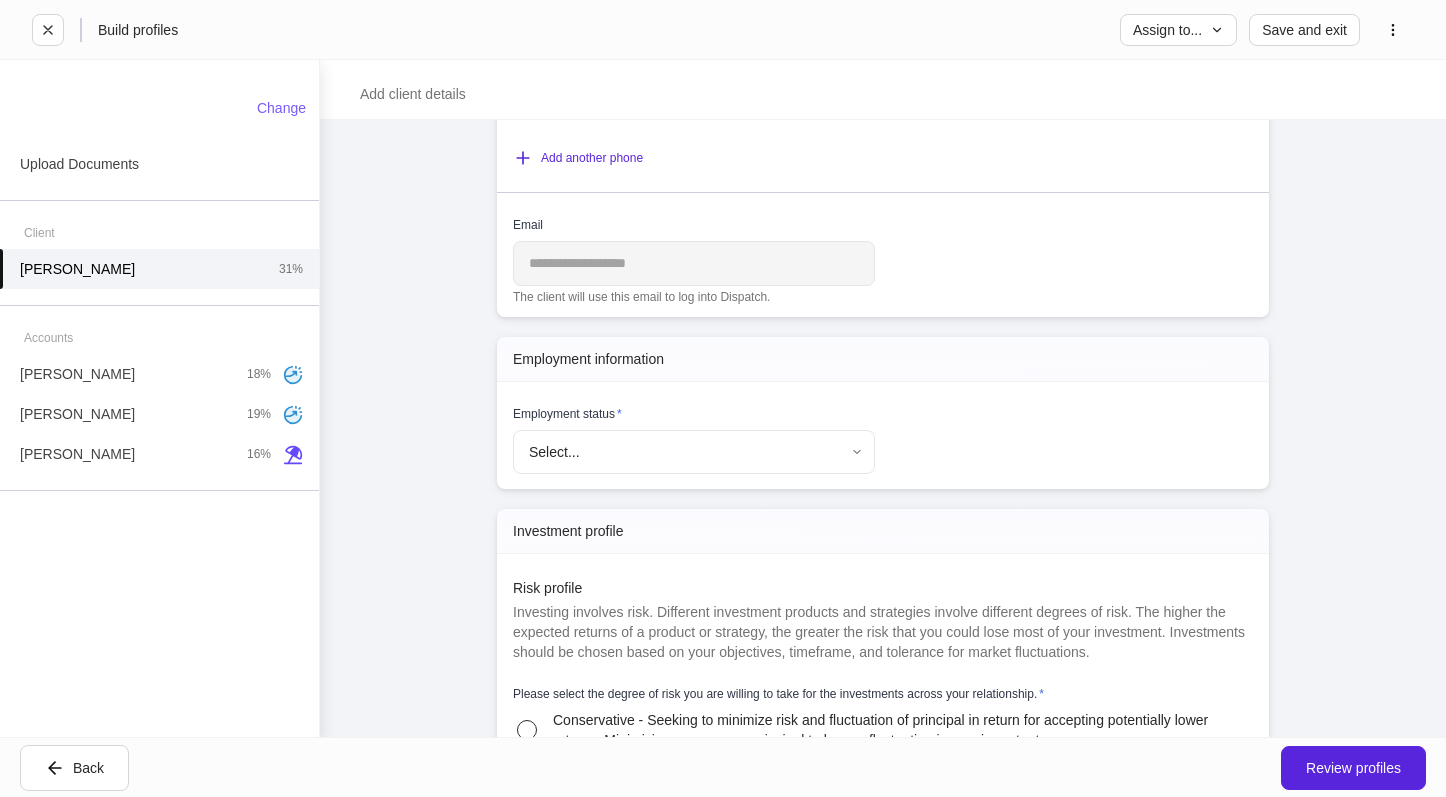 scroll, scrollTop: 1800, scrollLeft: 0, axis: vertical 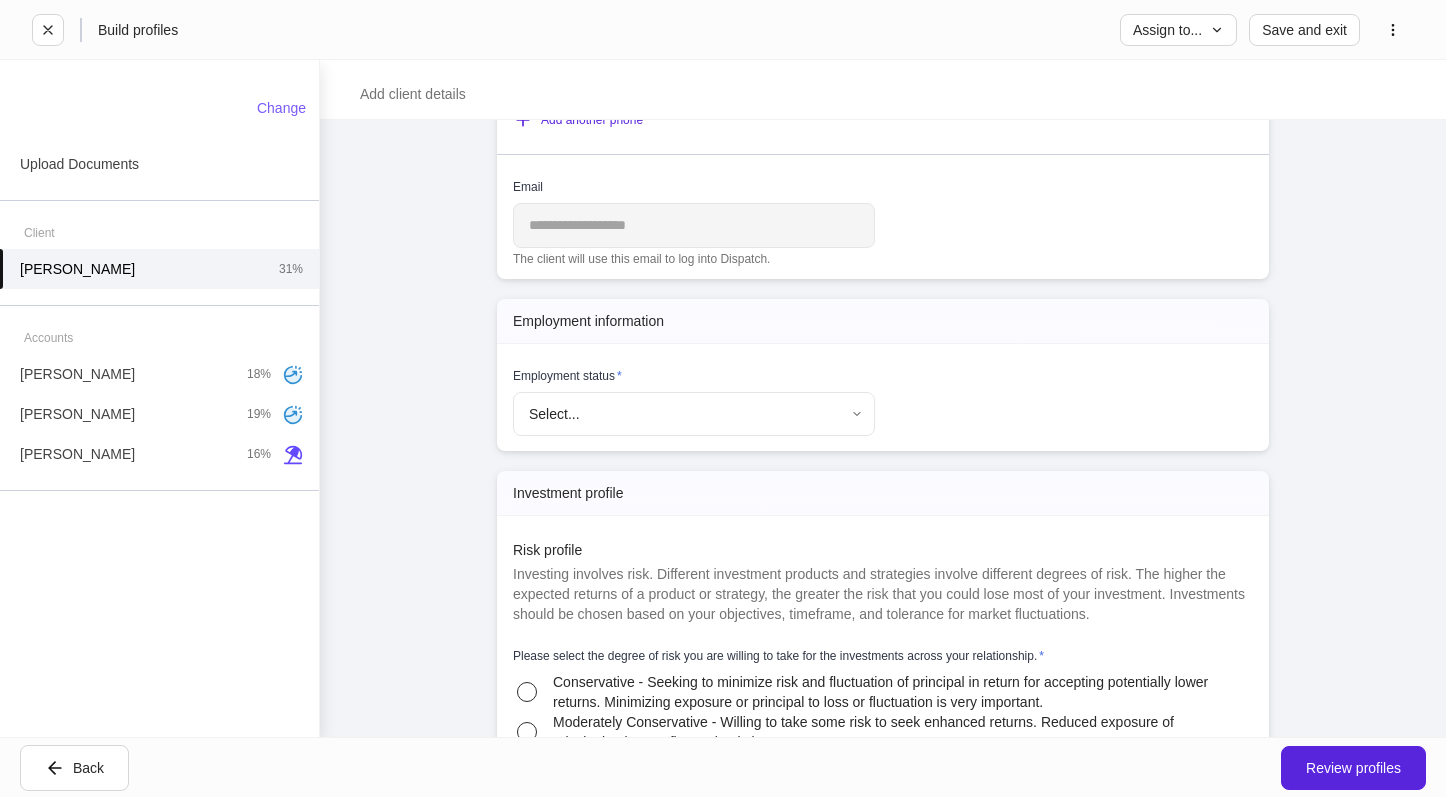 click on "**********" at bounding box center (723, 398) 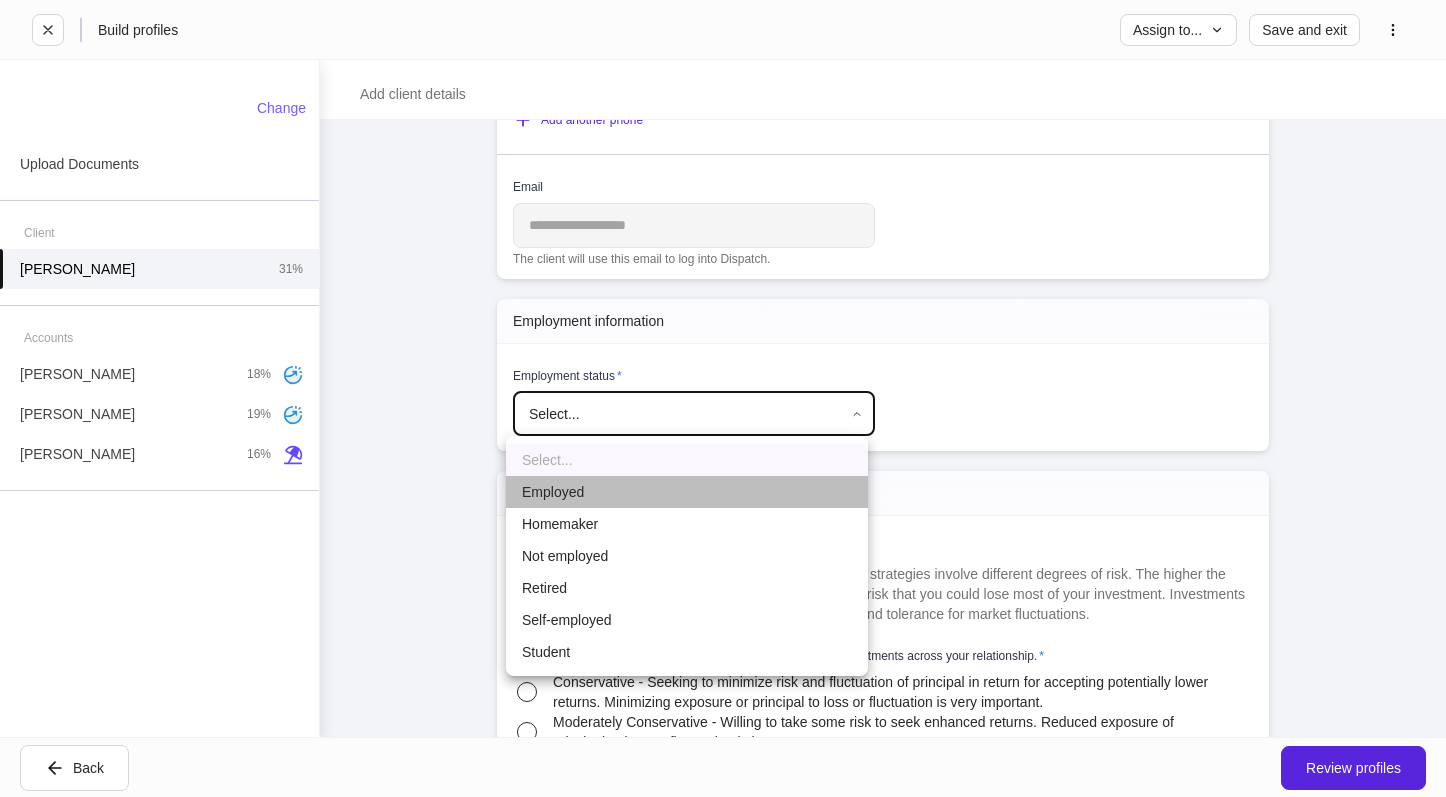 click on "Employed" at bounding box center [687, 492] 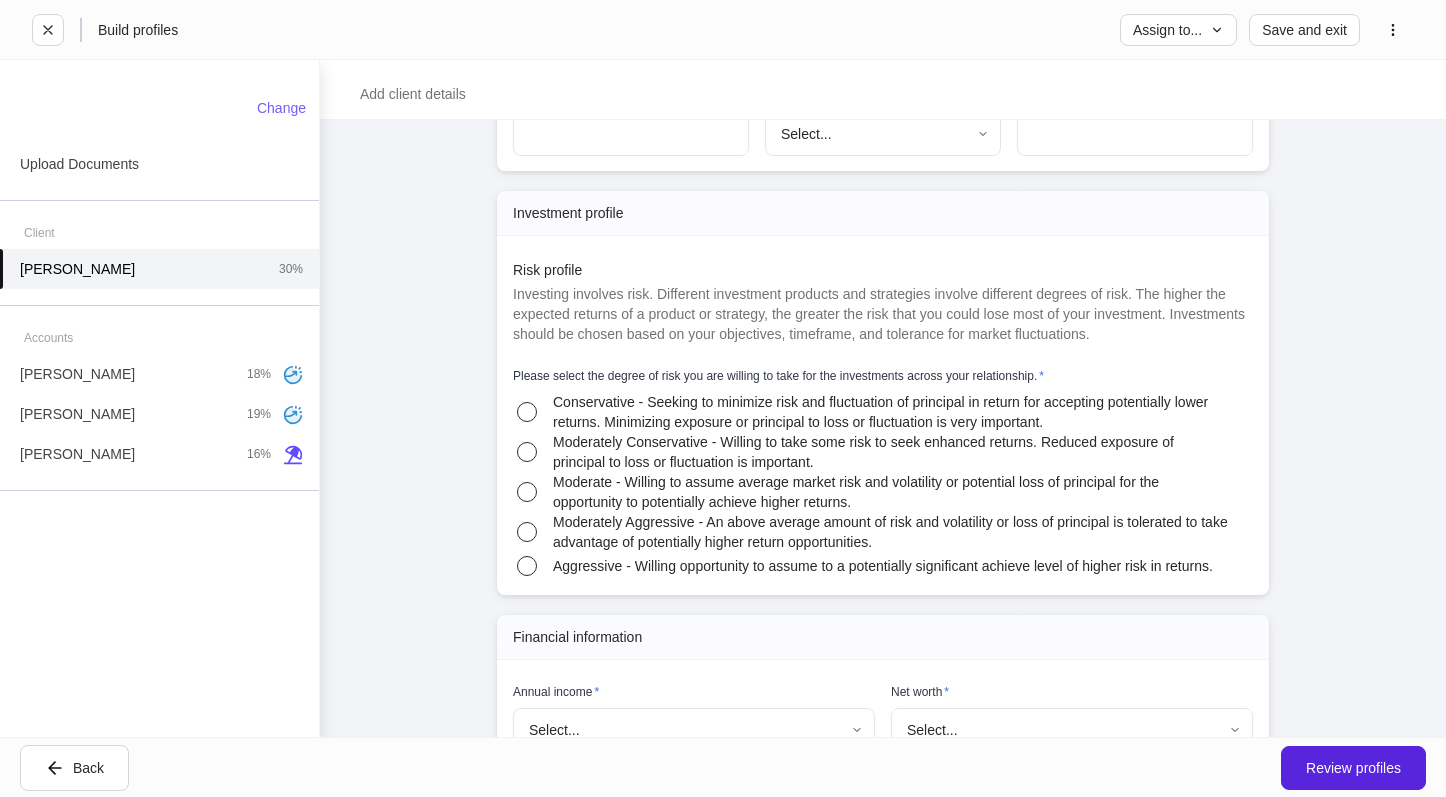 scroll, scrollTop: 2500, scrollLeft: 0, axis: vertical 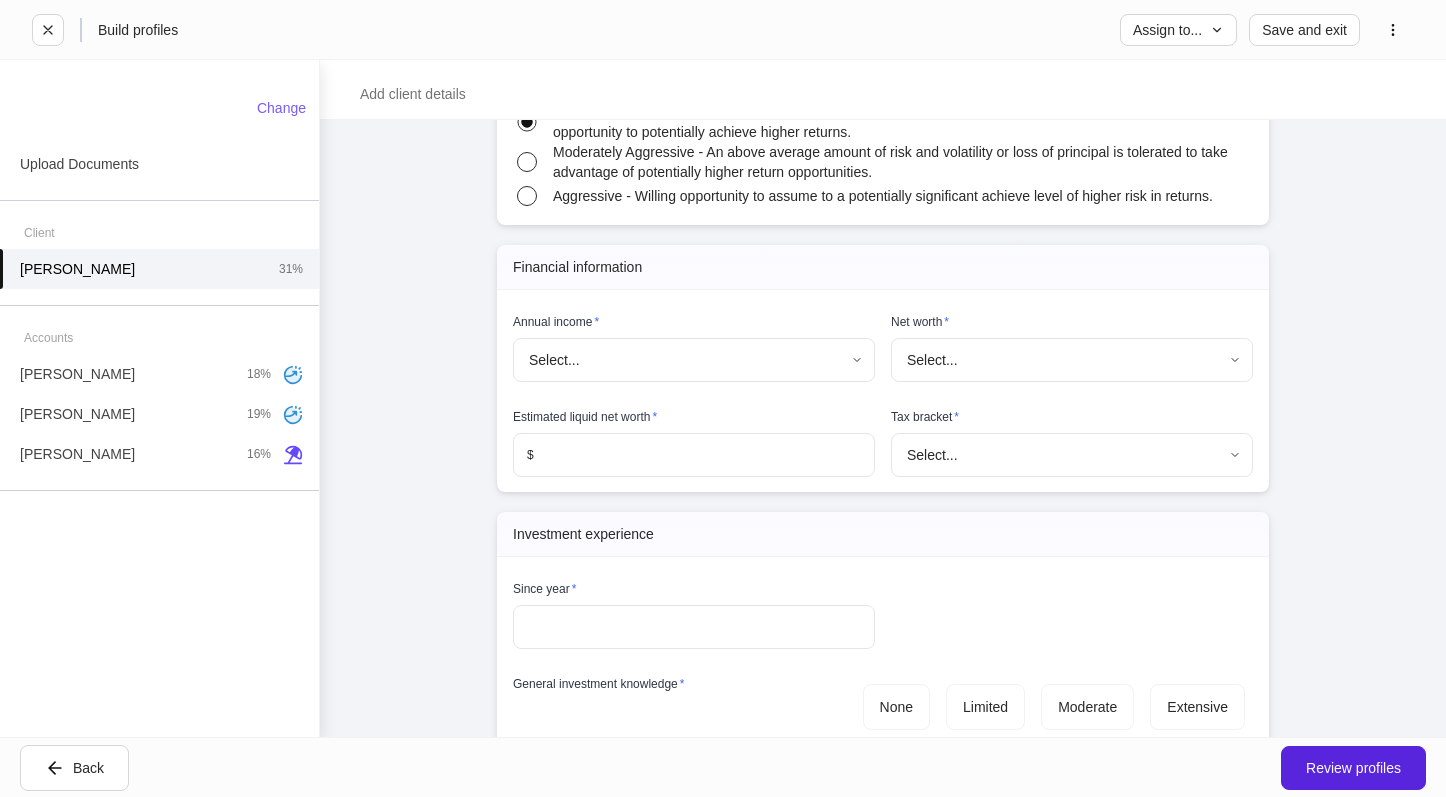 click on "**********" at bounding box center [723, 398] 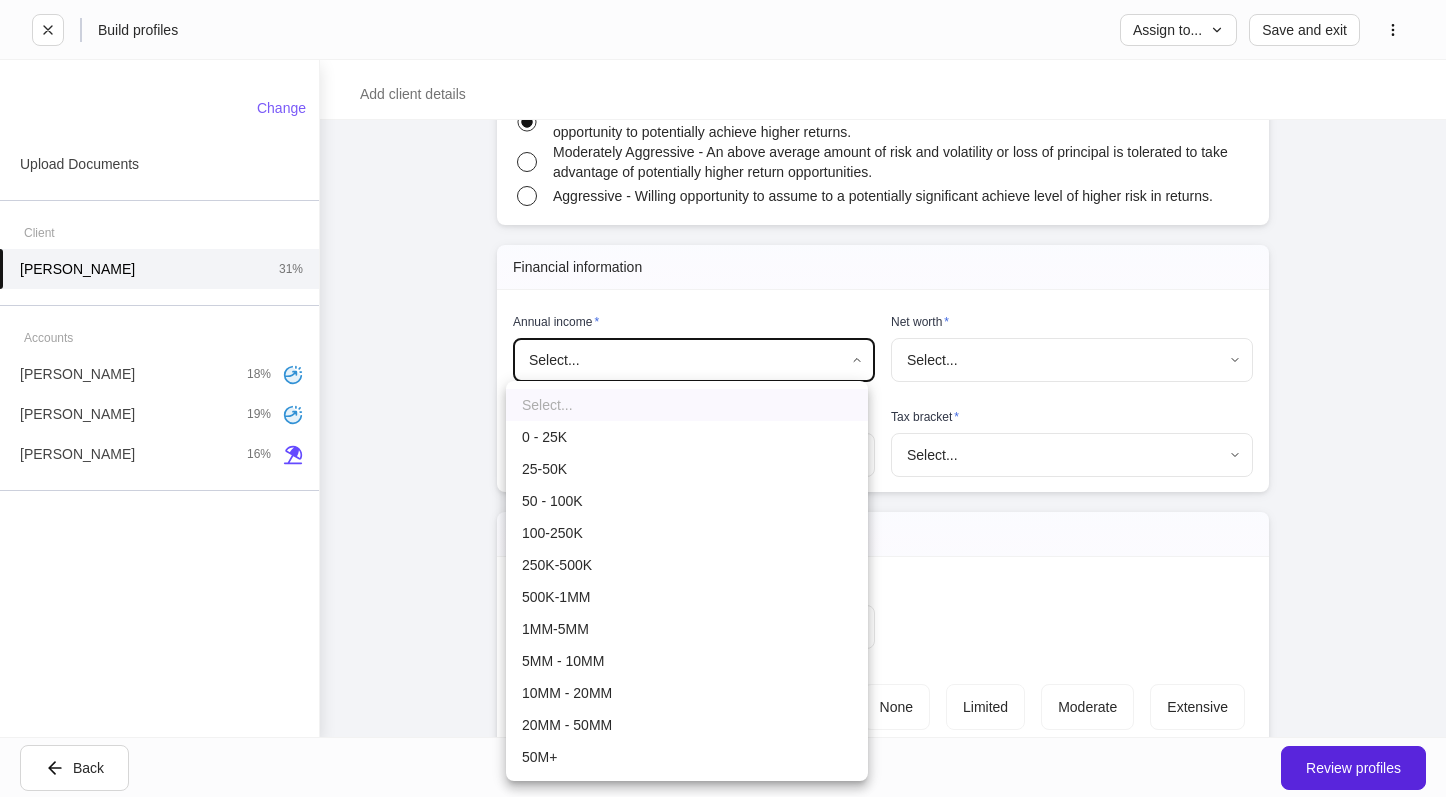click on "100-250K" at bounding box center [687, 533] 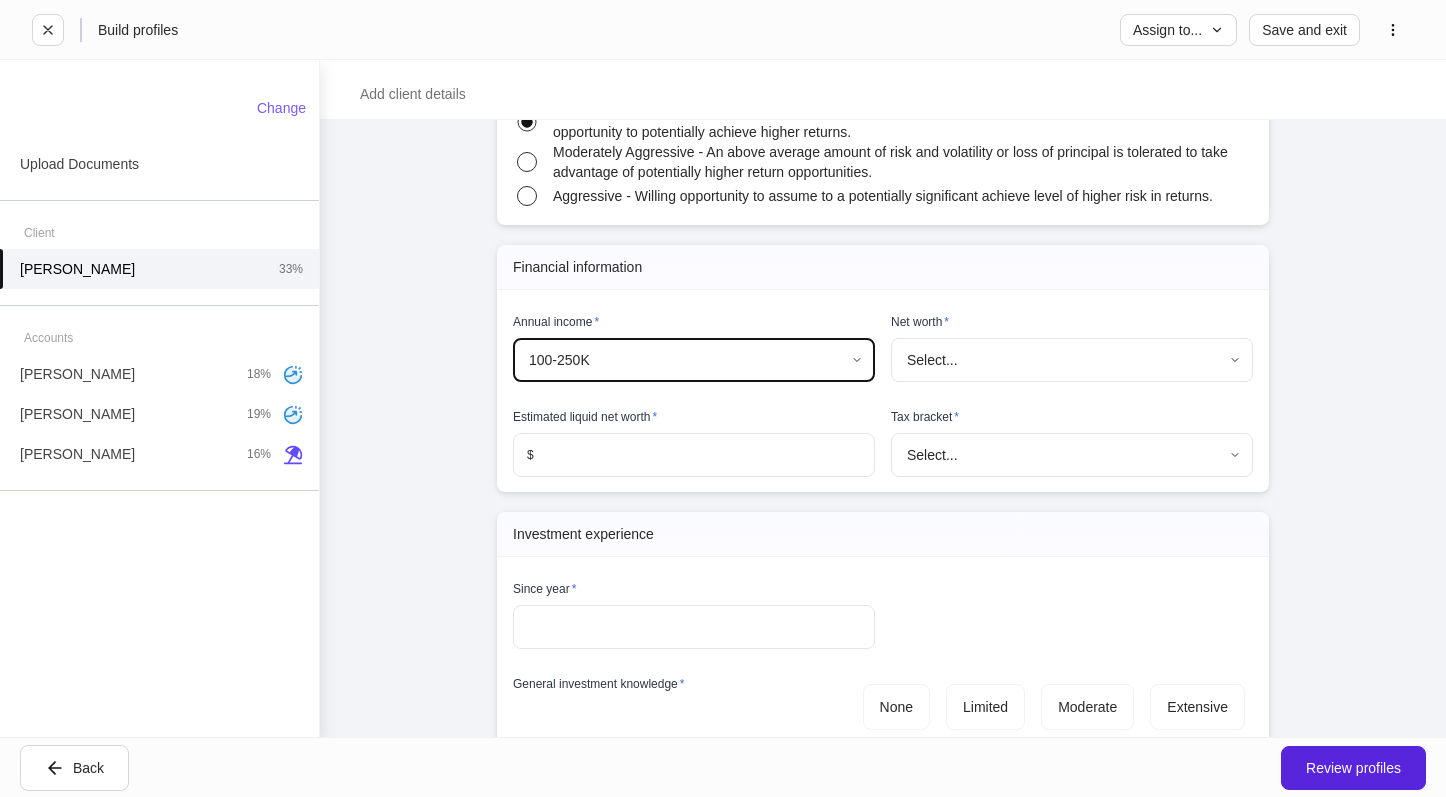 click on "**********" at bounding box center [723, 398] 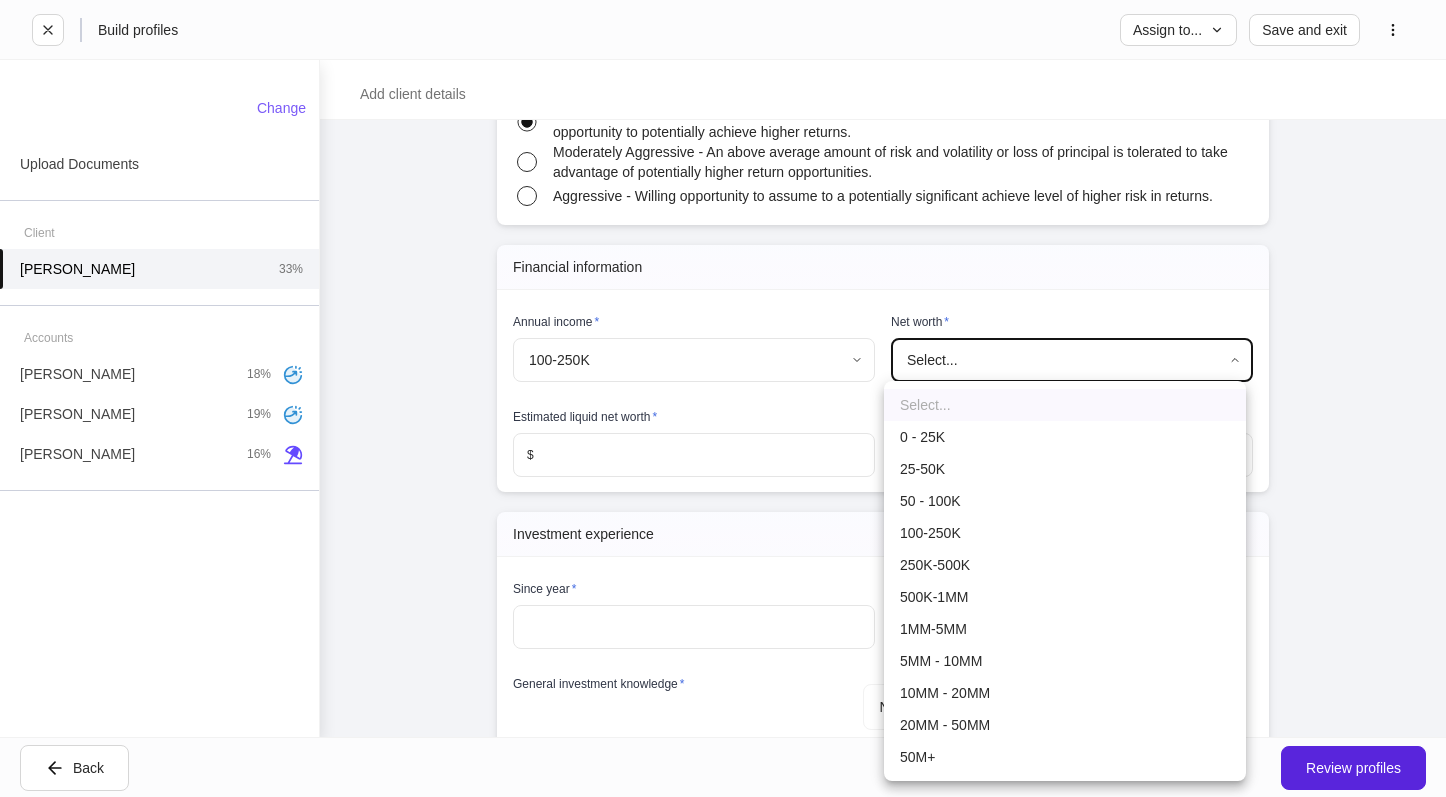 click on "250K-500K" at bounding box center (1065, 565) 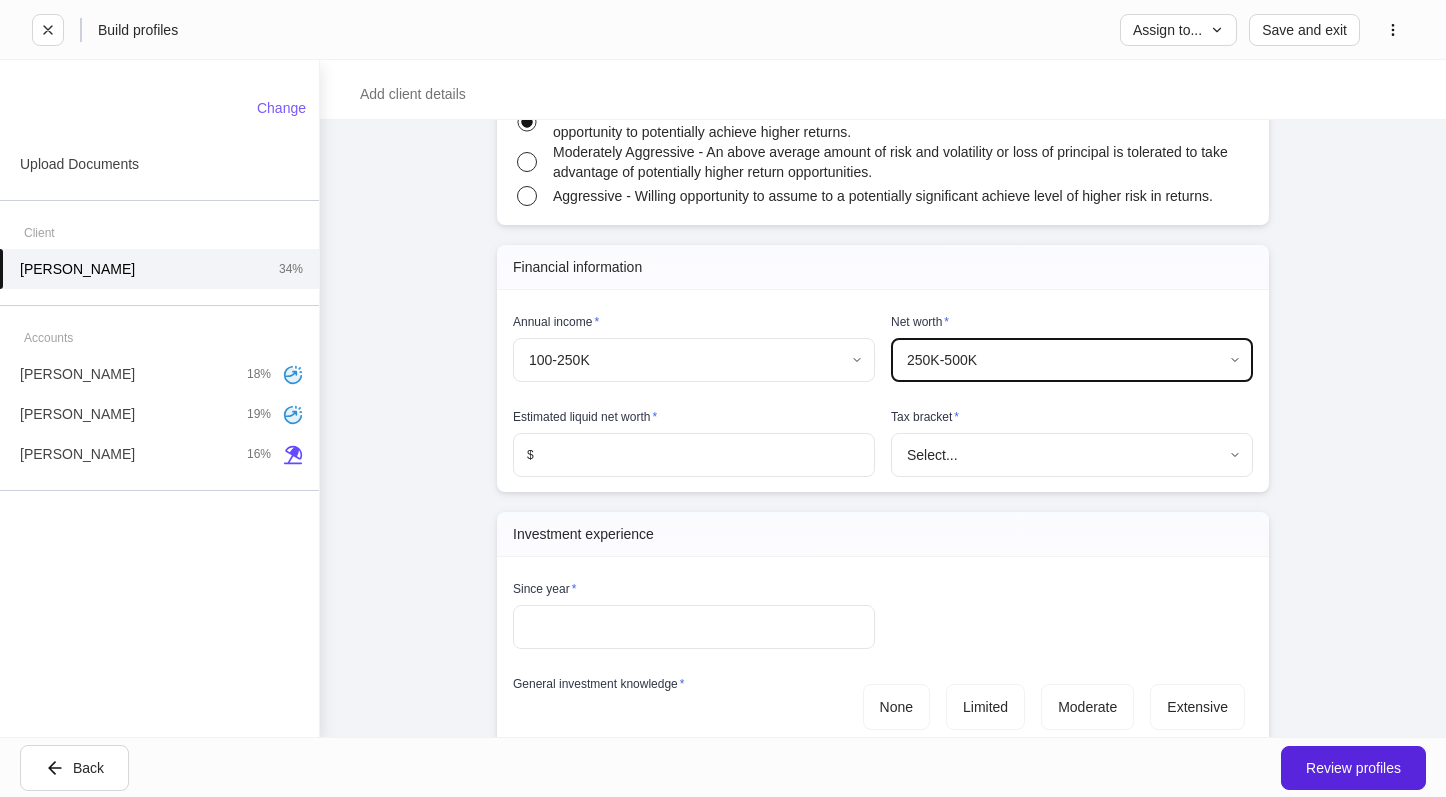 click at bounding box center [704, 455] 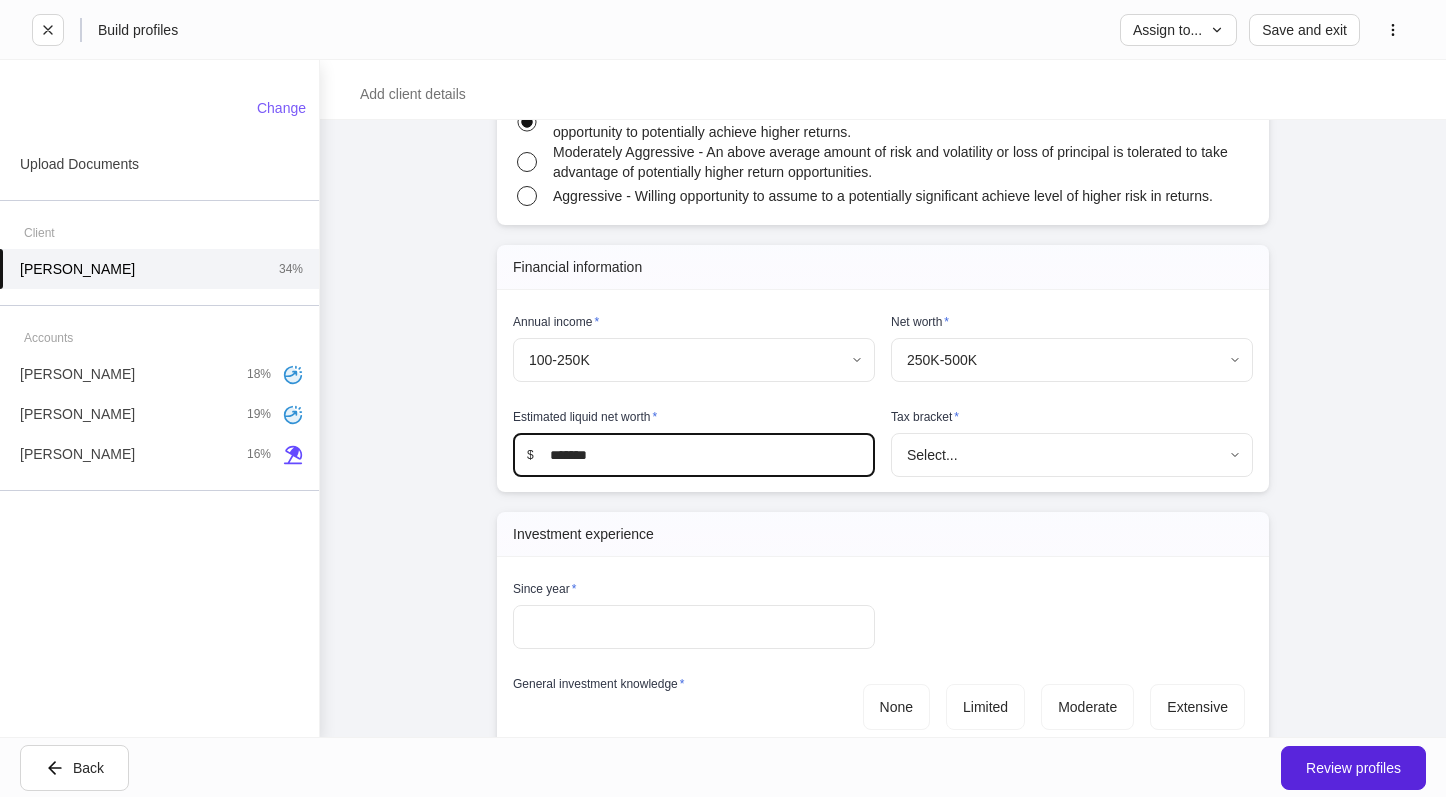 type on "*******" 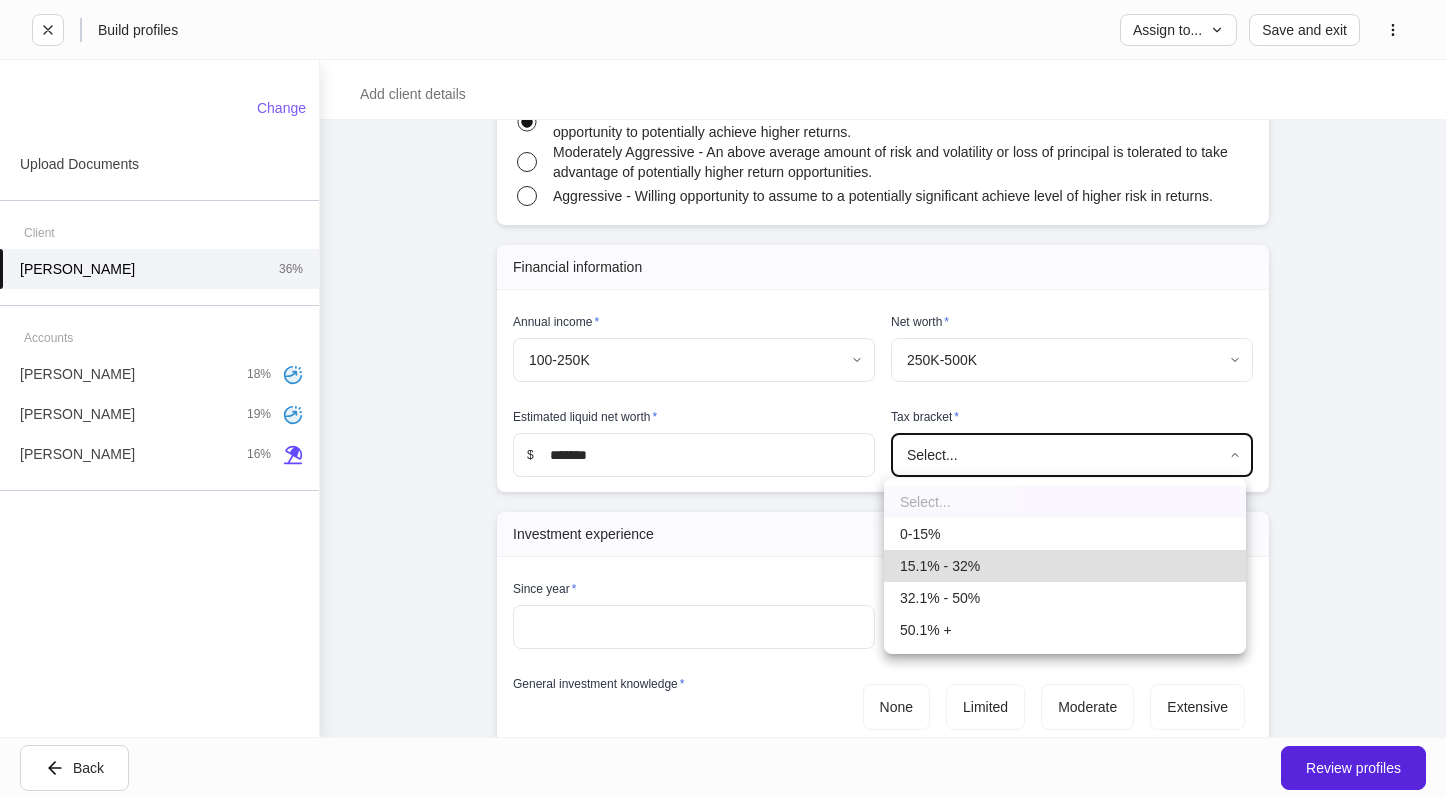 type 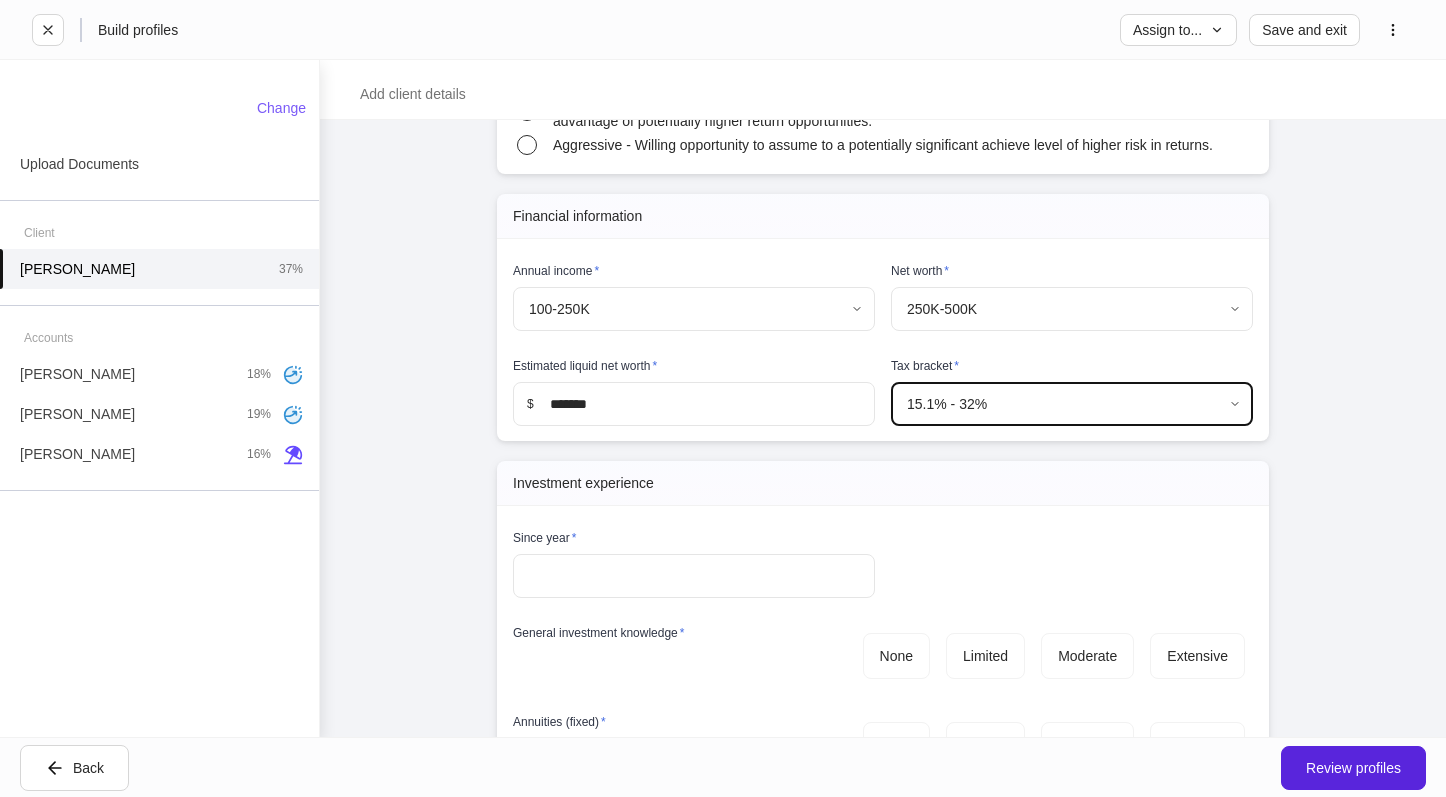 scroll, scrollTop: 3000, scrollLeft: 0, axis: vertical 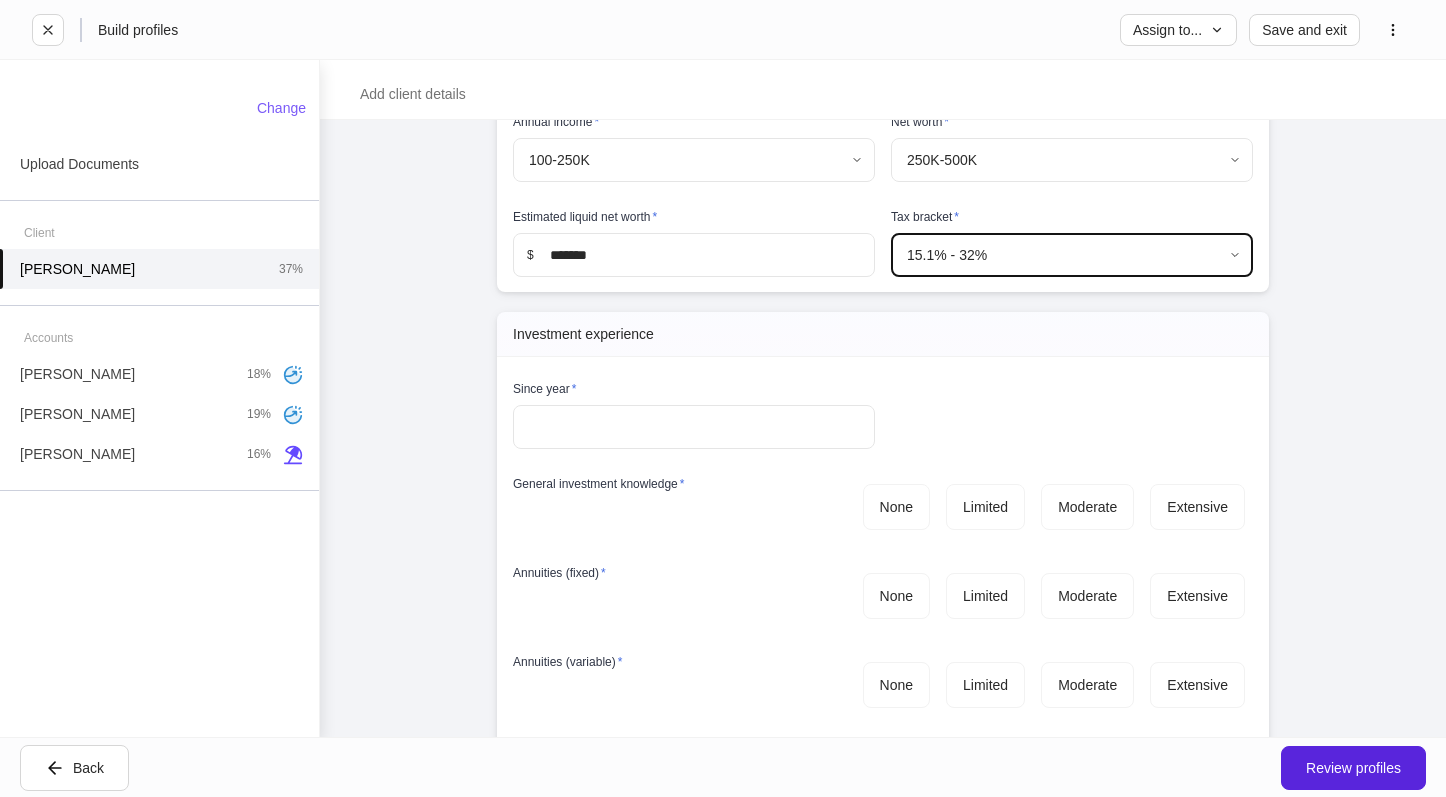 click at bounding box center (694, 427) 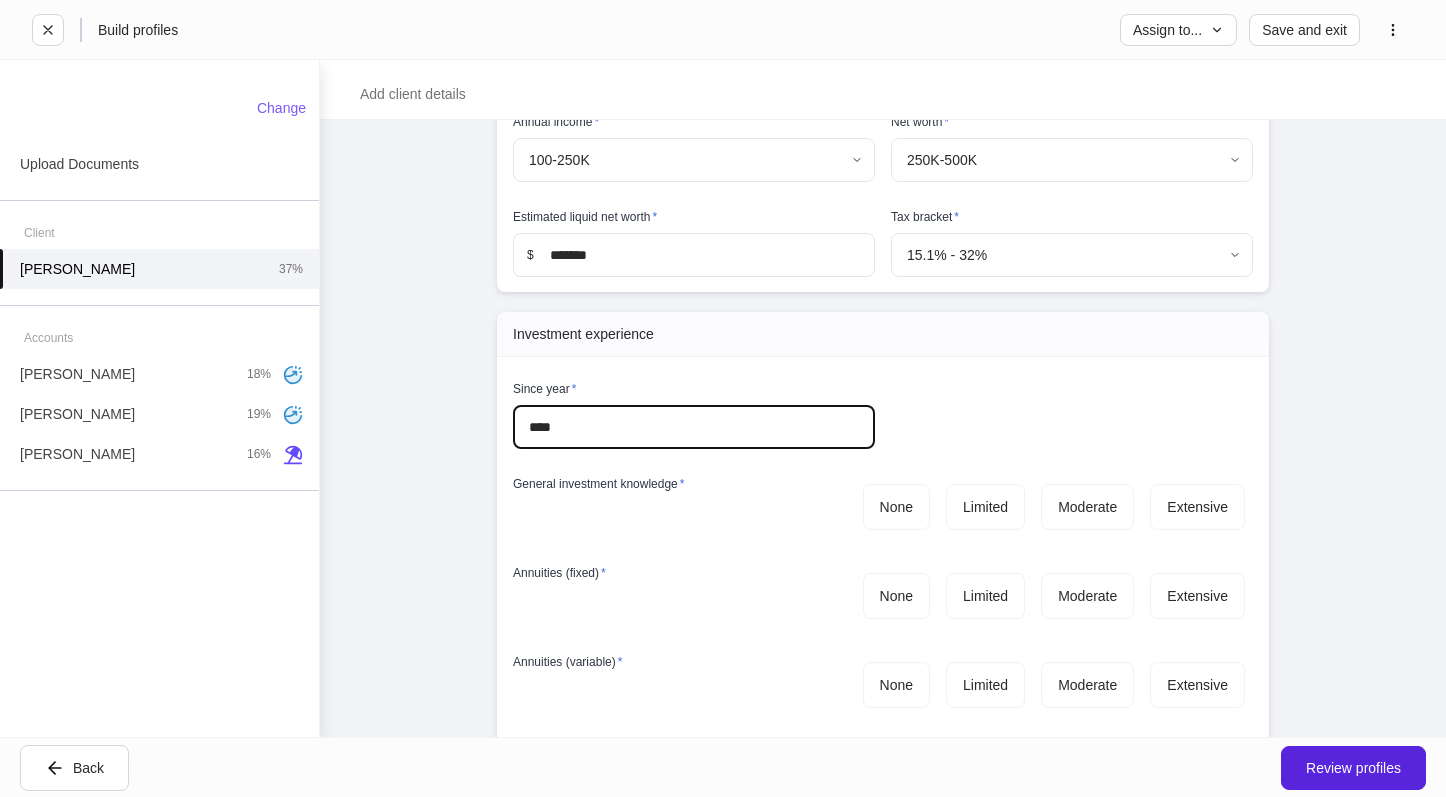type on "****" 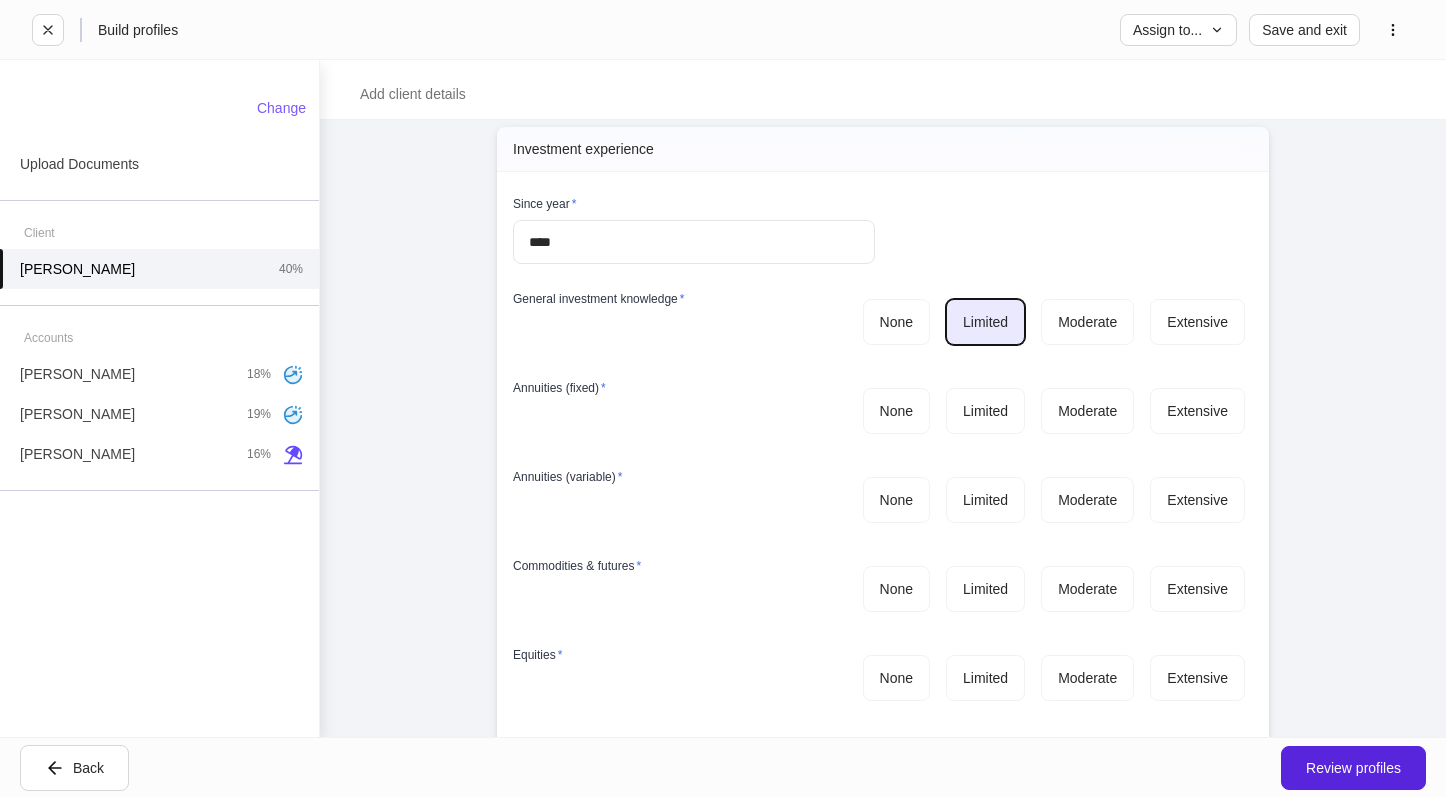 scroll, scrollTop: 3200, scrollLeft: 0, axis: vertical 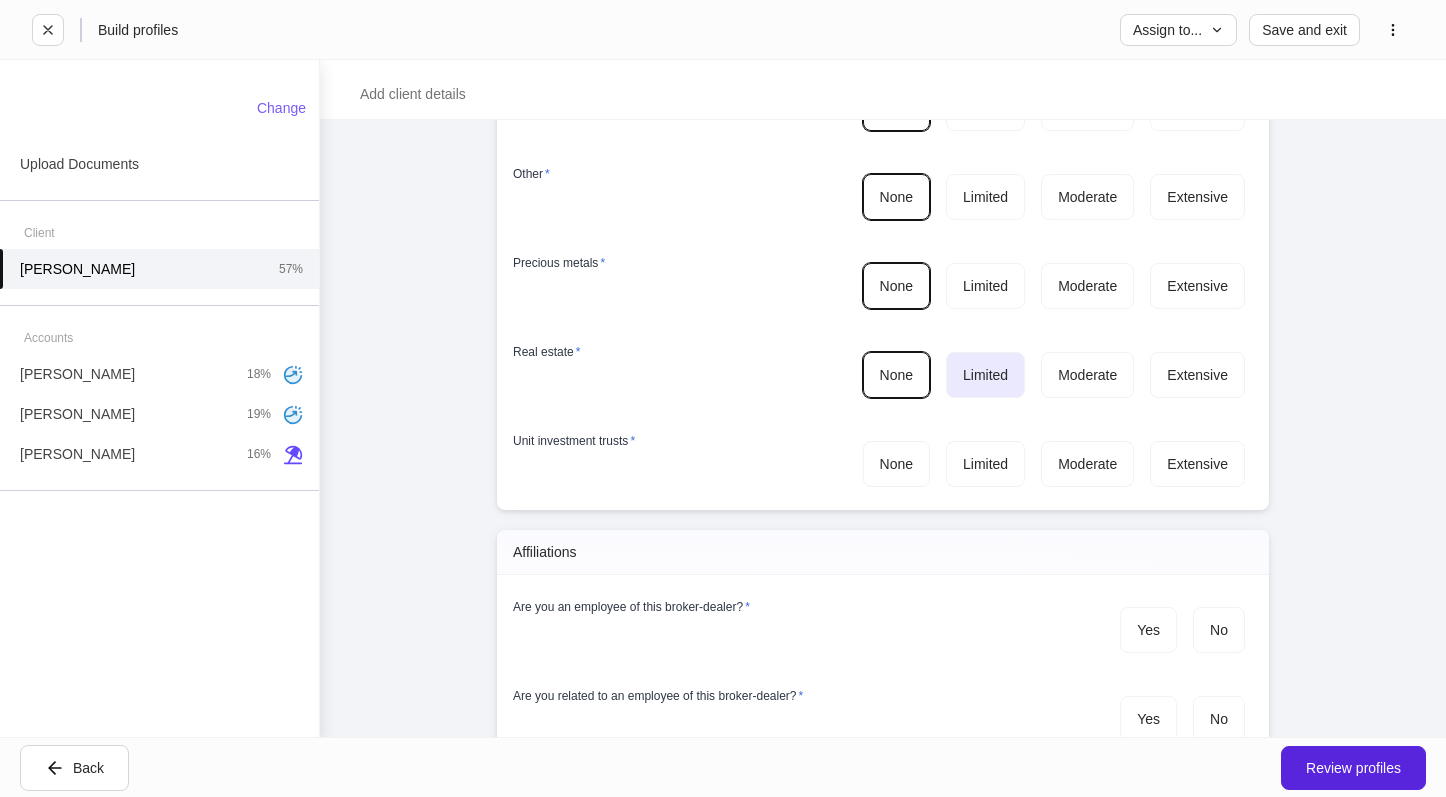 click on "Limited" at bounding box center [985, 375] 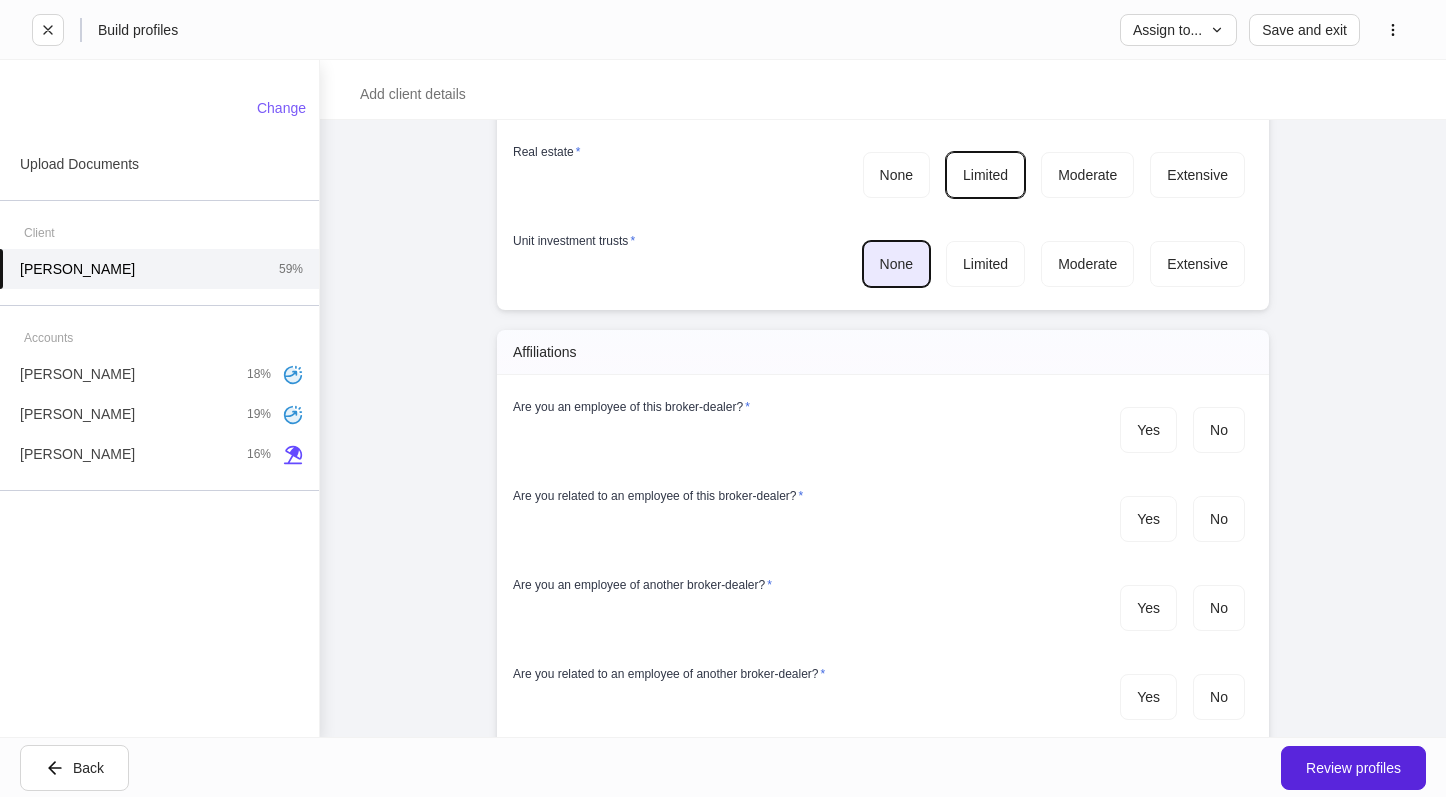 scroll, scrollTop: 4500, scrollLeft: 0, axis: vertical 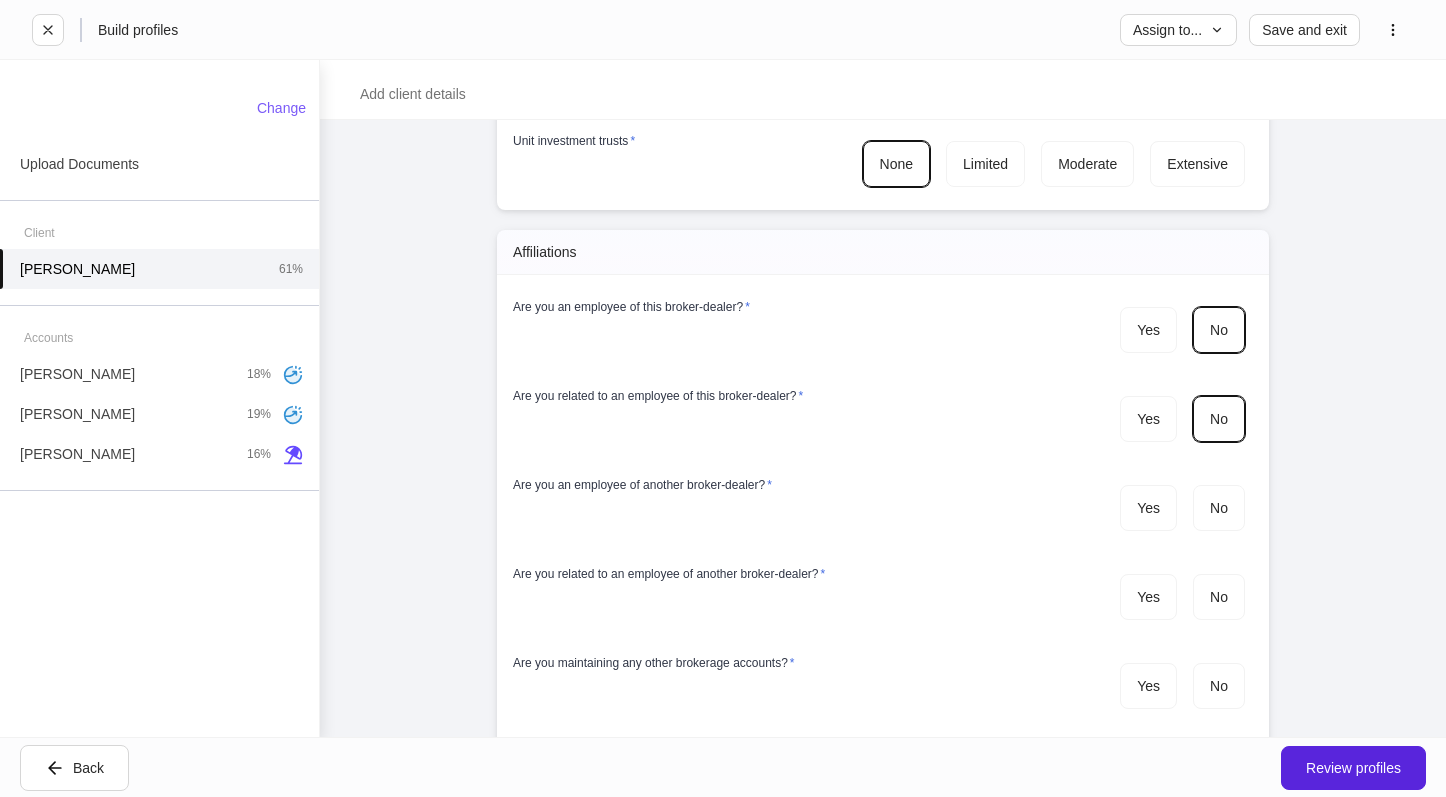 click on "Are you maintaining any other brokerage accounts? * Yes No" at bounding box center (875, 675) 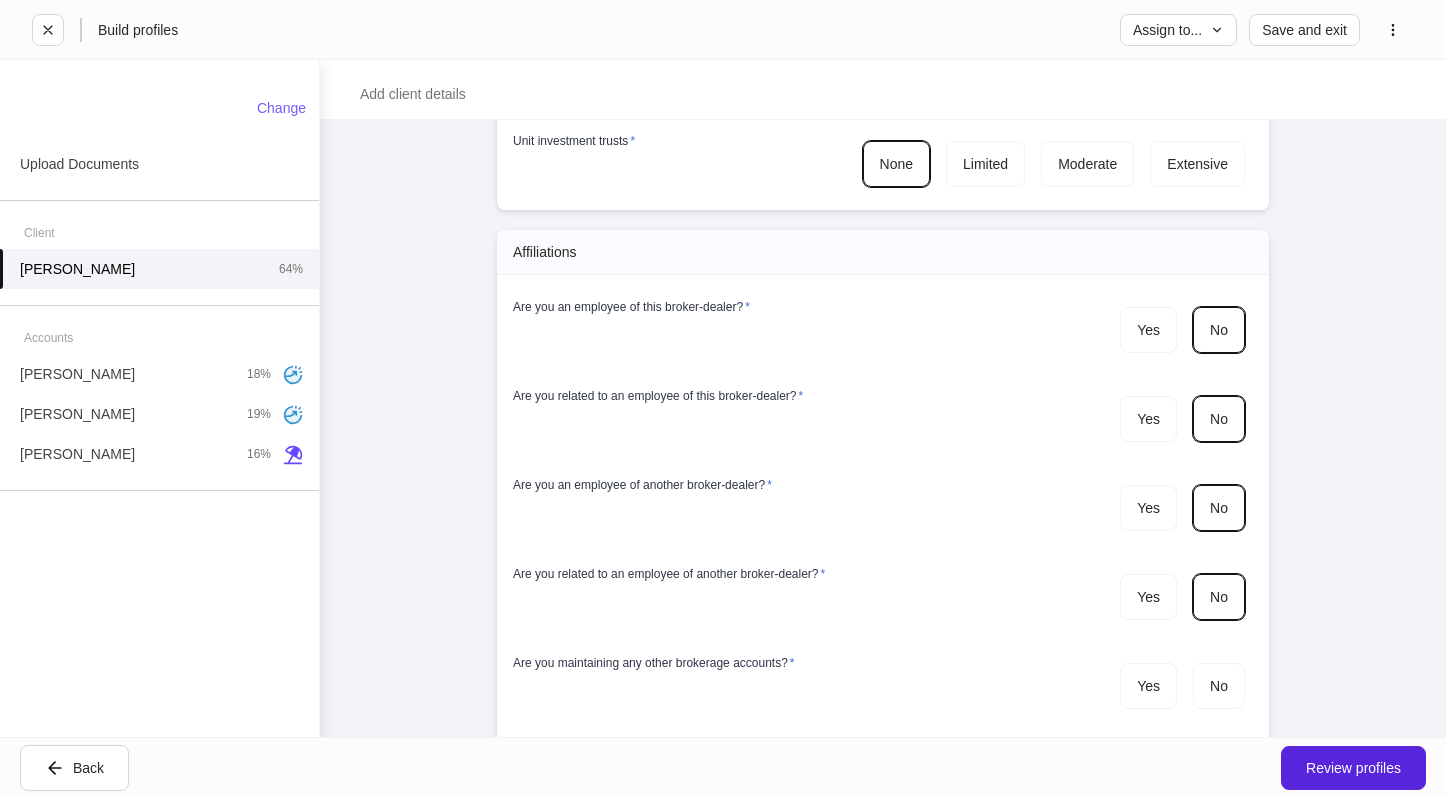 click on "Are you or an immediate family member associated with or employed by a stock exchange, member firm of an exchange, FINRA, or a municipal securities broker-dealer? * Yes No" at bounding box center [875, 764] 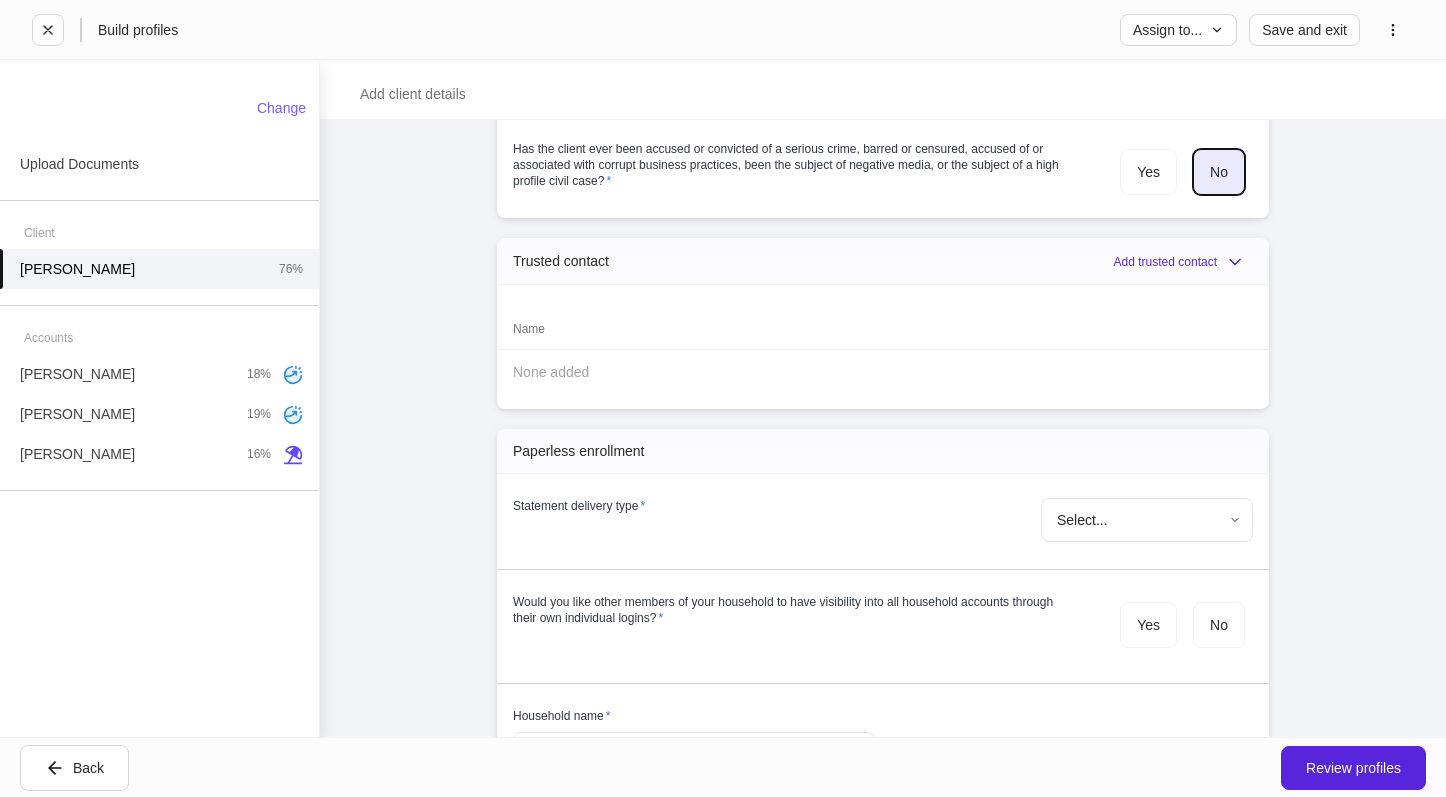 scroll, scrollTop: 5800, scrollLeft: 0, axis: vertical 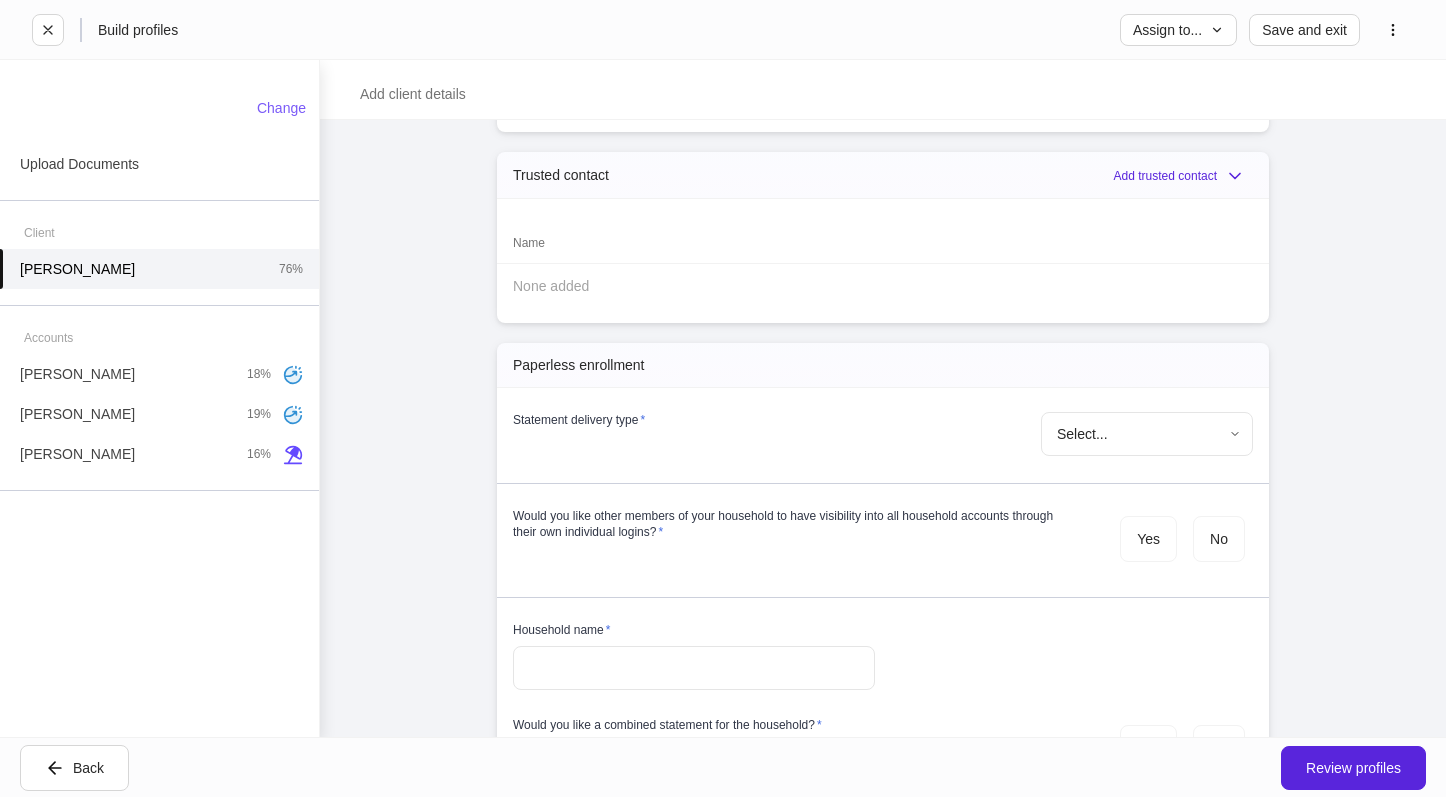 click on "**********" at bounding box center (723, 398) 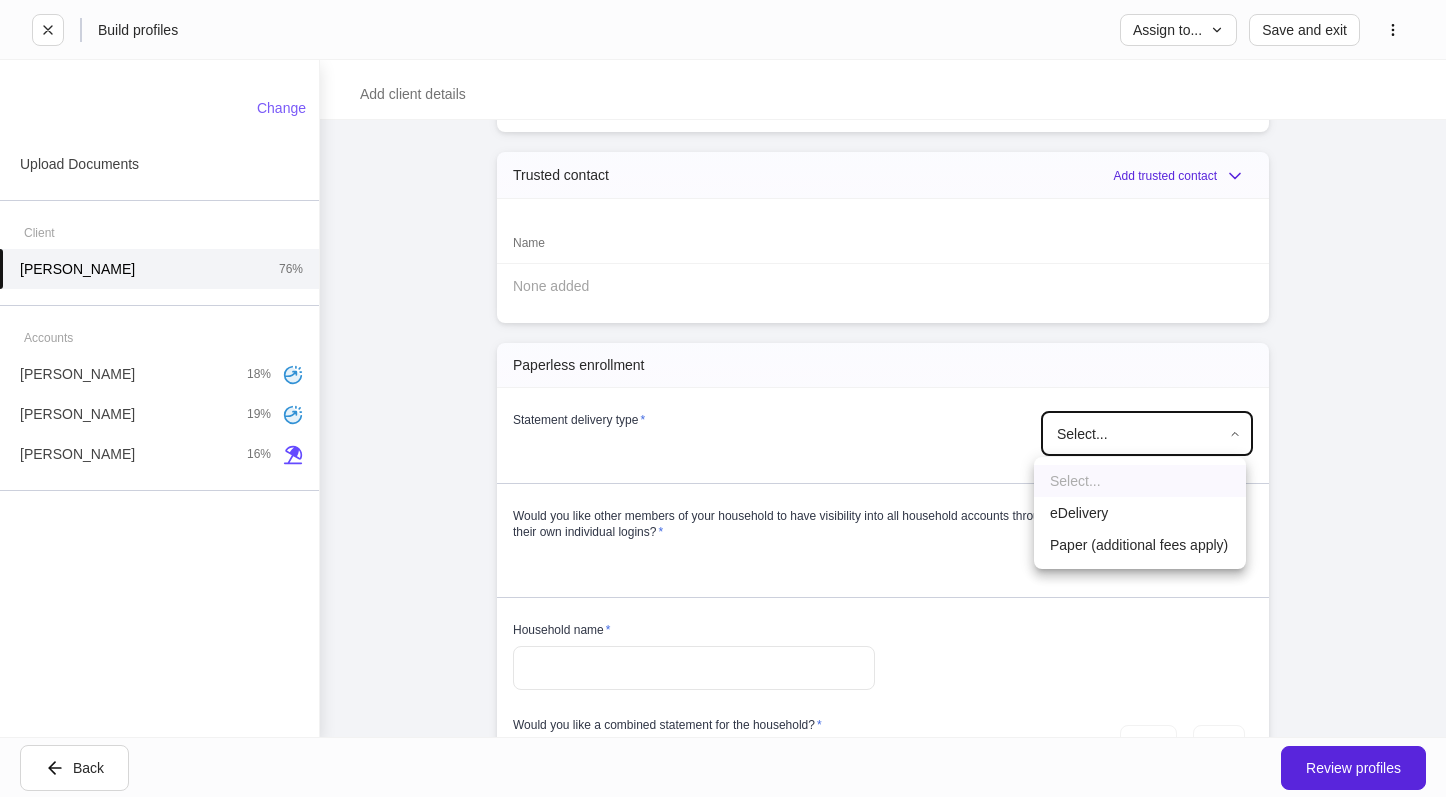 click on "Select... eDelivery Paper (additional fees apply)" at bounding box center (1140, 513) 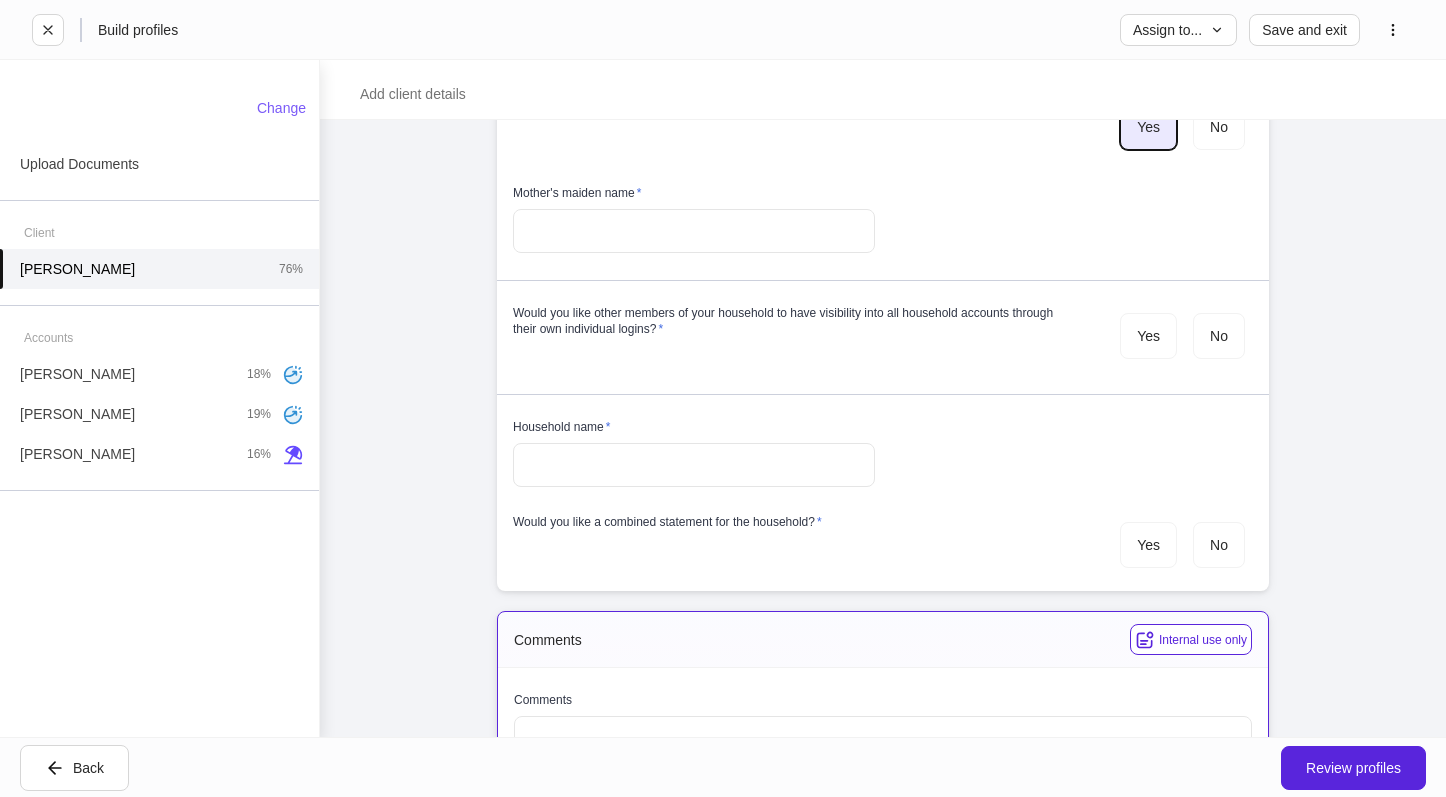 scroll, scrollTop: 6200, scrollLeft: 0, axis: vertical 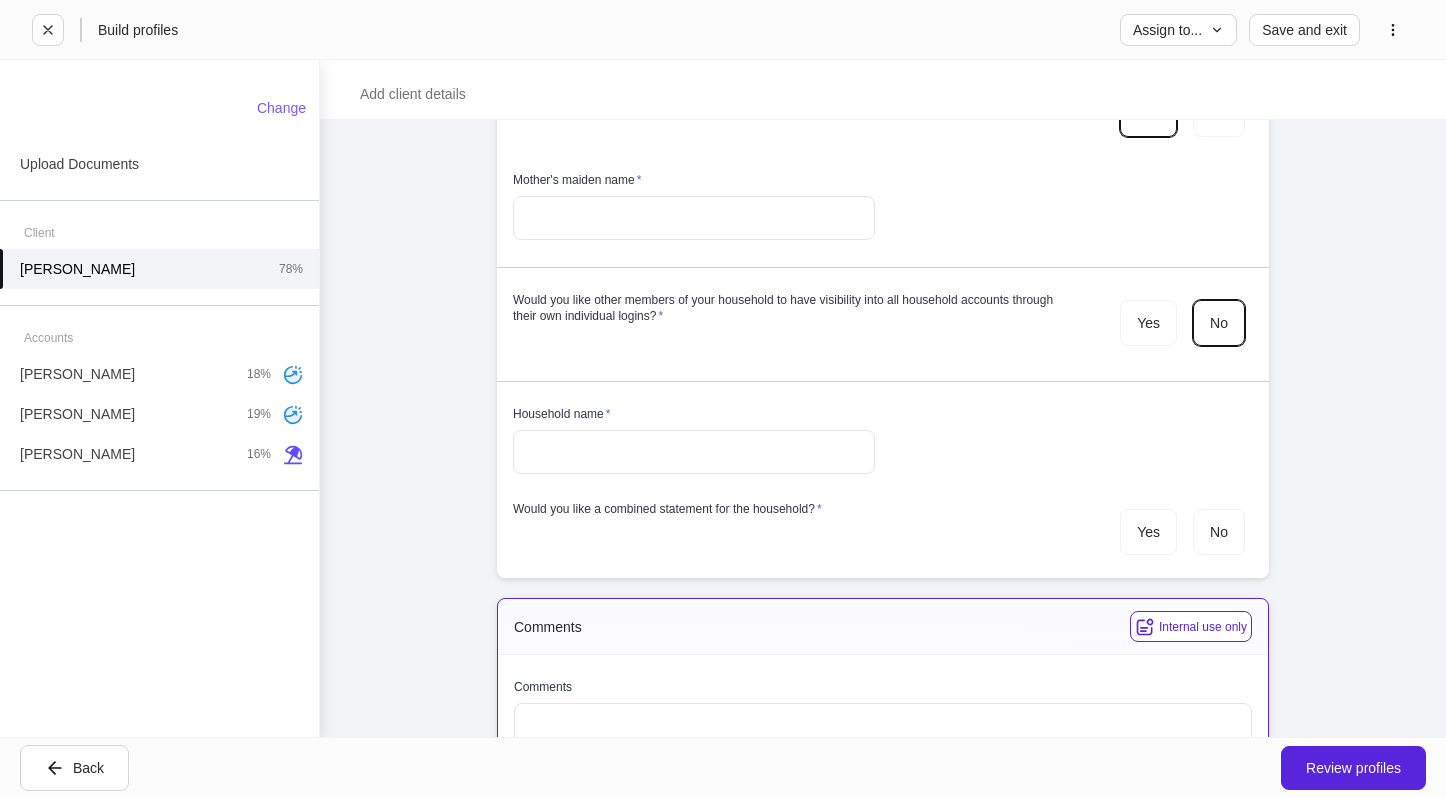 click at bounding box center [694, 452] 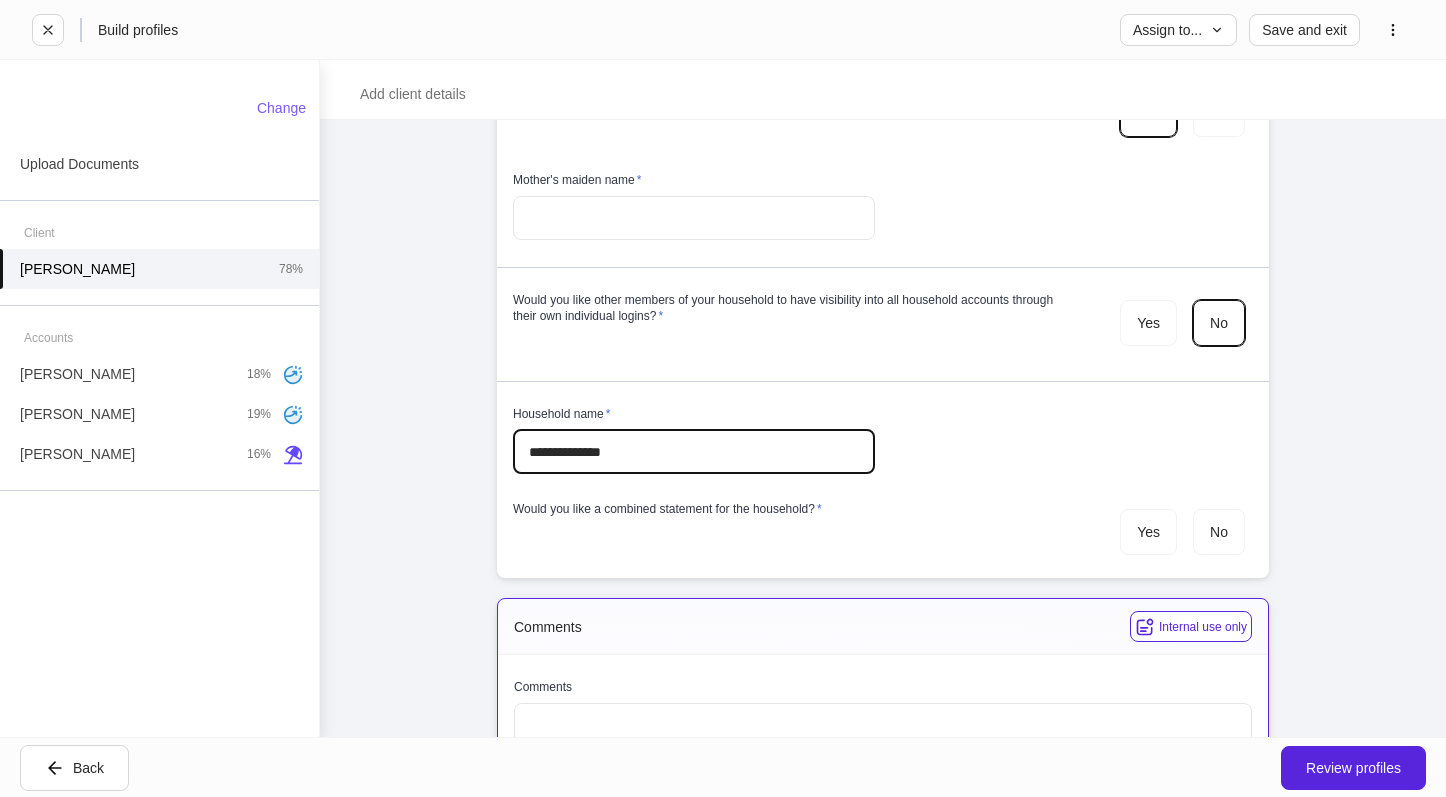 type on "**********" 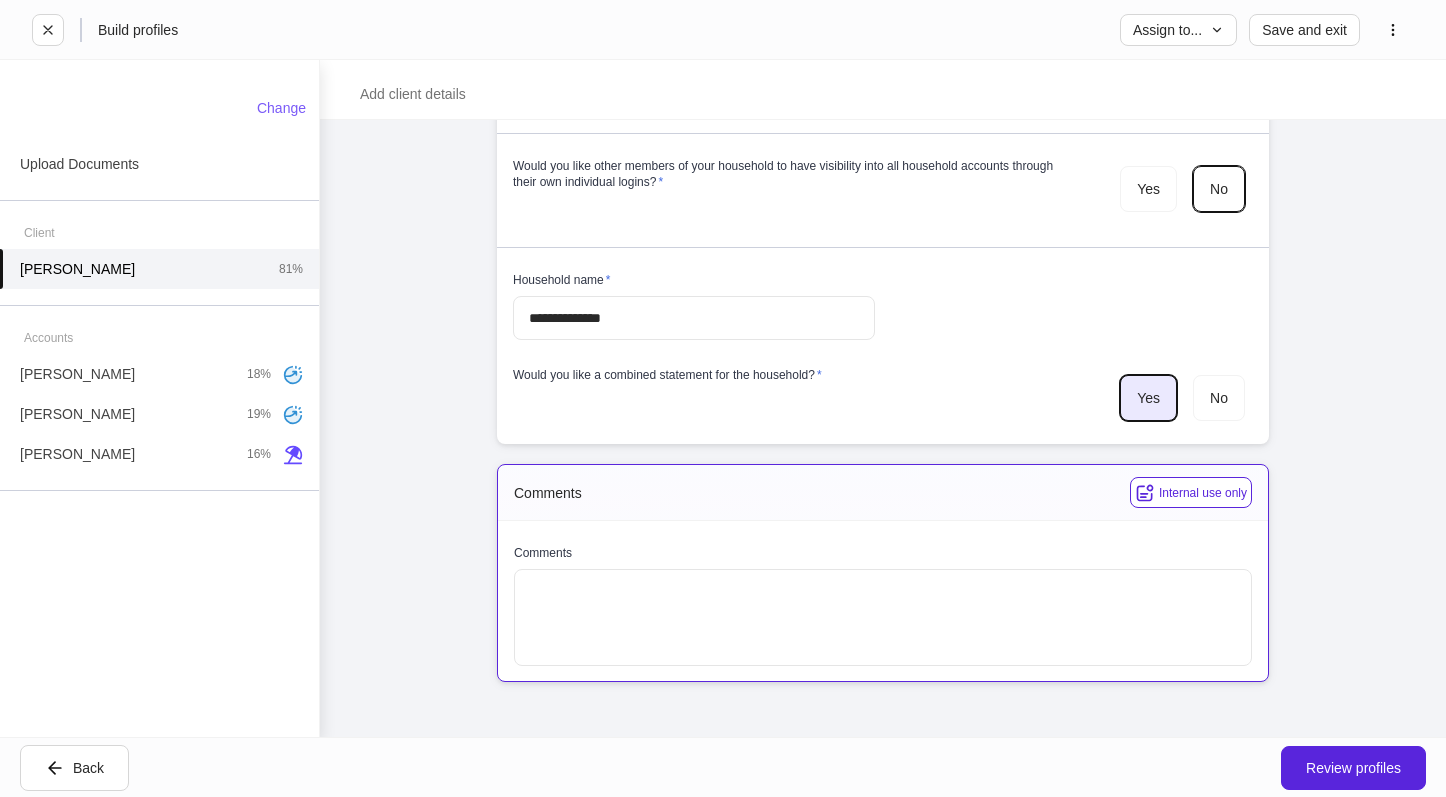 scroll, scrollTop: 6344, scrollLeft: 0, axis: vertical 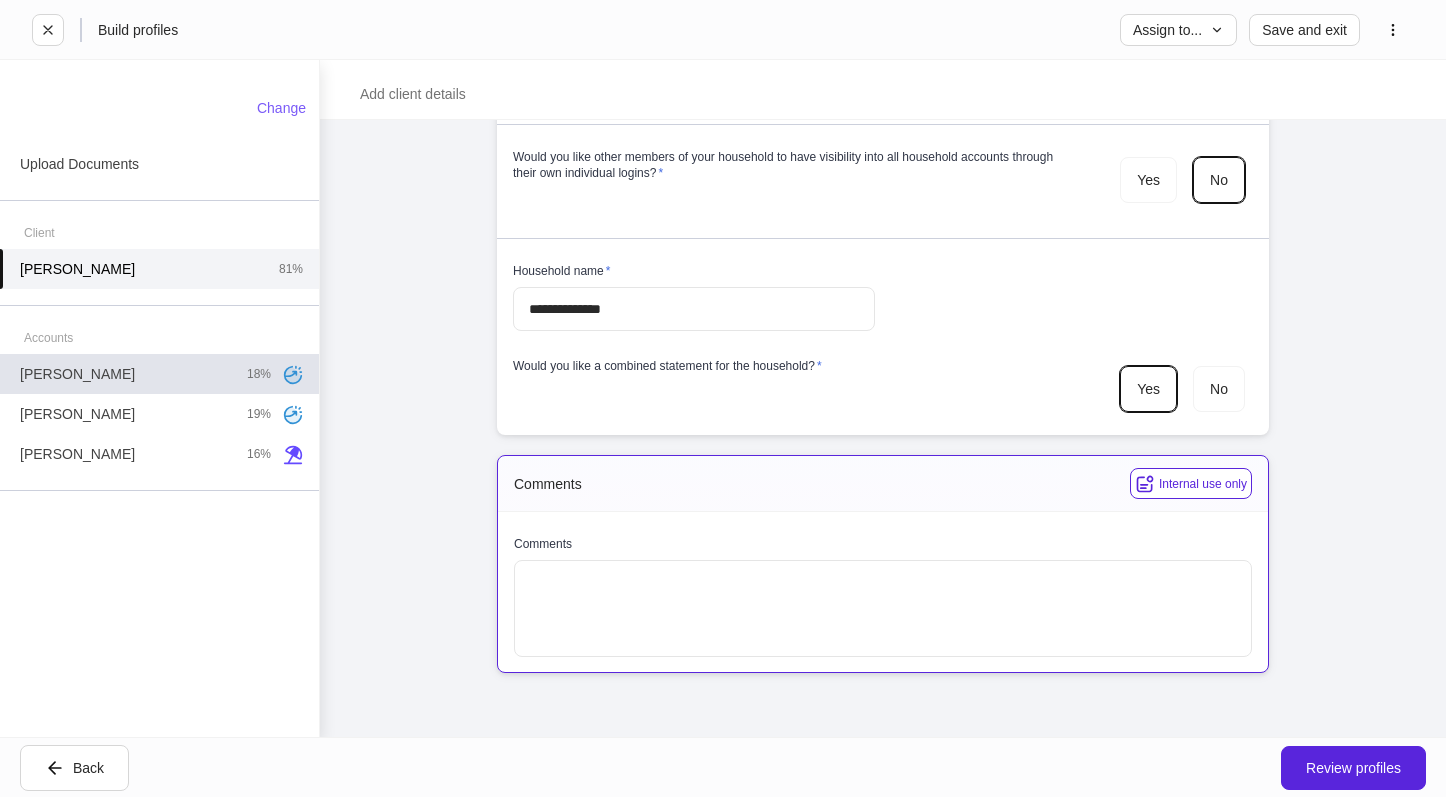 click on "[PERSON_NAME] 18%" at bounding box center [159, 374] 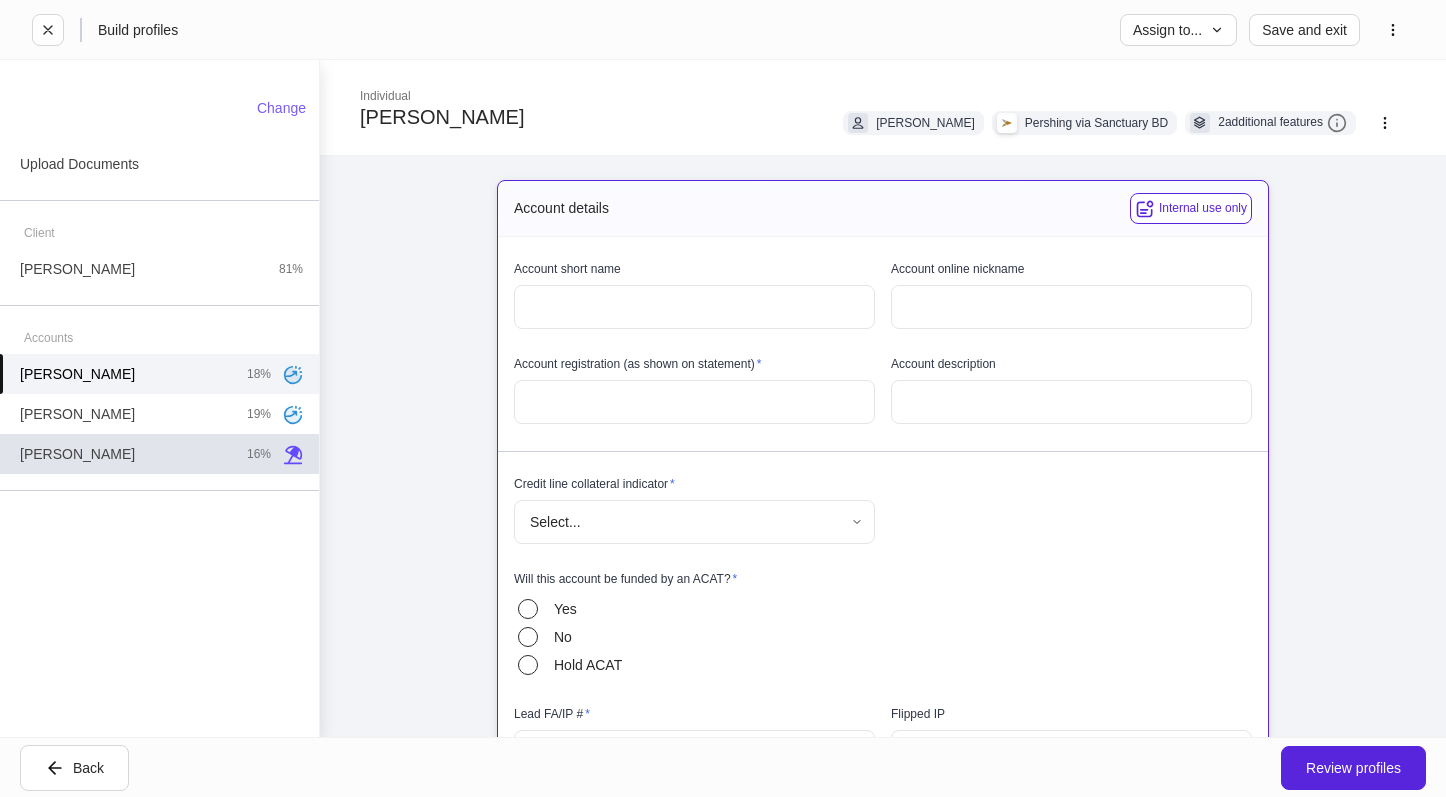 click on "[PERSON_NAME] 16%" at bounding box center (159, 454) 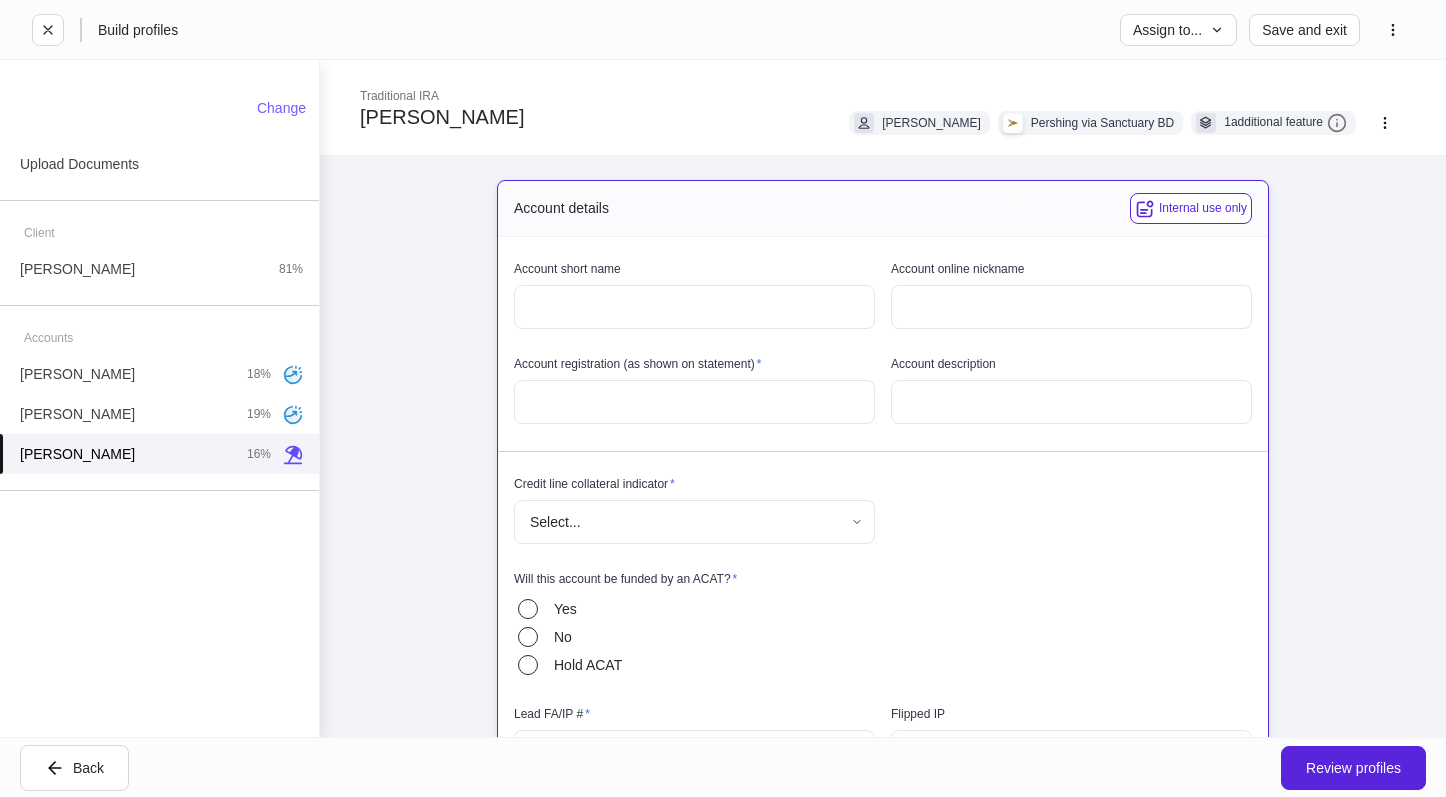 click at bounding box center (694, 307) 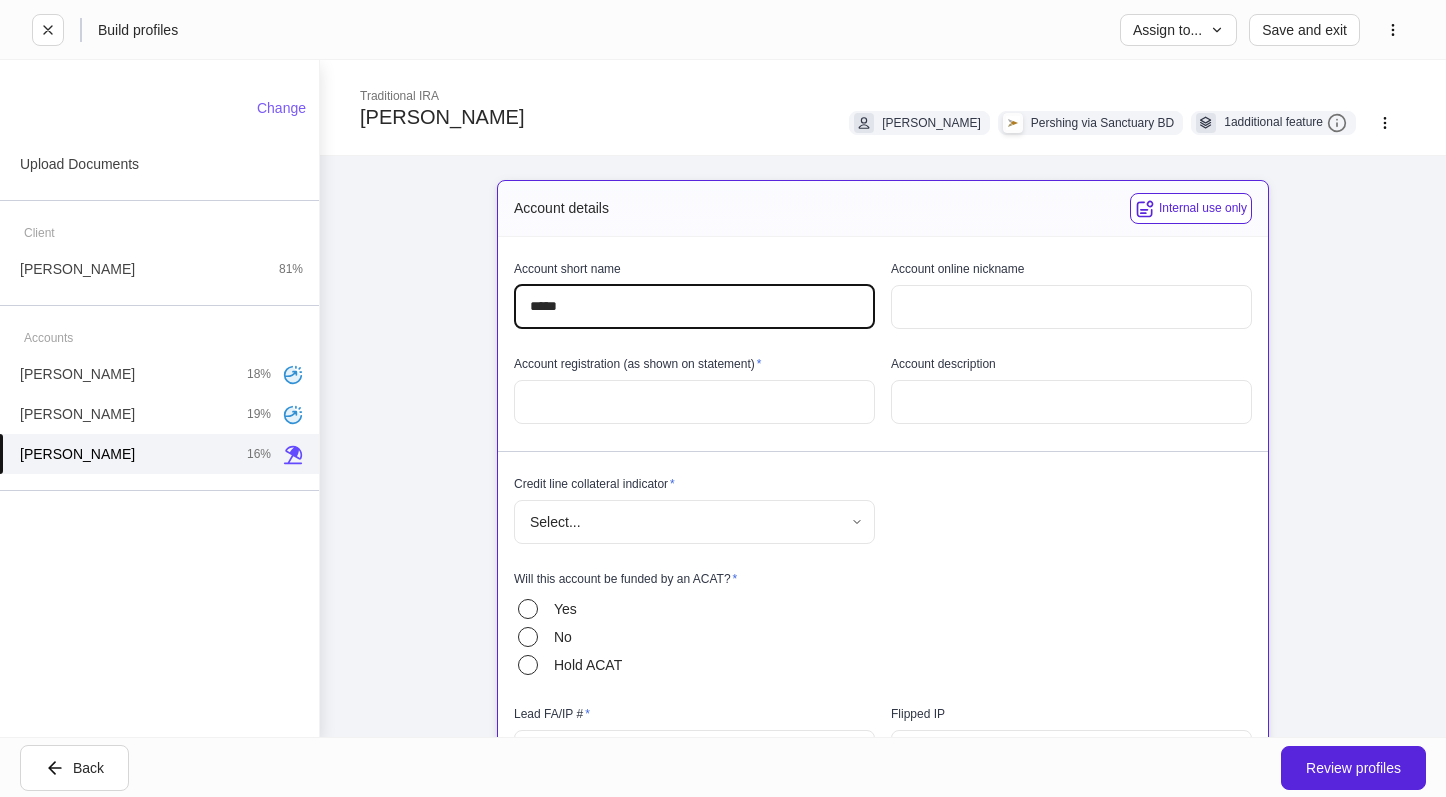 type on "*****" 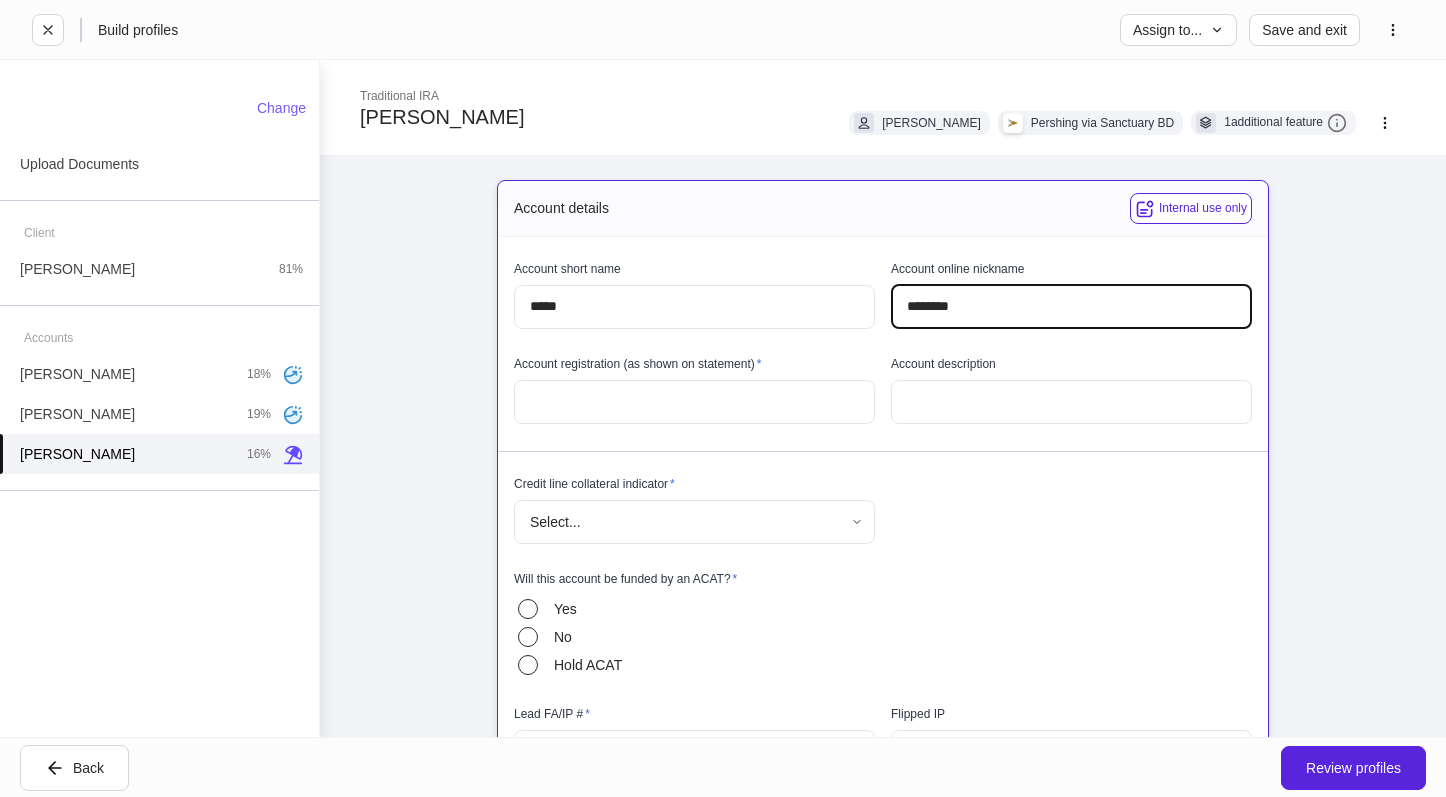 type on "********" 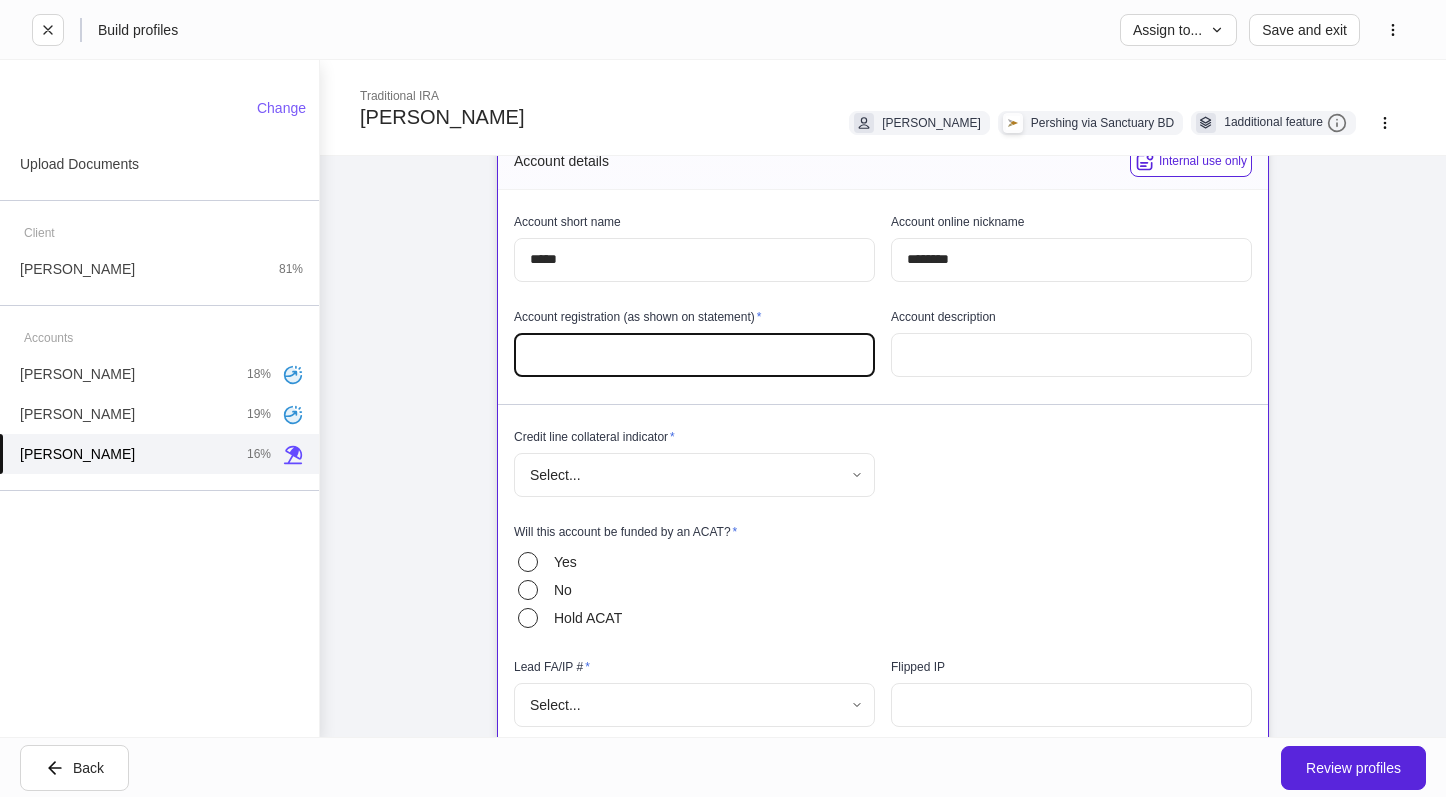 scroll, scrollTop: 100, scrollLeft: 0, axis: vertical 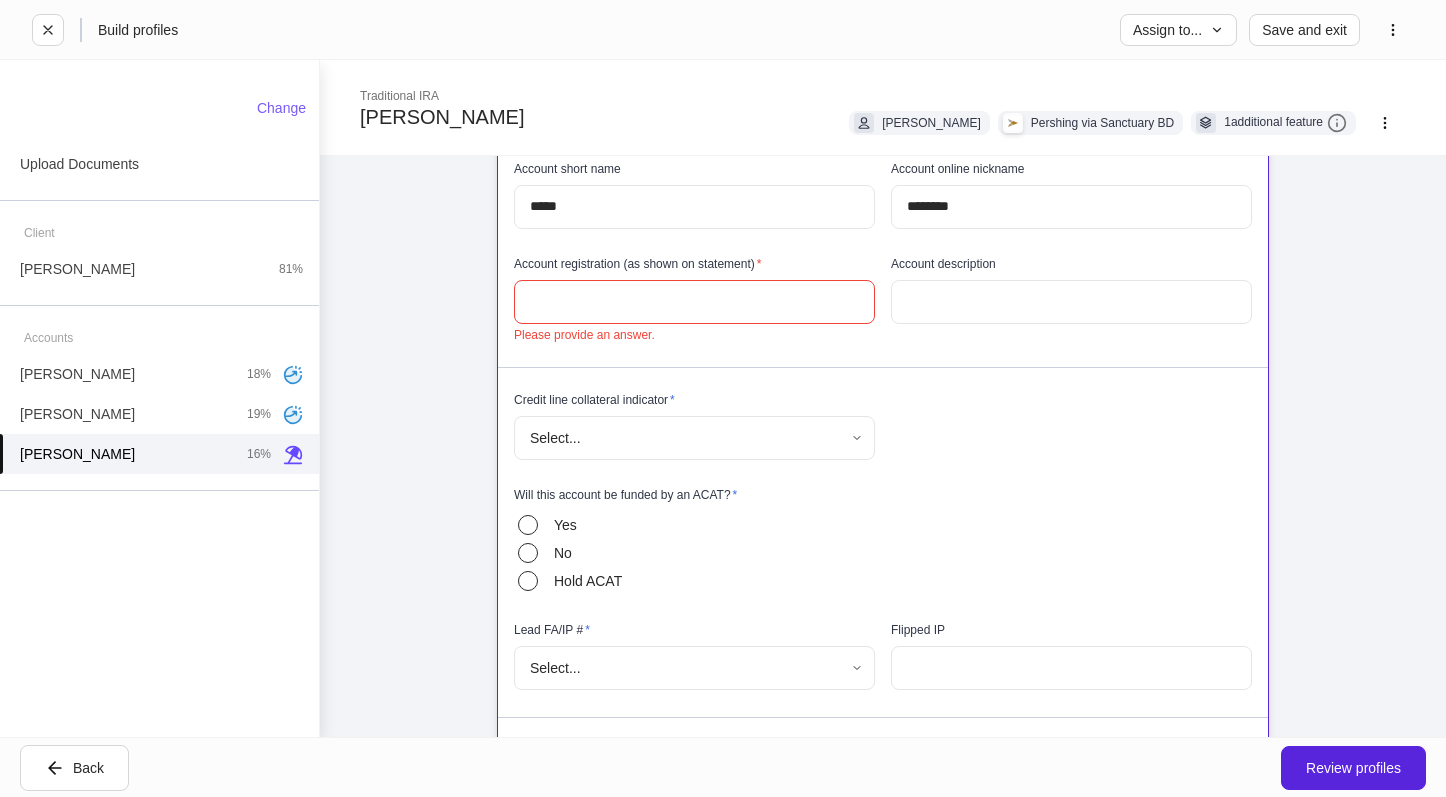 drag, startPoint x: 548, startPoint y: 118, endPoint x: 362, endPoint y: 137, distance: 186.96791 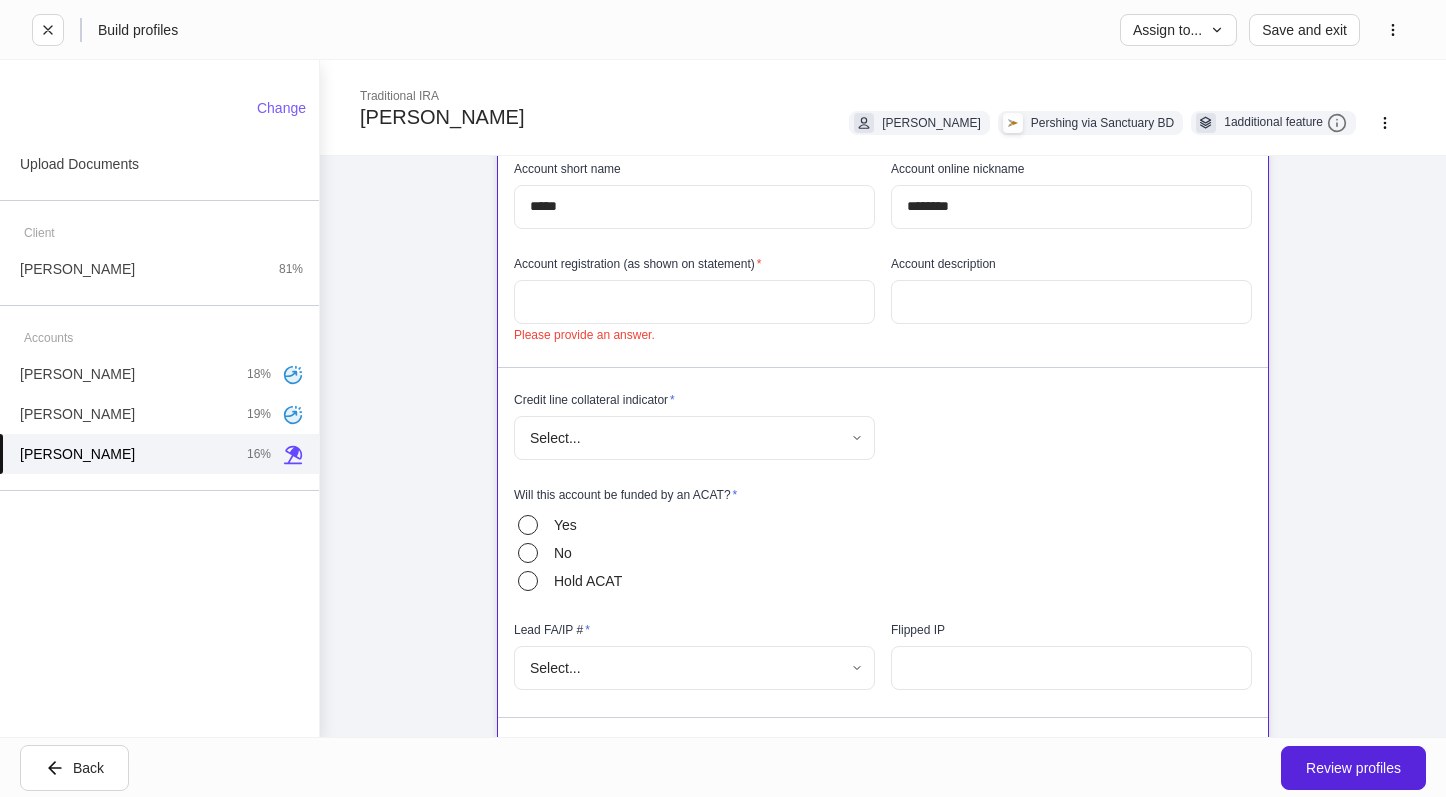 click at bounding box center (694, 302) 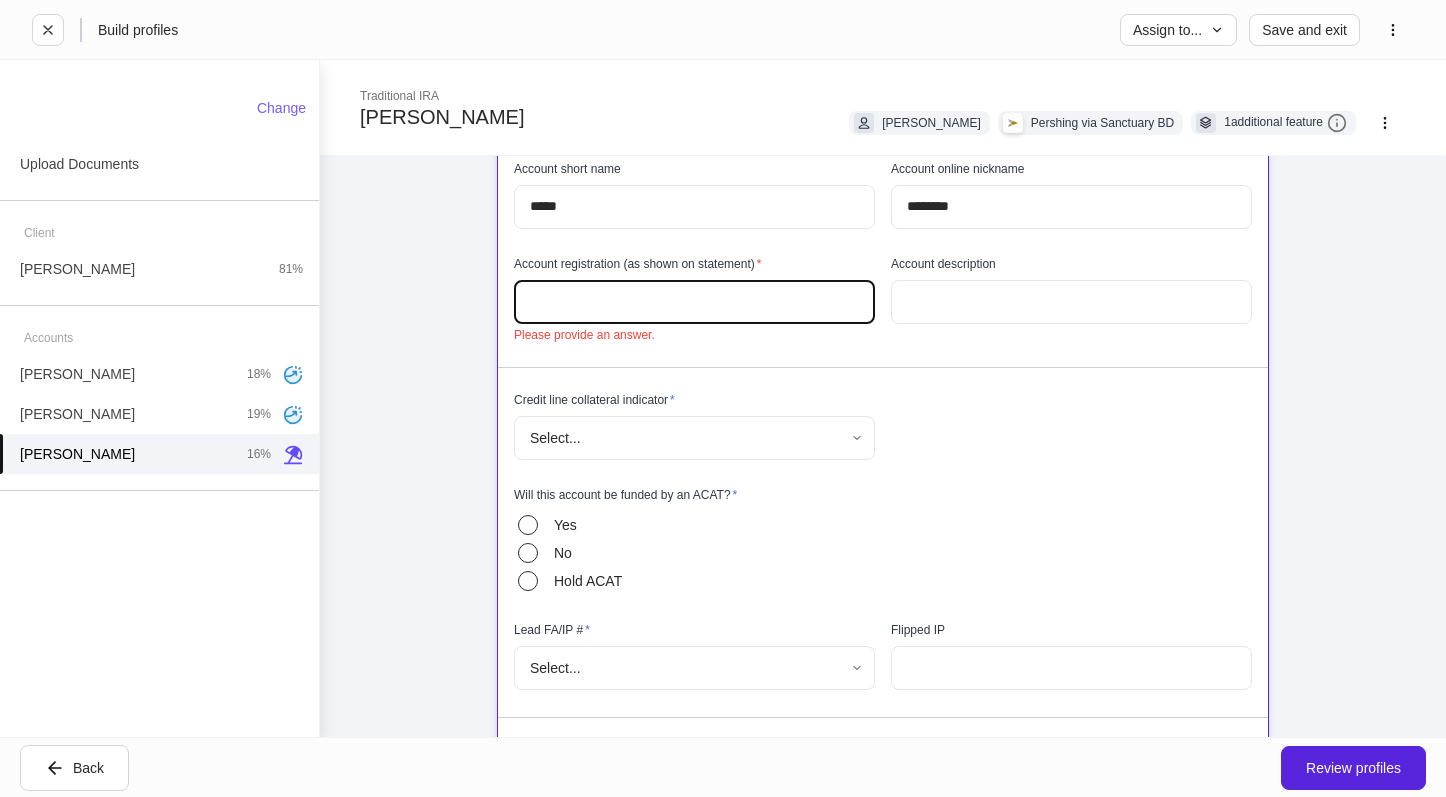 paste on "**********" 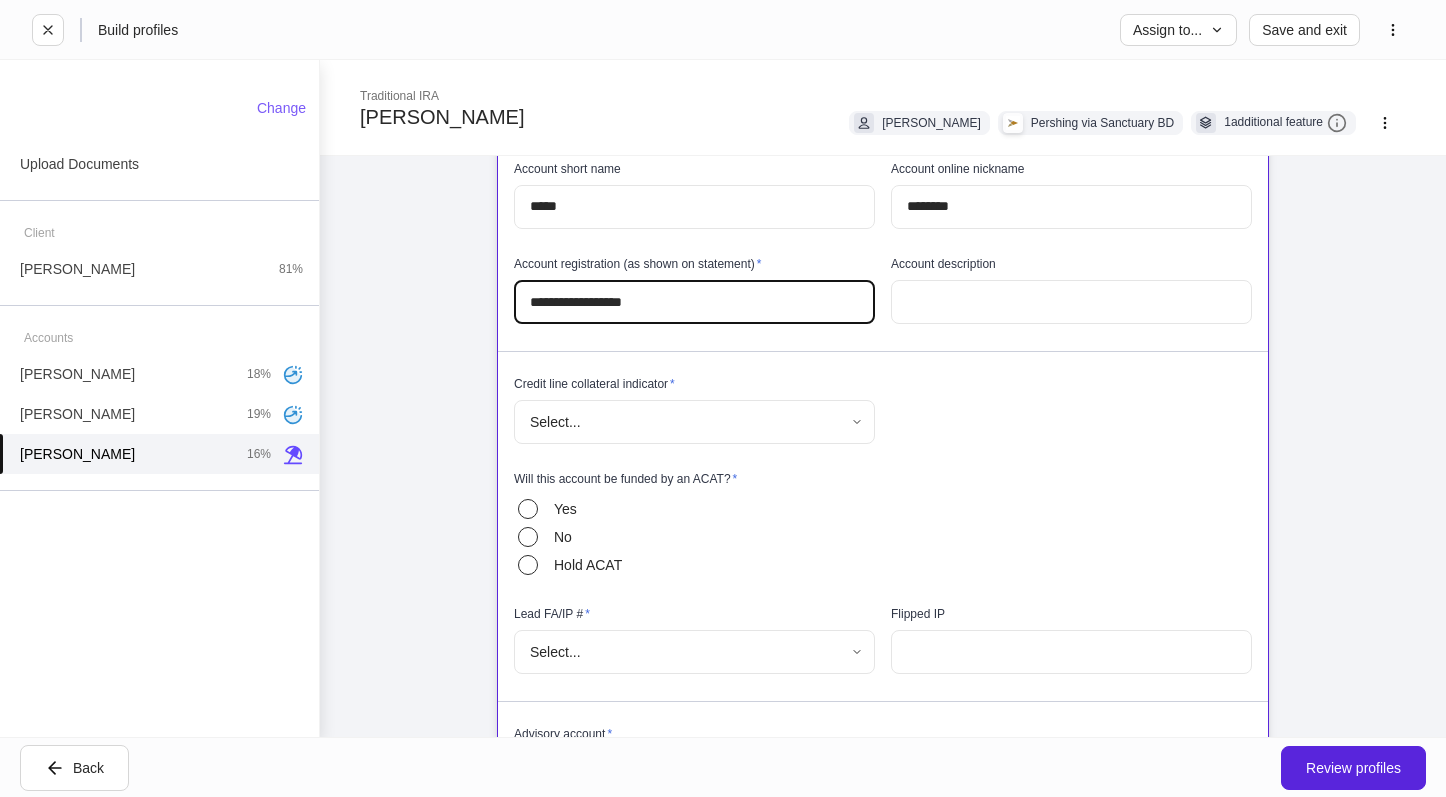 type on "**********" 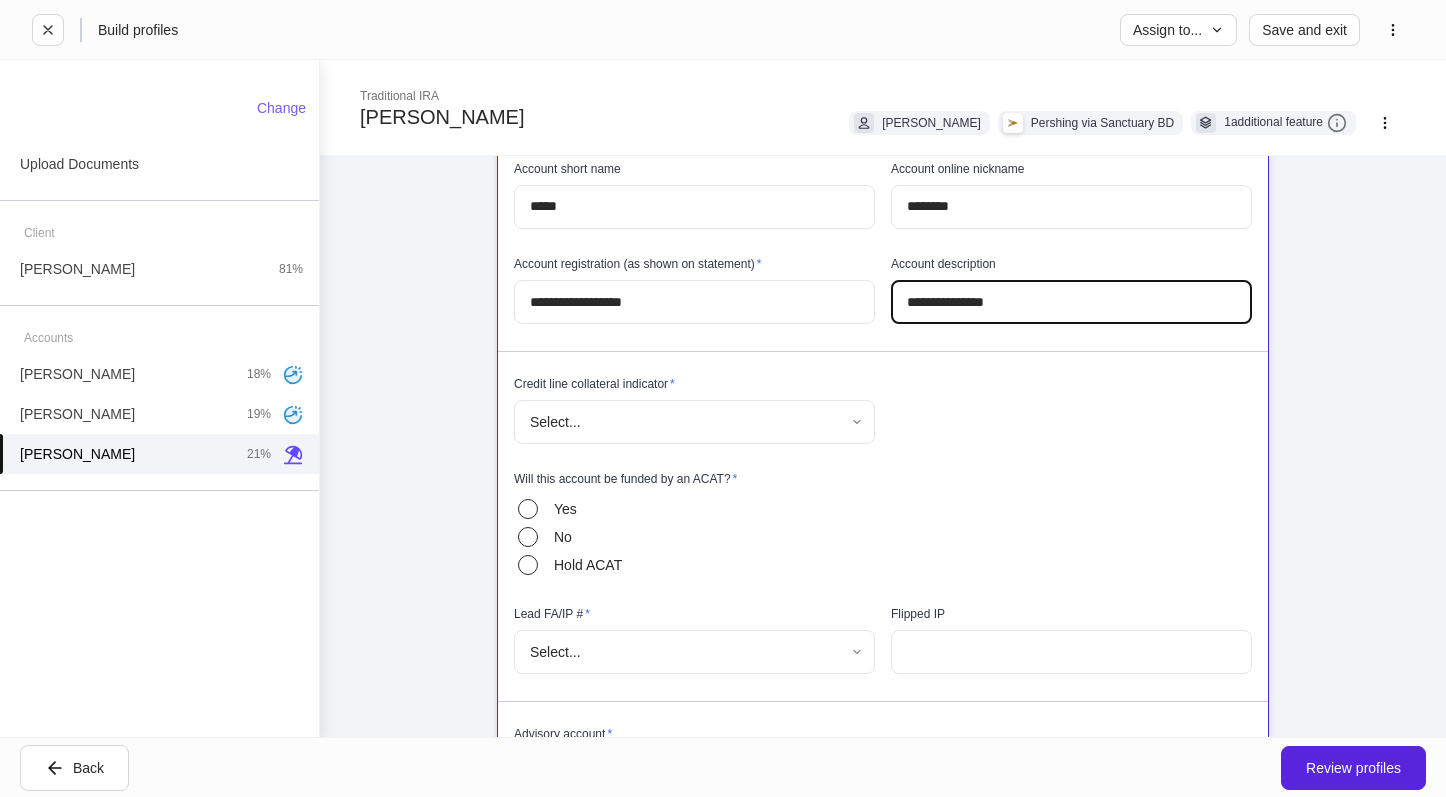 type on "**********" 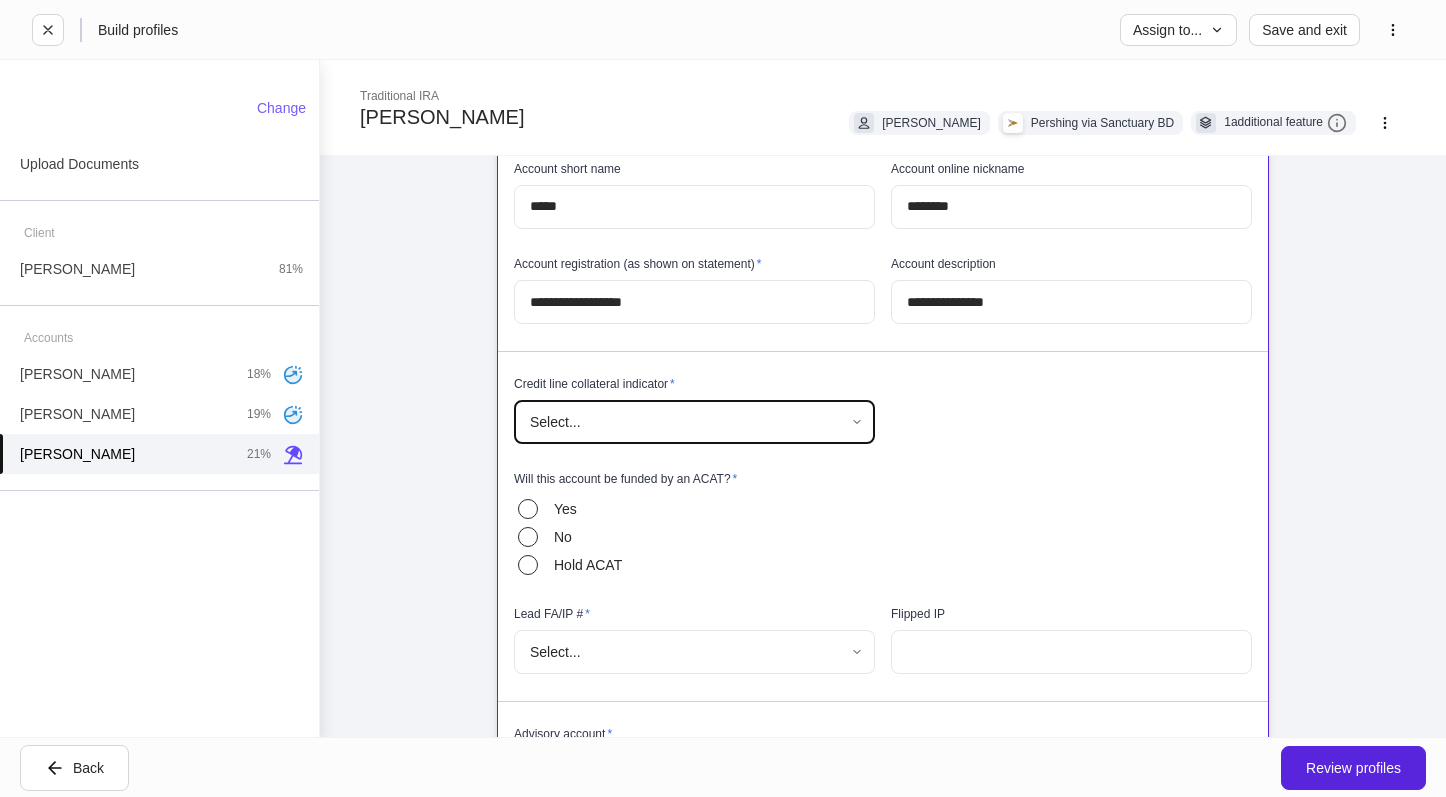 click on "Select... ​" at bounding box center (694, 423) 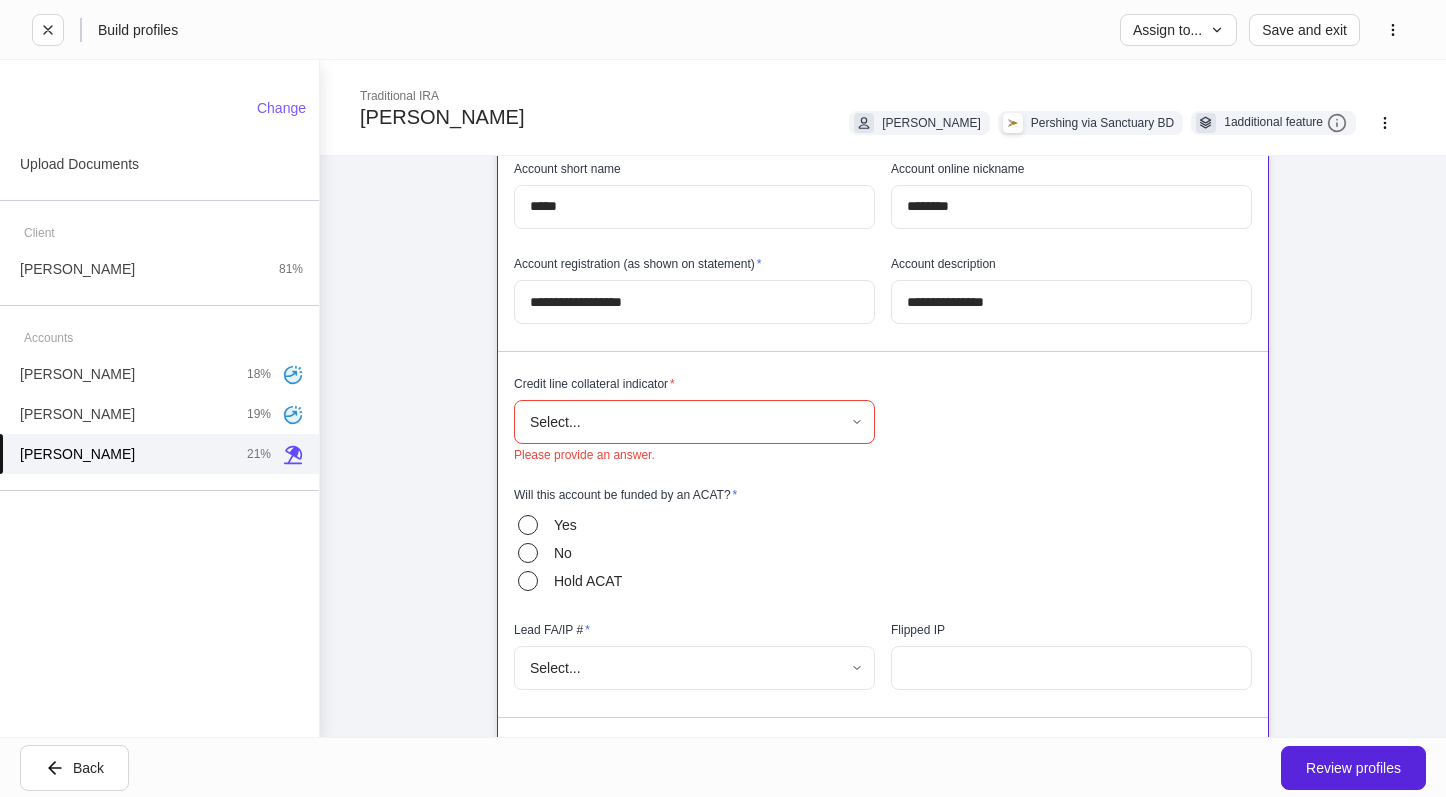 click on "**********" at bounding box center (723, 398) 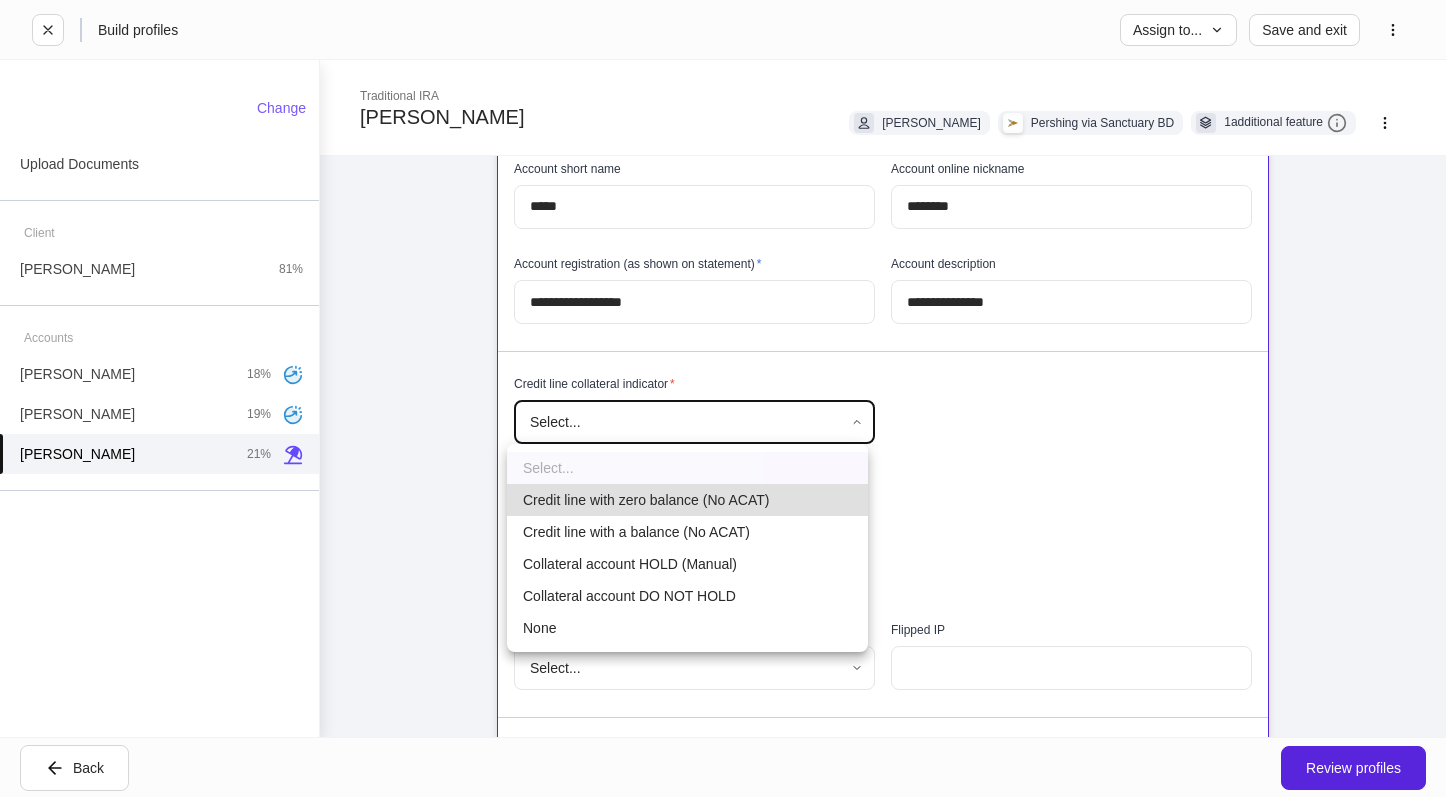 click on "None" at bounding box center [687, 628] 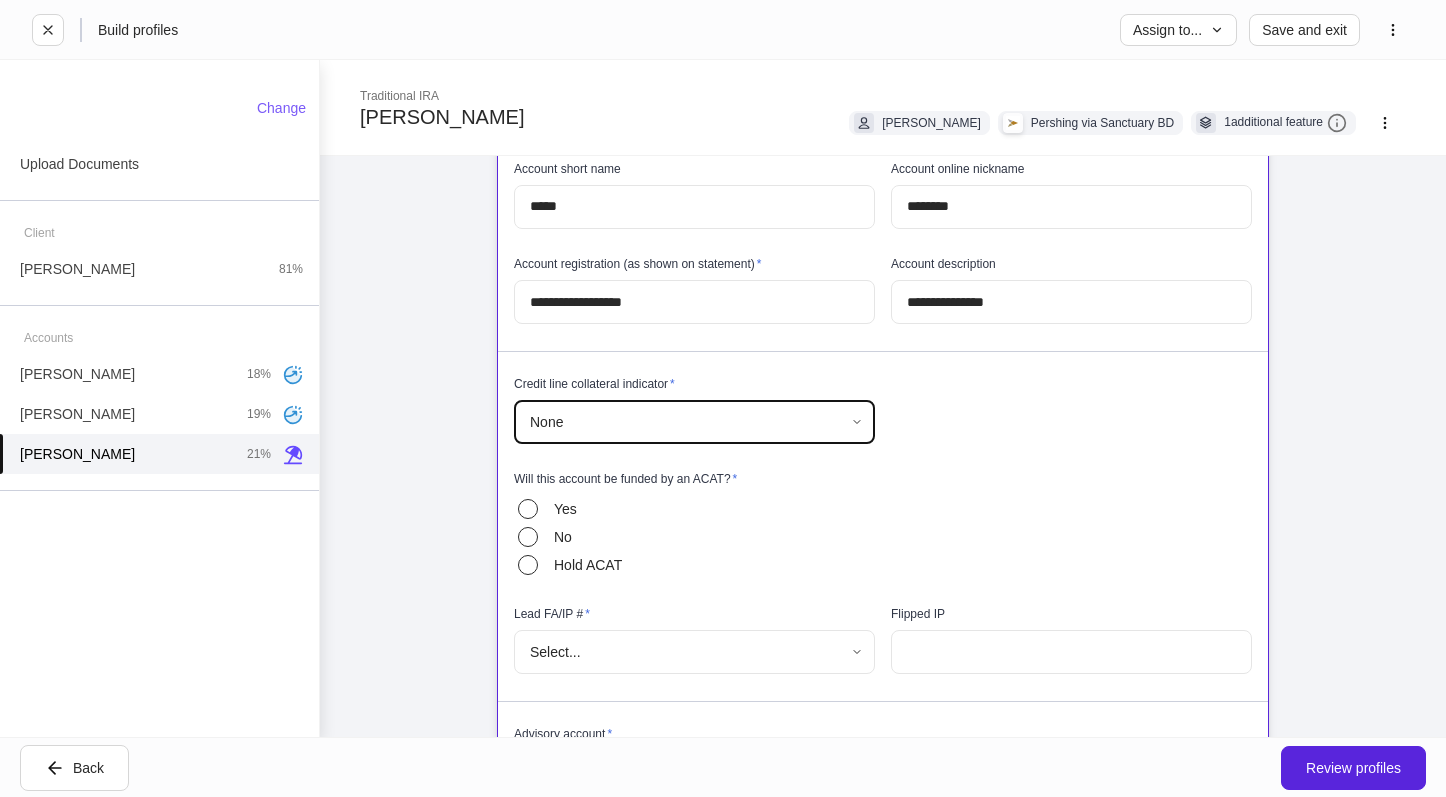 type on "****" 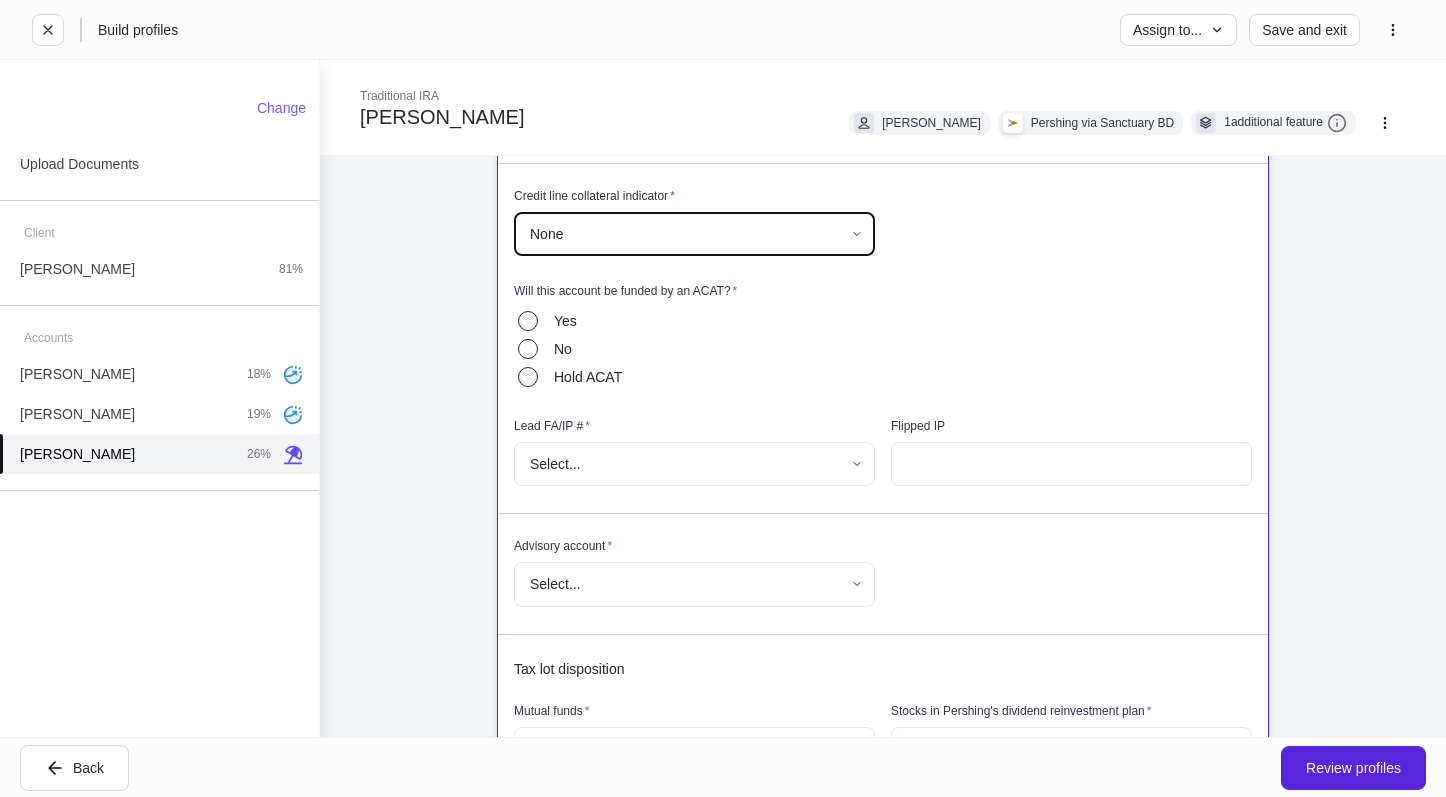 scroll, scrollTop: 300, scrollLeft: 0, axis: vertical 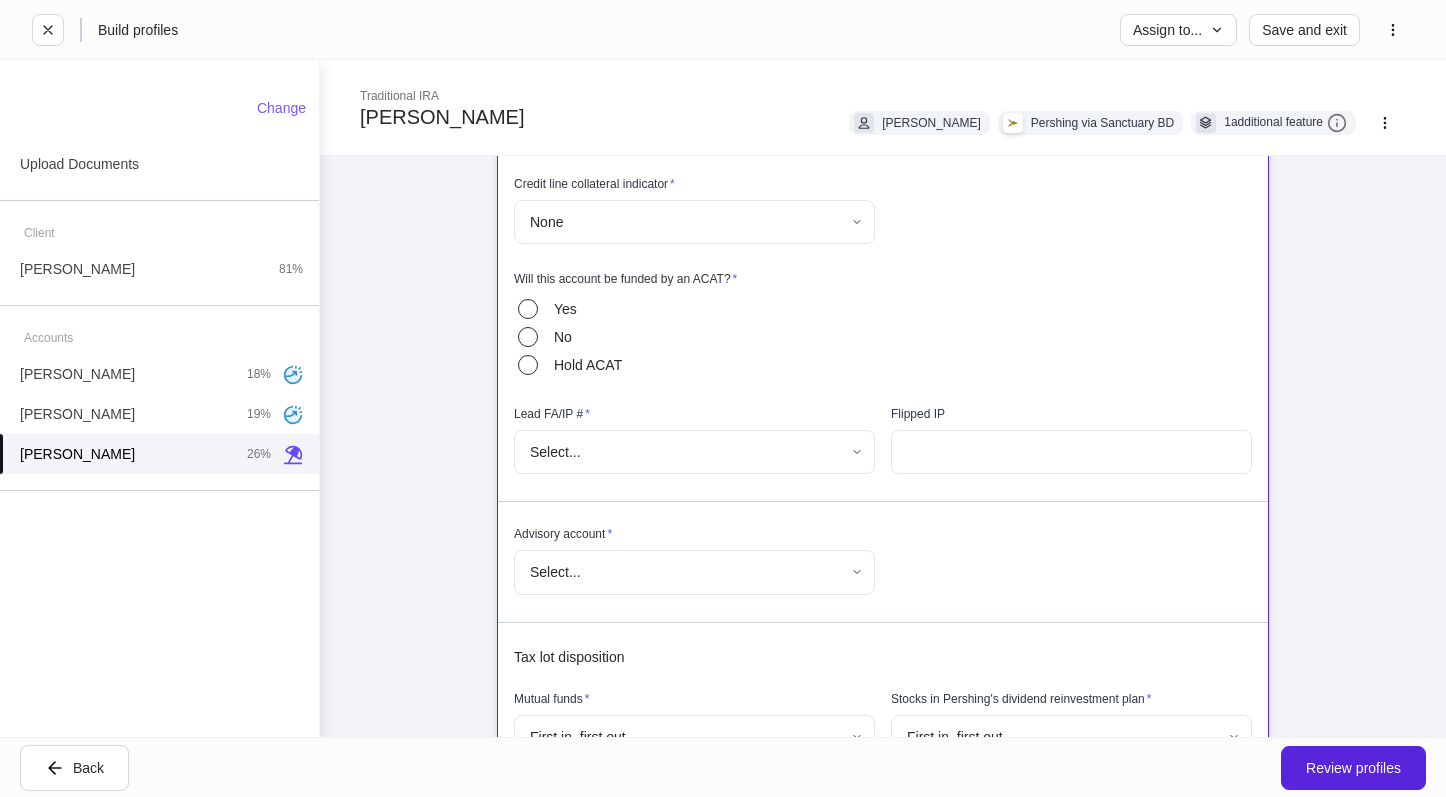 click on "Yes" at bounding box center (565, 309) 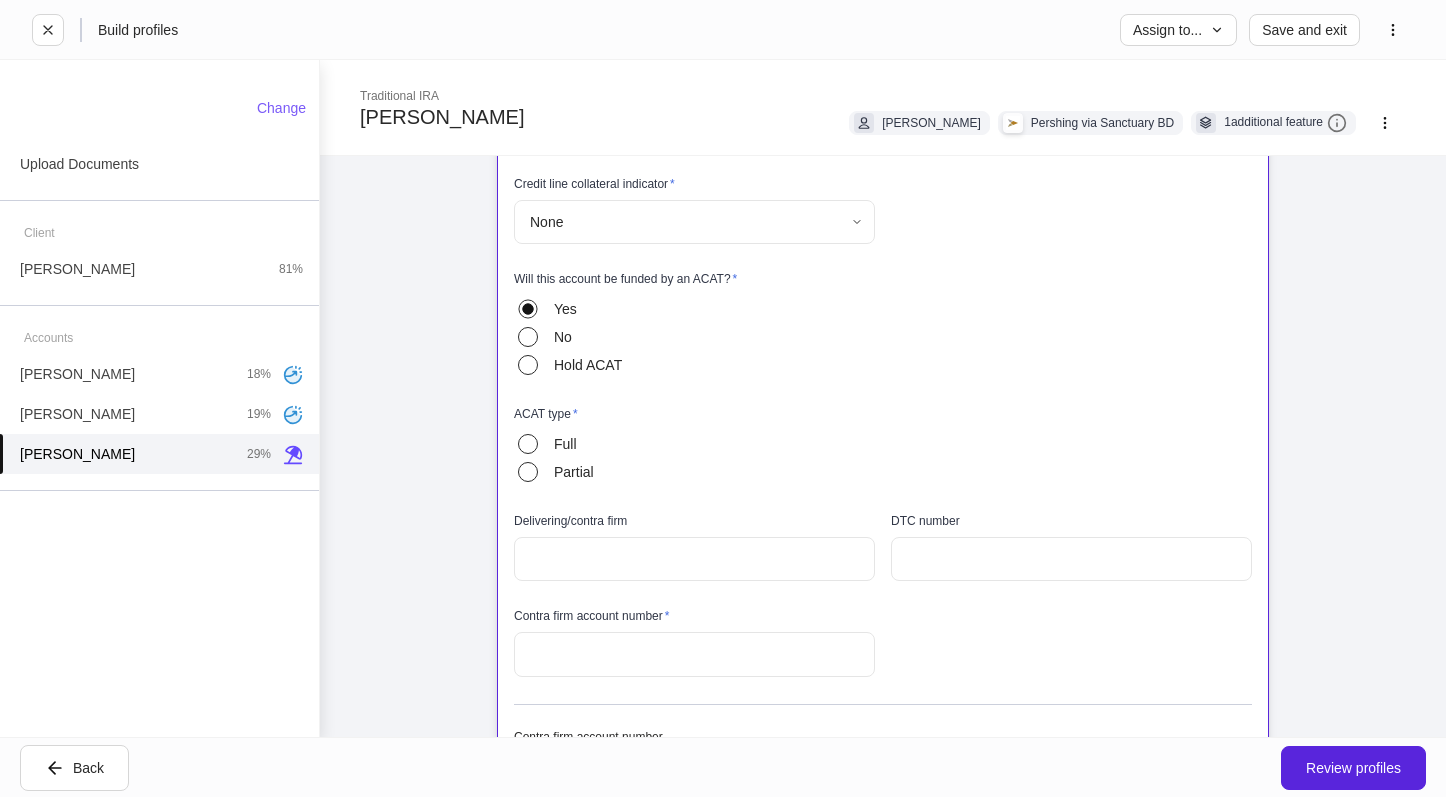 click on "Full" at bounding box center (574, 444) 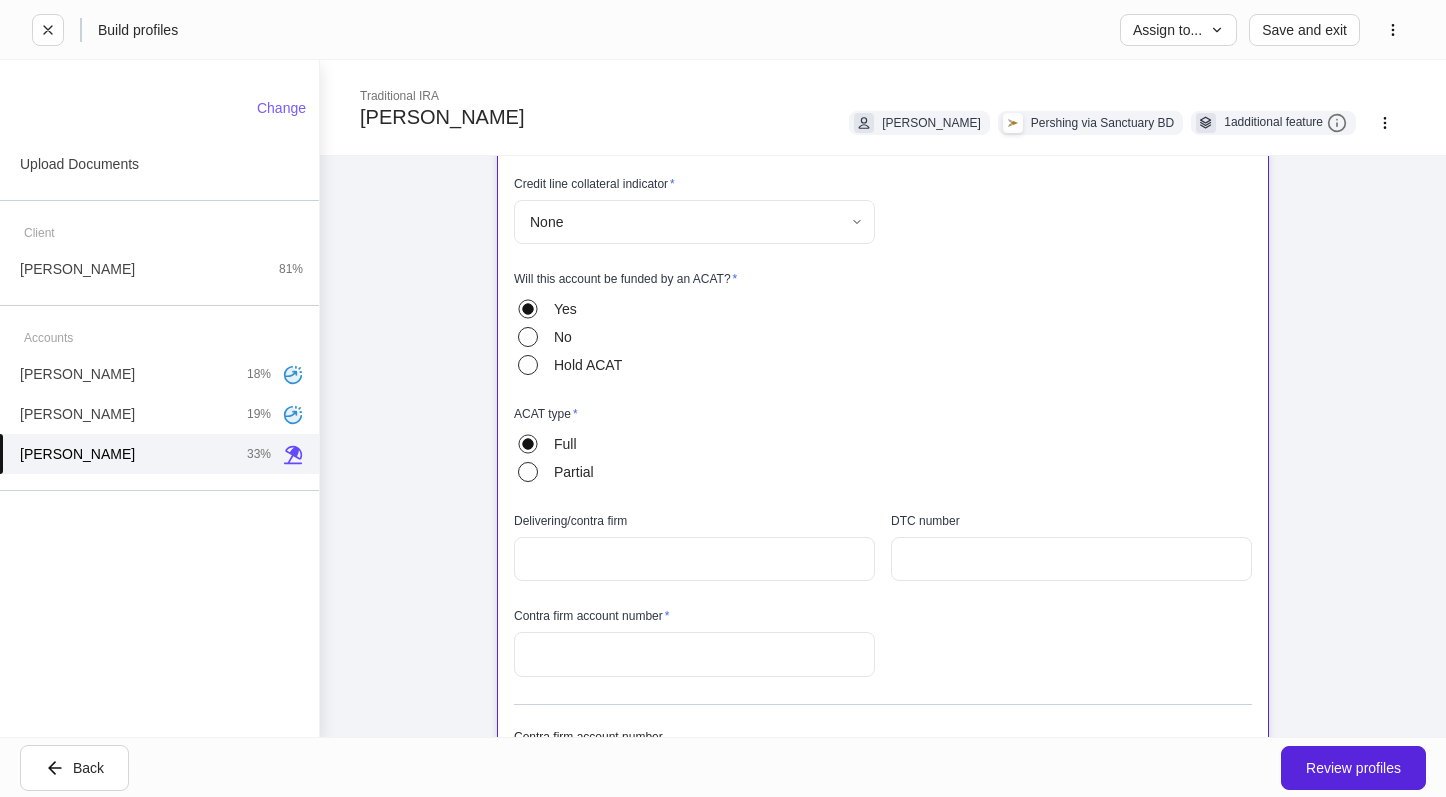 click at bounding box center (694, 559) 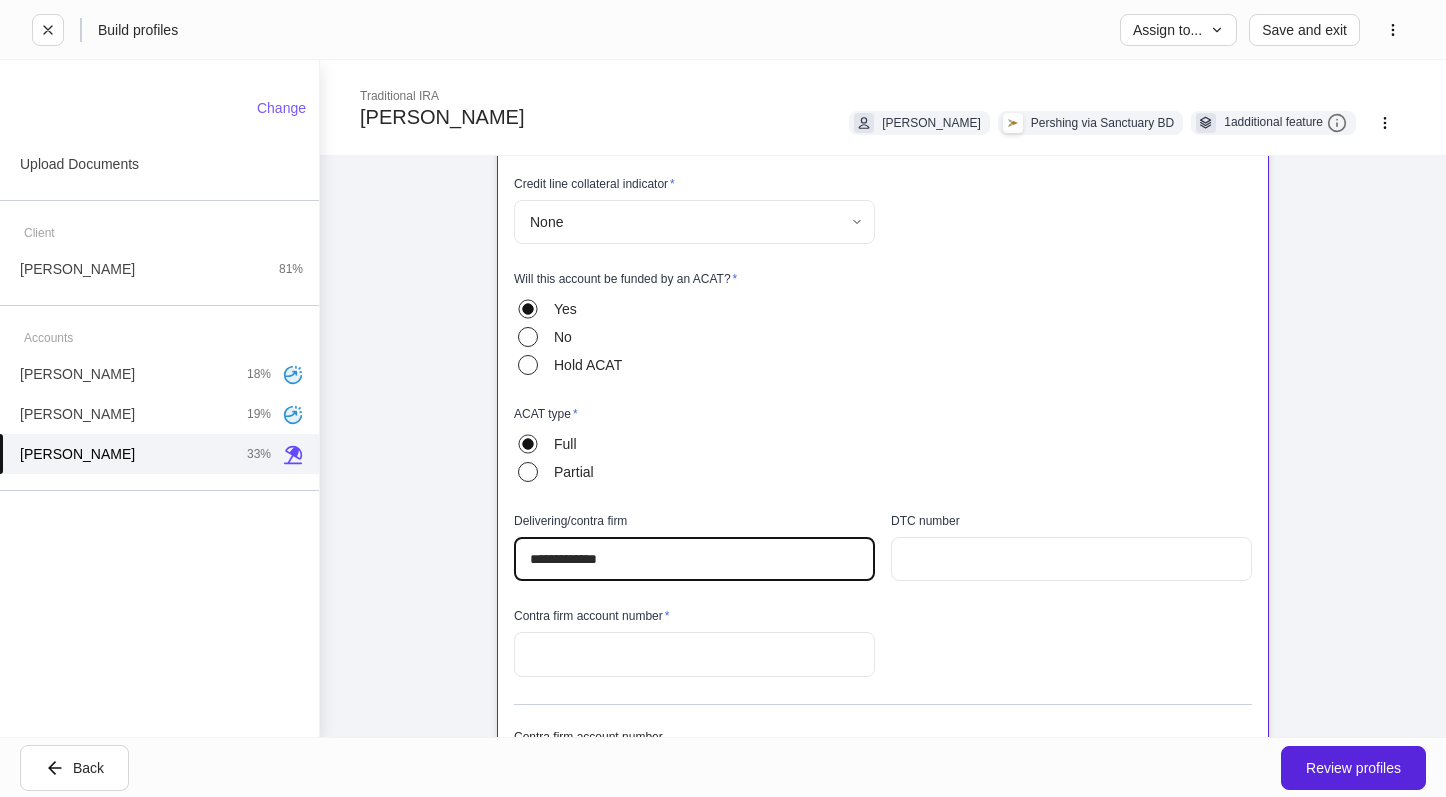 type on "**********" 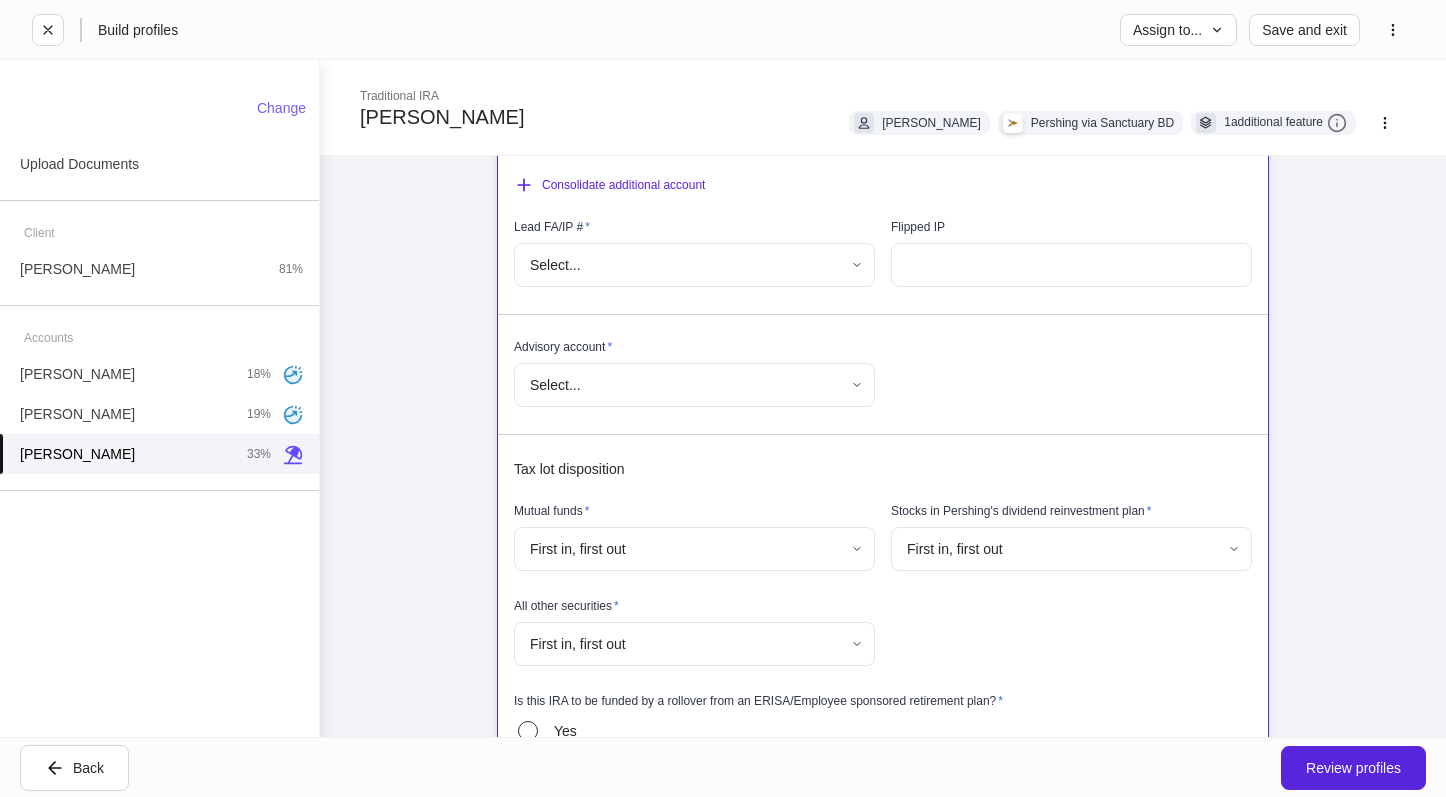 scroll, scrollTop: 900, scrollLeft: 0, axis: vertical 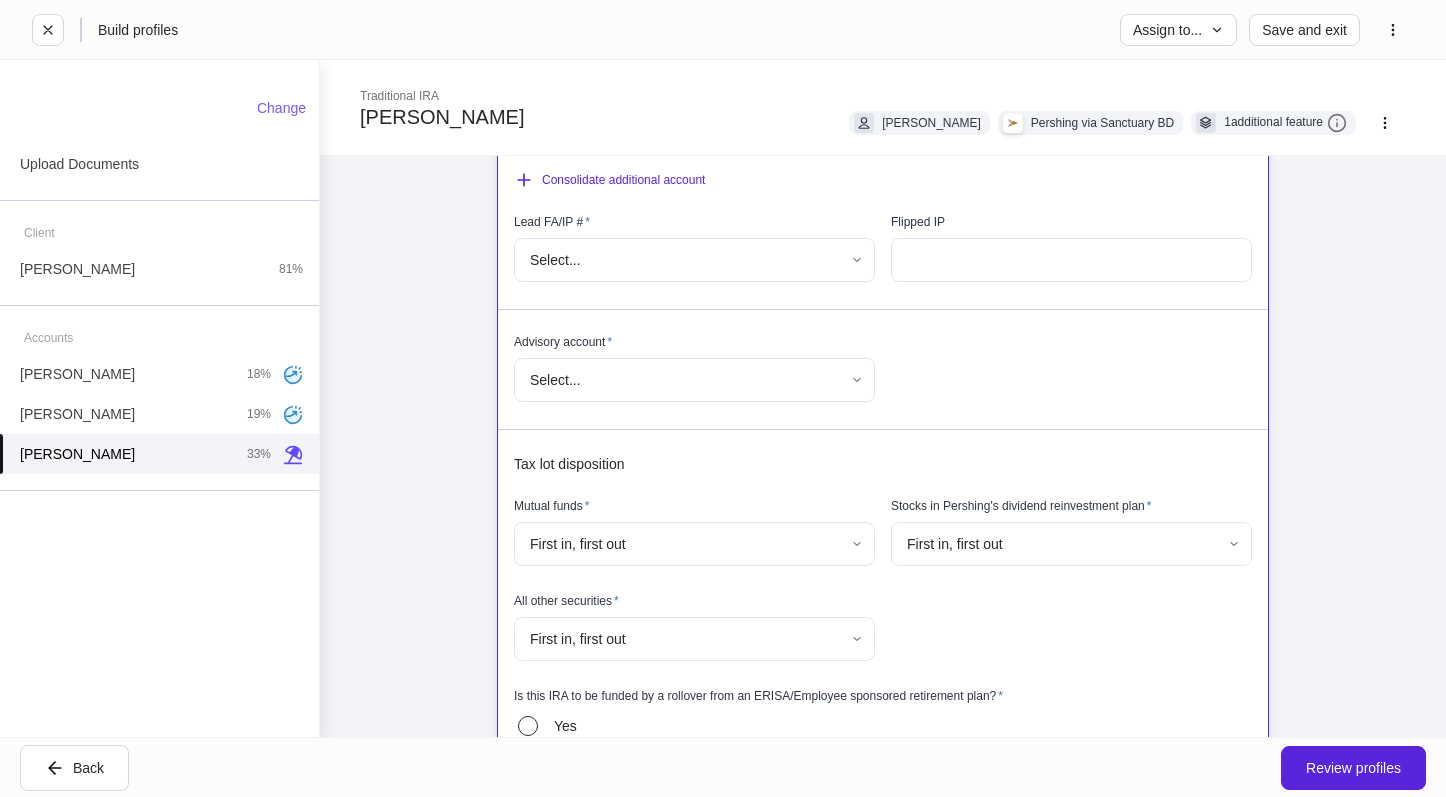 type on "*********" 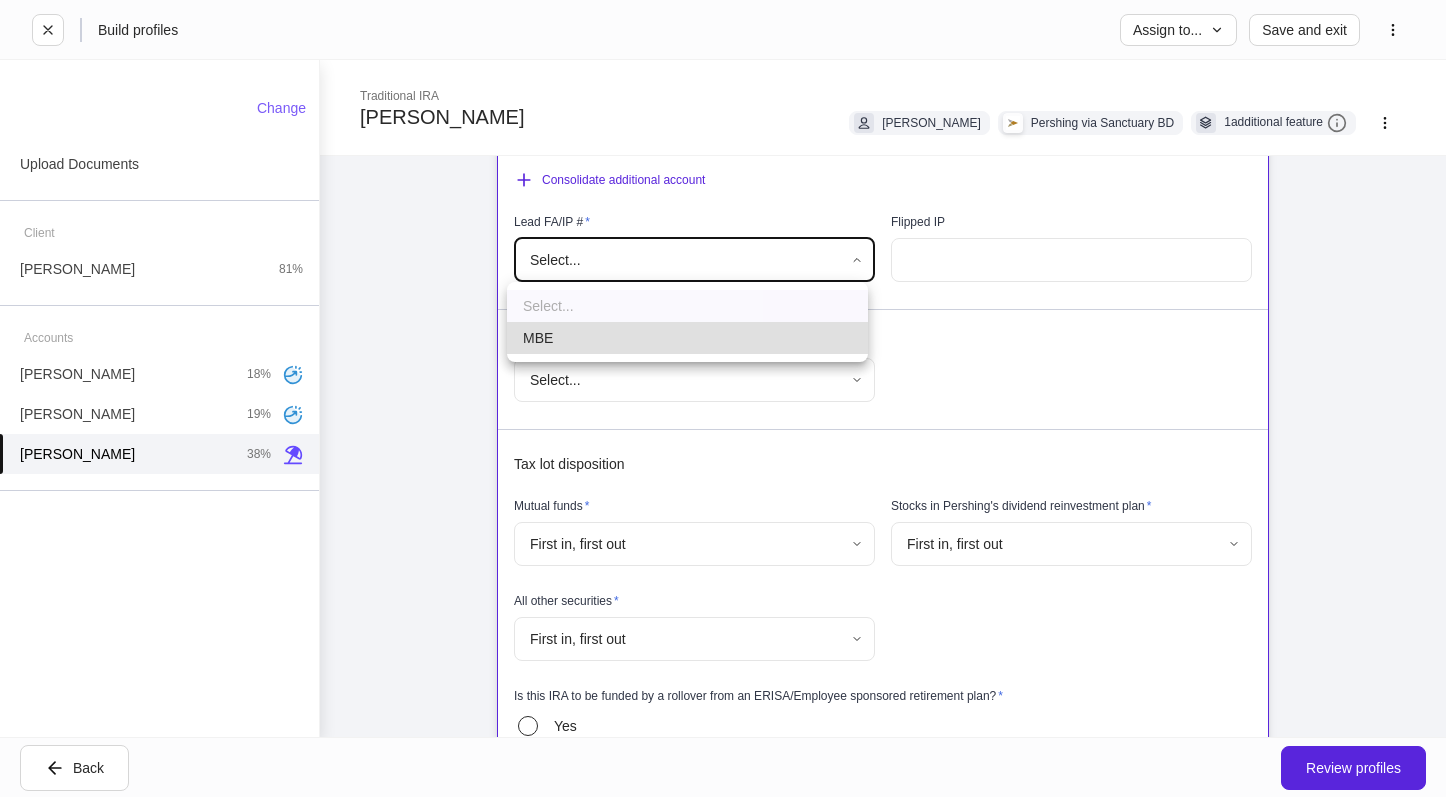 click on "MBE" at bounding box center [687, 338] 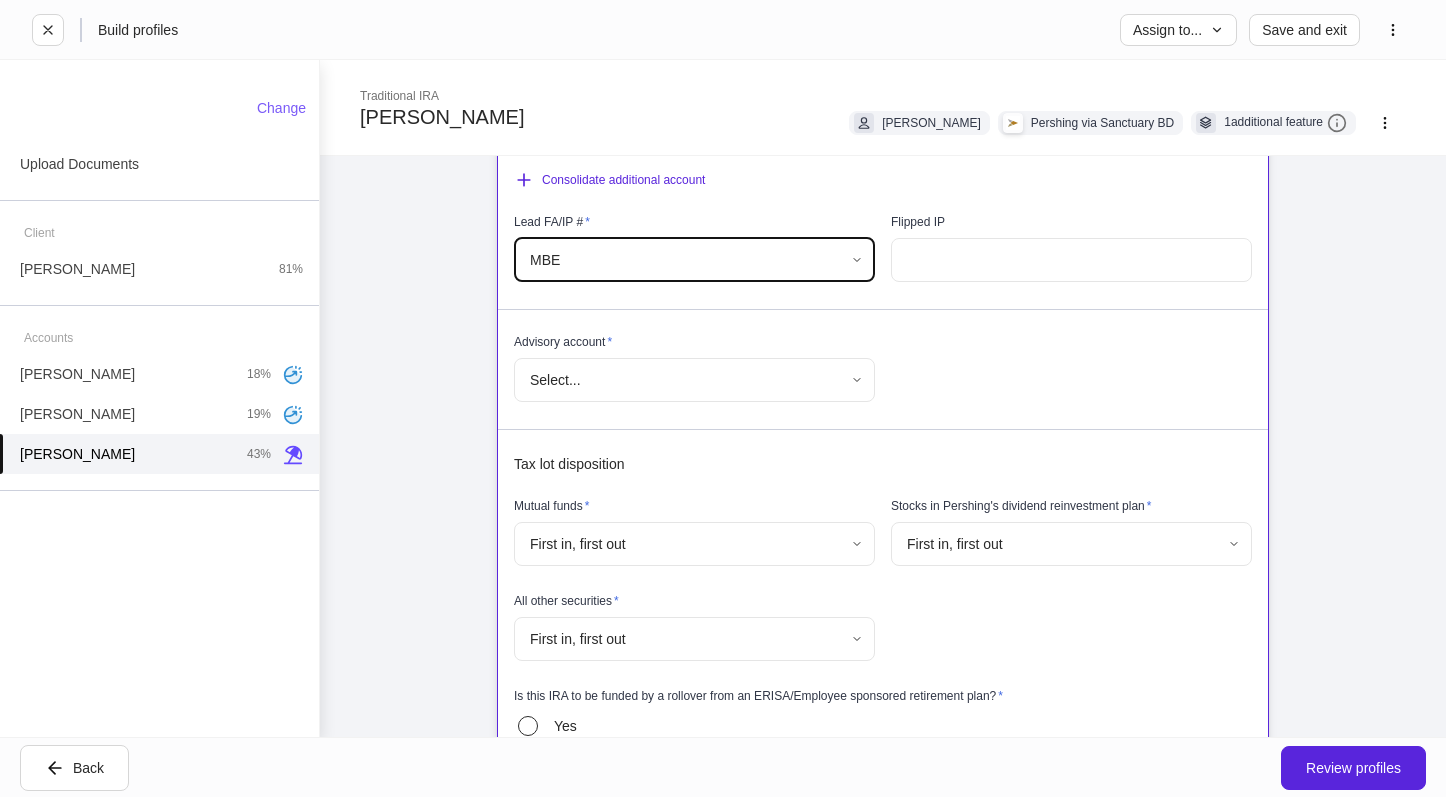 click on "**********" at bounding box center [723, 398] 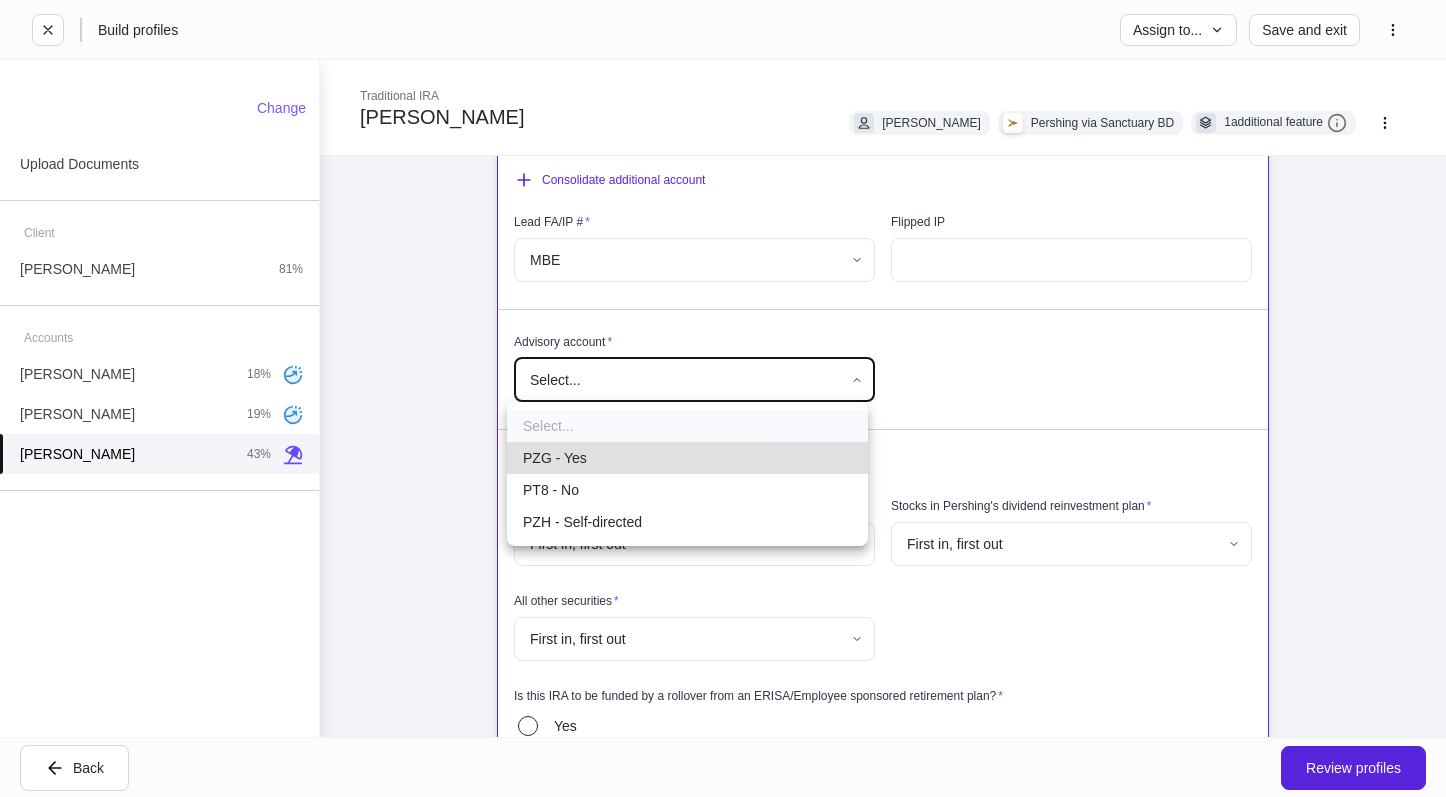click on "PZG - Yes" at bounding box center (687, 458) 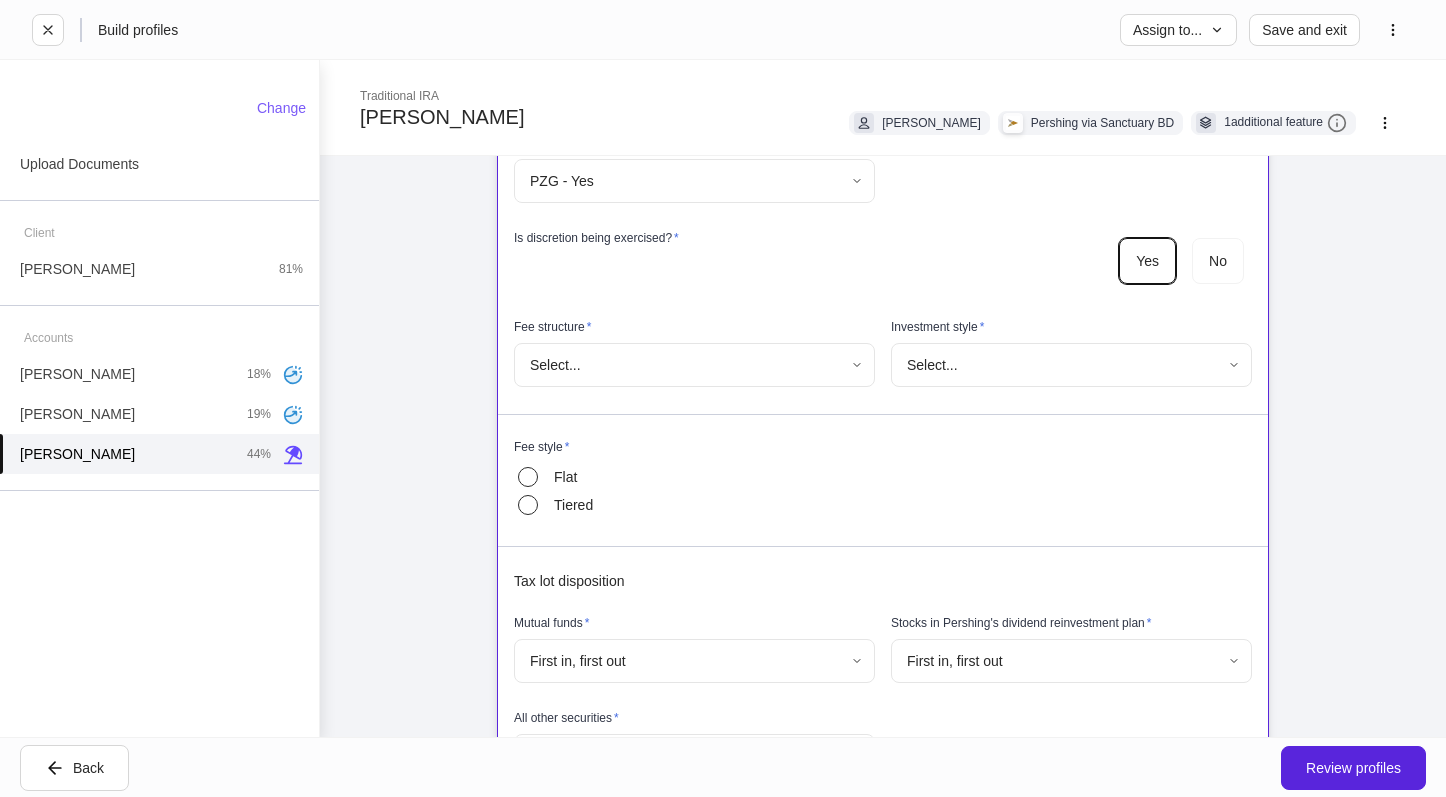 scroll, scrollTop: 1100, scrollLeft: 0, axis: vertical 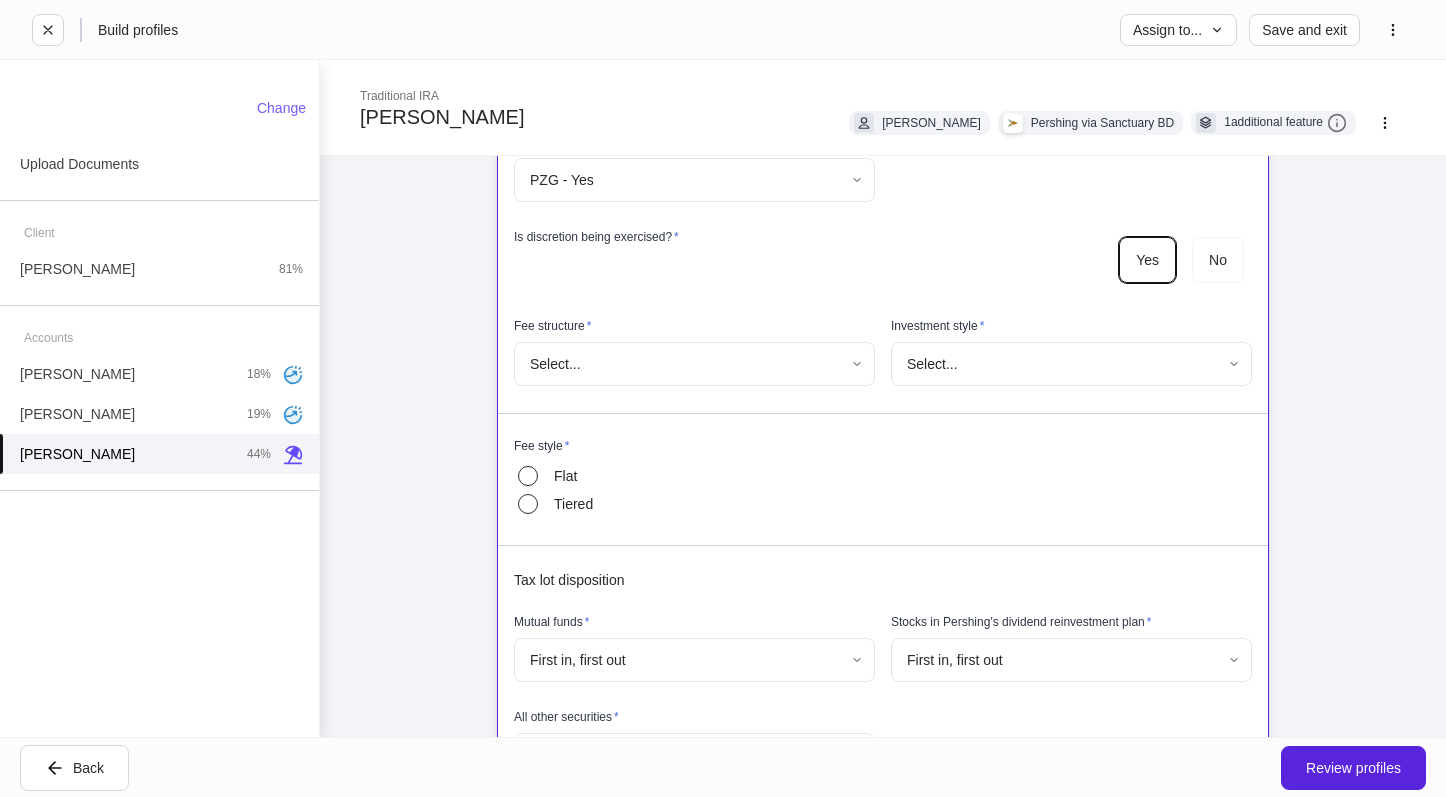click on "**********" at bounding box center [723, 398] 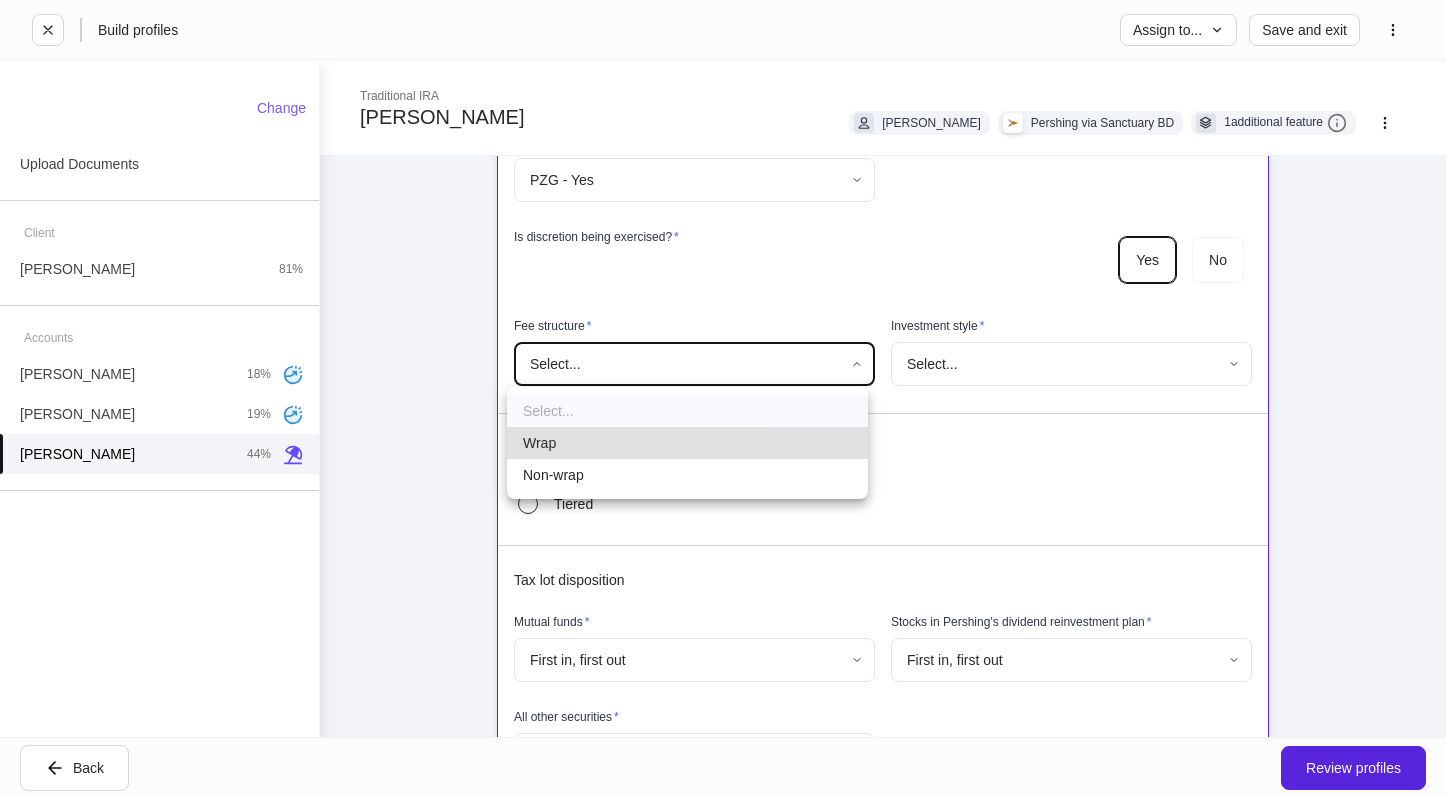 click on "Non-wrap" at bounding box center (687, 475) 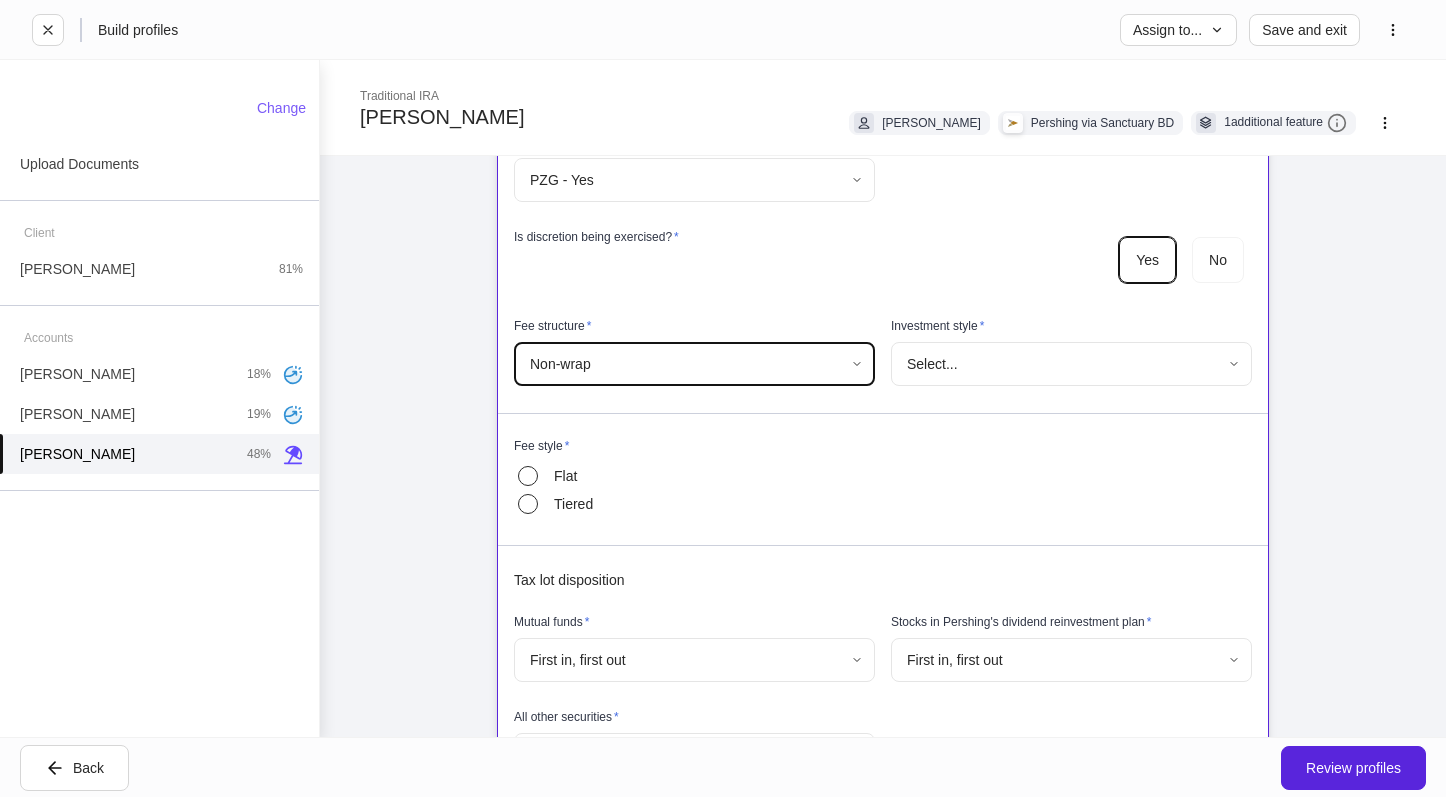 click on "**********" at bounding box center [723, 398] 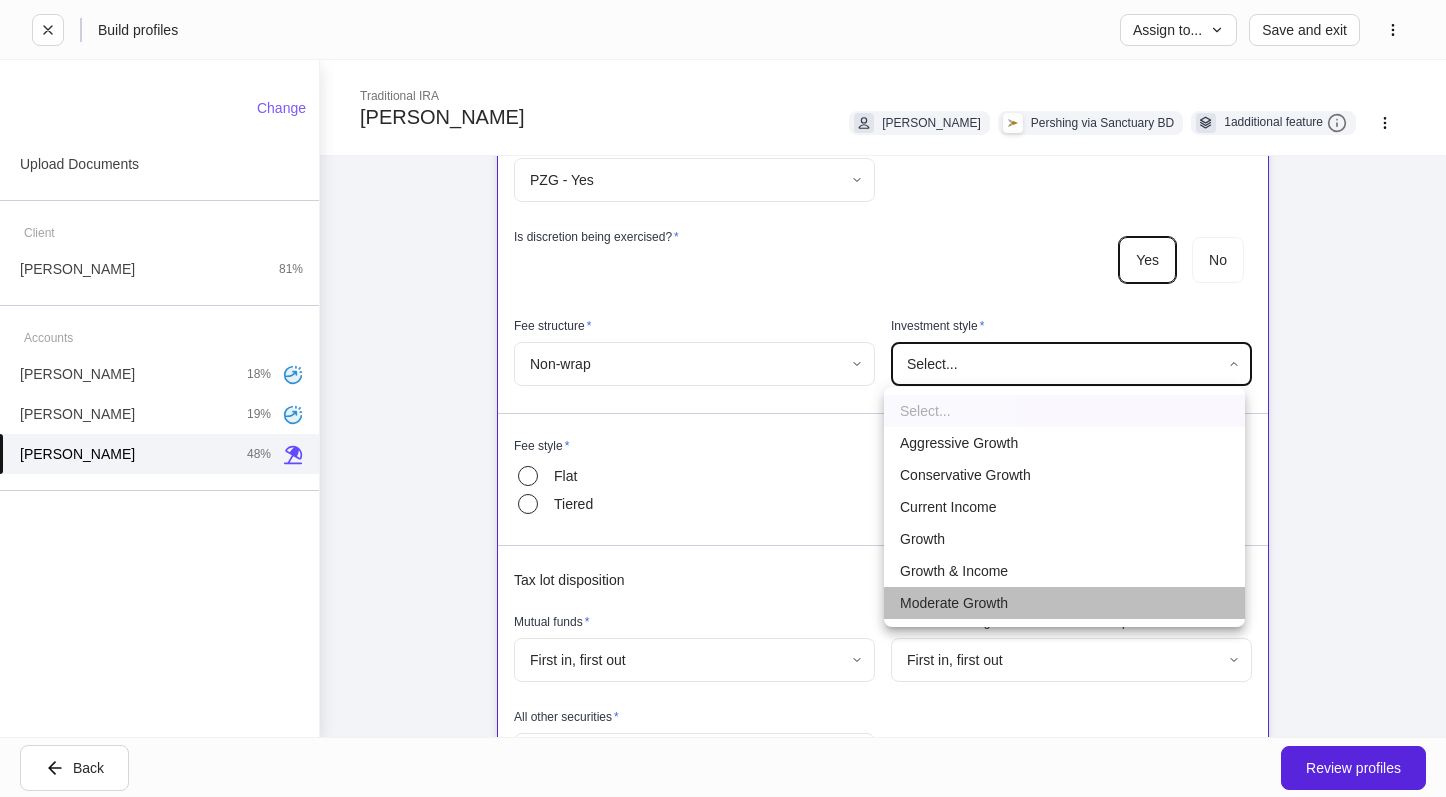 click on "Moderate Growth" at bounding box center [1064, 603] 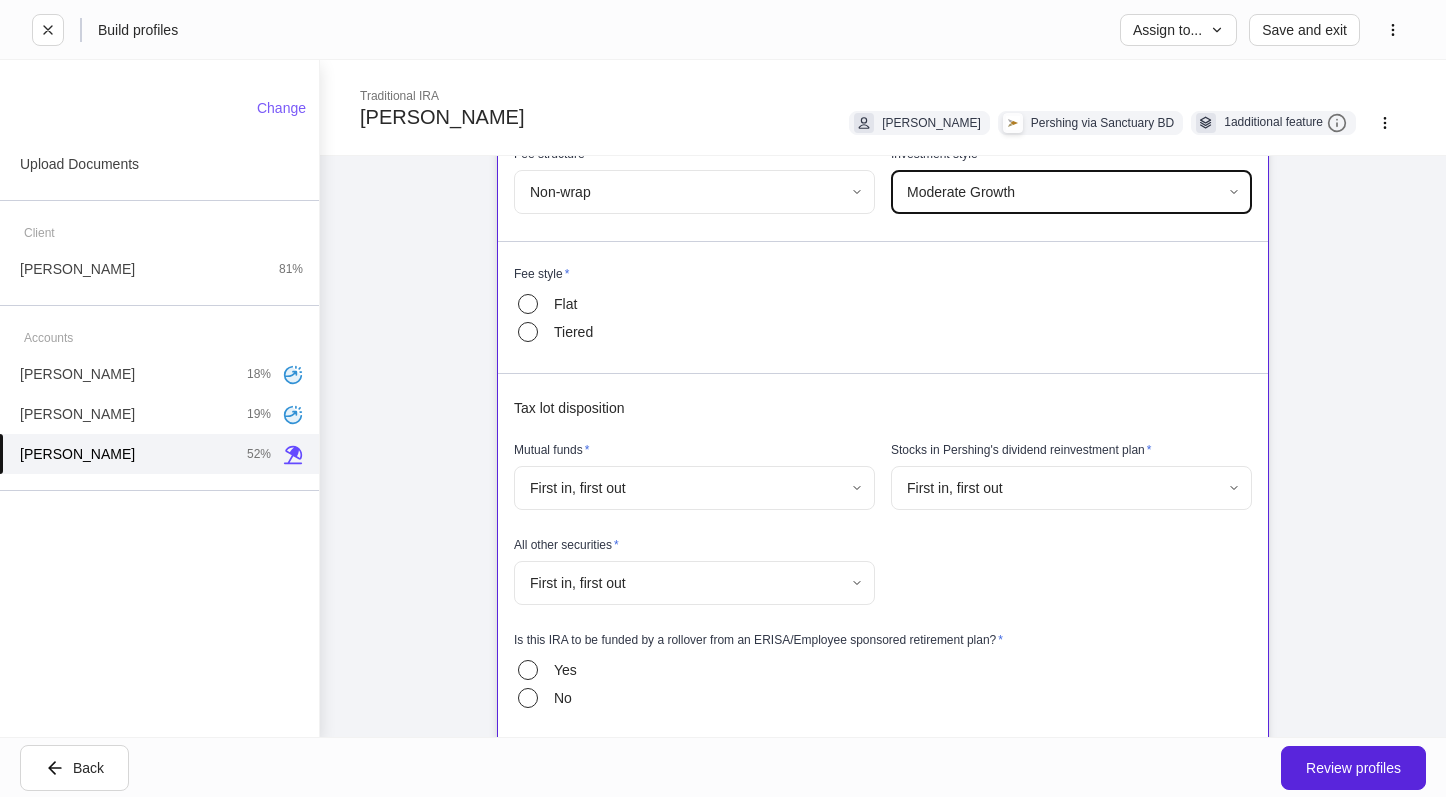 scroll, scrollTop: 1300, scrollLeft: 0, axis: vertical 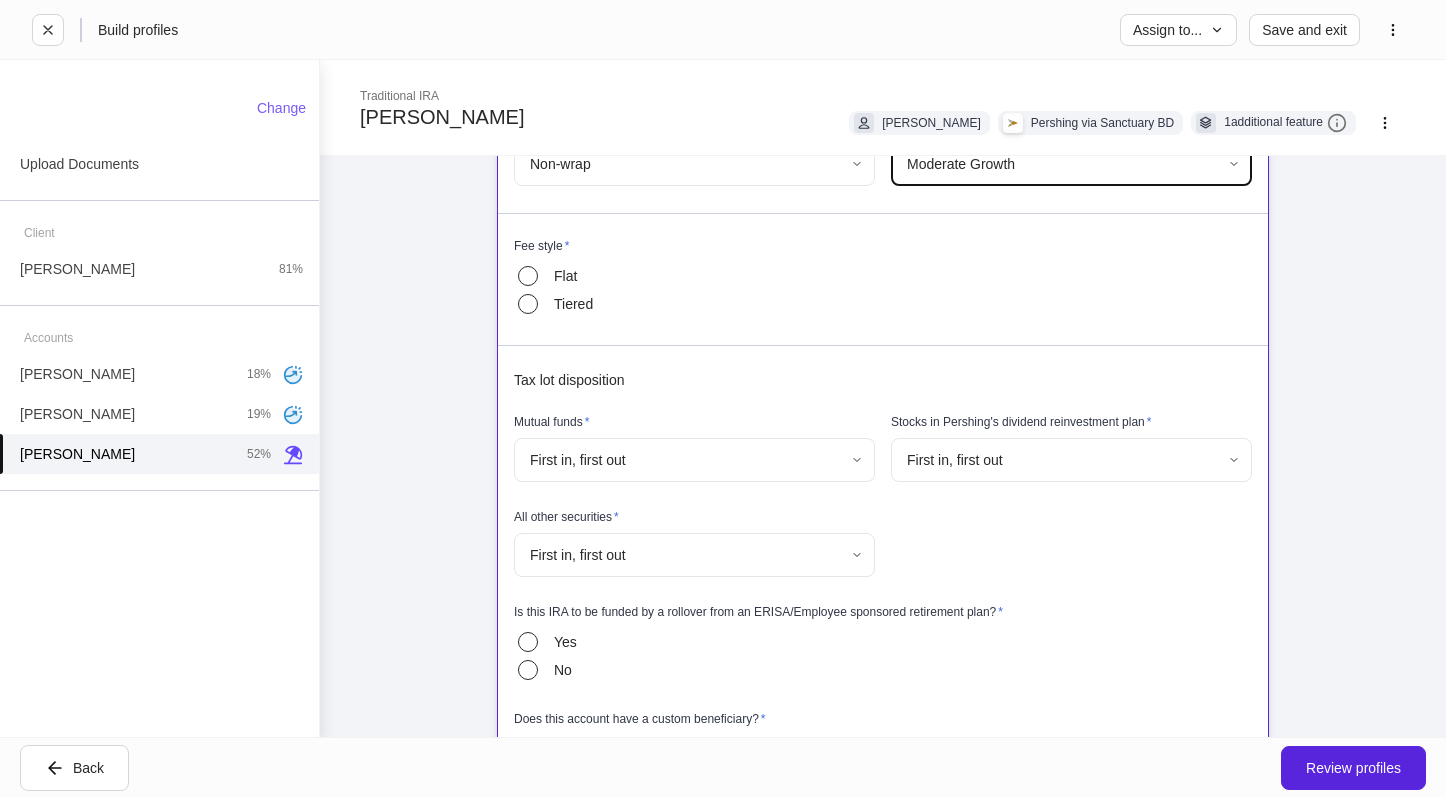 click on "Flat" at bounding box center [565, 276] 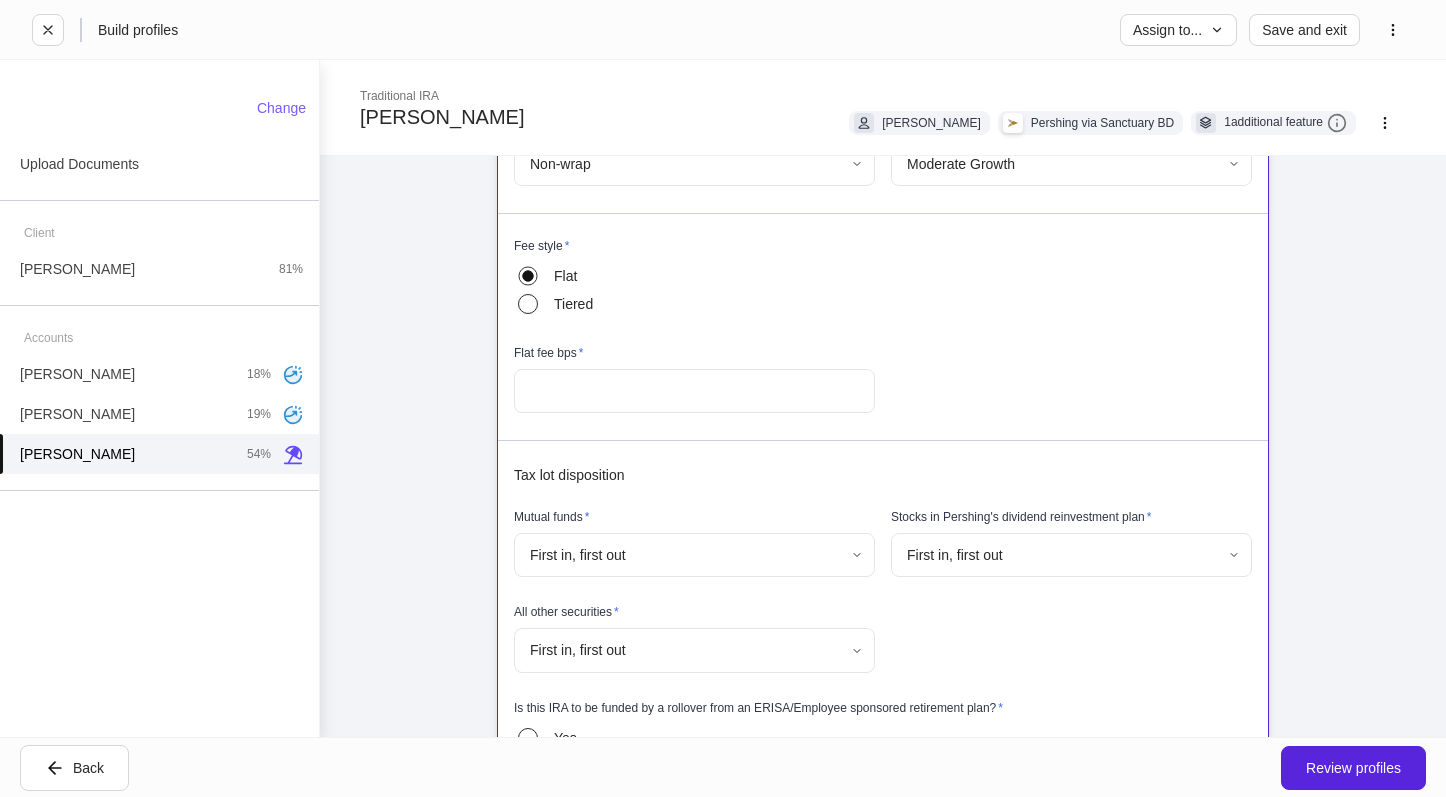 click at bounding box center [694, 391] 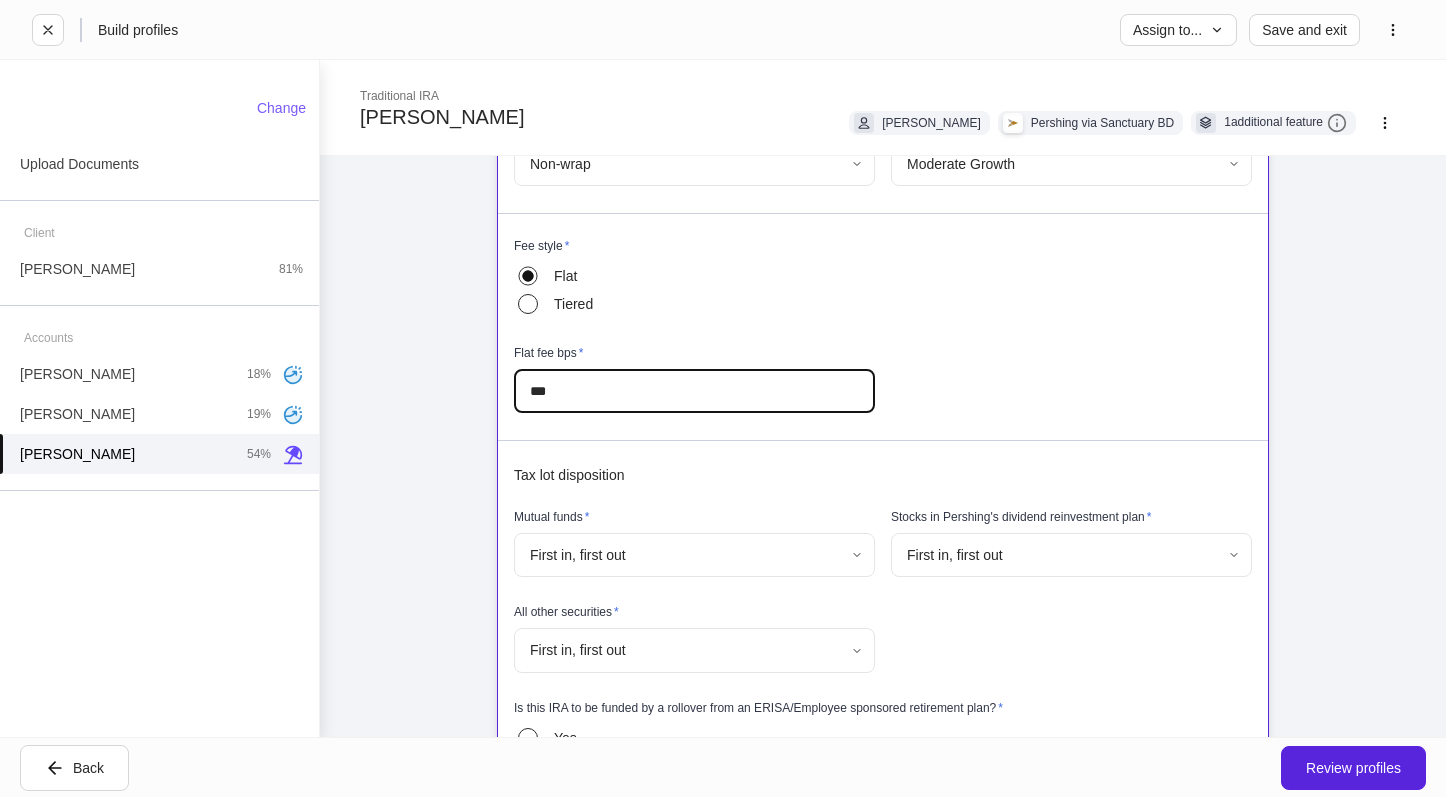 type on "***" 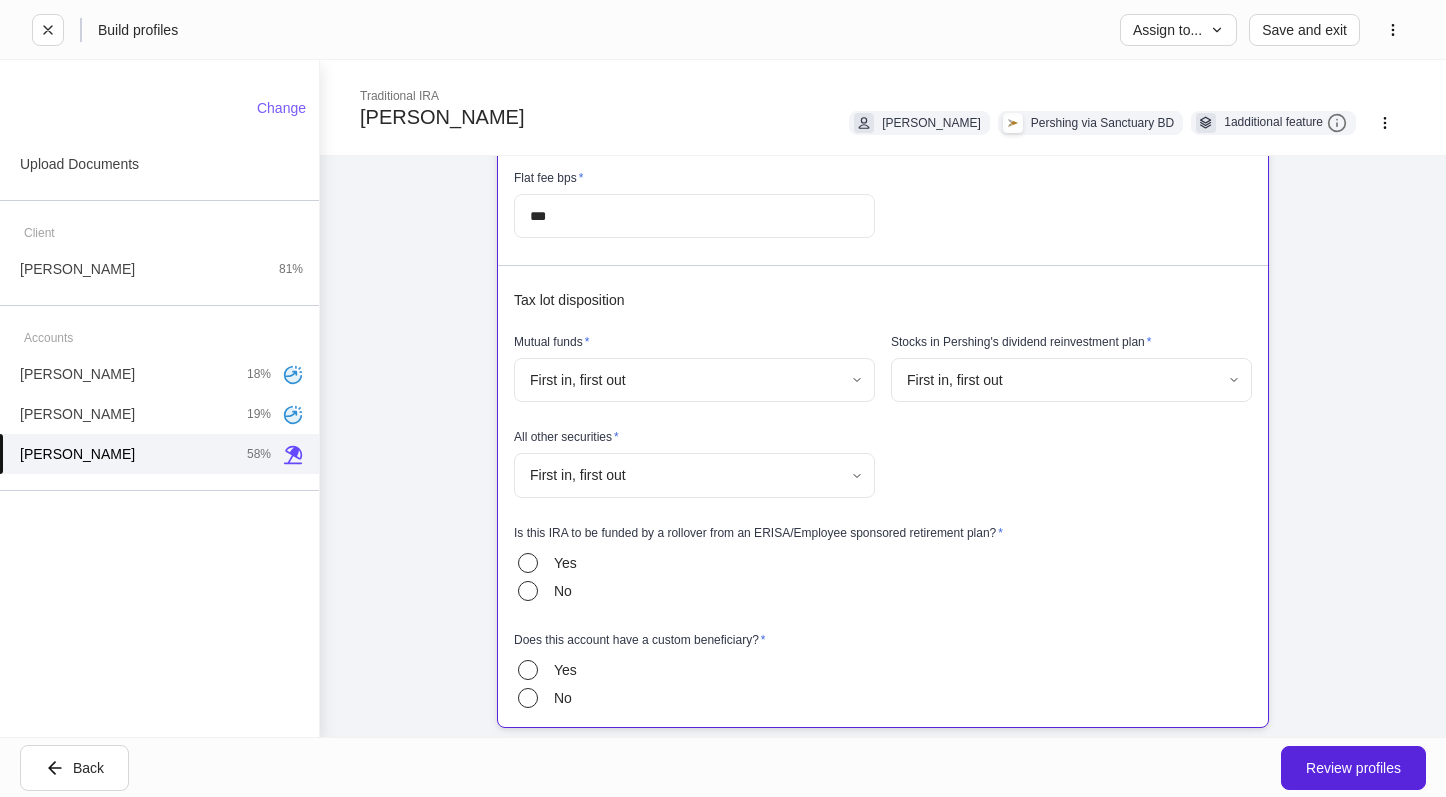 scroll, scrollTop: 1500, scrollLeft: 0, axis: vertical 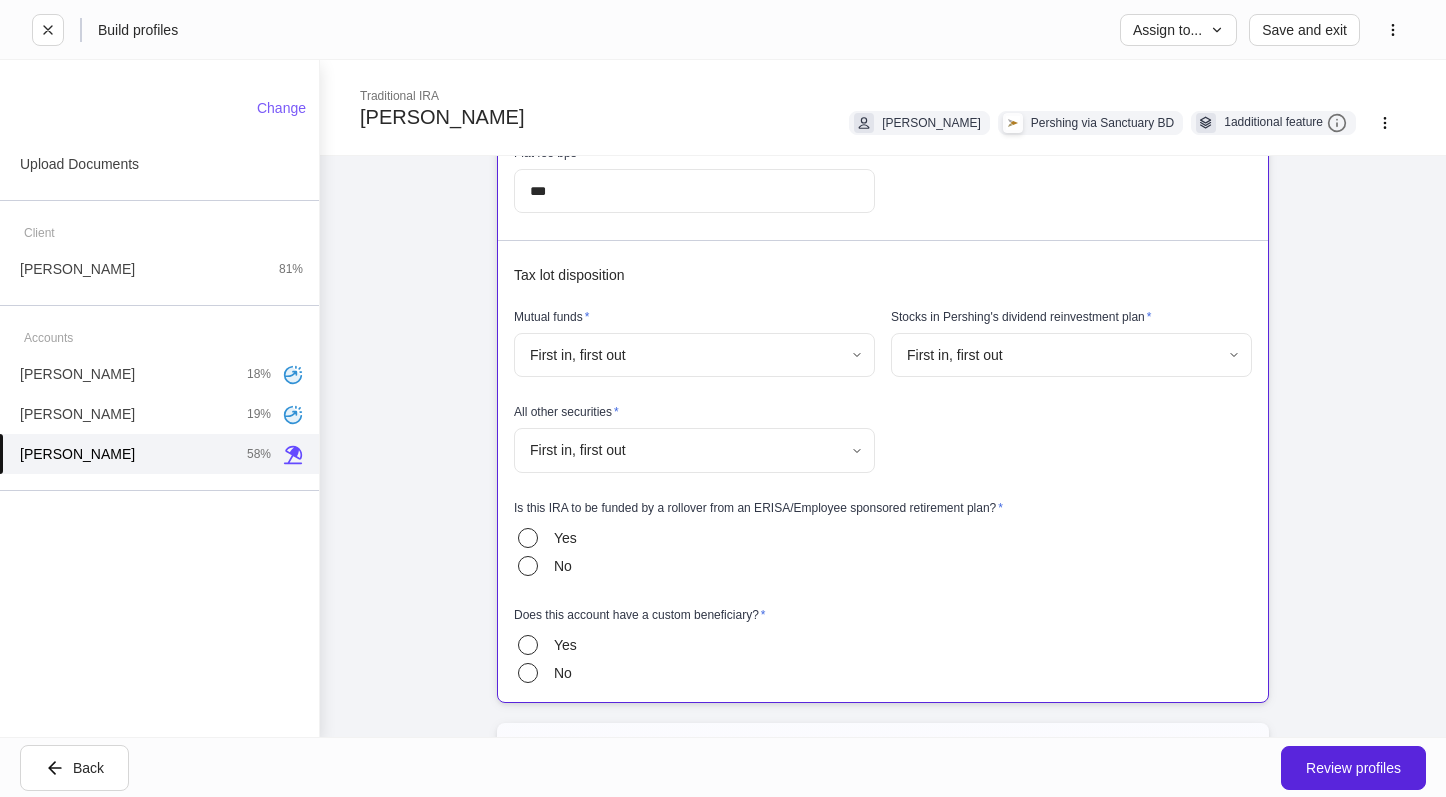 click on "**********" at bounding box center [723, 398] 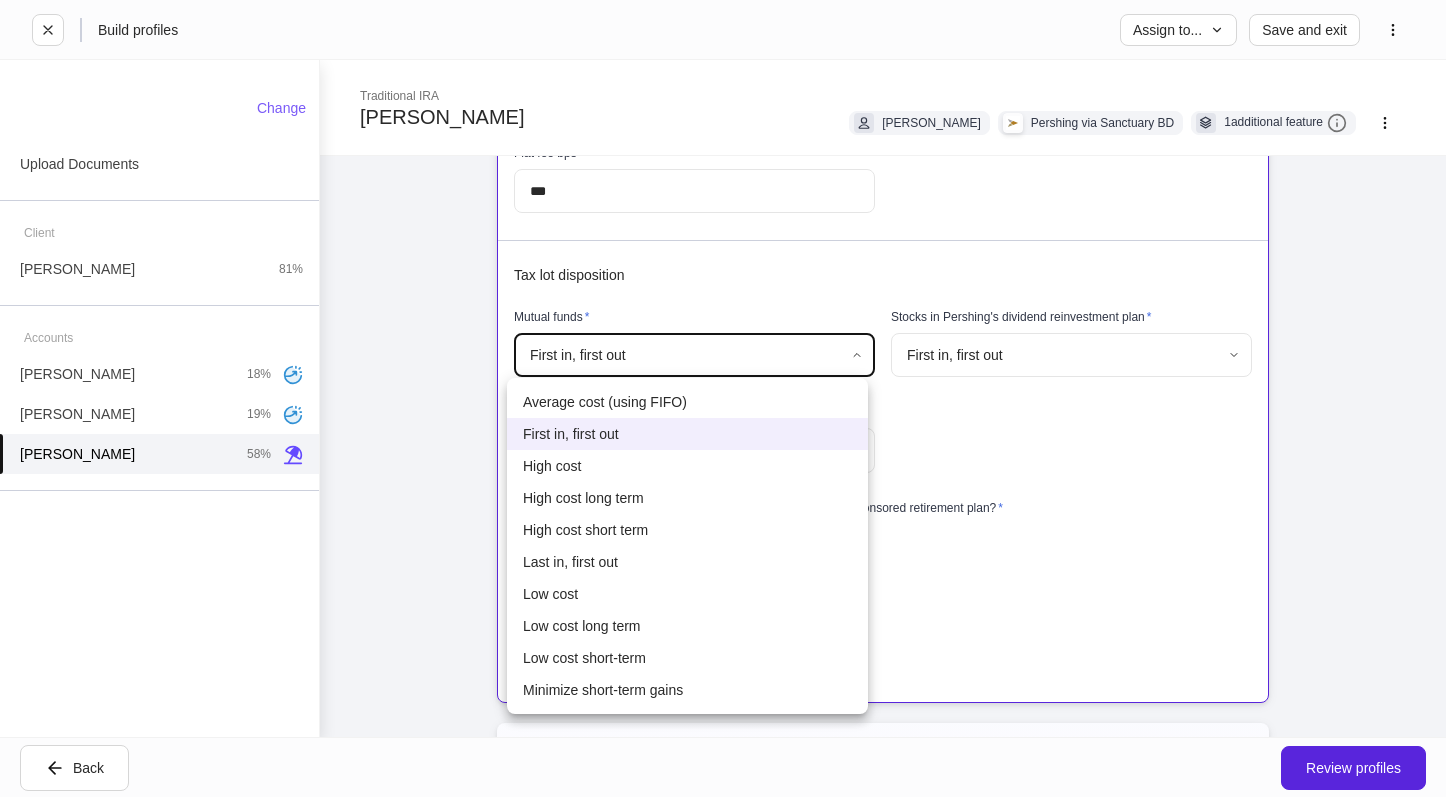 click at bounding box center (723, 398) 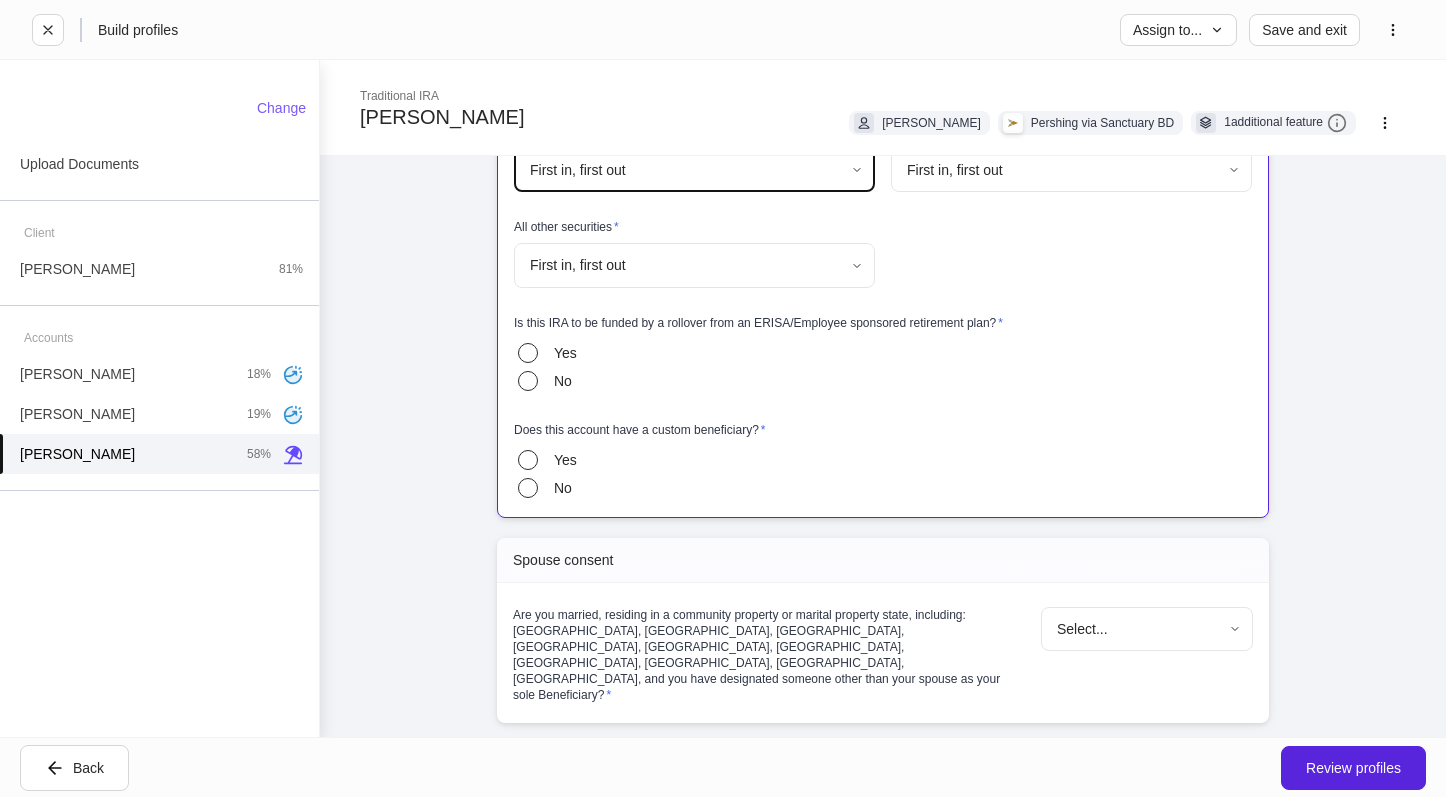 scroll, scrollTop: 1700, scrollLeft: 0, axis: vertical 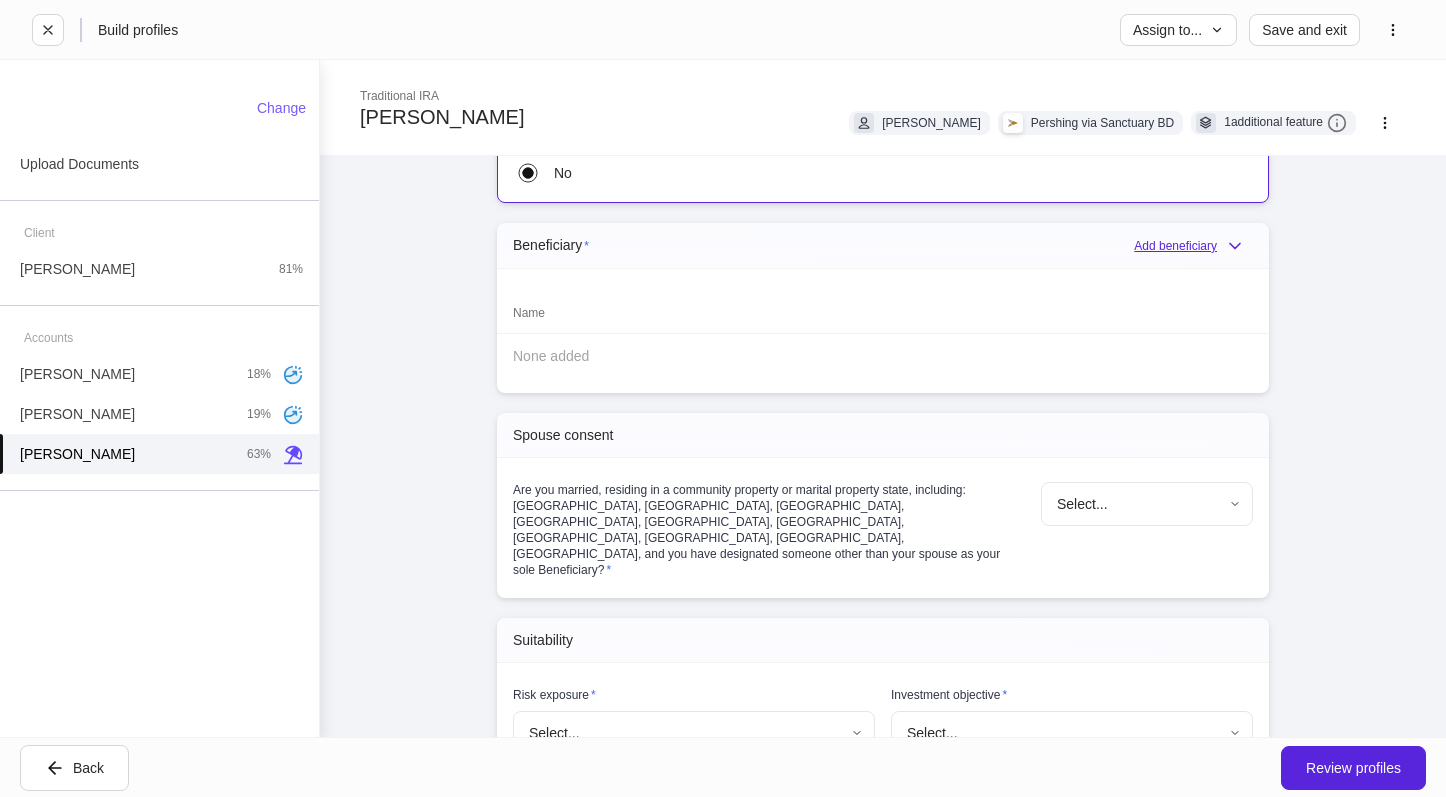 click on "Add beneficiary" at bounding box center (1193, 246) 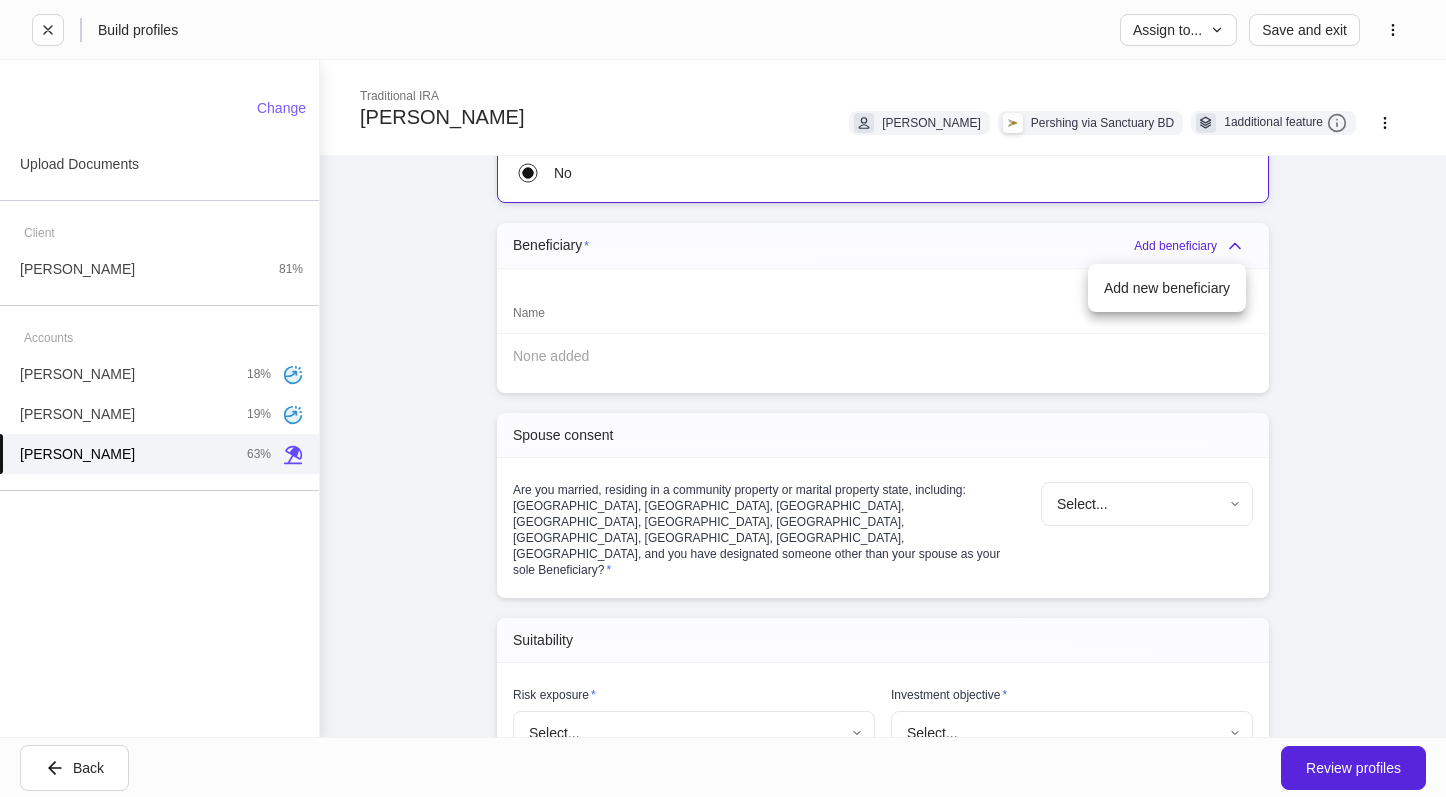 click on "Add new beneficiary" at bounding box center (1167, 288) 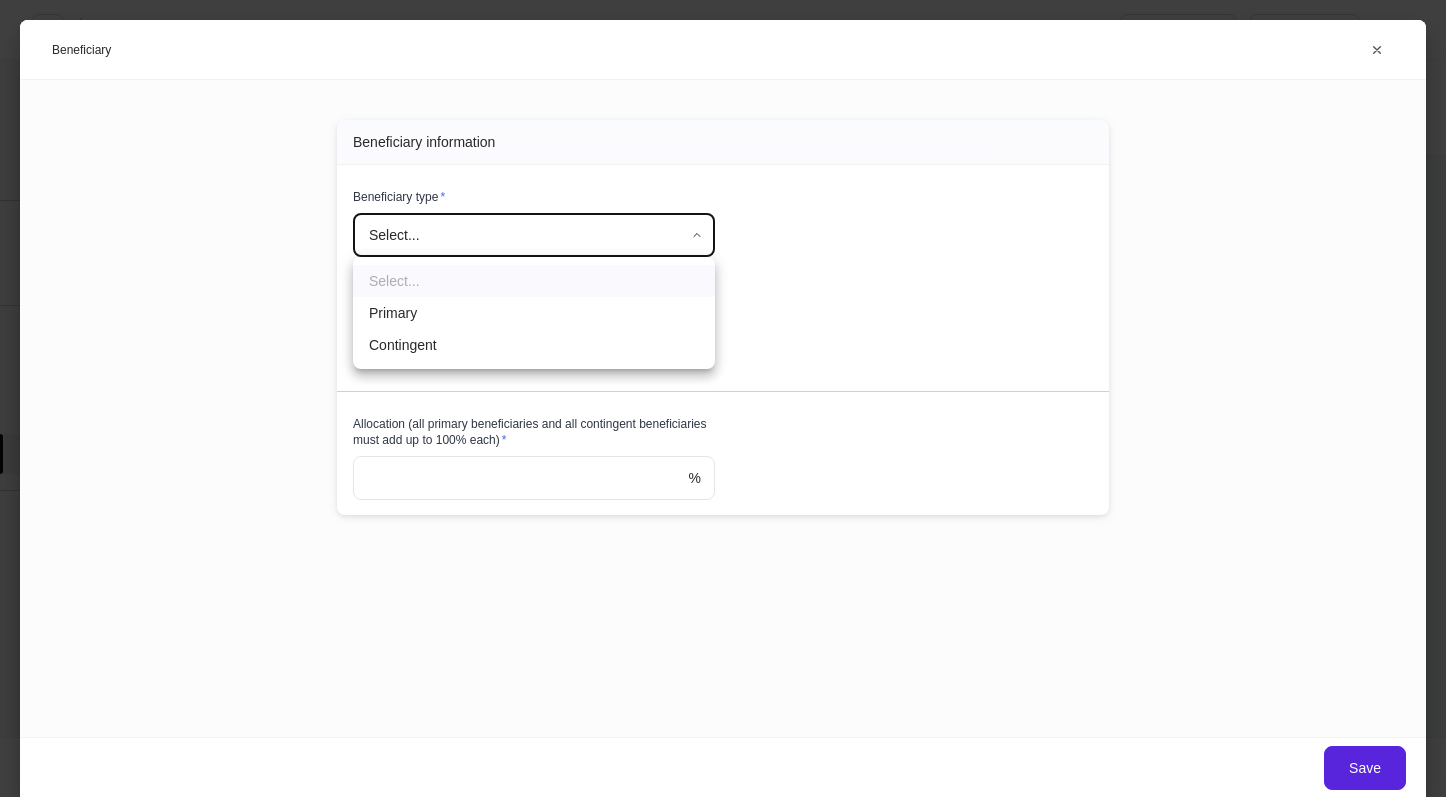 click on "**********" at bounding box center [723, 398] 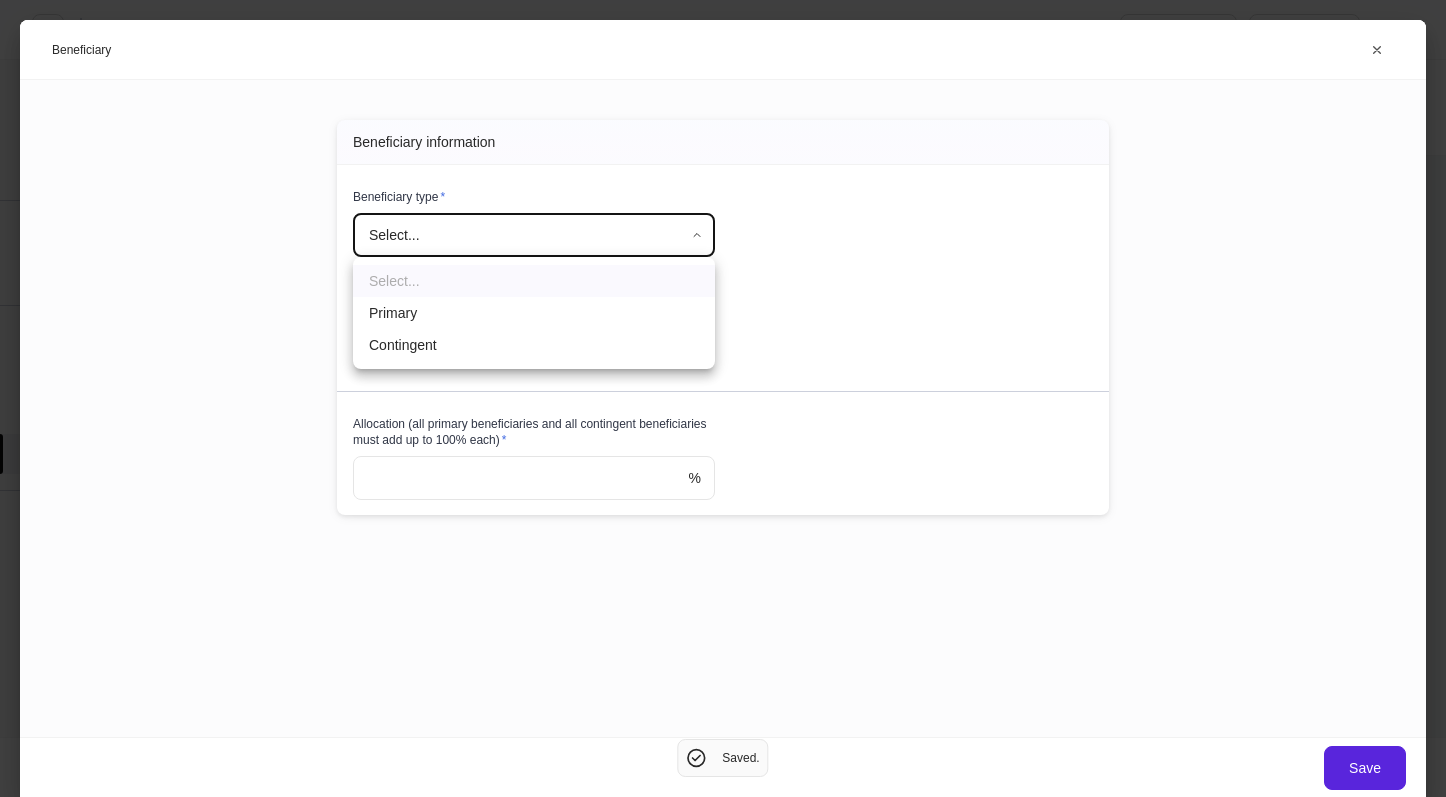 click on "Primary" at bounding box center [534, 313] 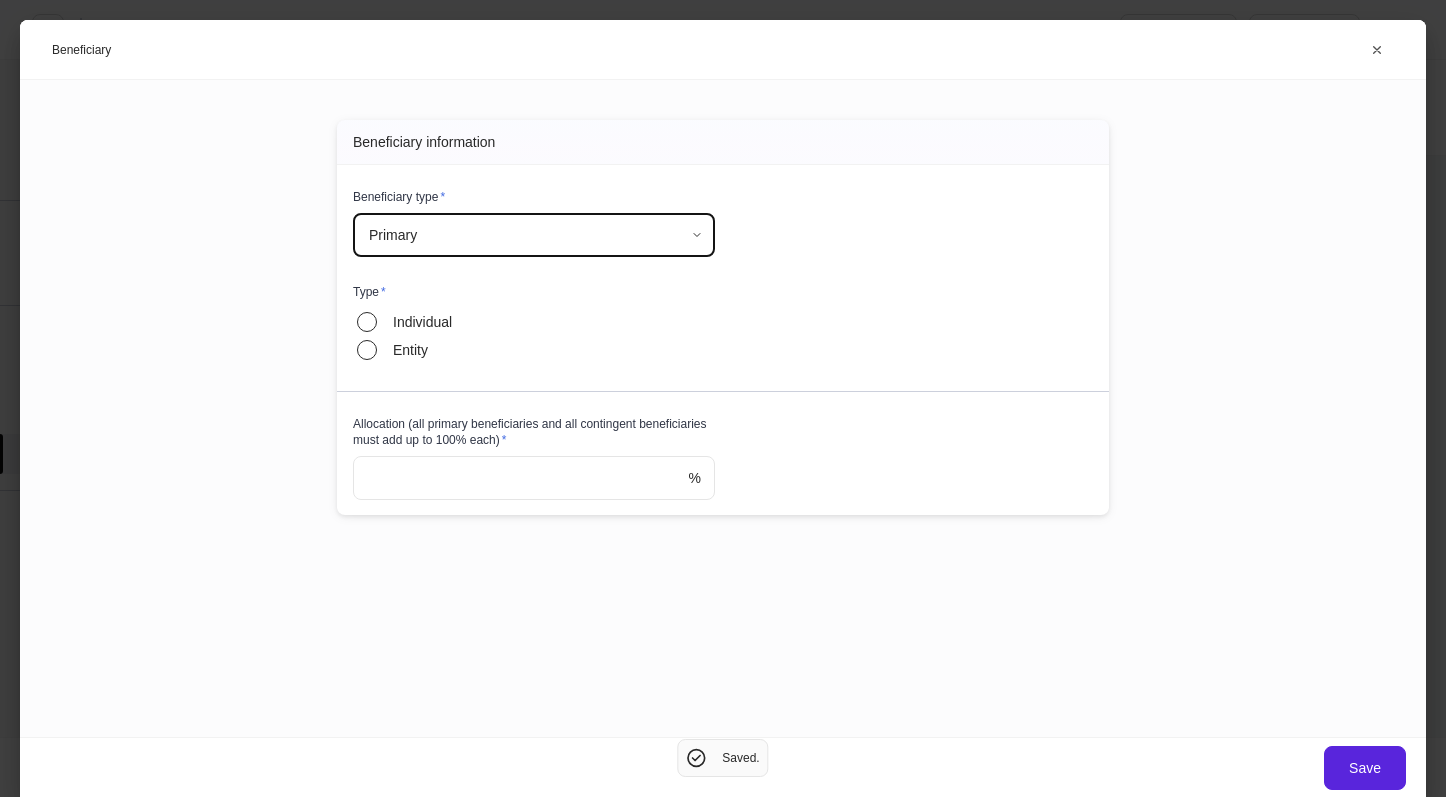 click on "Individual" at bounding box center [422, 322] 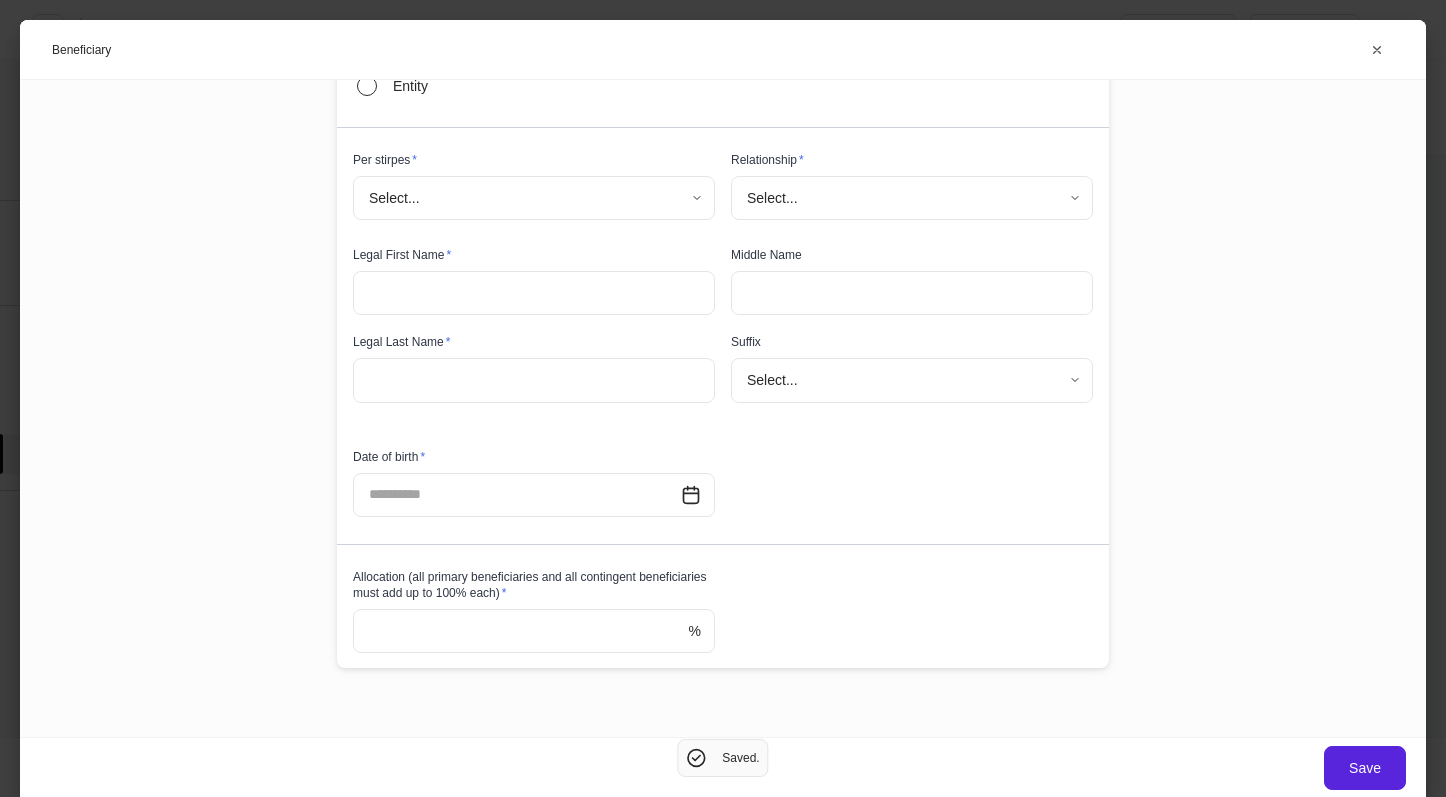scroll, scrollTop: 275, scrollLeft: 0, axis: vertical 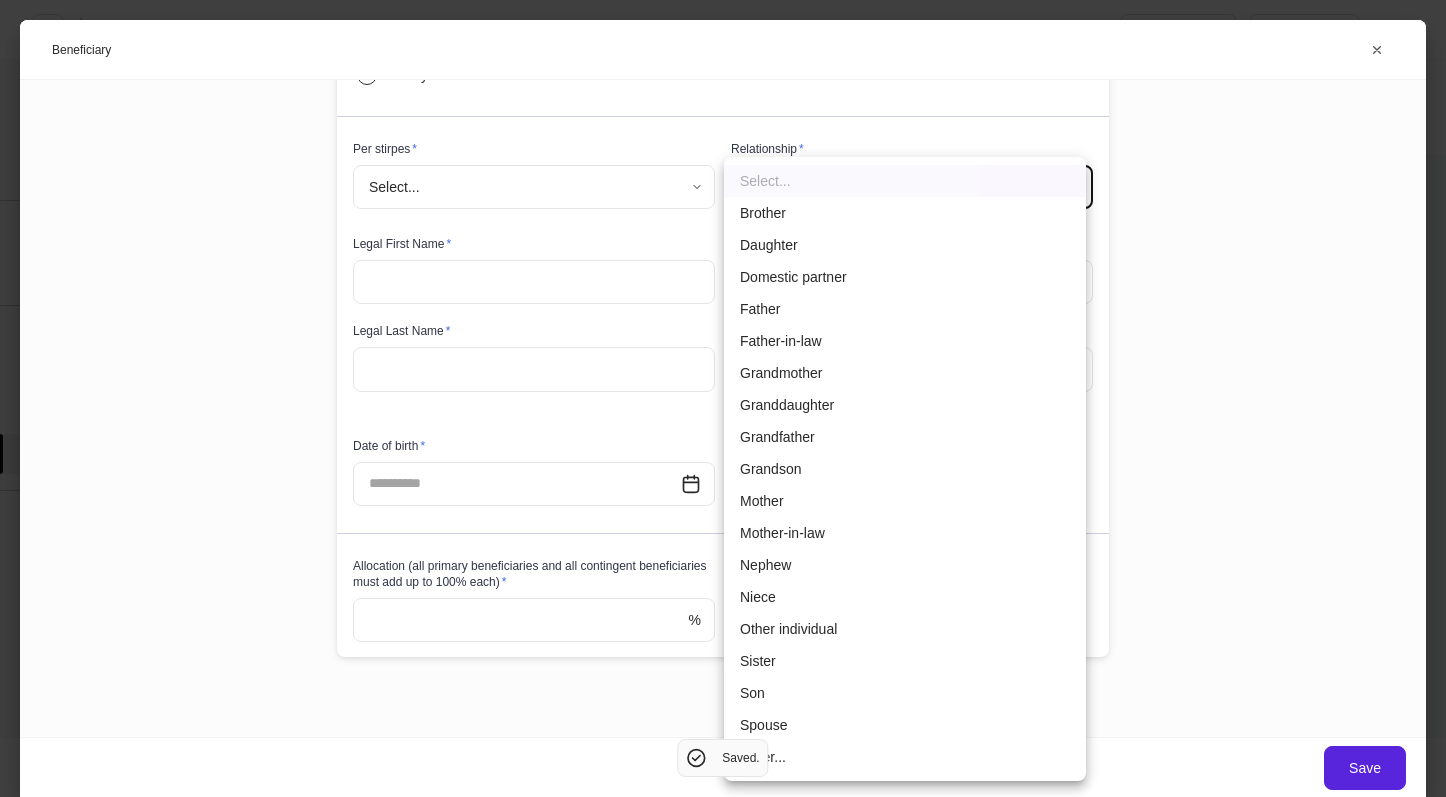 click on "**********" at bounding box center (723, 398) 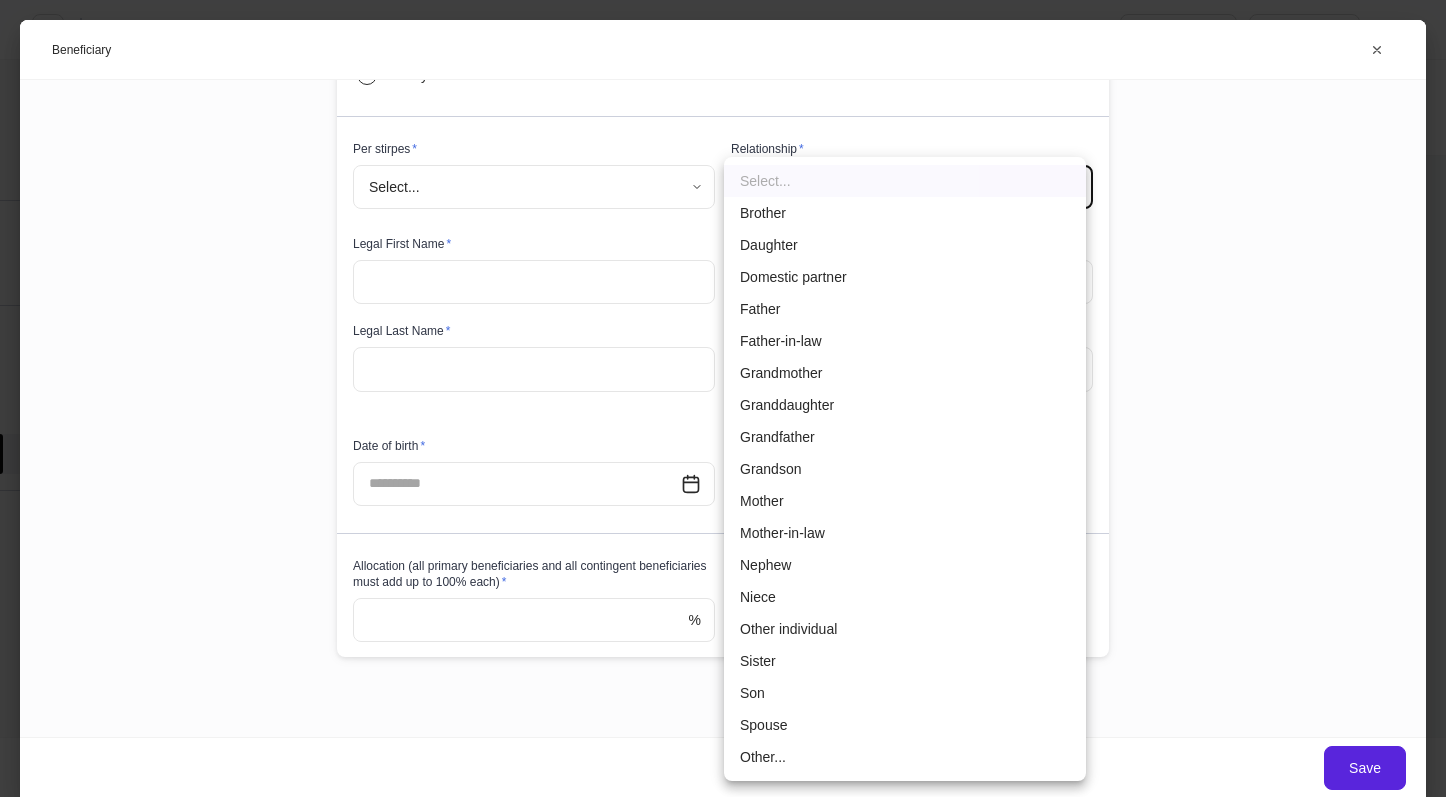 click at bounding box center (723, 398) 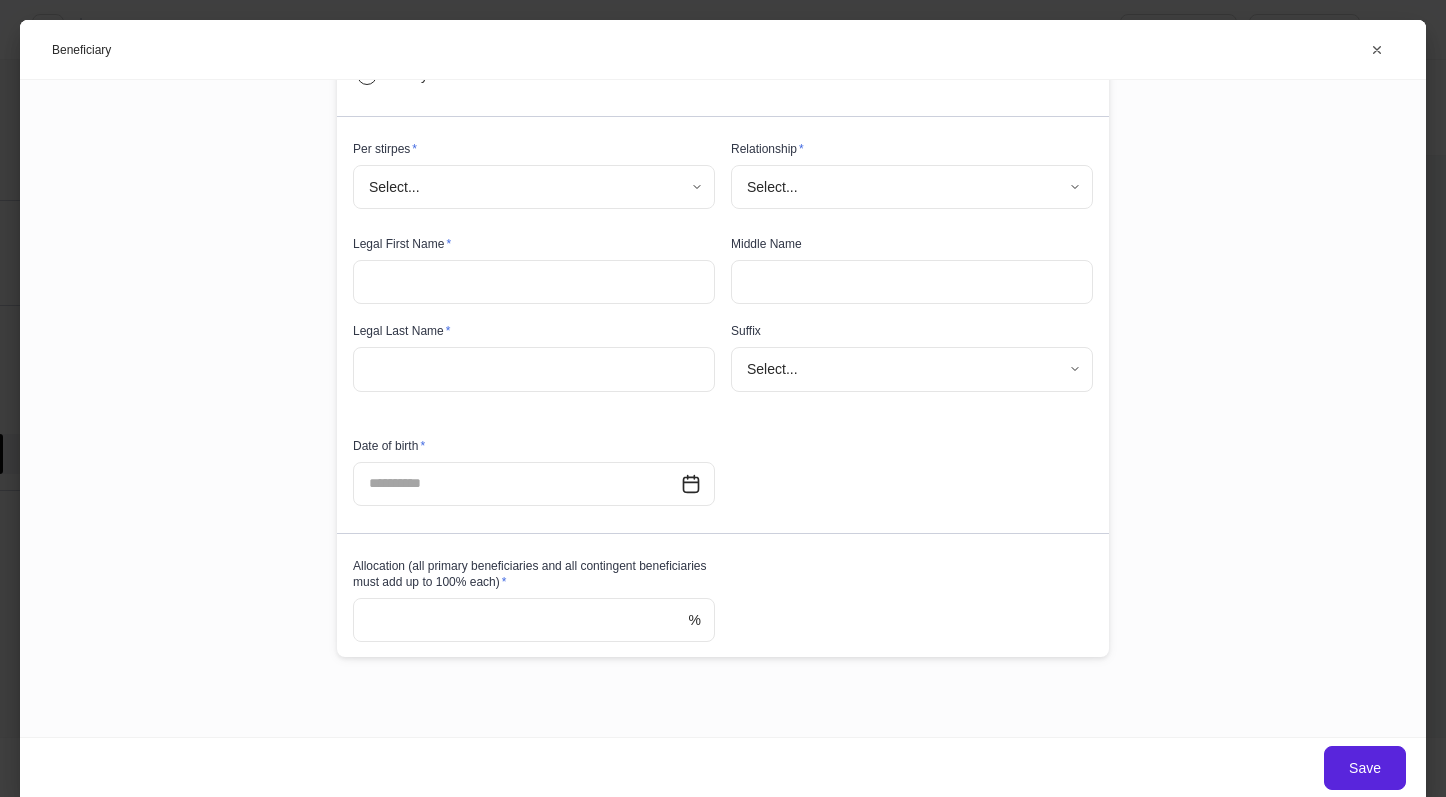 click at bounding box center [521, 620] 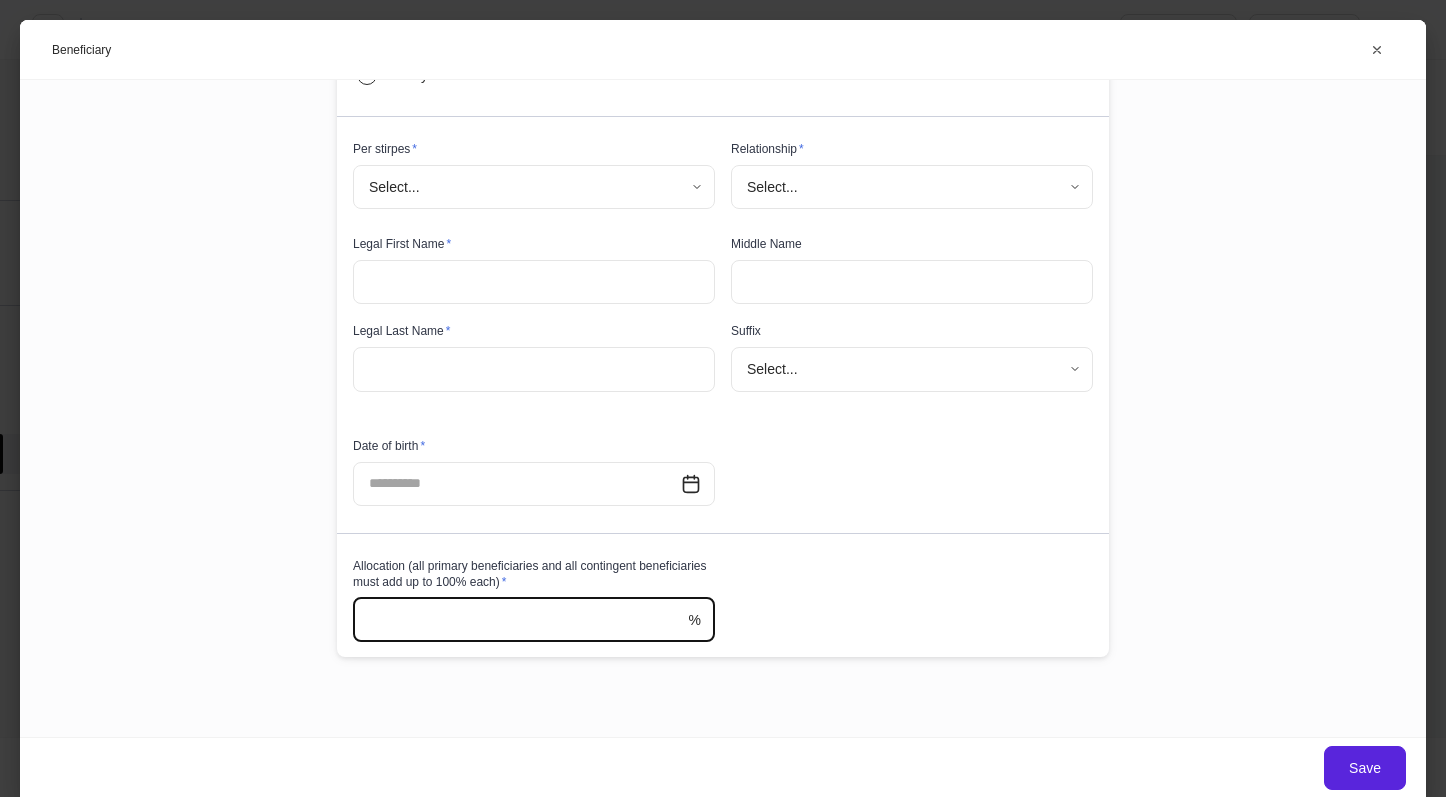 type on "***" 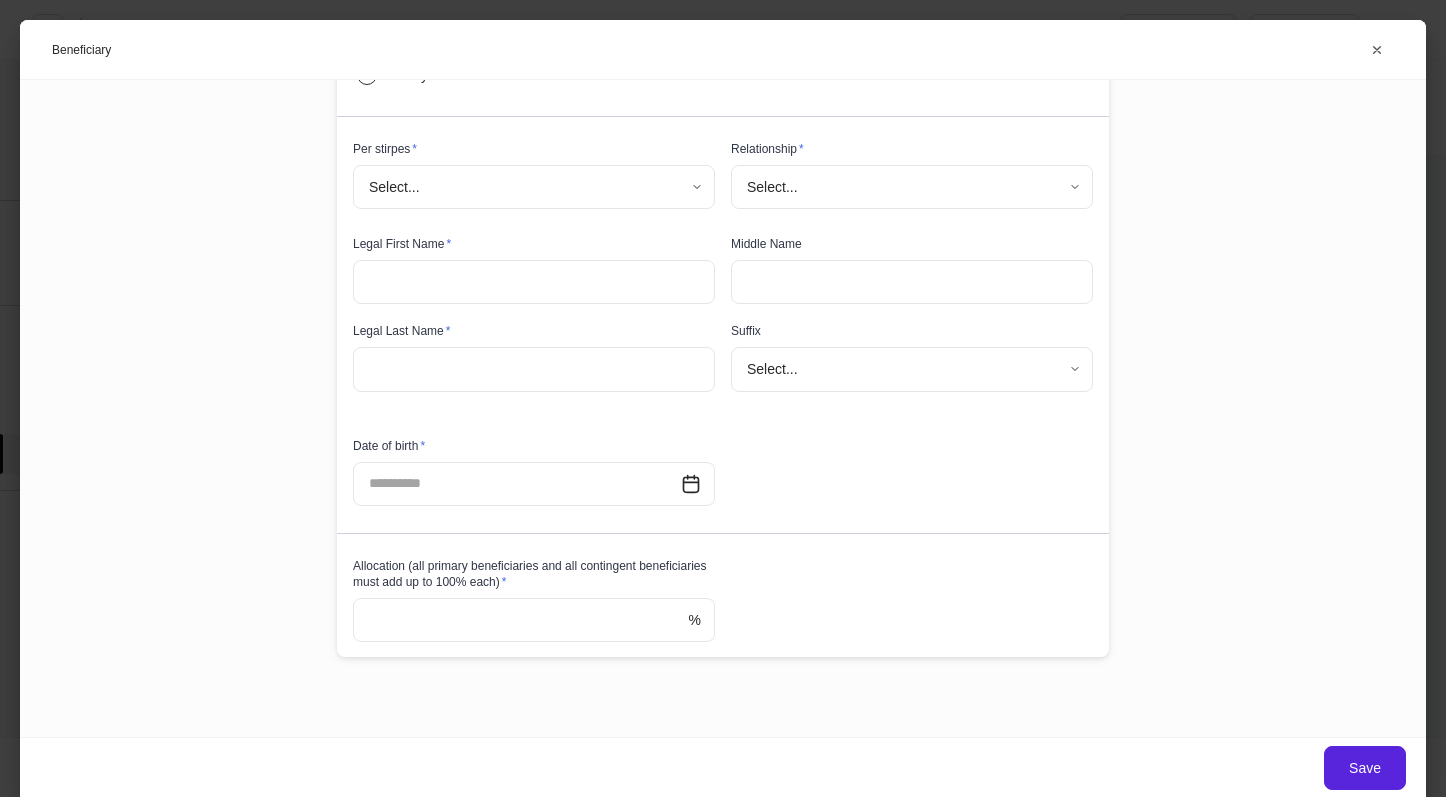 click on "Beneficiary type * Primary ******* ​ Type * Individual Entity Per stirpes * Select... ​ Relationship * Select... ​ Legal First Name * ​ Middle Name ​ Legal Last Name * ​ Suffix Select... ​ Date of birth * ​ Allocation (all primary beneficiaries and all contingent beneficiaries must add up to 100% each) * *** % ​" at bounding box center [715, 267] 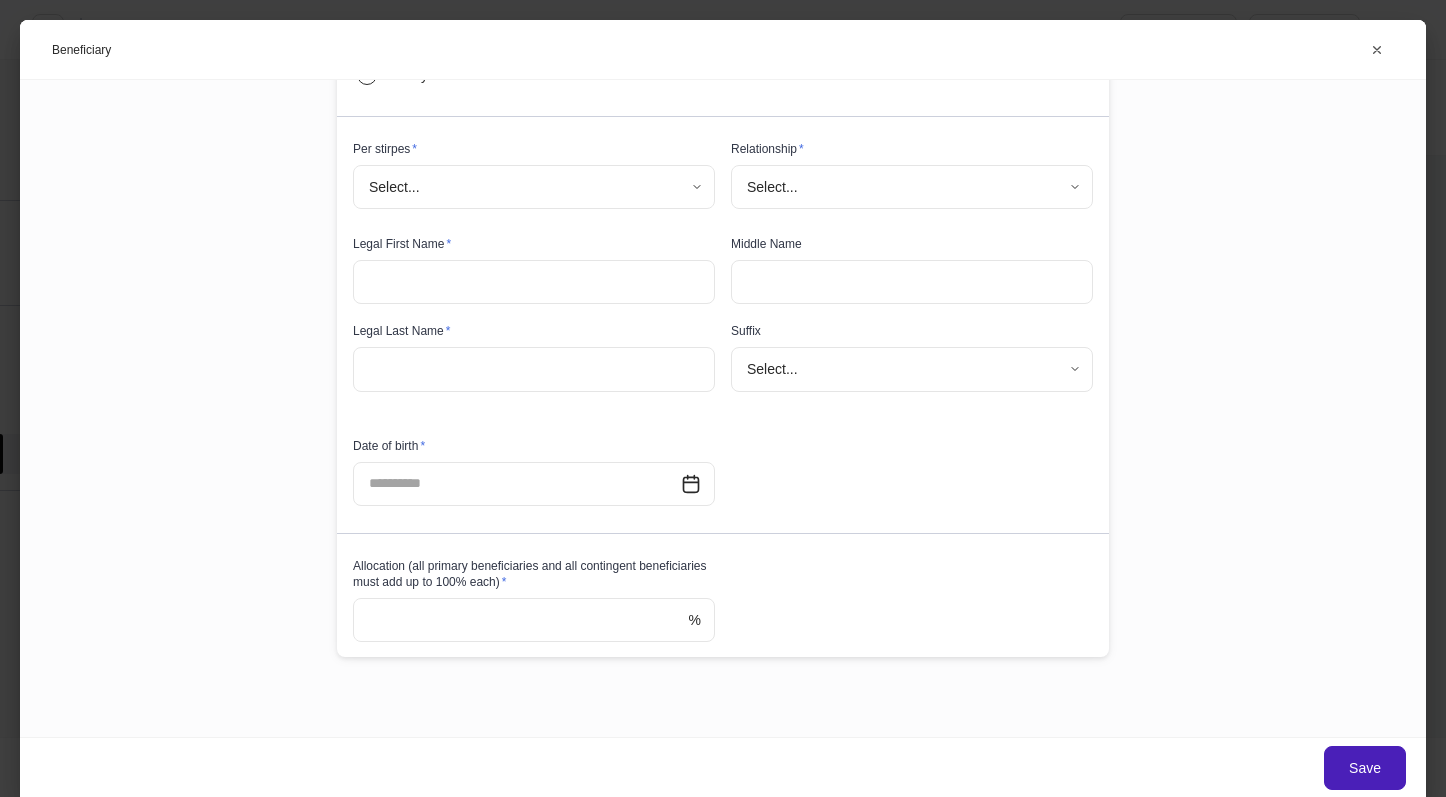 click on "Save" at bounding box center [1365, 768] 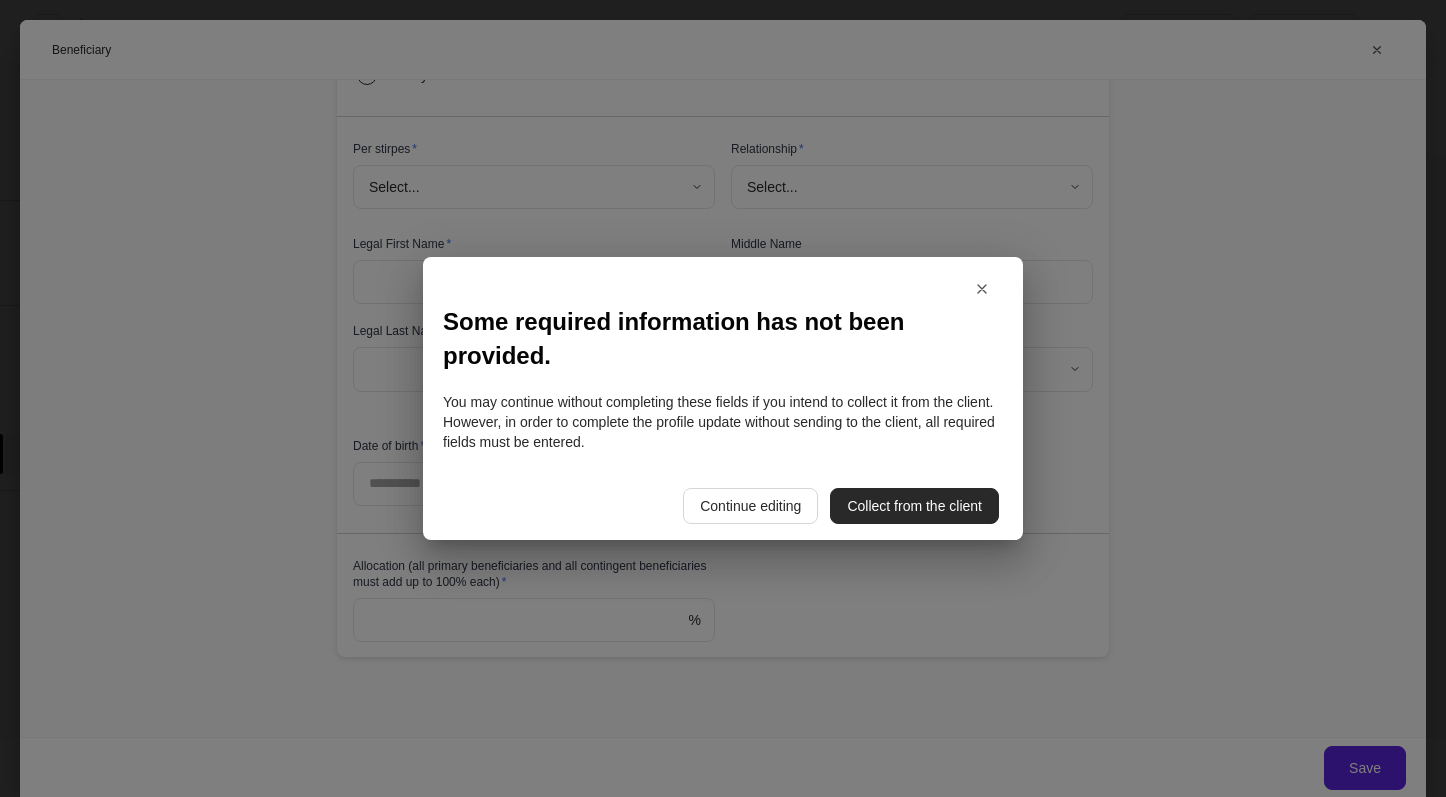 click on "Collect from the client" at bounding box center [914, 506] 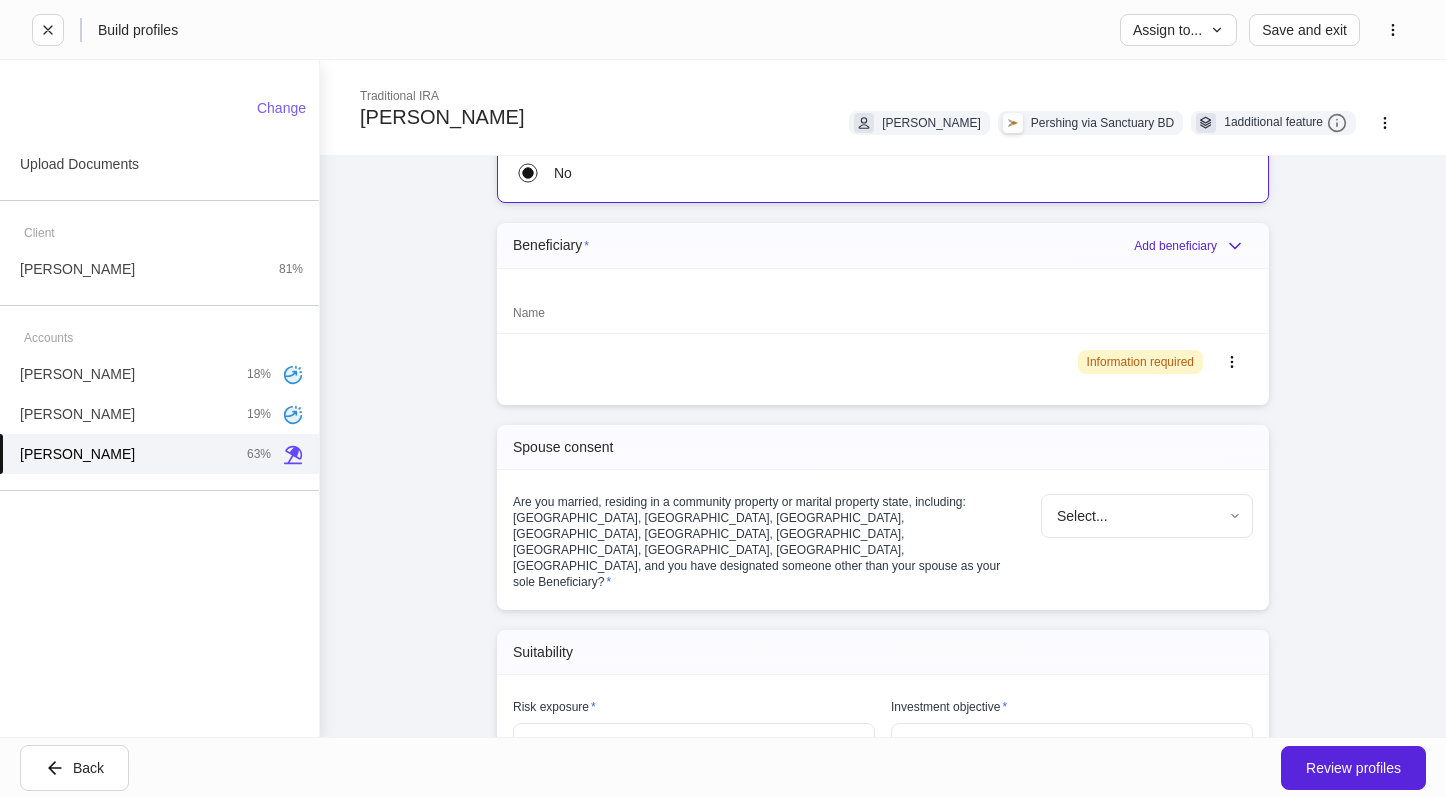click on "**********" at bounding box center (723, 398) 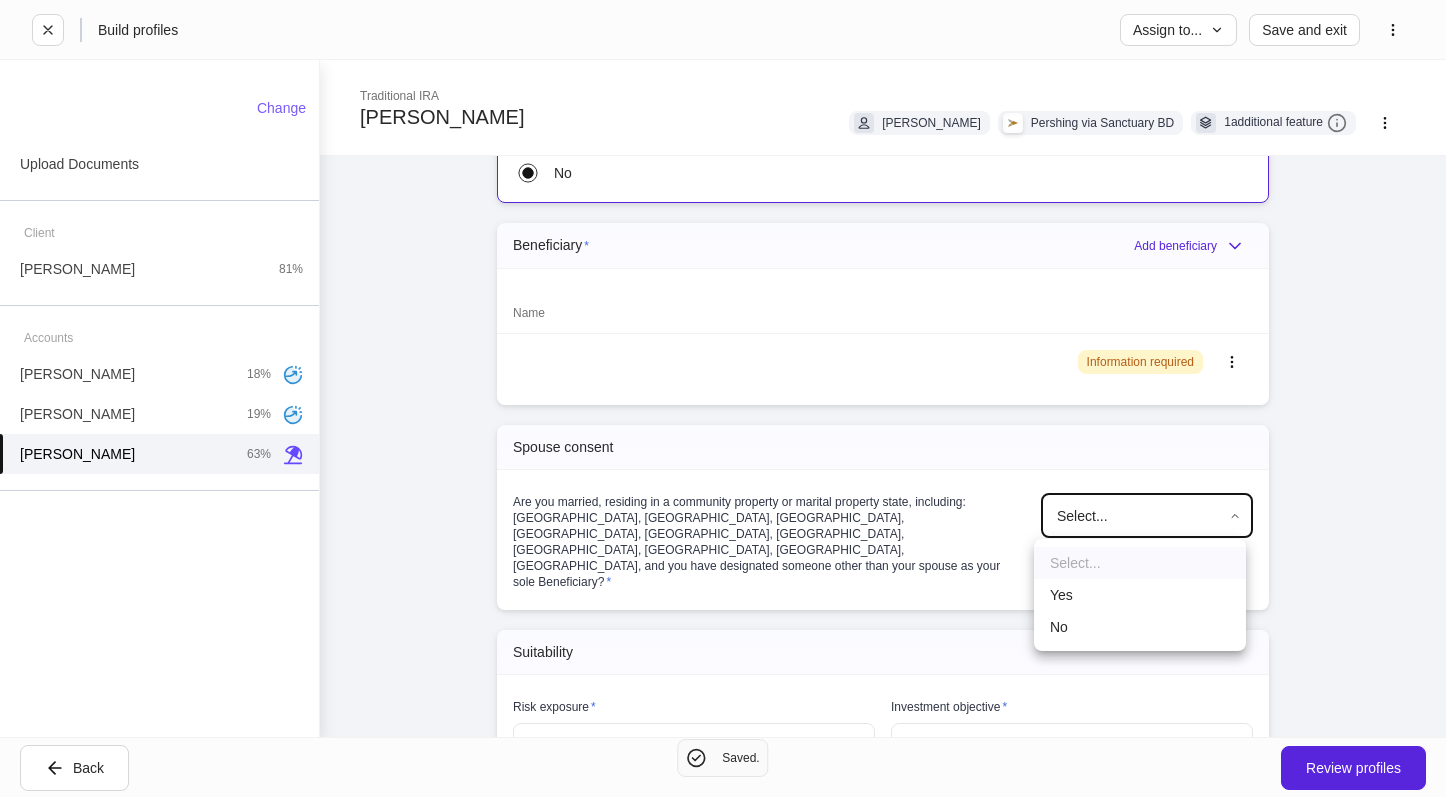click on "No" at bounding box center (1140, 627) 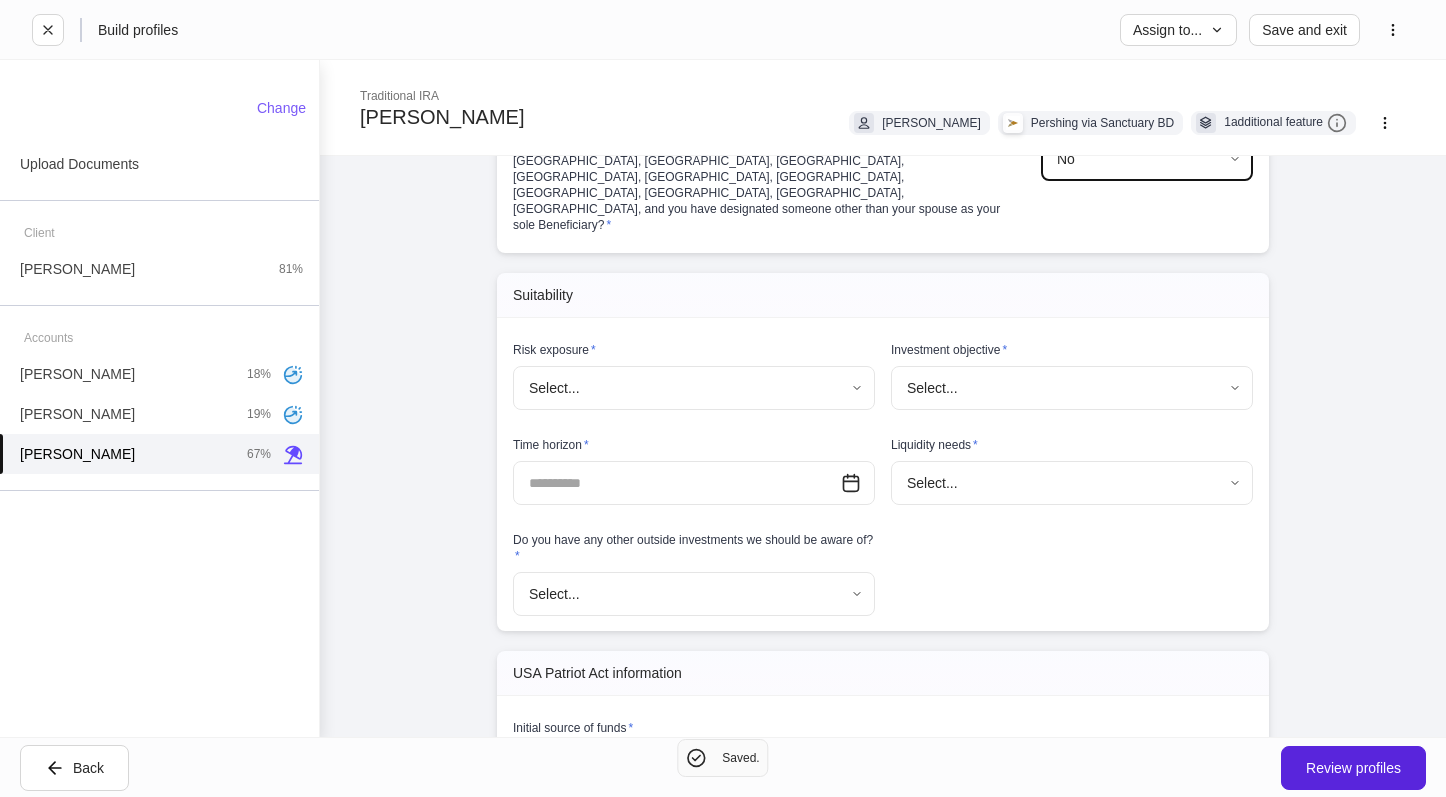 scroll, scrollTop: 2400, scrollLeft: 0, axis: vertical 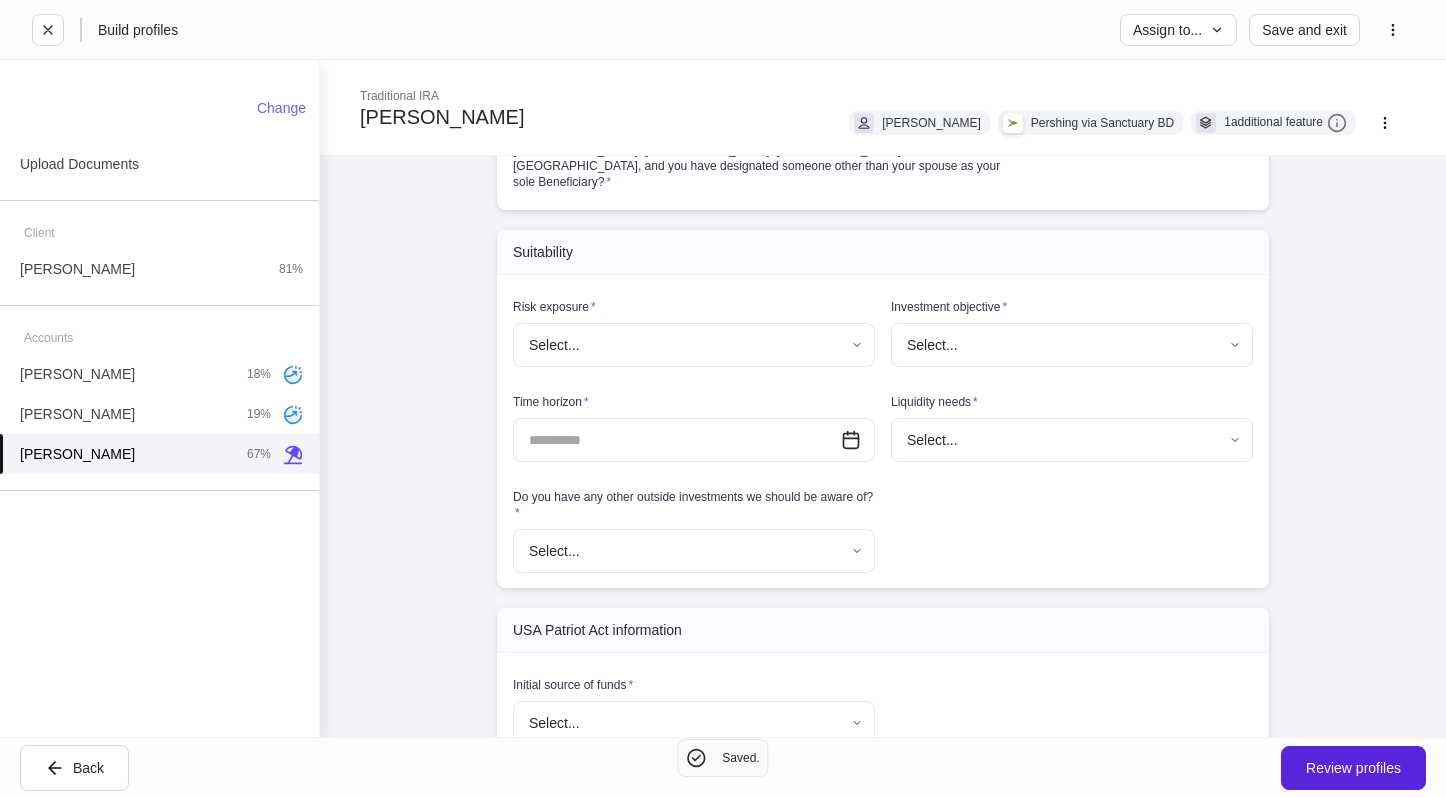 click on "**********" at bounding box center (723, 398) 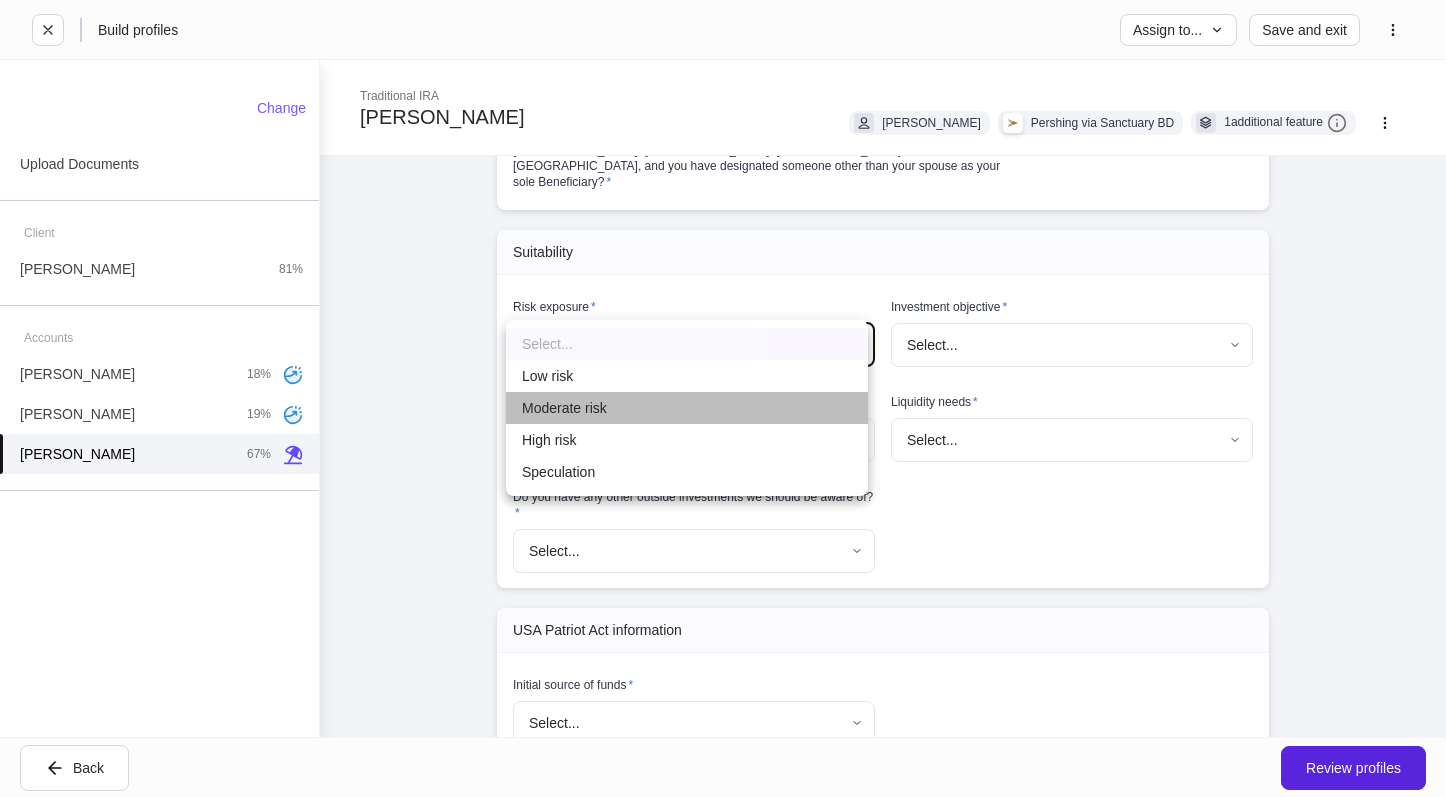 click on "Moderate risk" at bounding box center (687, 408) 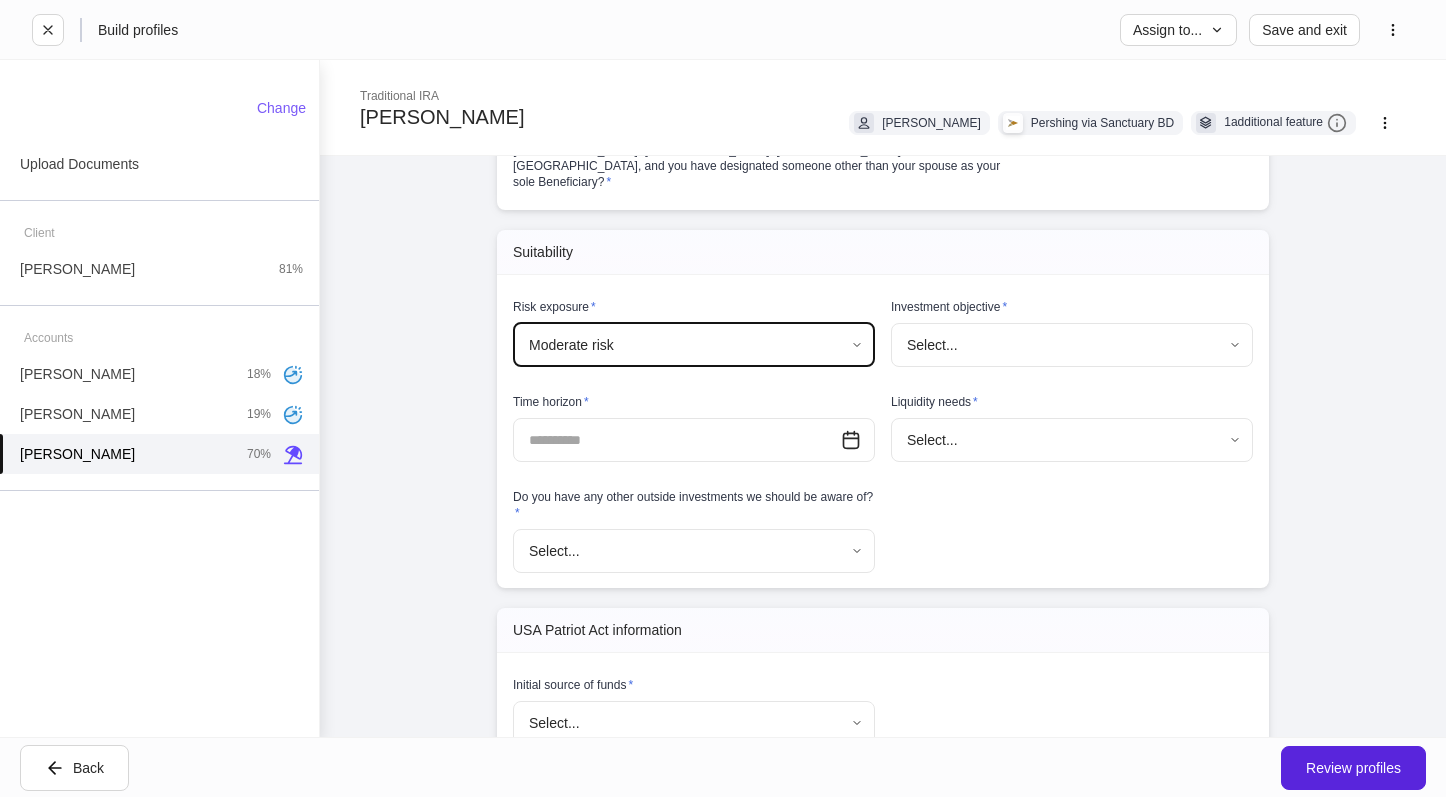 click on "**********" at bounding box center (723, 398) 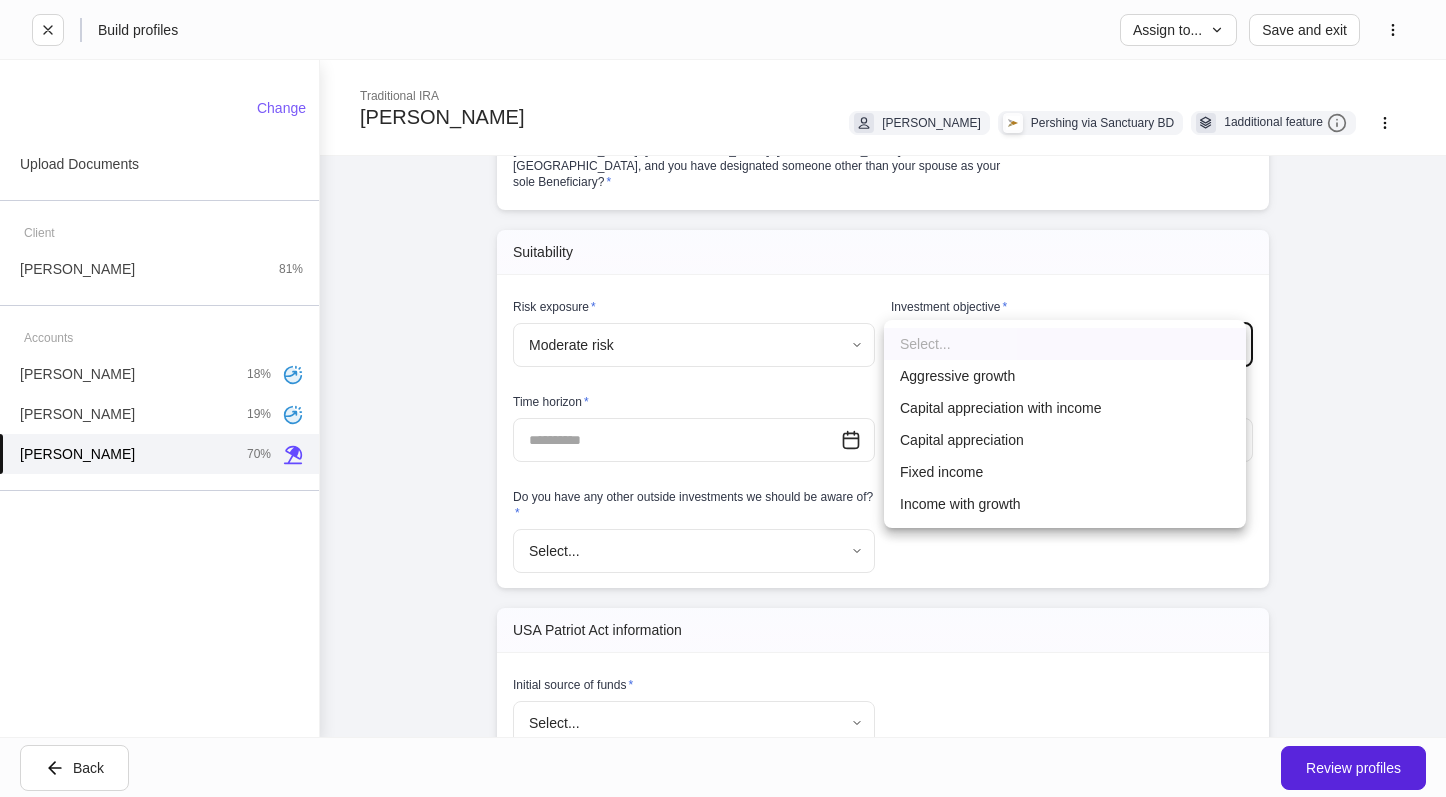 click on "Capital appreciation" at bounding box center (1065, 440) 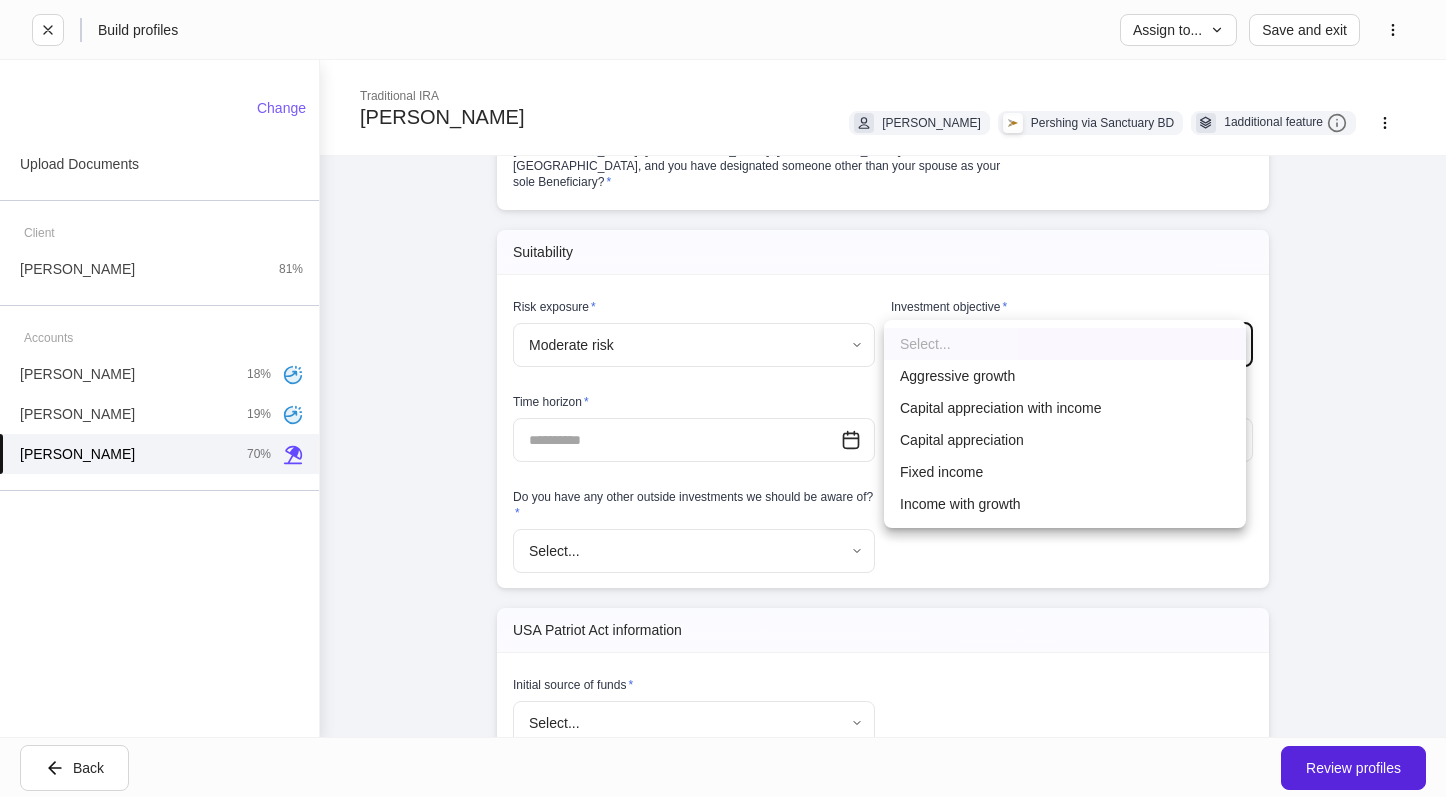 type on "**********" 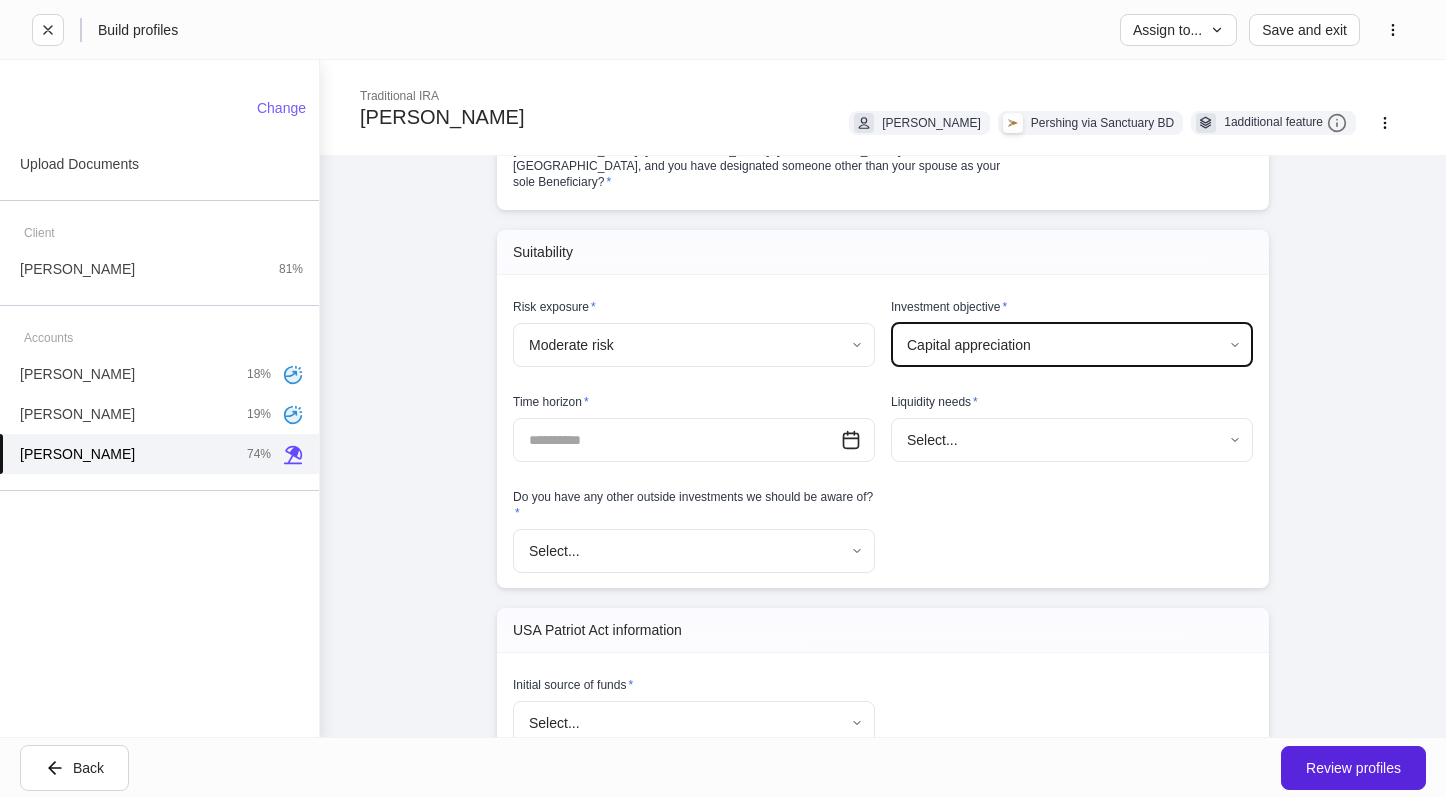 click at bounding box center [677, 440] 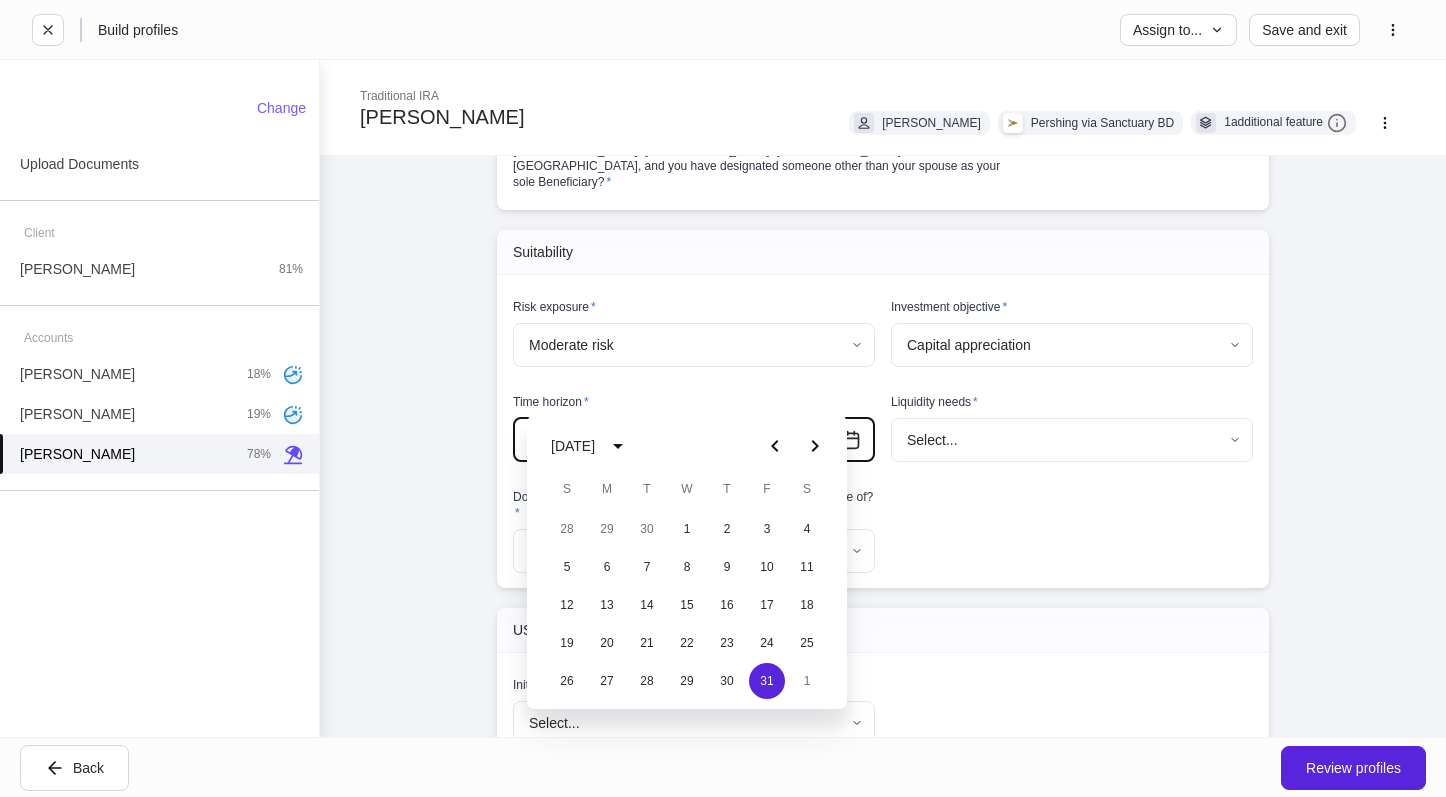 type on "**********" 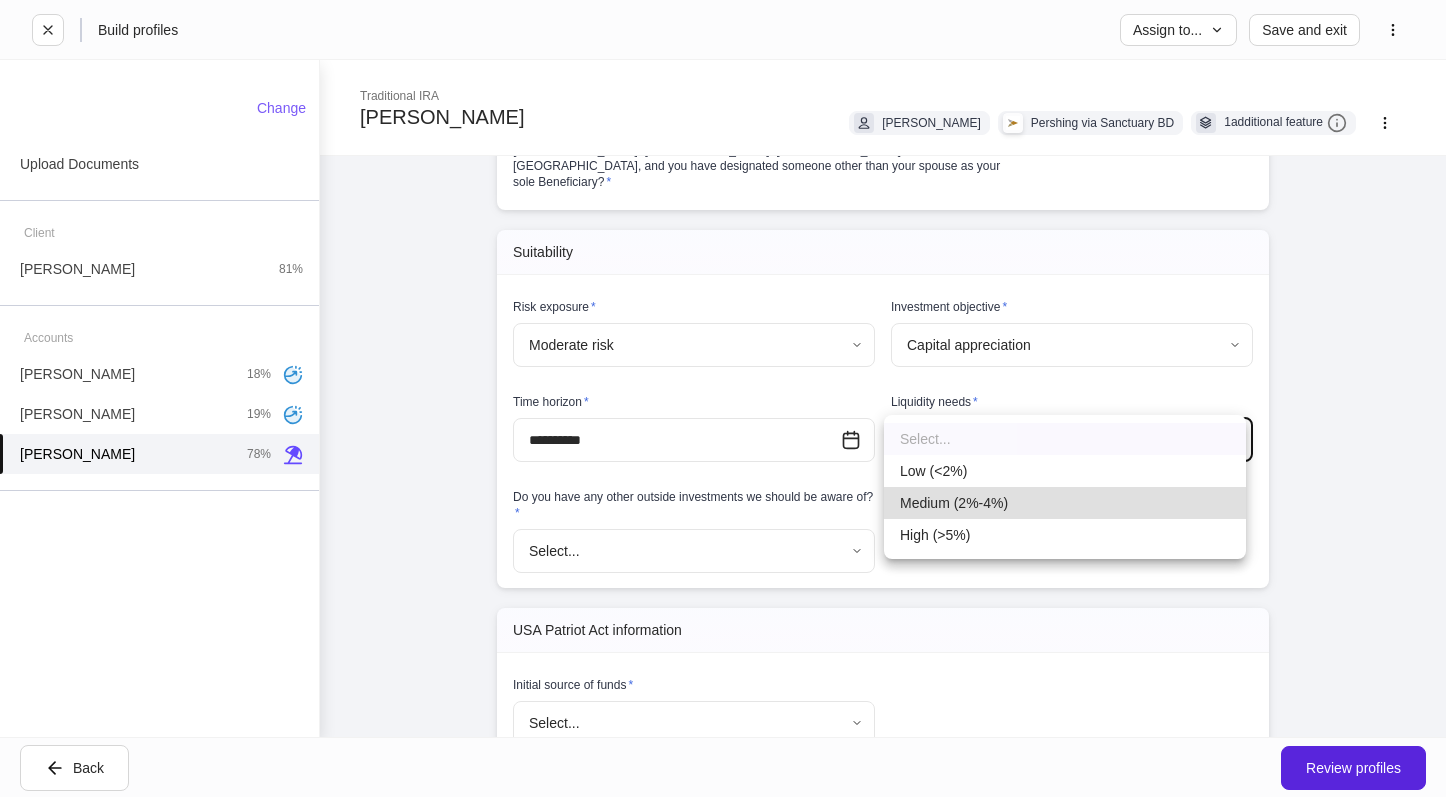 type 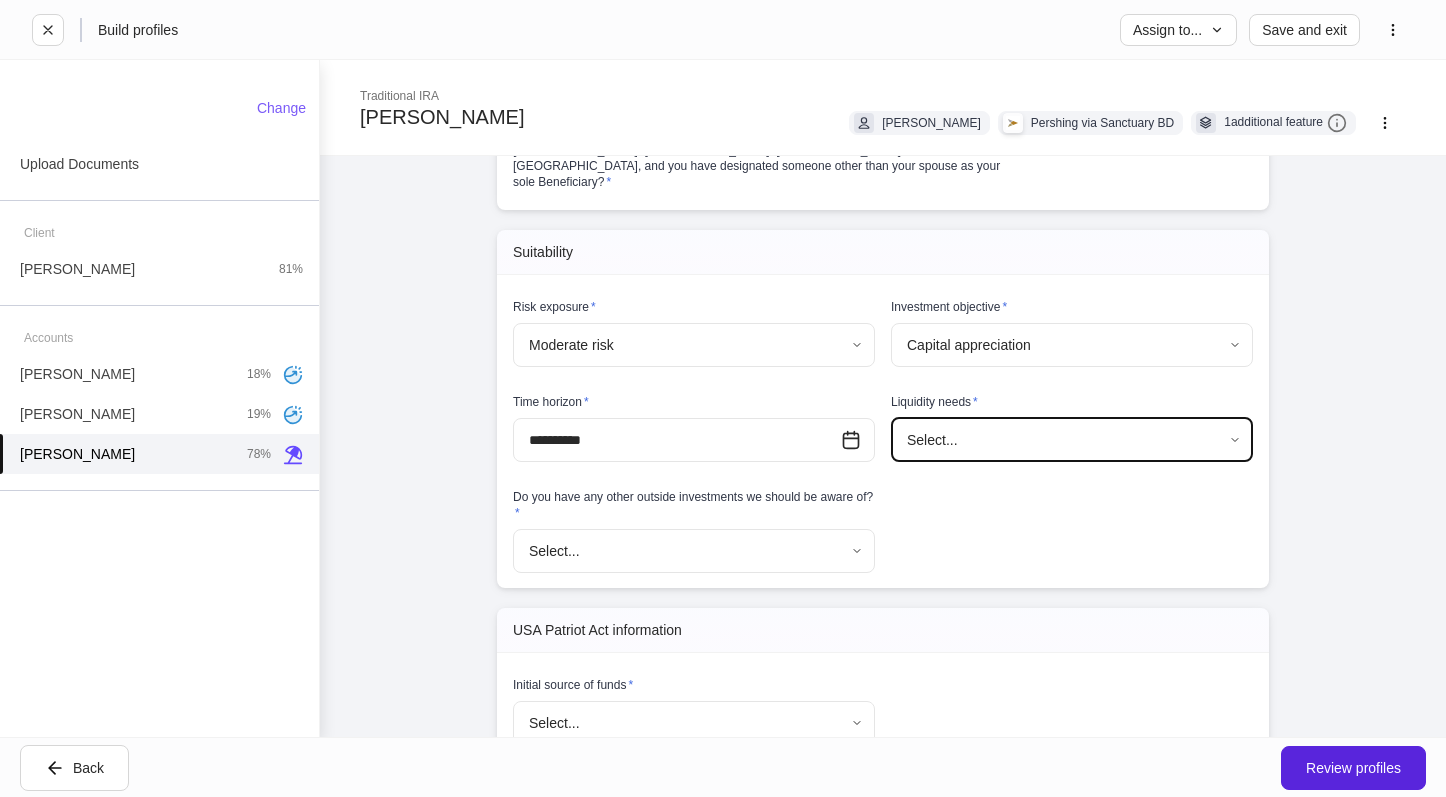 click on "**********" at bounding box center [723, 398] 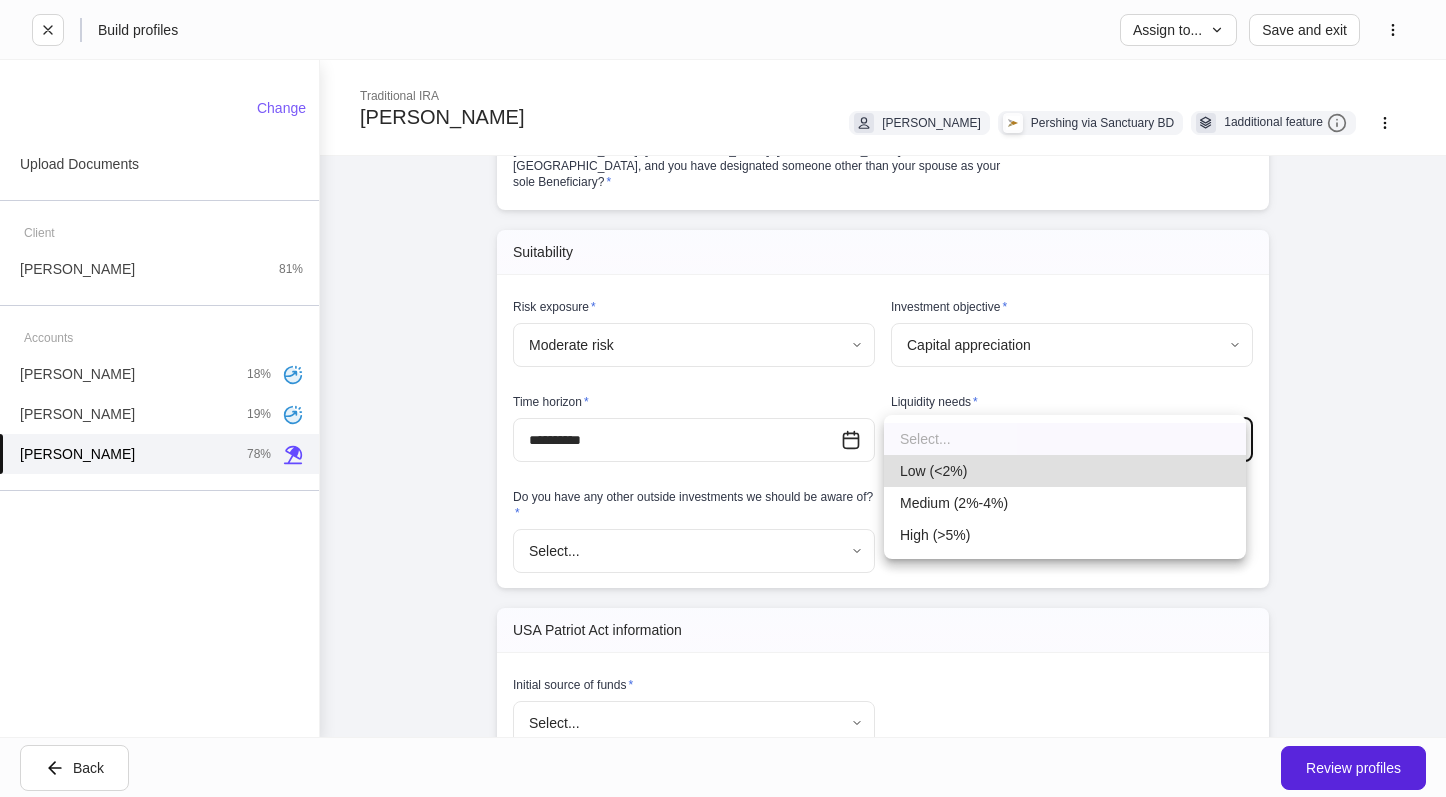 click on "Low (<2%)" at bounding box center (1065, 471) 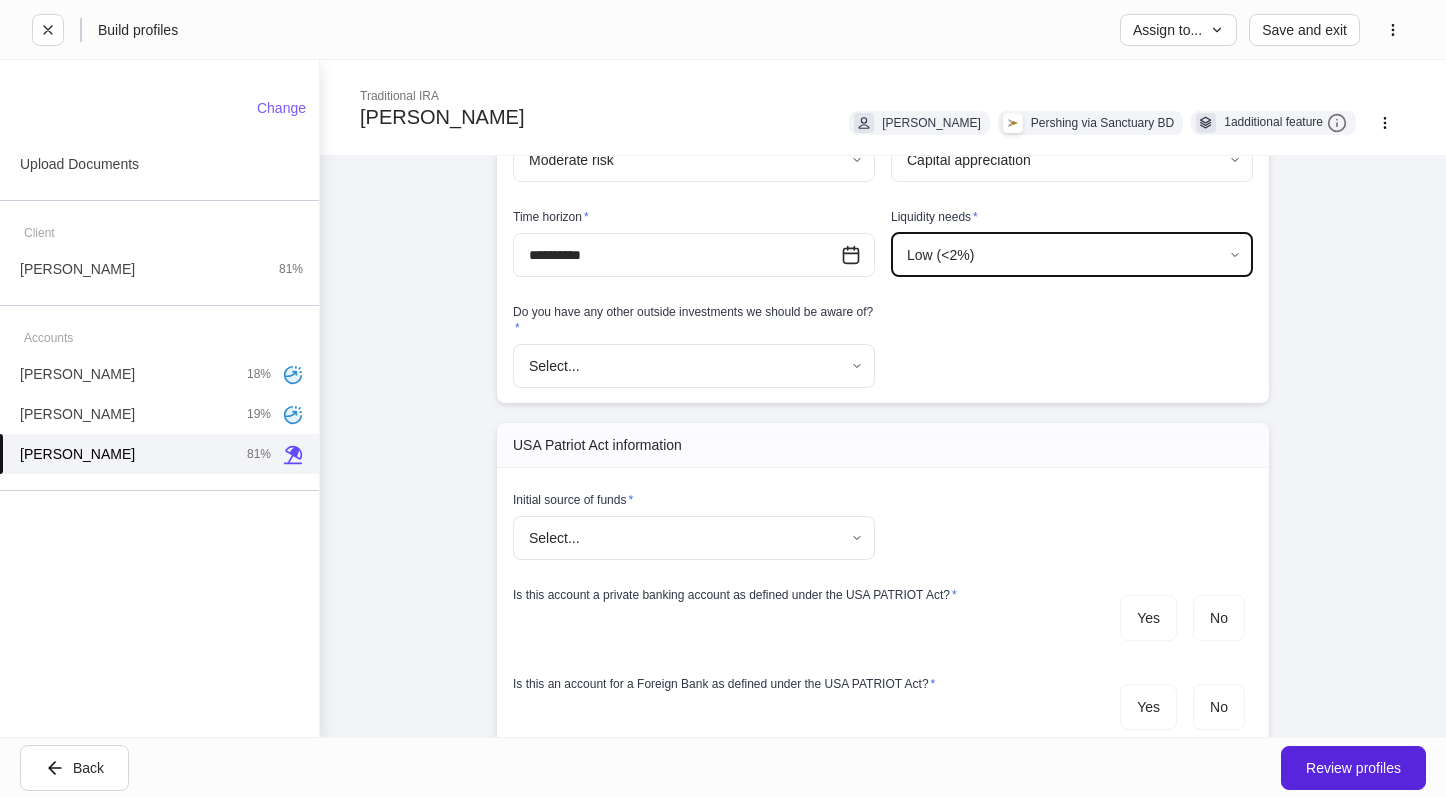 scroll, scrollTop: 2600, scrollLeft: 0, axis: vertical 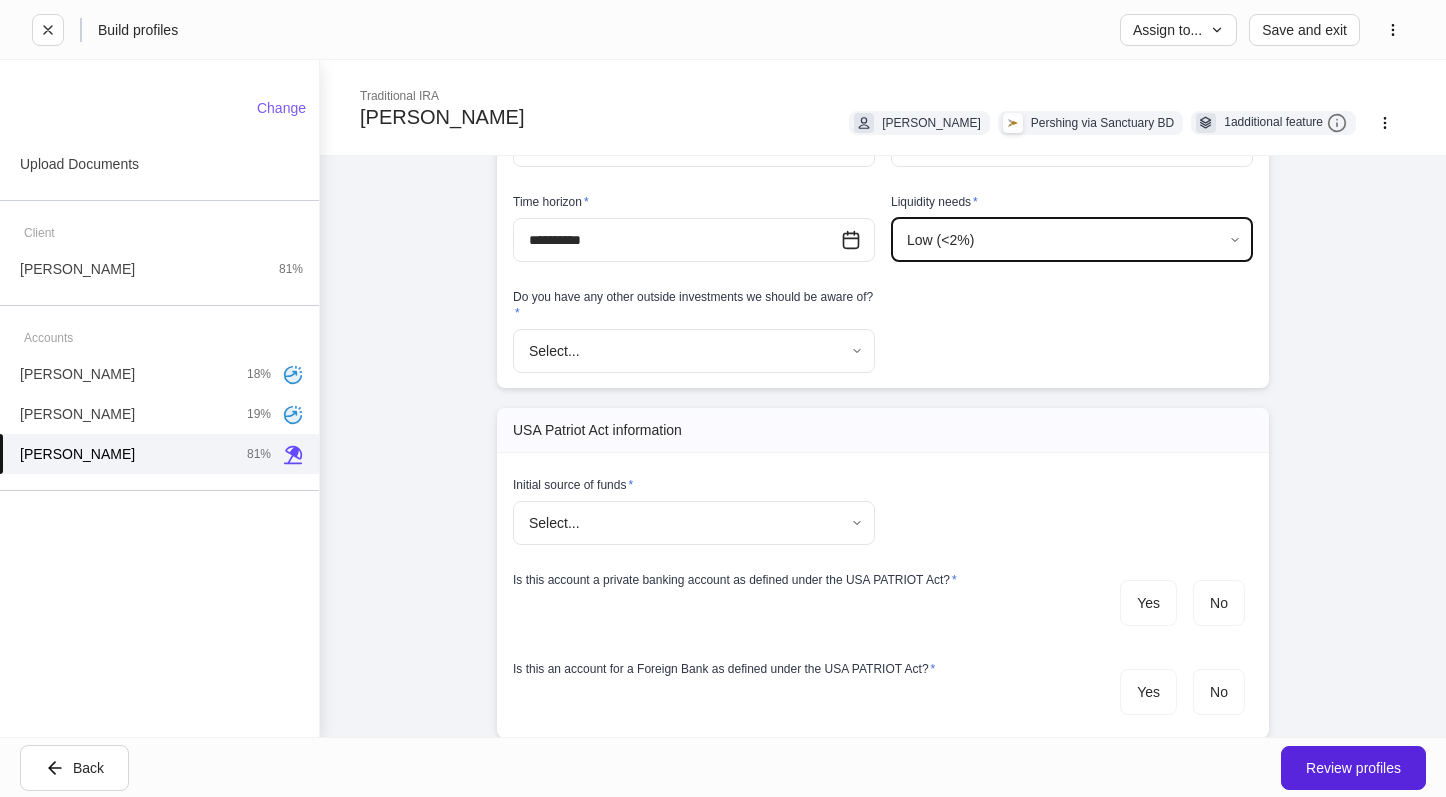 click on "**********" at bounding box center (723, 398) 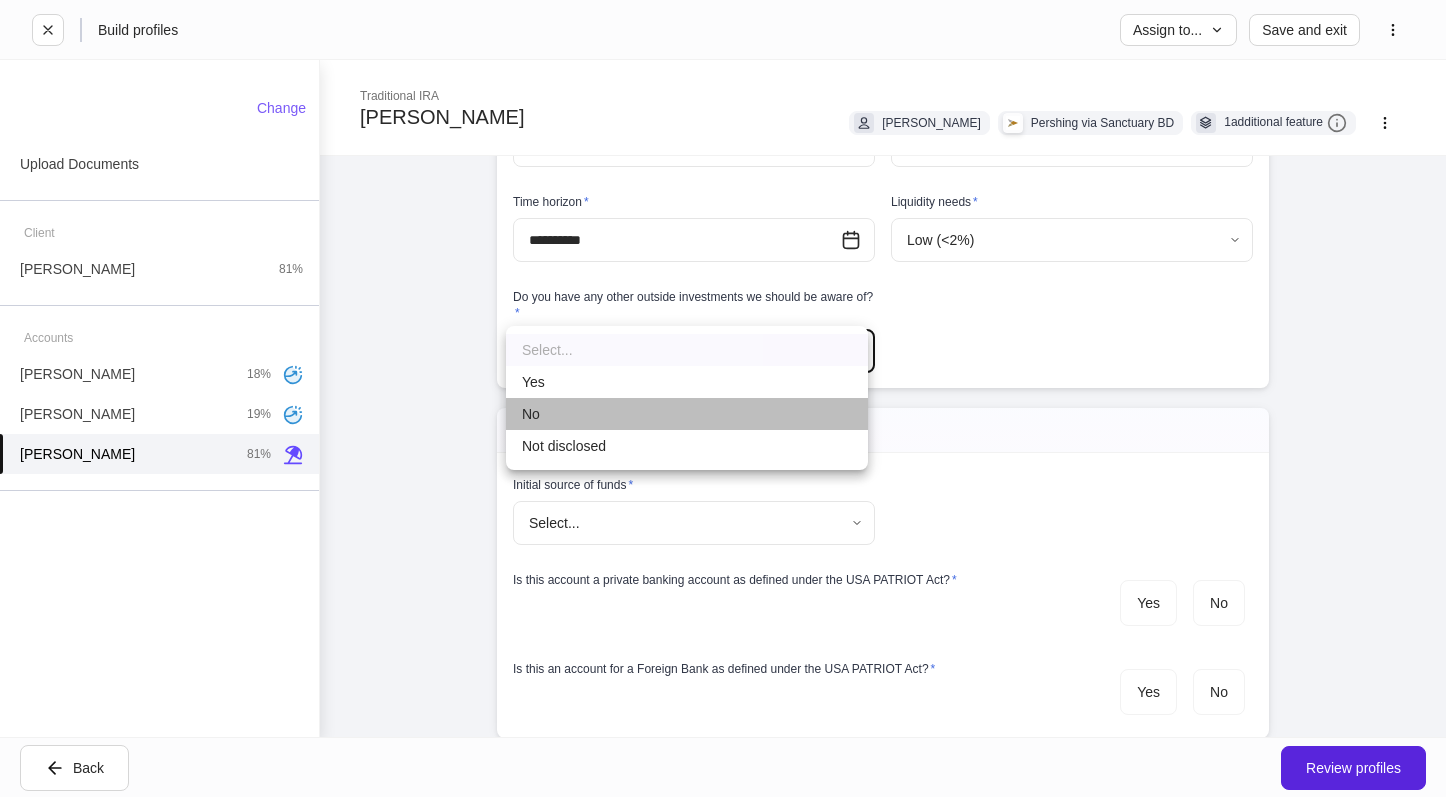 click on "No" at bounding box center [687, 414] 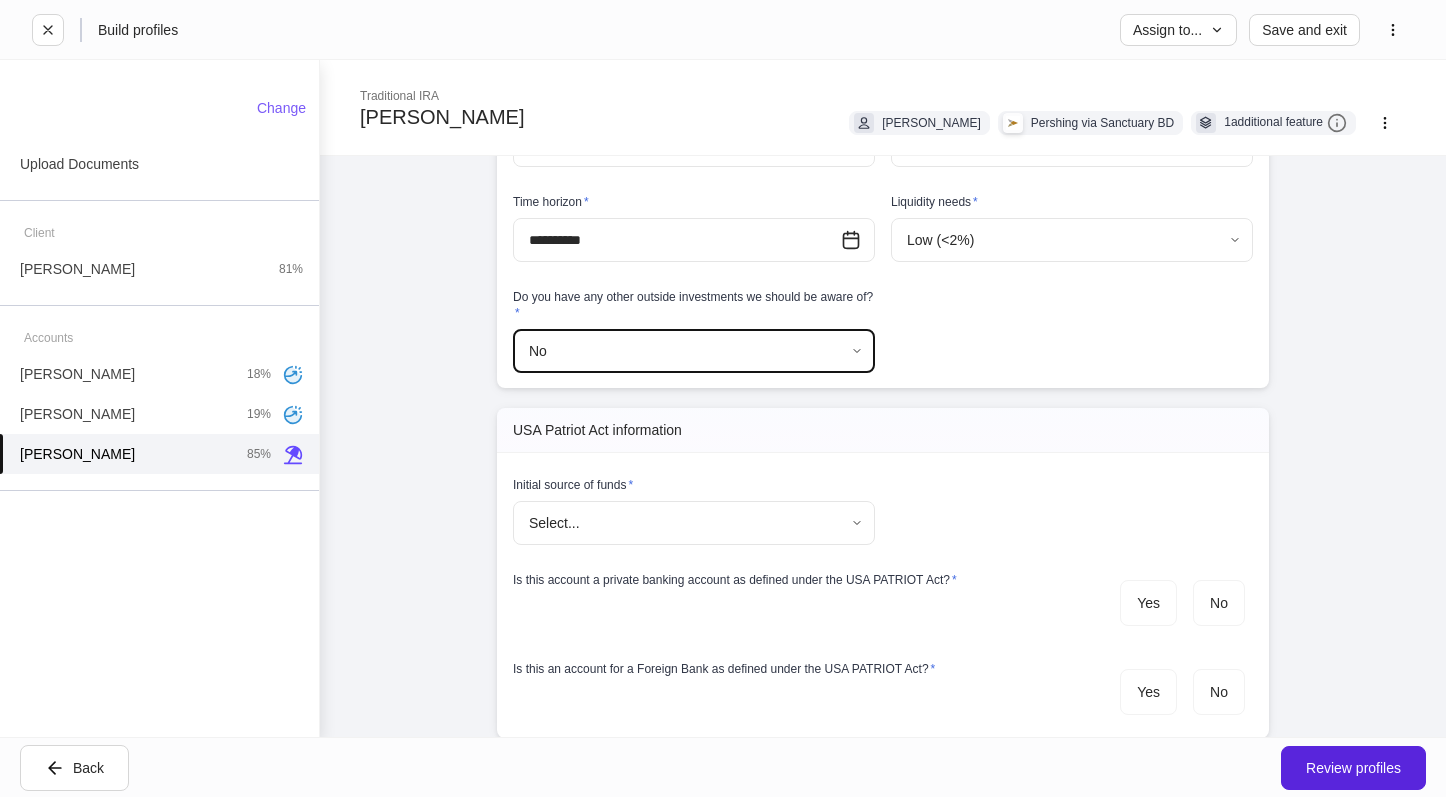 click on "Select... ​" at bounding box center [694, 524] 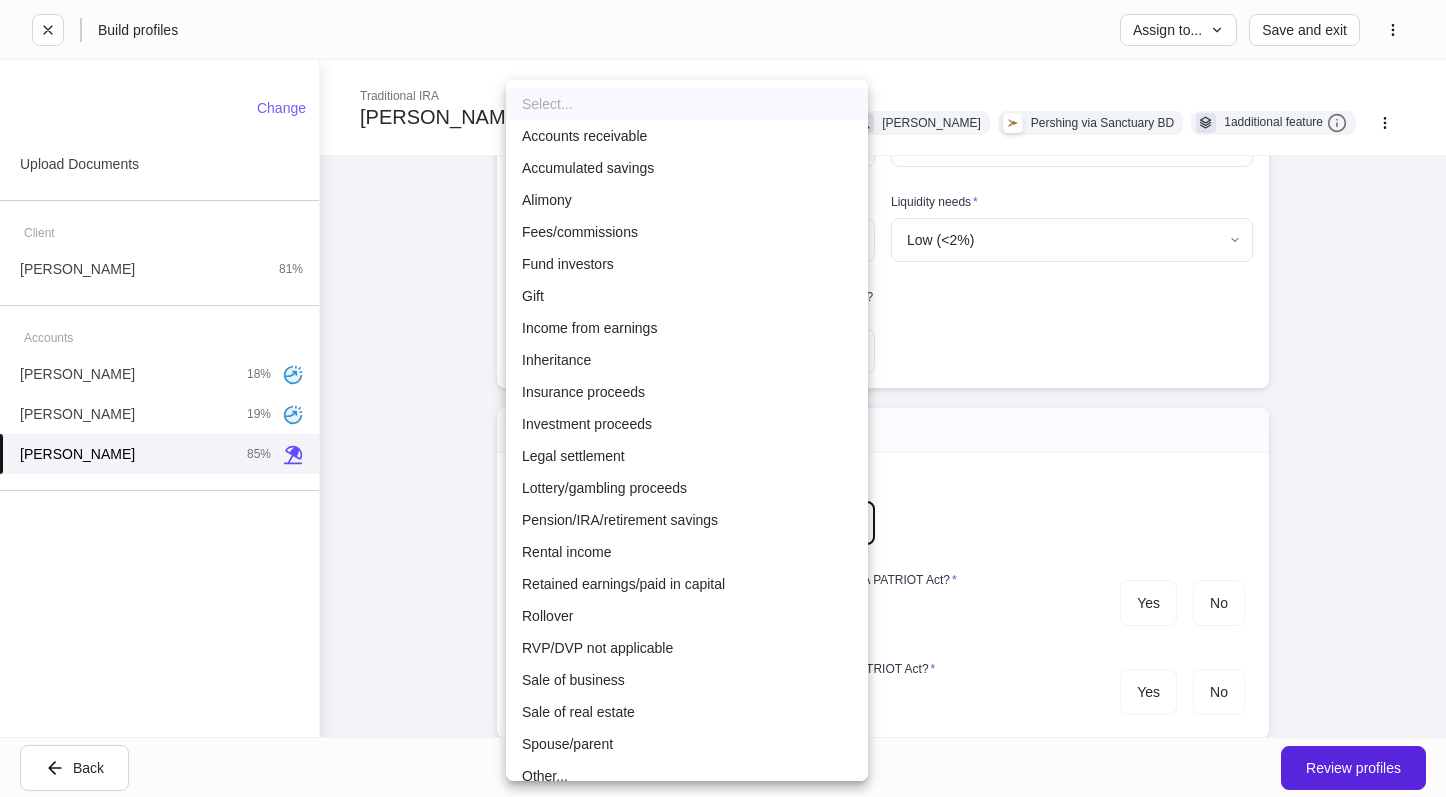 click on "**********" at bounding box center (723, 398) 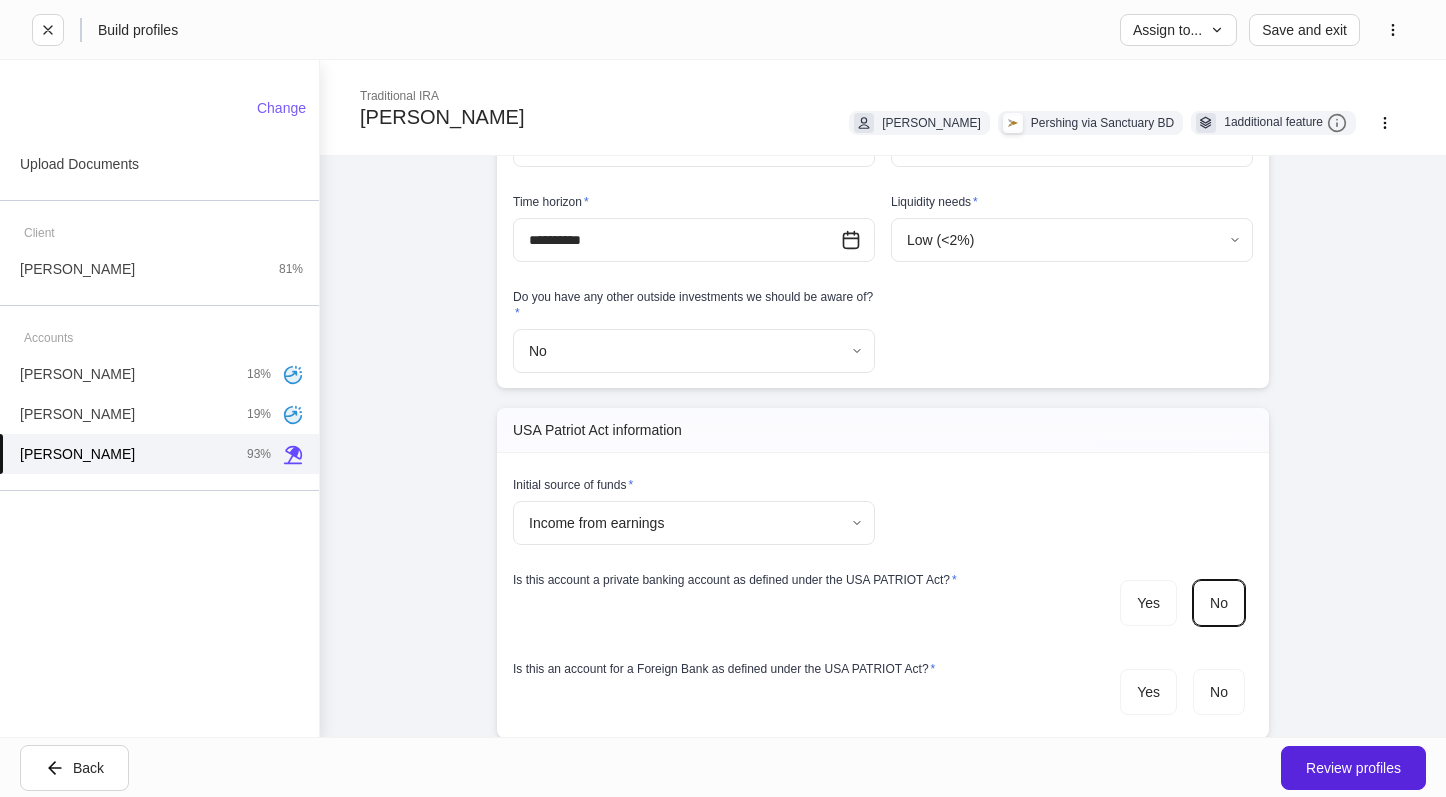 click on "Yes No" at bounding box center (1182, 693) 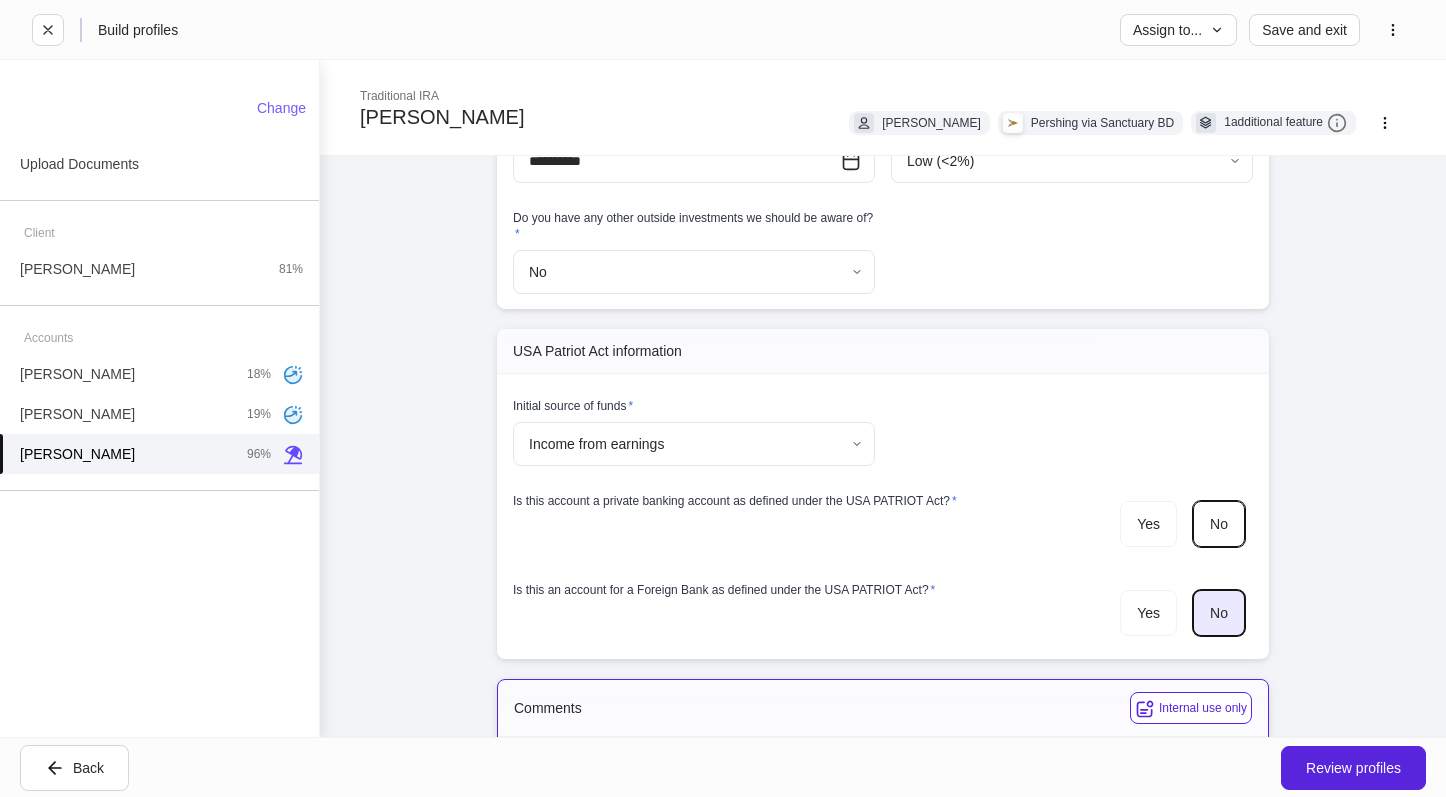 scroll, scrollTop: 2856, scrollLeft: 0, axis: vertical 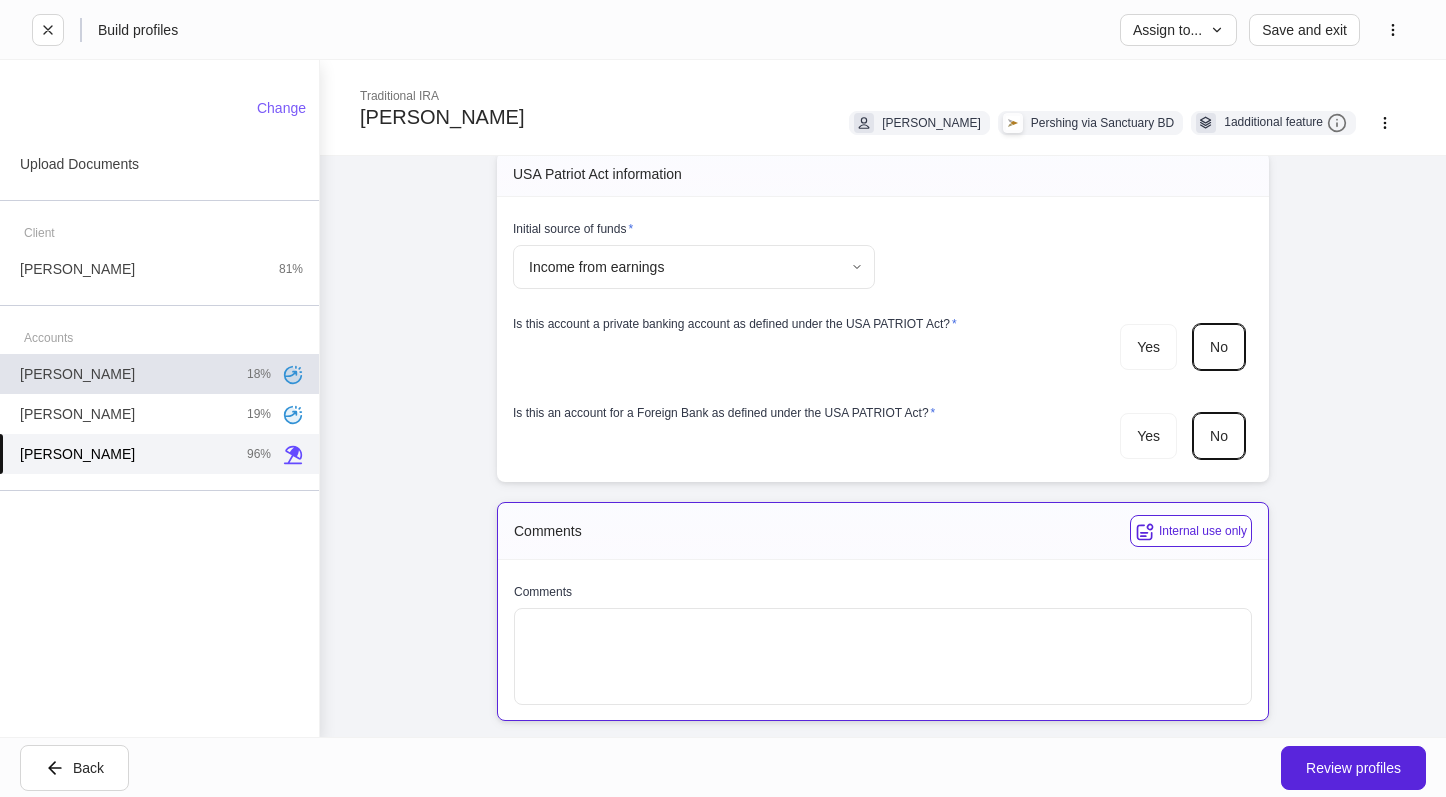 click on "[PERSON_NAME] 18%" at bounding box center [159, 374] 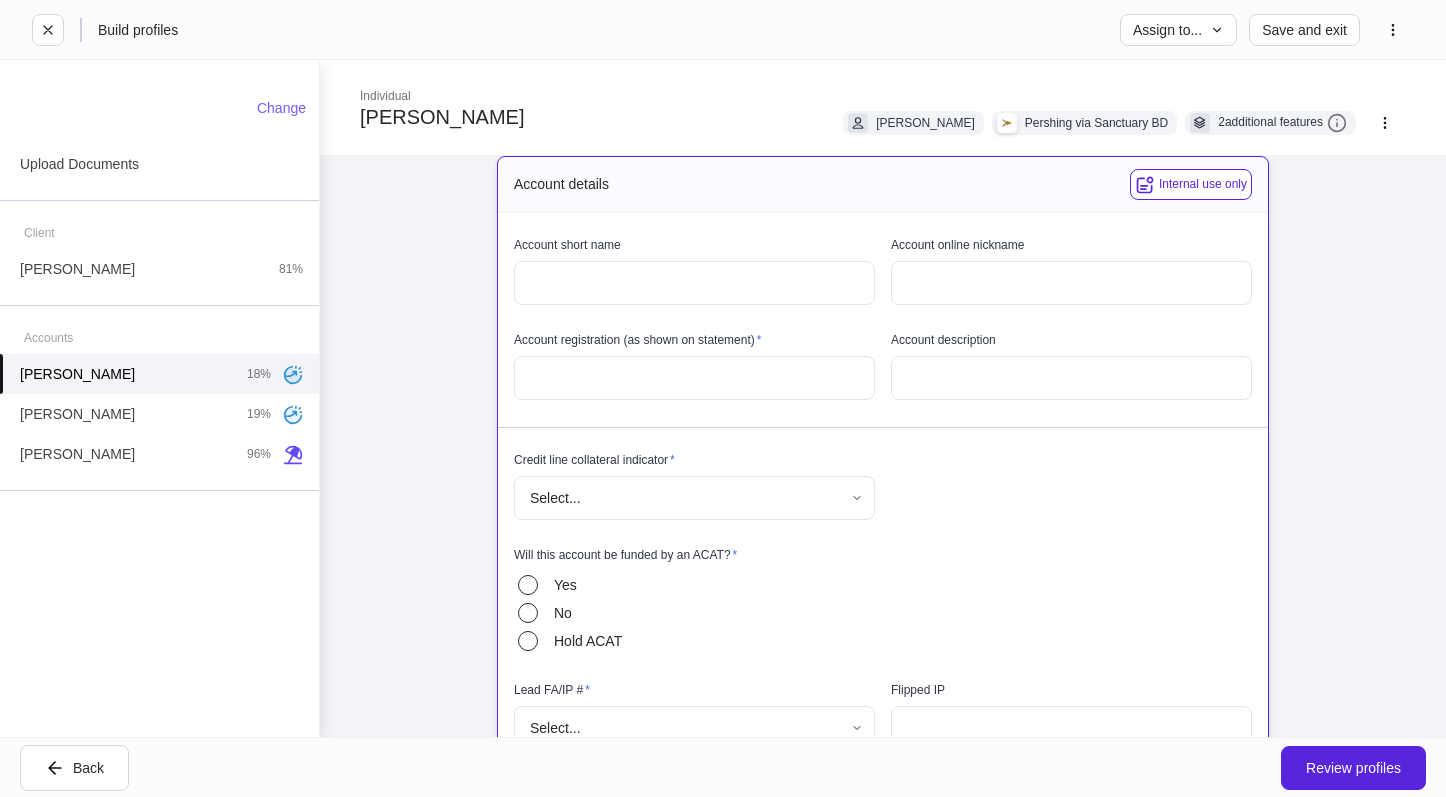 scroll, scrollTop: 0, scrollLeft: 0, axis: both 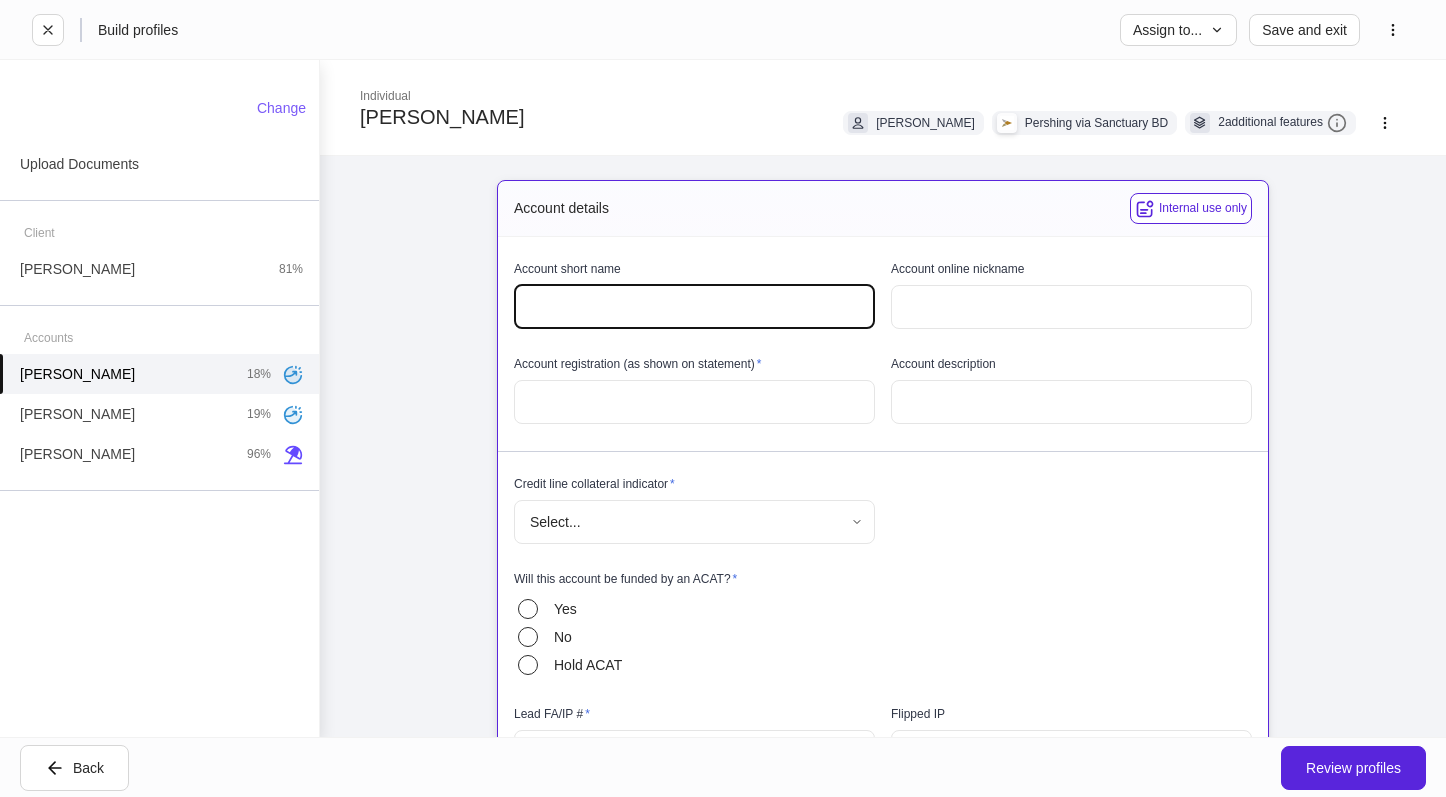 click at bounding box center [694, 307] 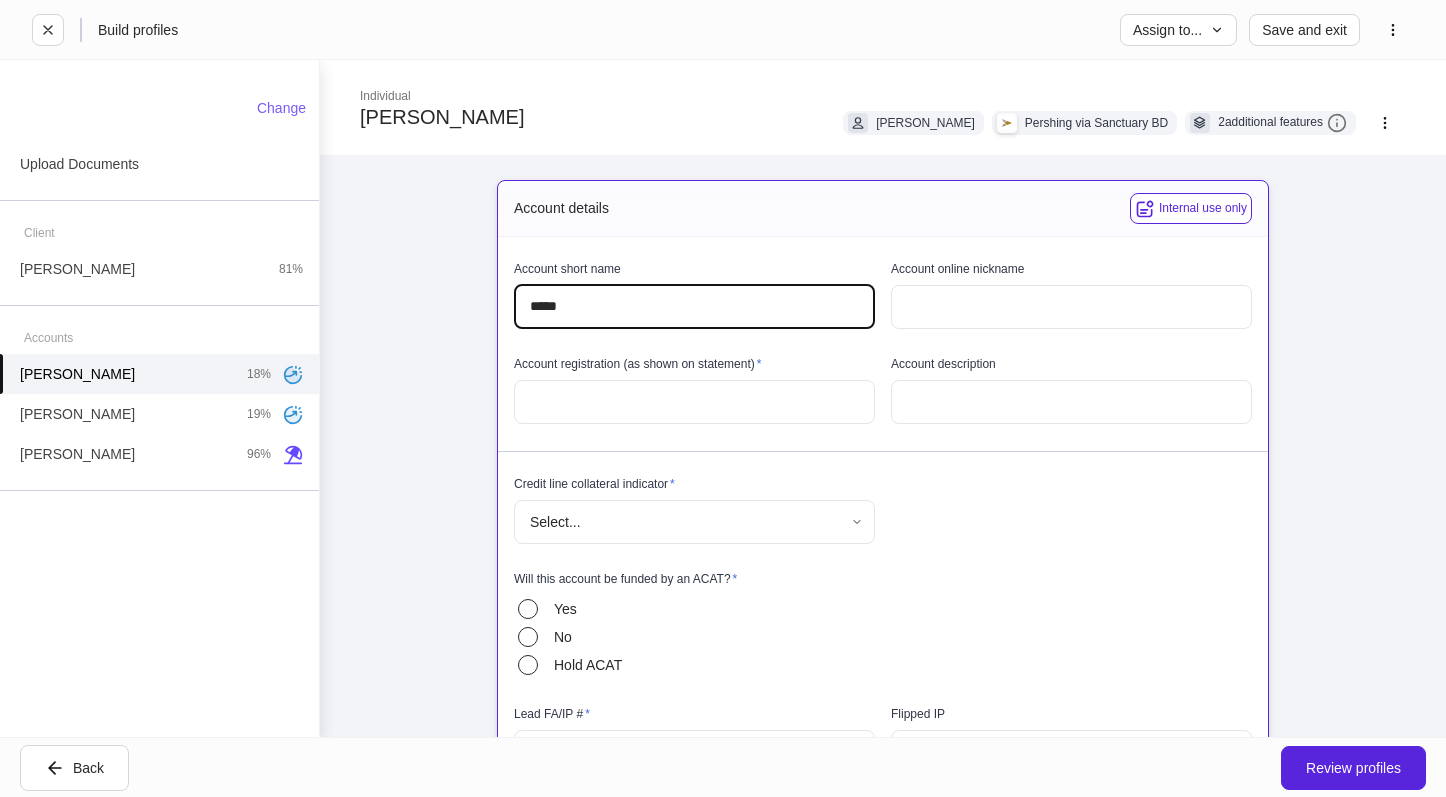 type on "*****" 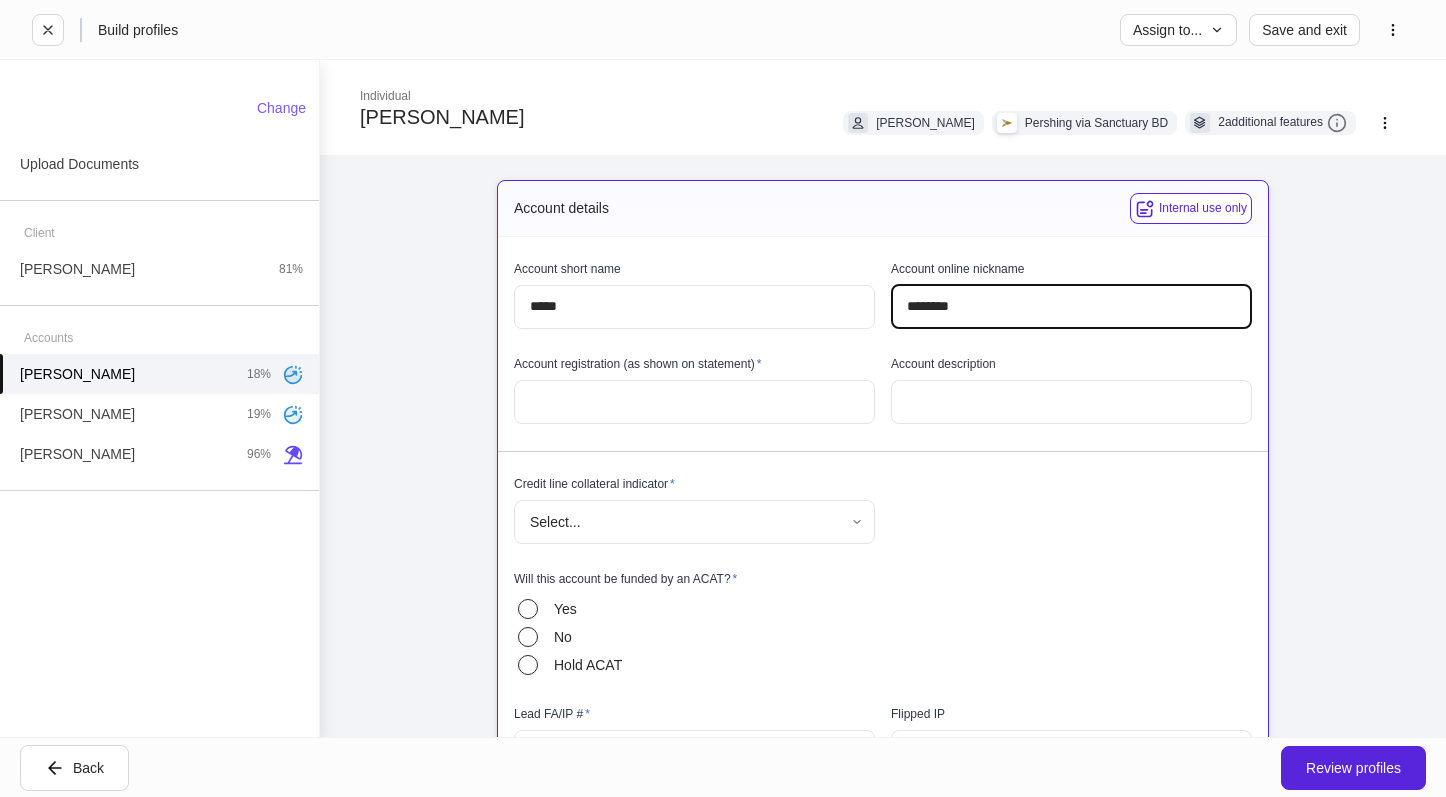 type on "********" 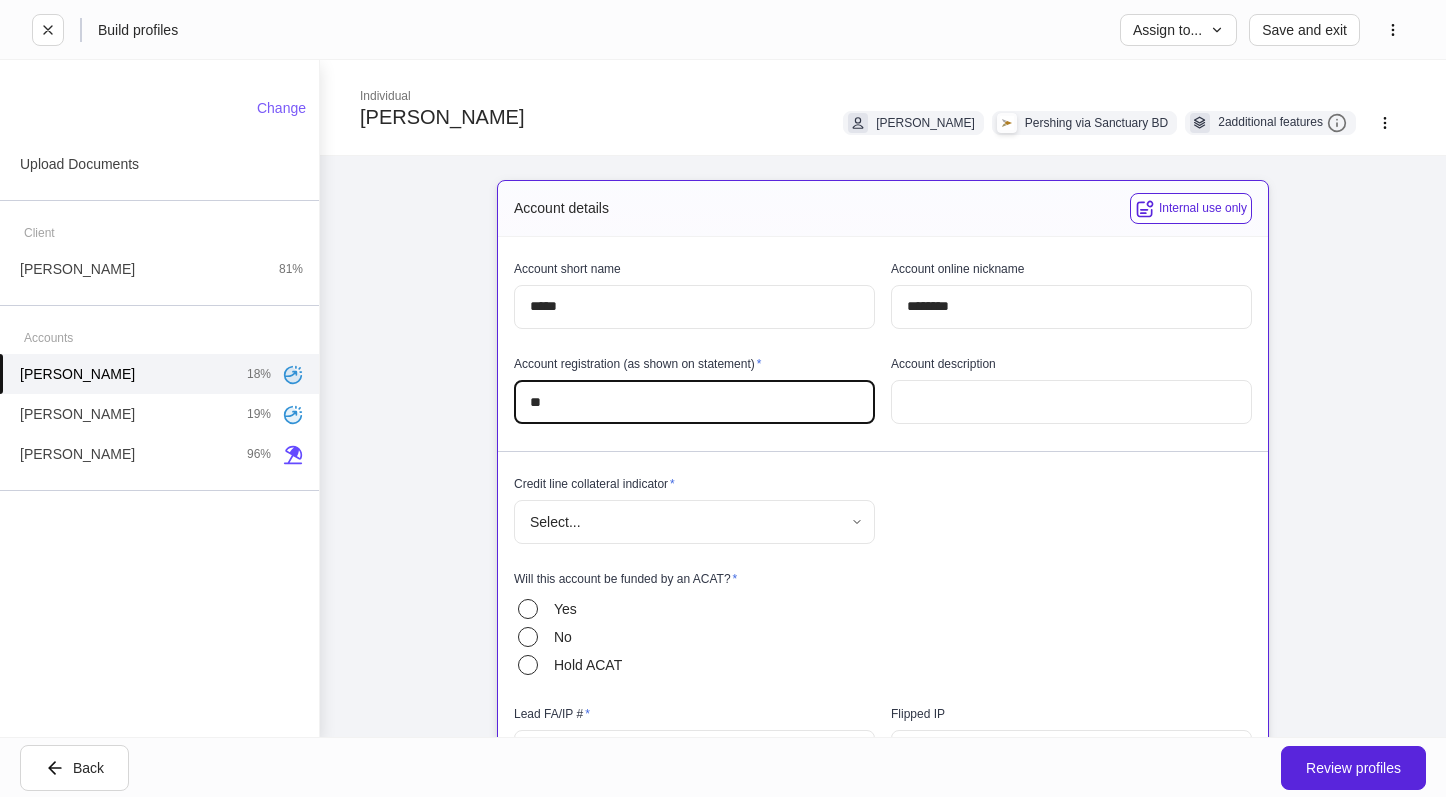 type on "*" 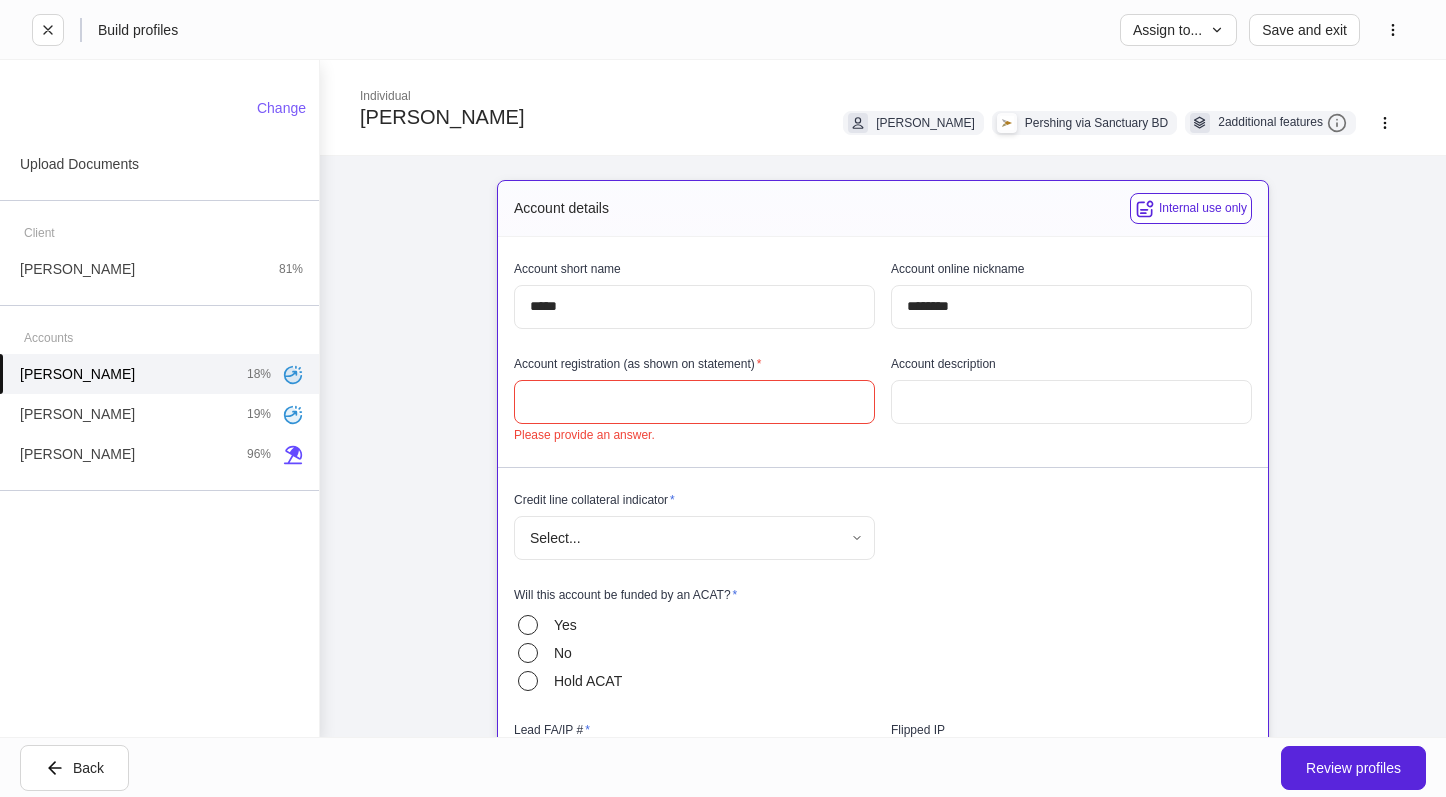 drag, startPoint x: 528, startPoint y: 114, endPoint x: 353, endPoint y: 132, distance: 175.92328 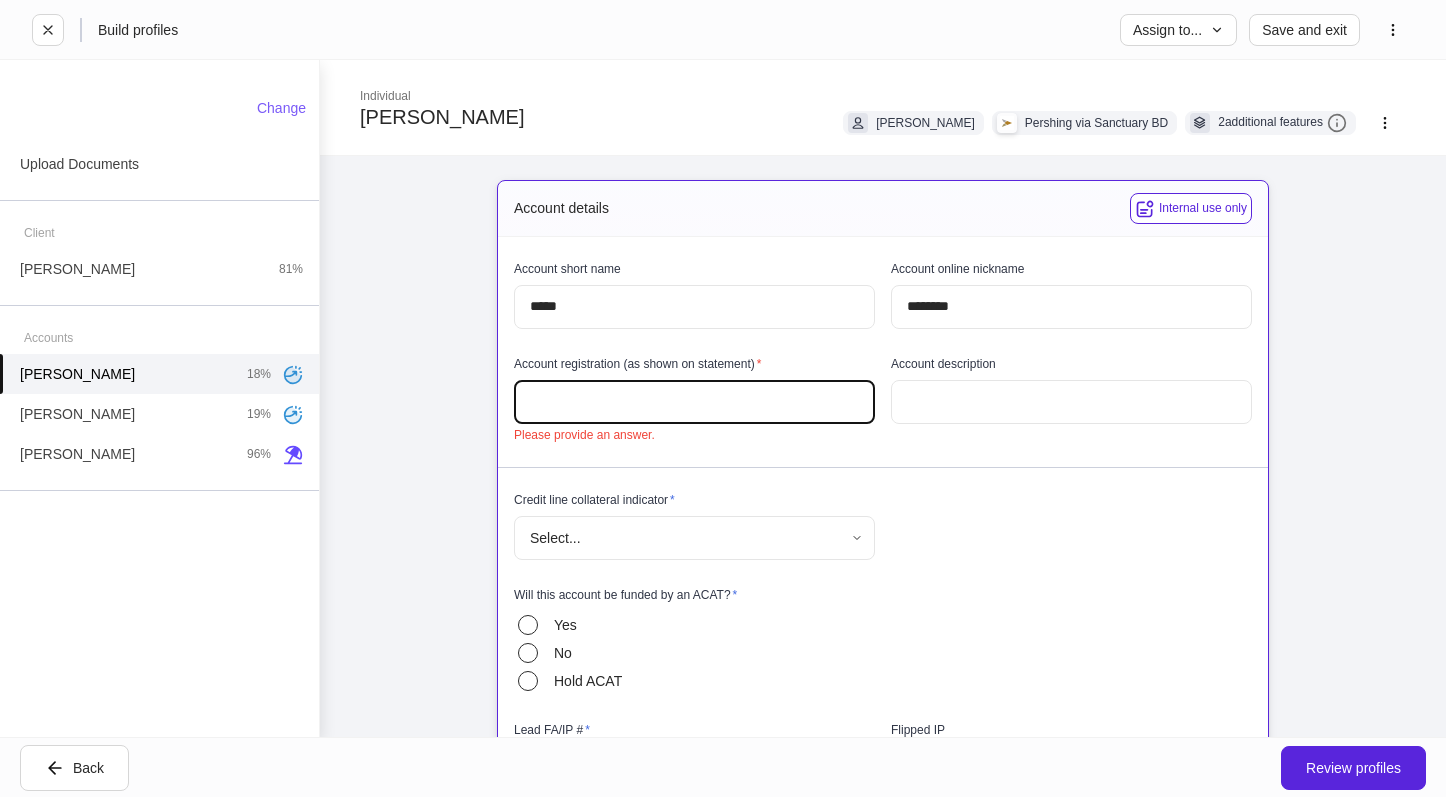 click at bounding box center (694, 402) 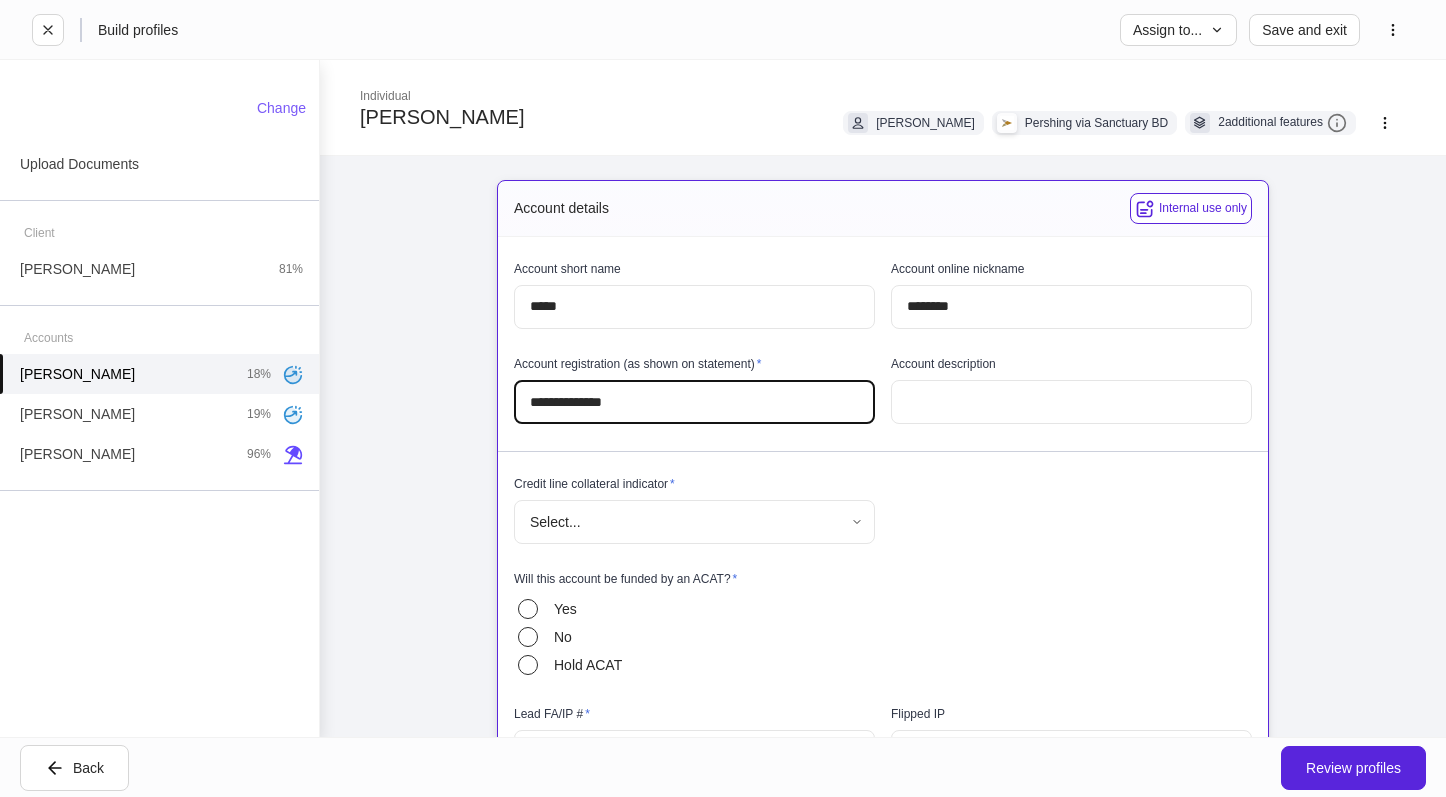 type on "**********" 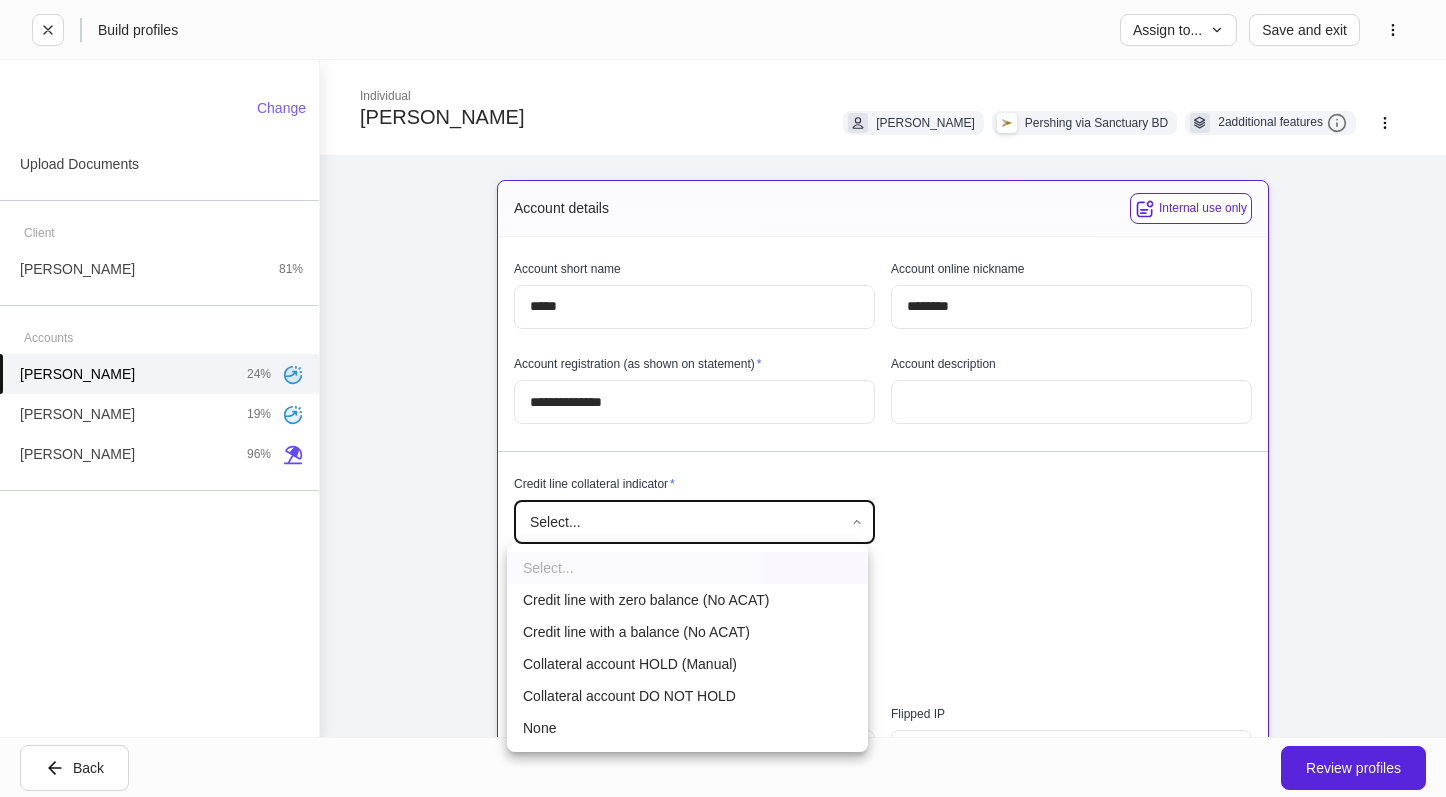 click on "**********" at bounding box center [723, 398] 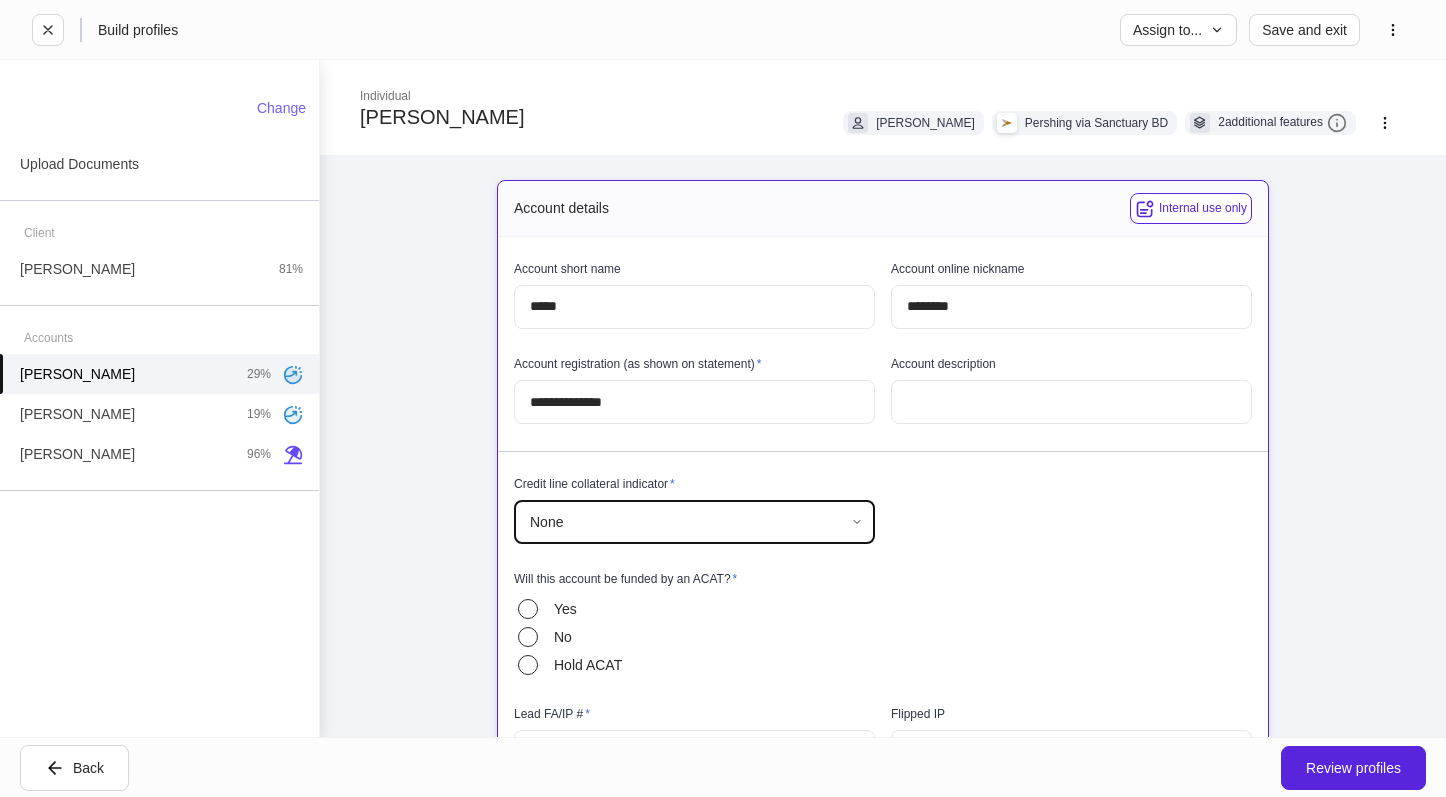 drag, startPoint x: 557, startPoint y: 611, endPoint x: 566, endPoint y: 602, distance: 12.727922 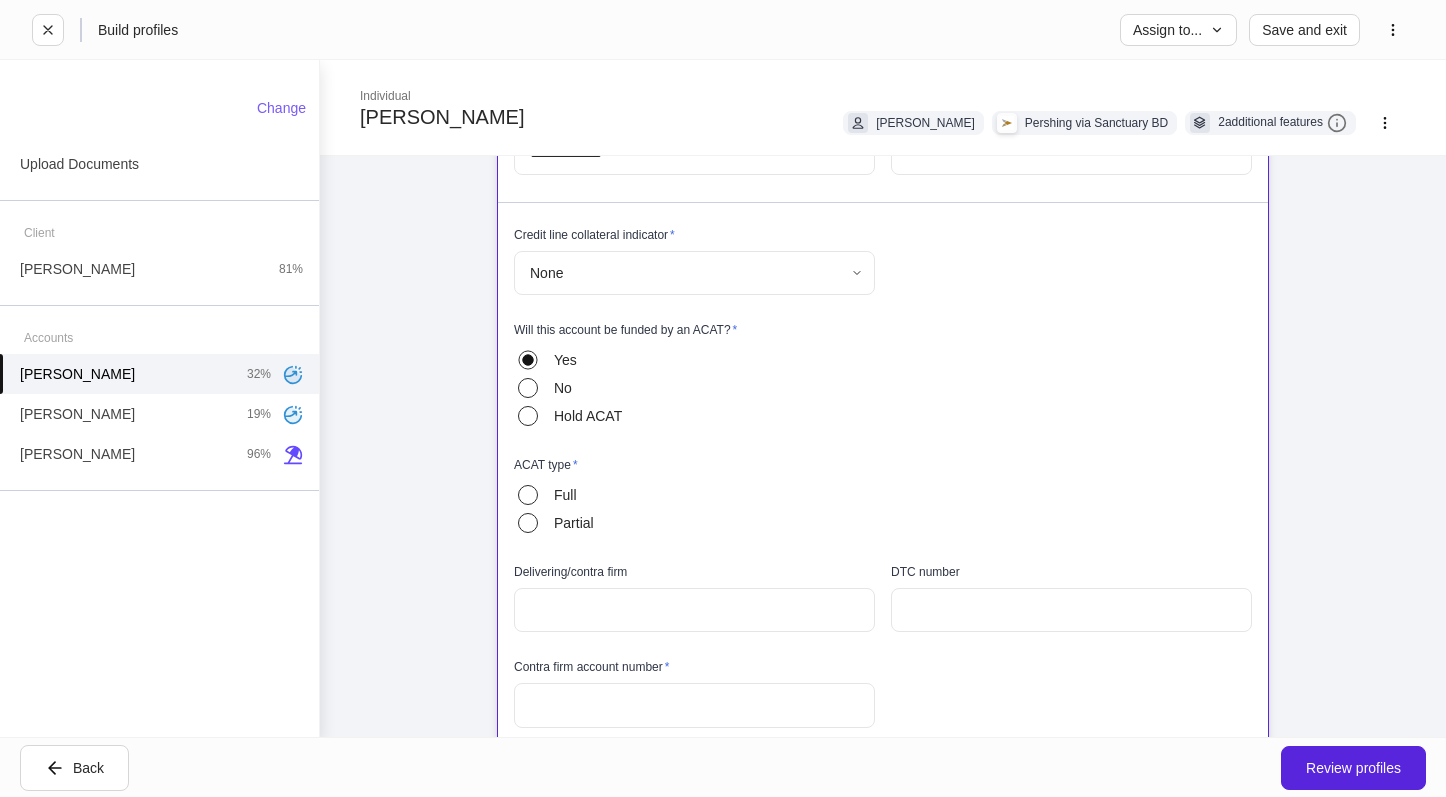 scroll, scrollTop: 300, scrollLeft: 0, axis: vertical 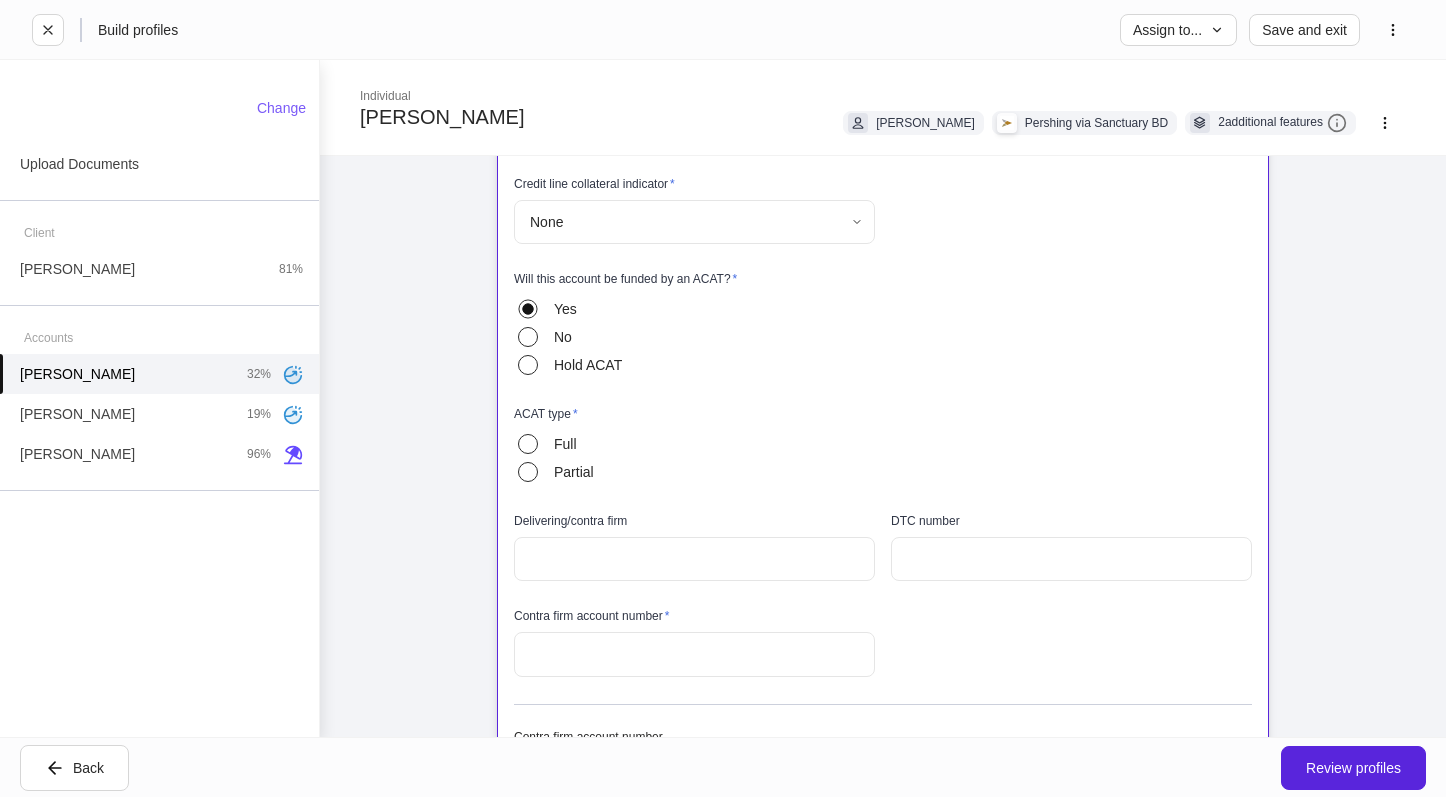 click on "Full" at bounding box center (574, 444) 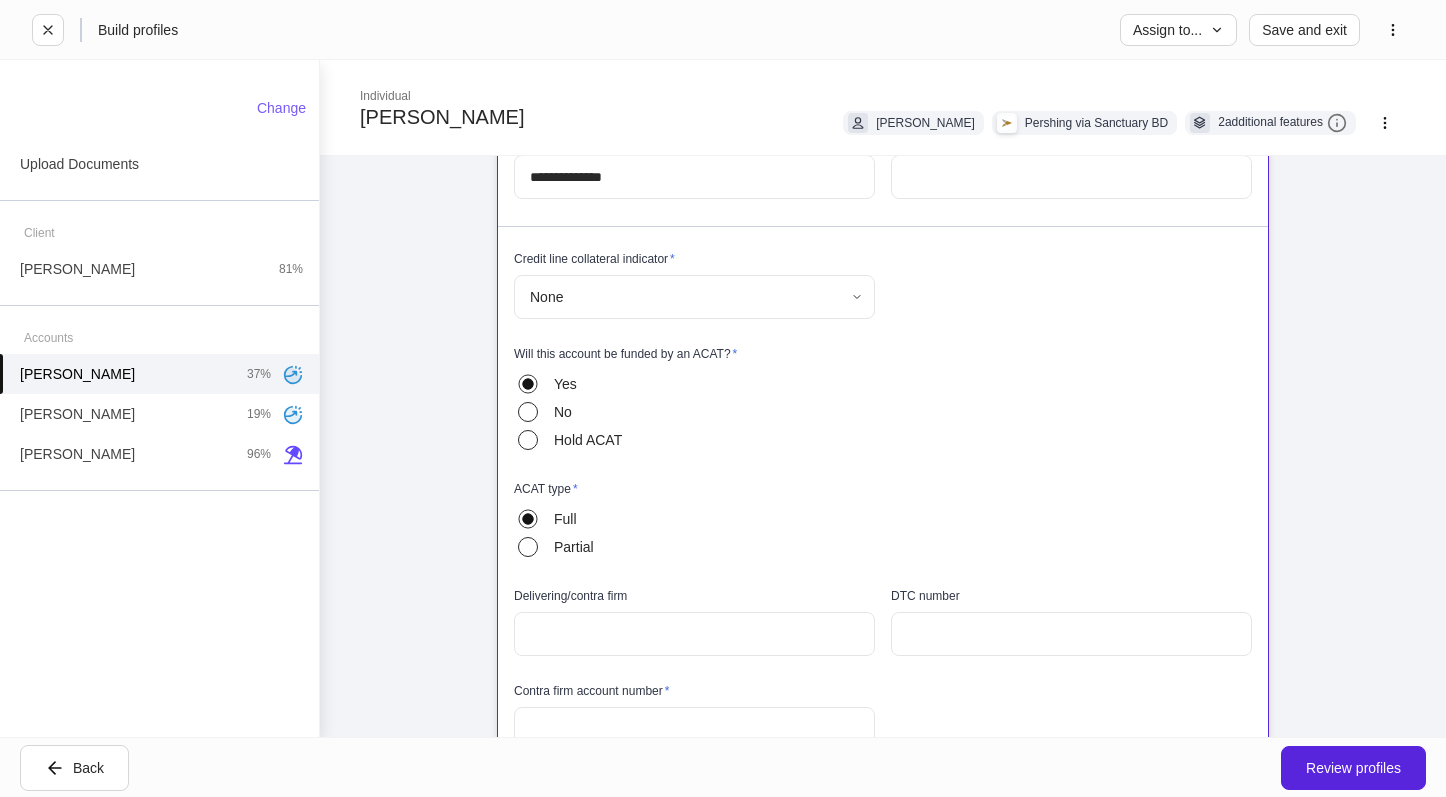 scroll, scrollTop: 0, scrollLeft: 0, axis: both 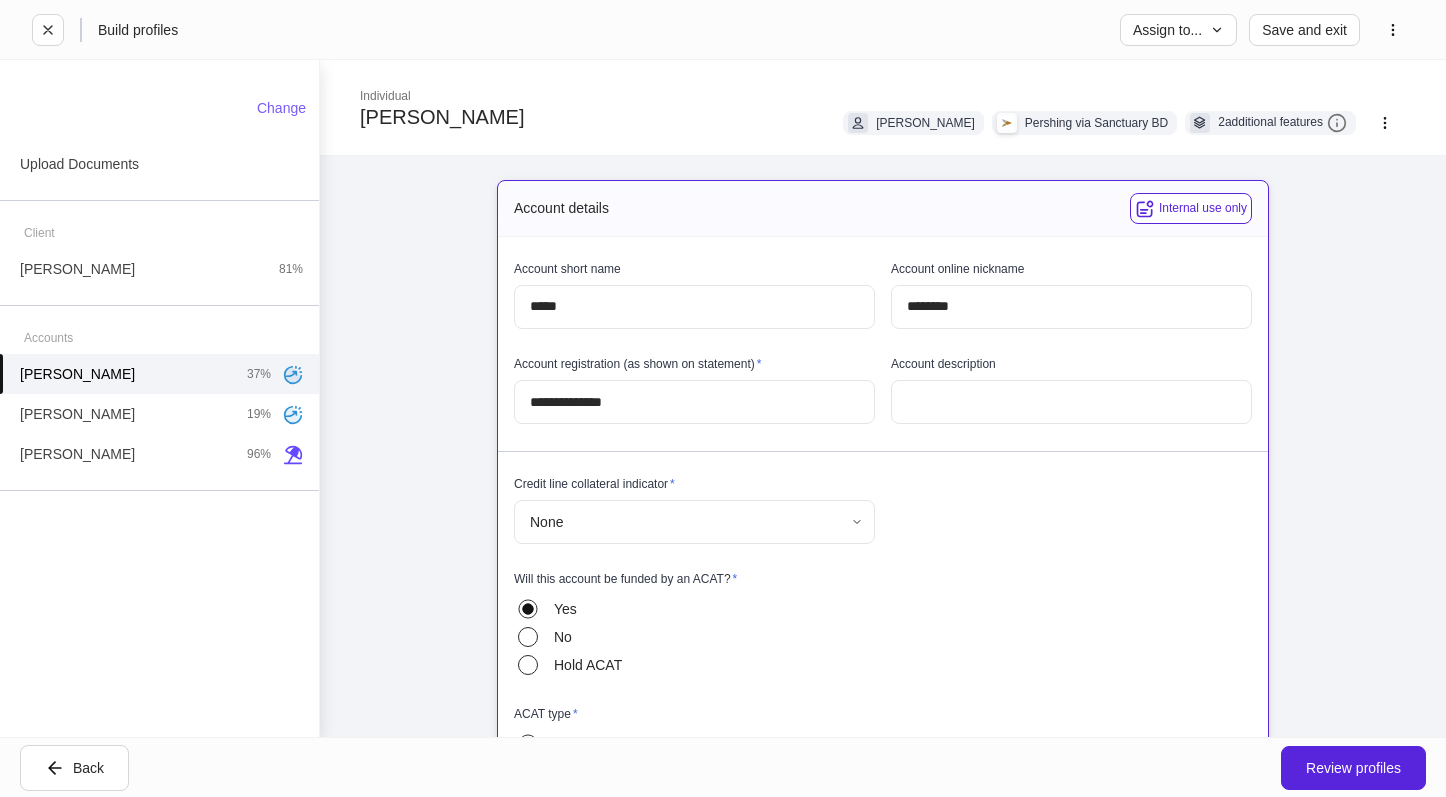 click on "Account description" at bounding box center (1071, 368) 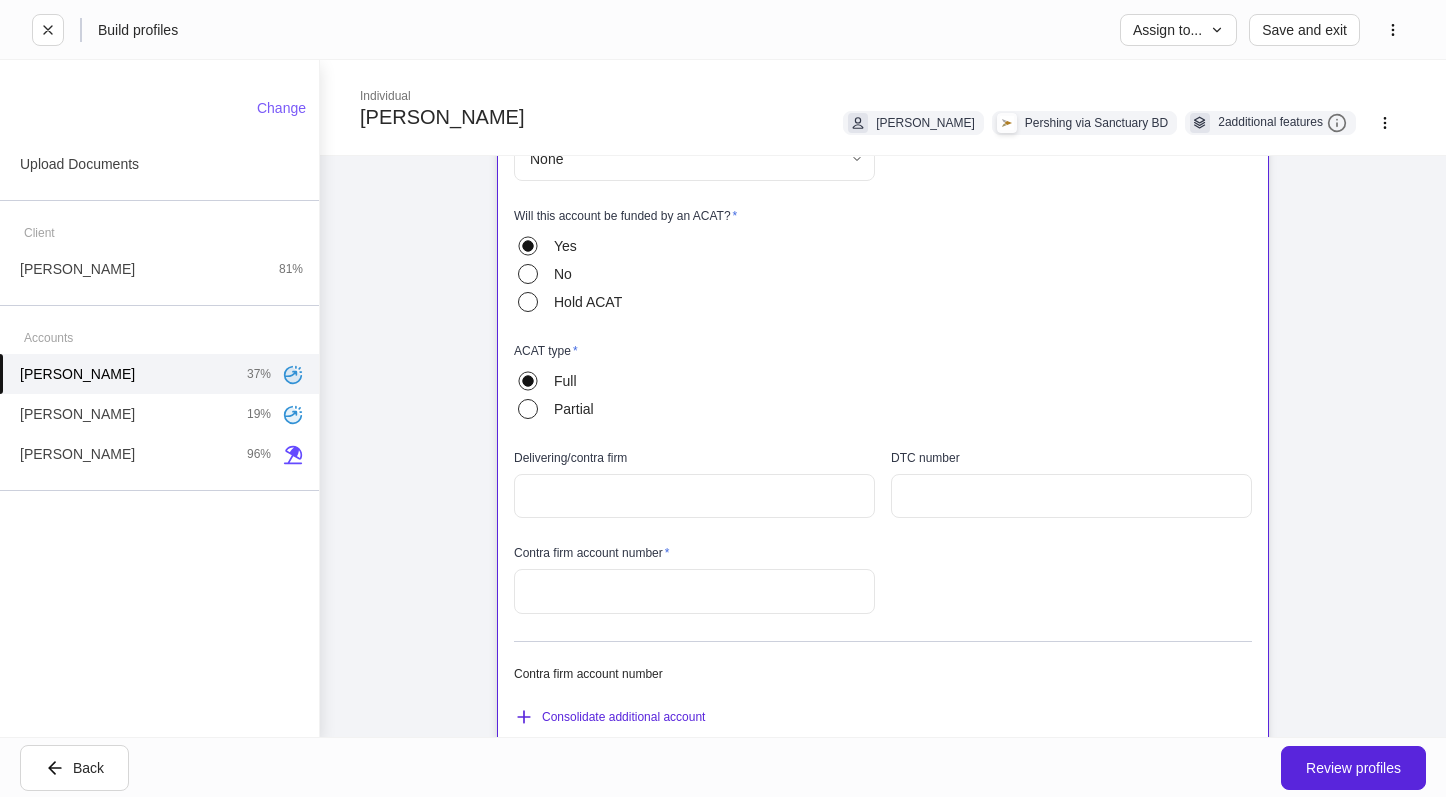 scroll, scrollTop: 400, scrollLeft: 0, axis: vertical 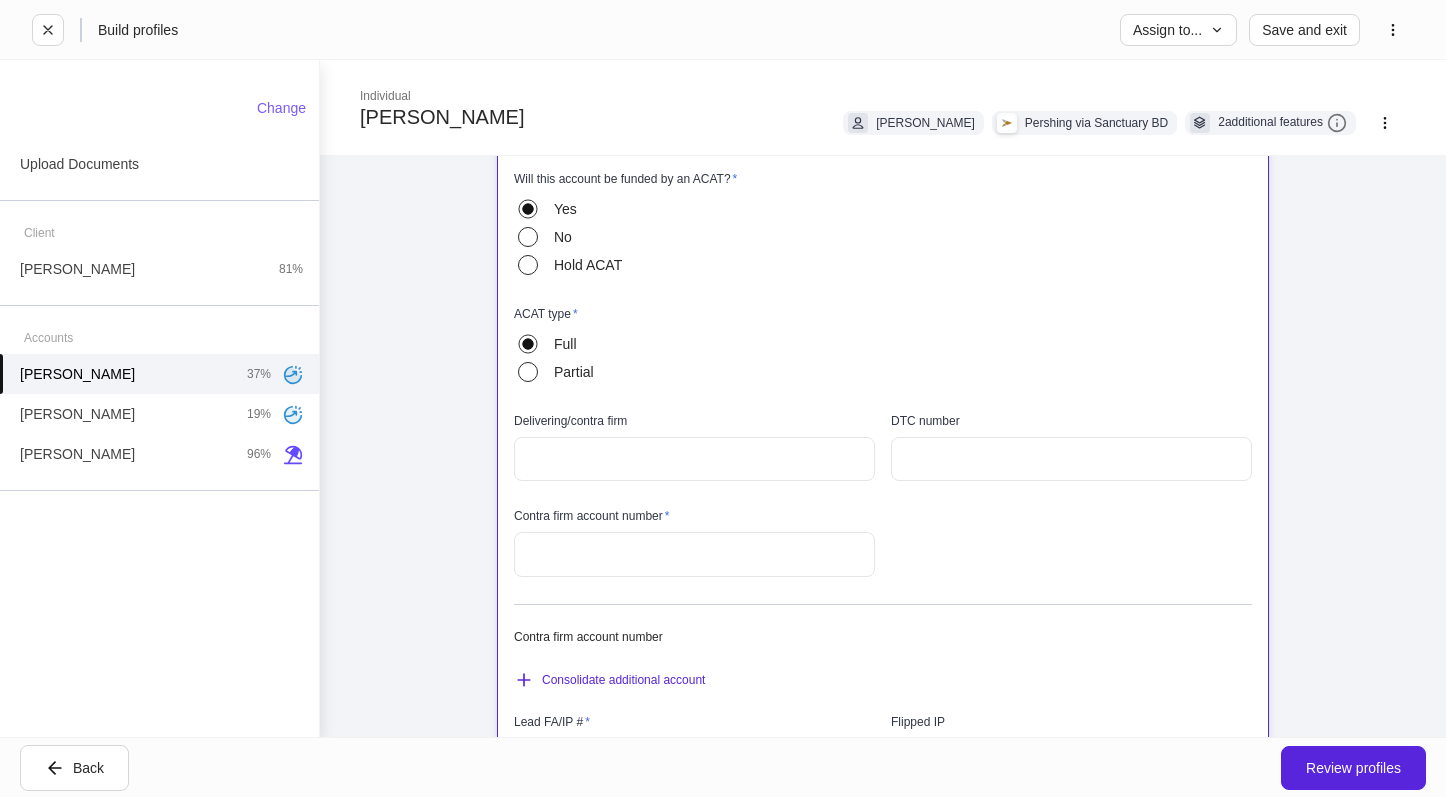 type on "***" 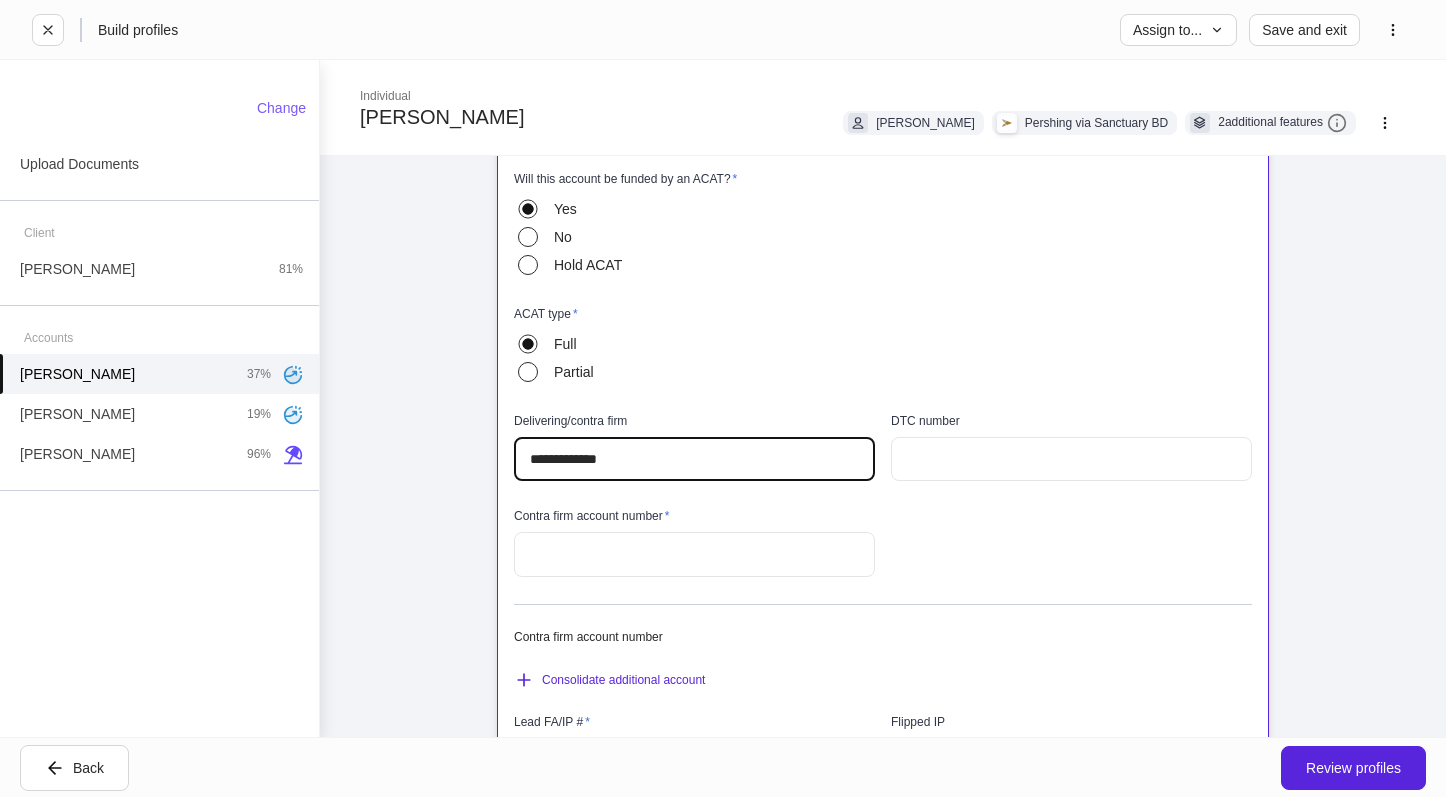 type on "**********" 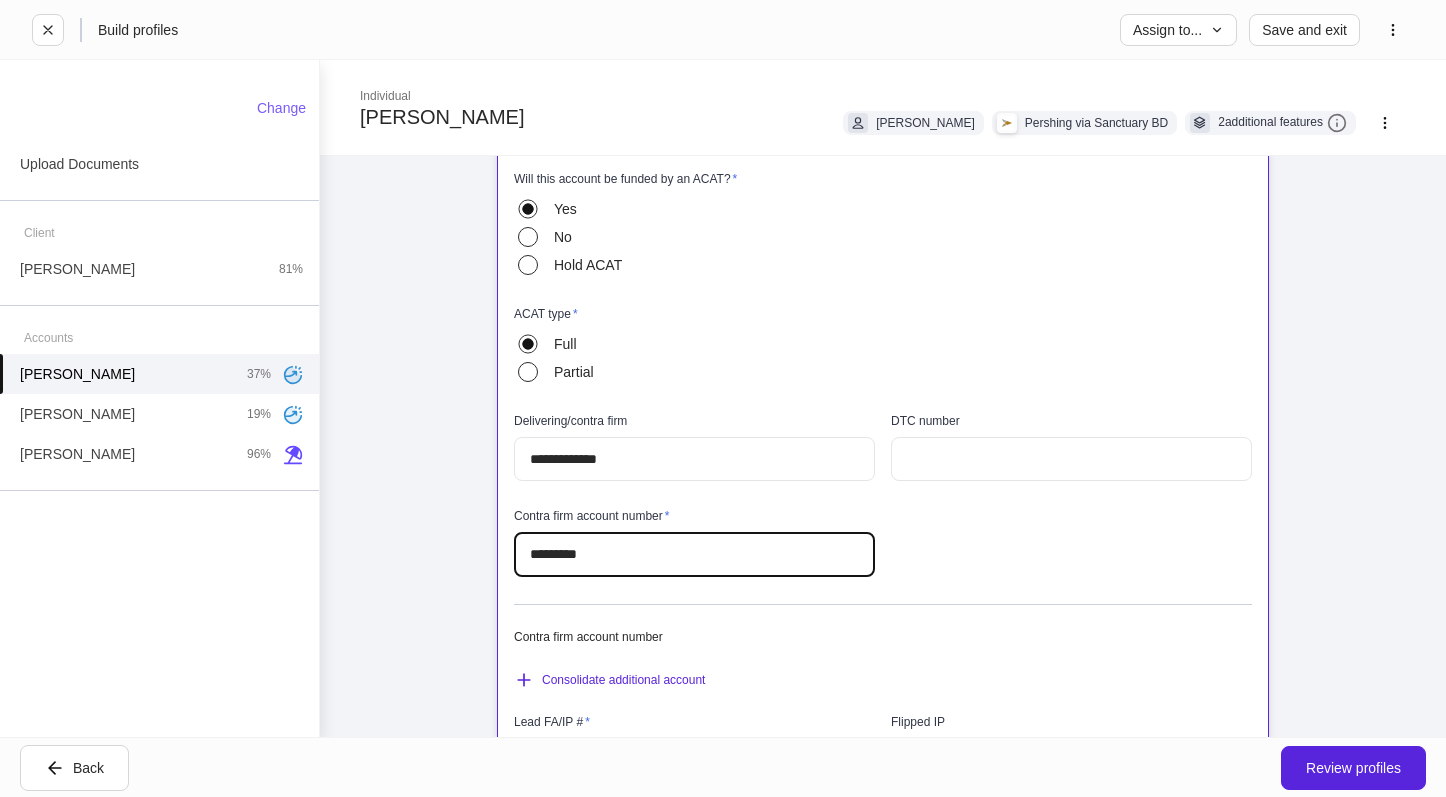 type on "*********" 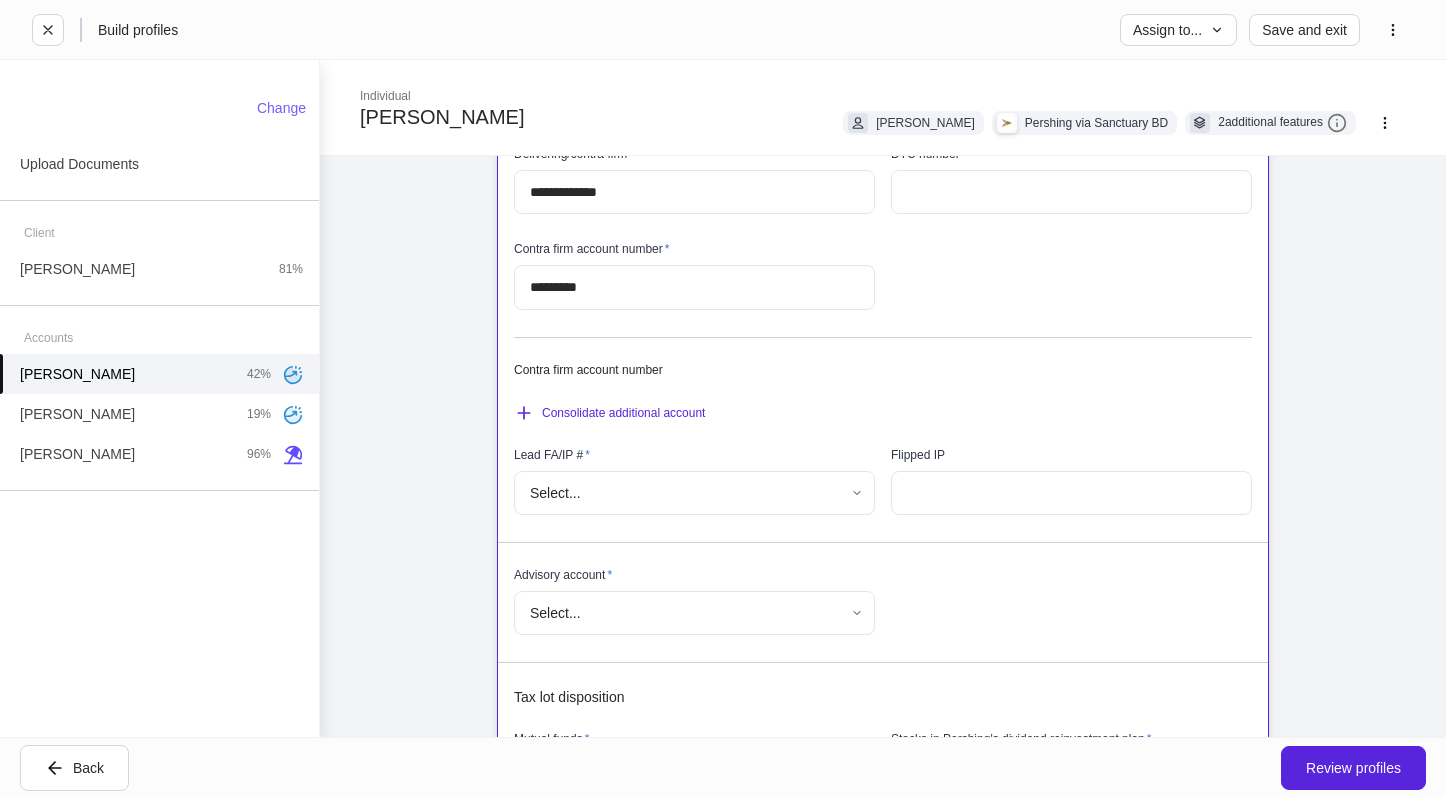 scroll, scrollTop: 900, scrollLeft: 0, axis: vertical 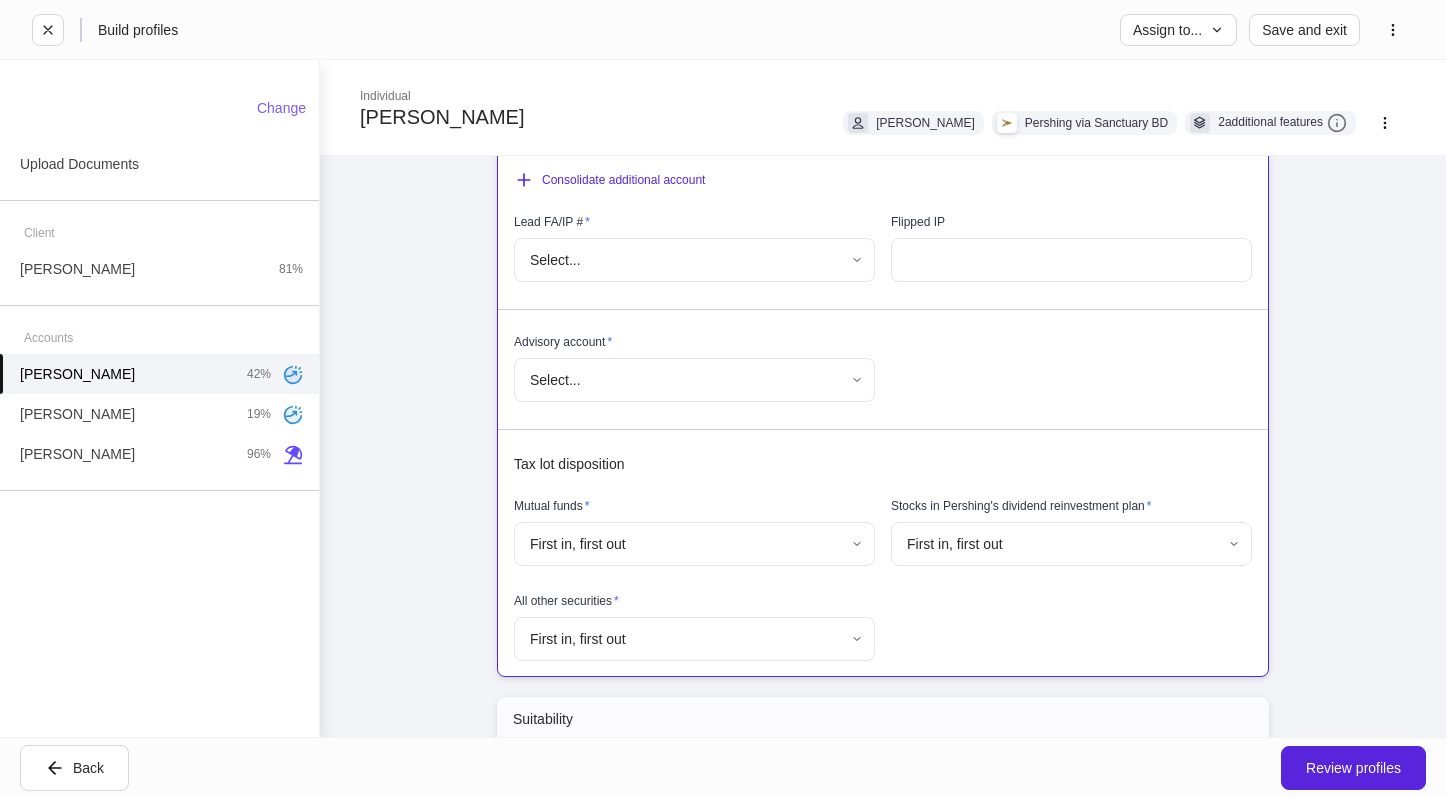 click on "Lead FA/IP # *" at bounding box center (694, 226) 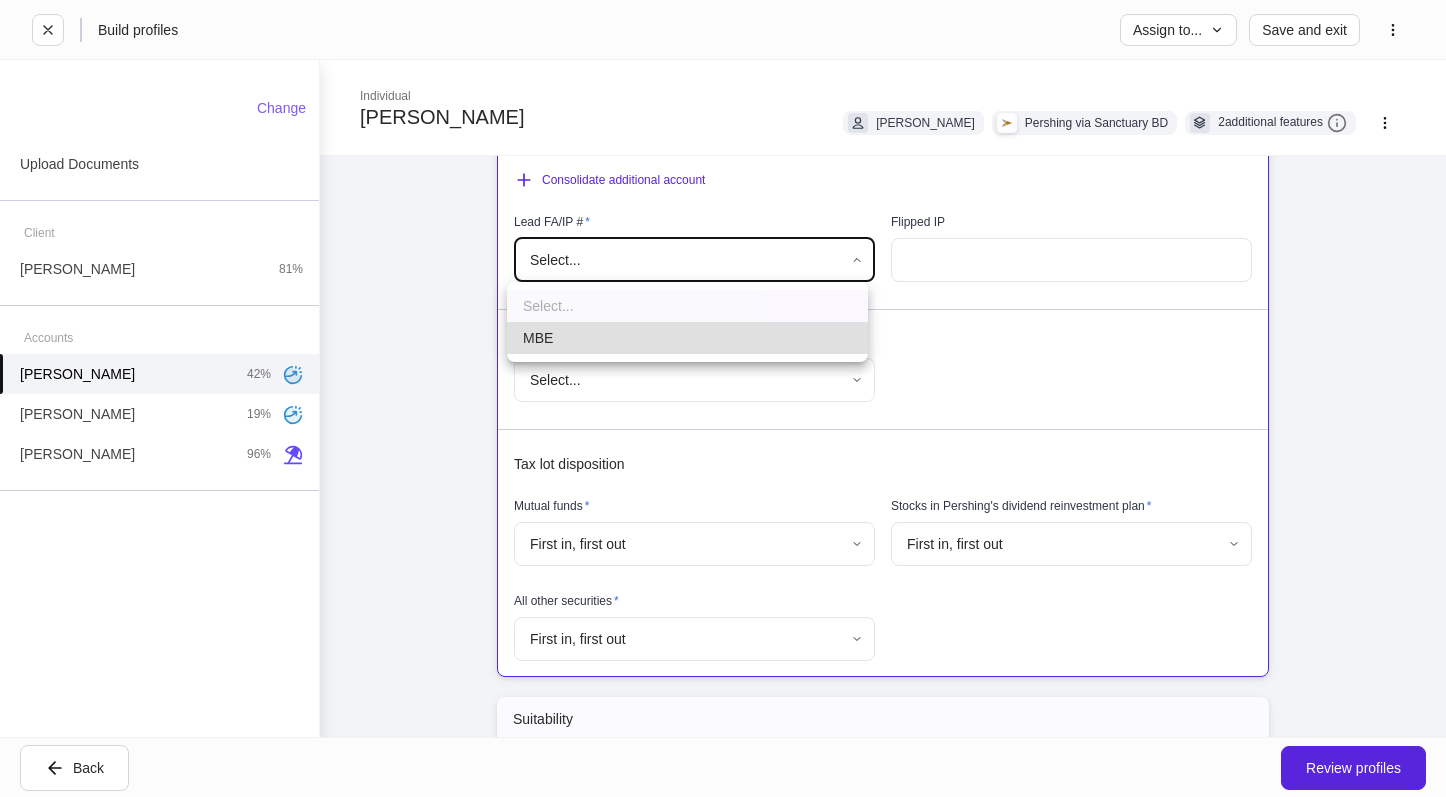 click on "**********" at bounding box center [723, 398] 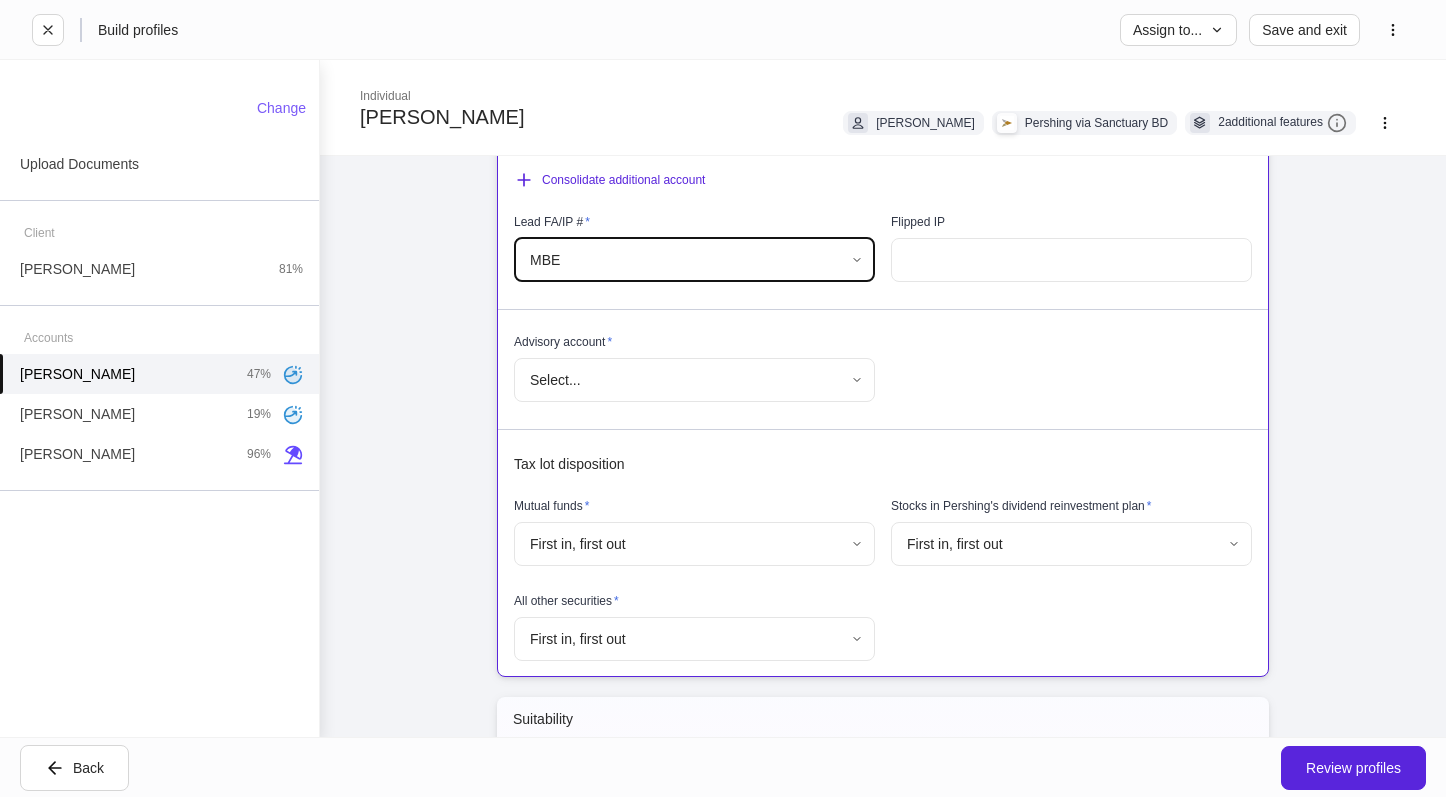 click on "**********" at bounding box center [723, 398] 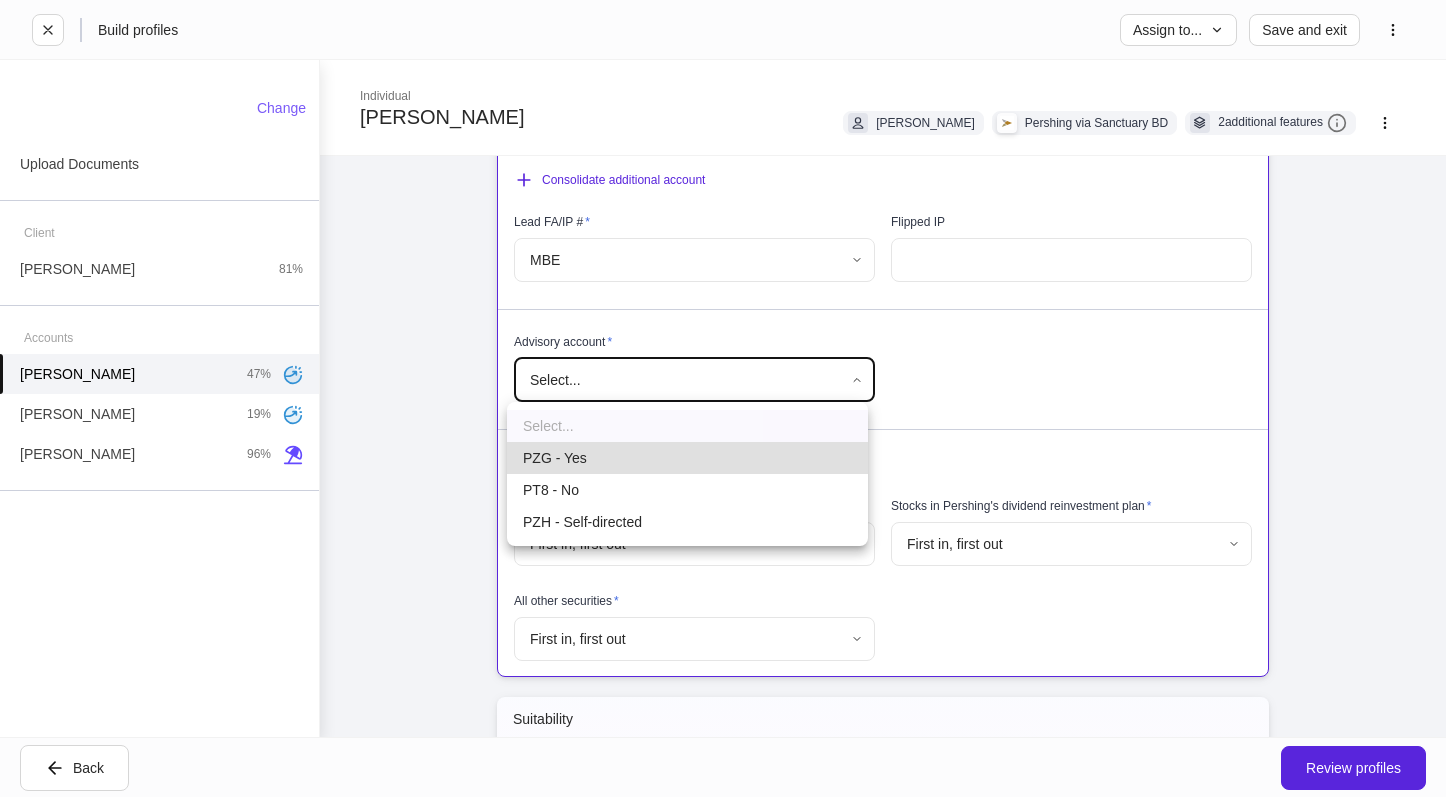click on "PZG - Yes" at bounding box center [687, 458] 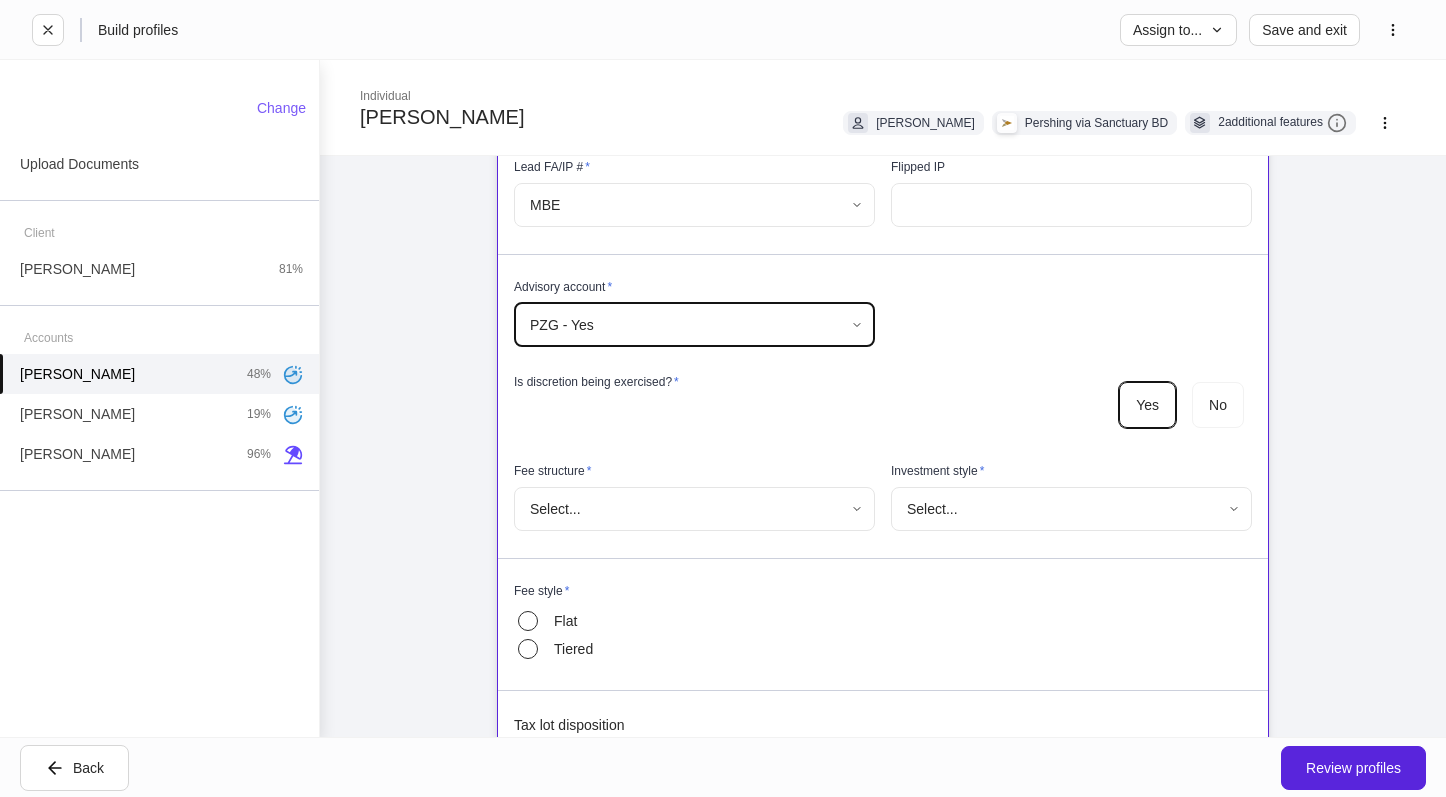 scroll, scrollTop: 1100, scrollLeft: 0, axis: vertical 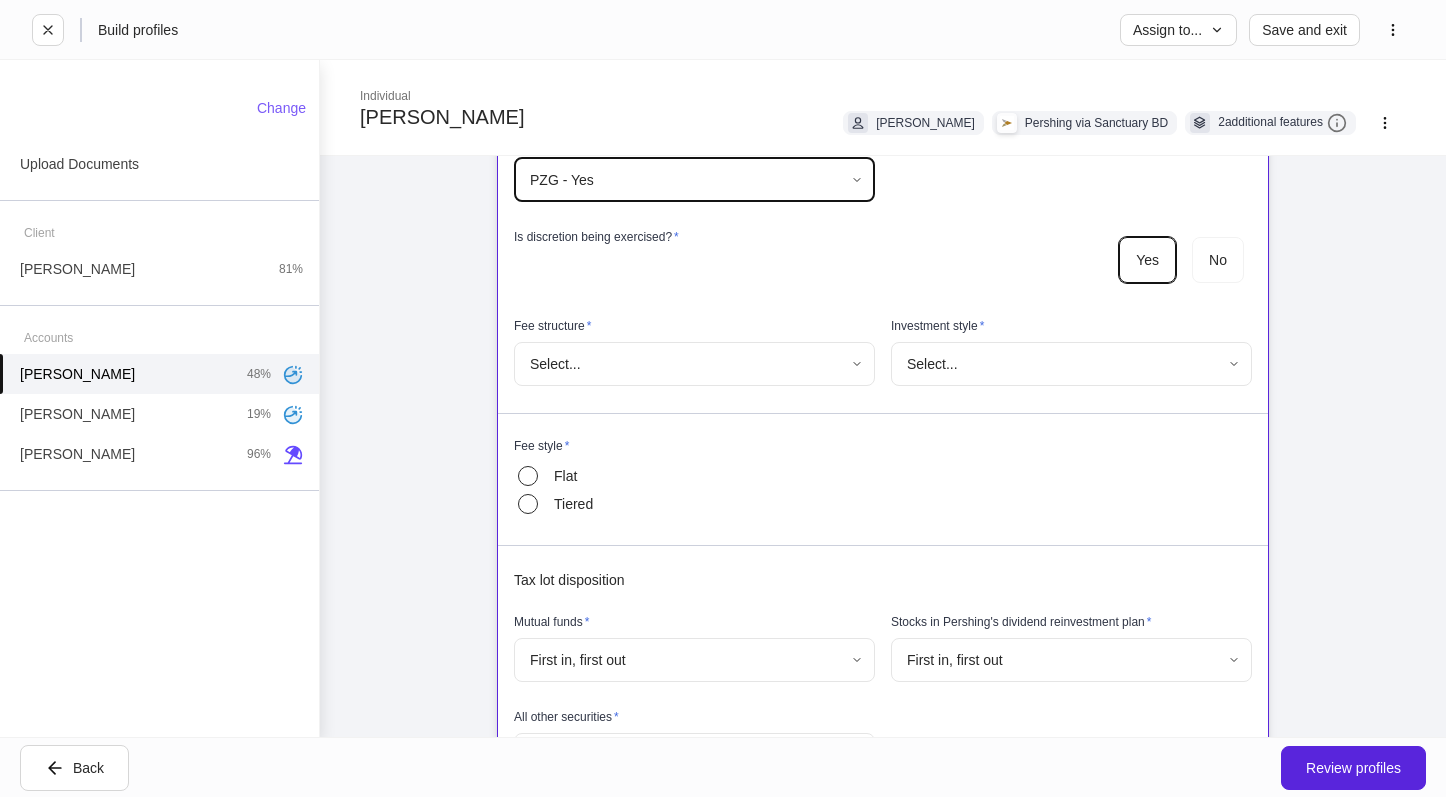 click on "**********" at bounding box center [723, 398] 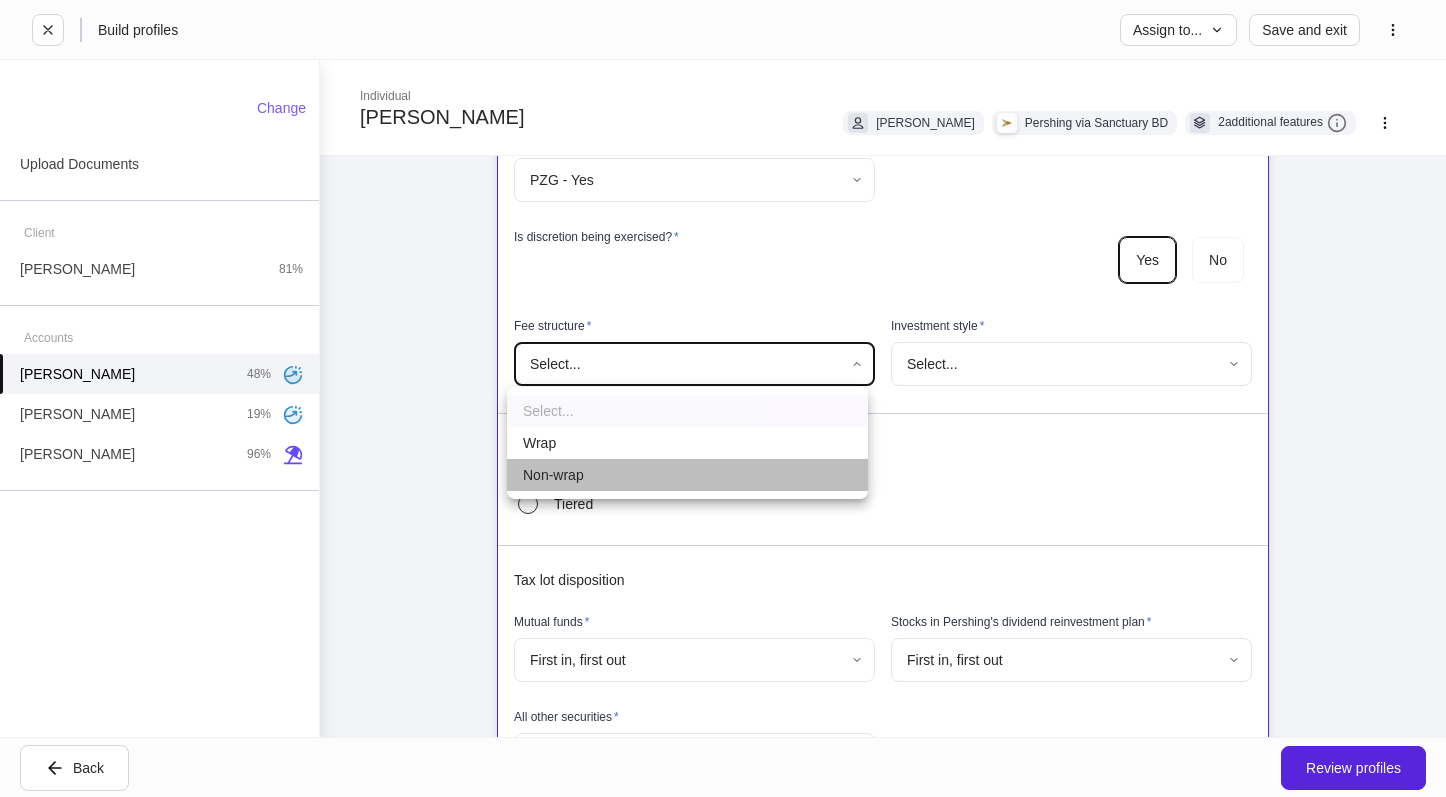 click on "Non-wrap" at bounding box center (687, 475) 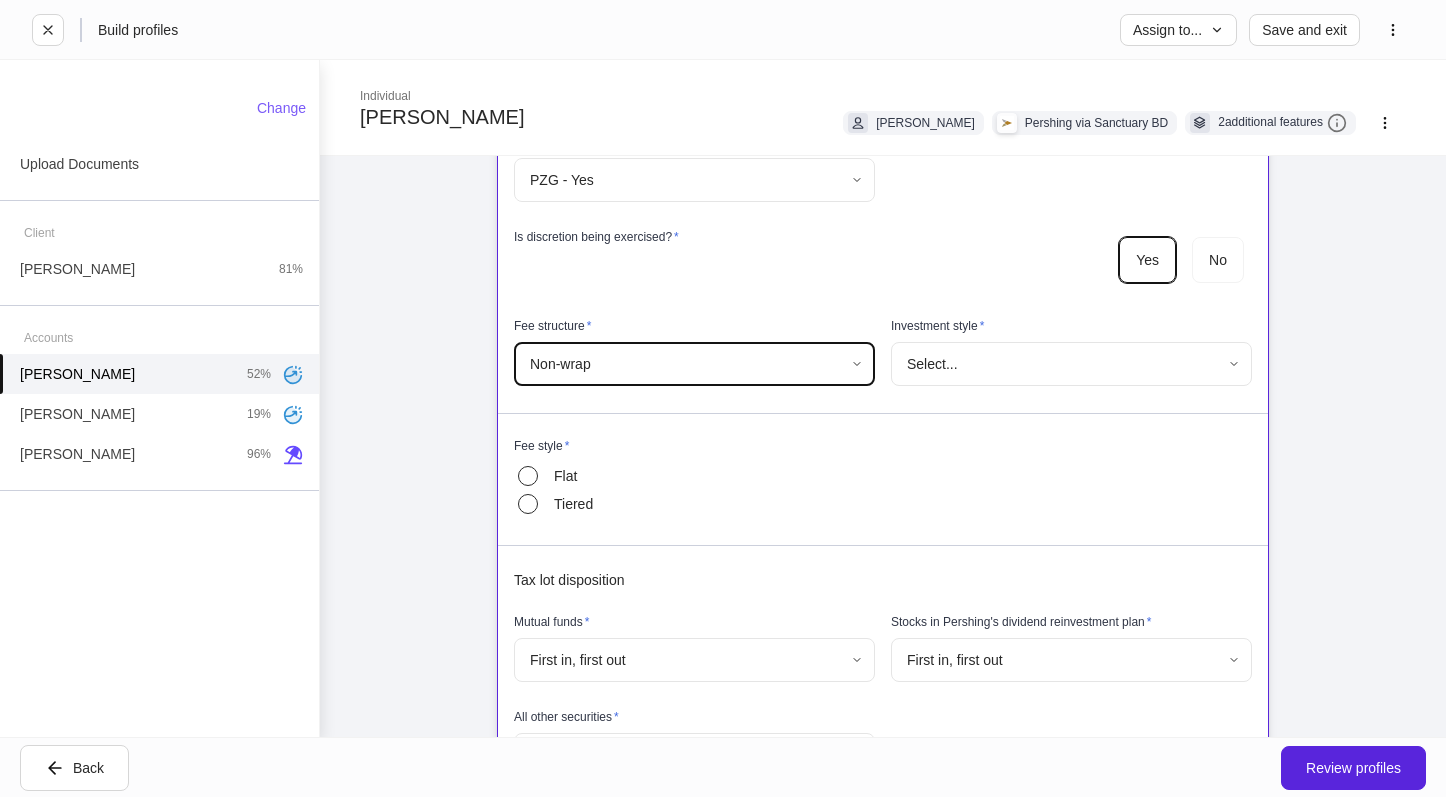 click on "**********" at bounding box center [723, 398] 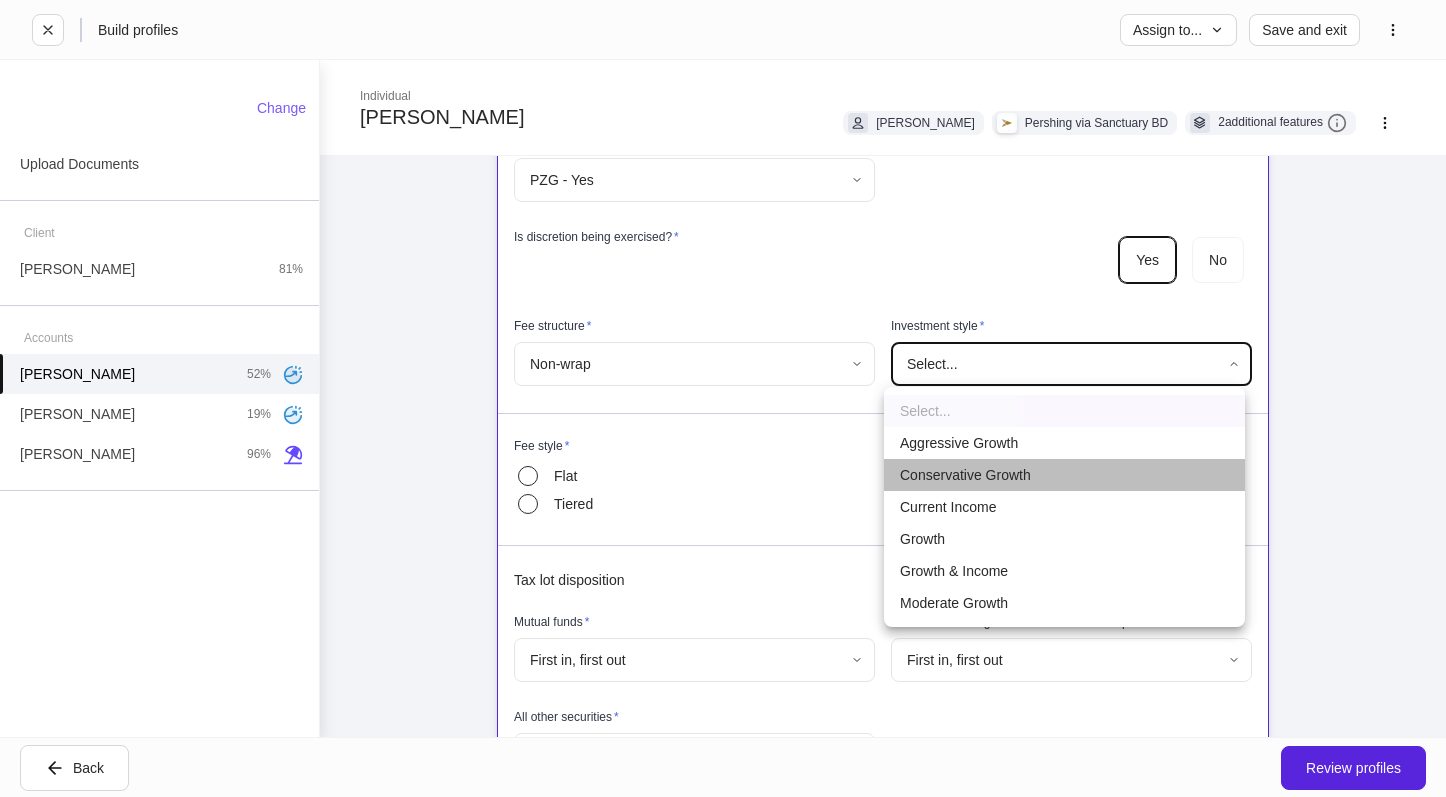 click on "Conservative Growth" at bounding box center [1064, 475] 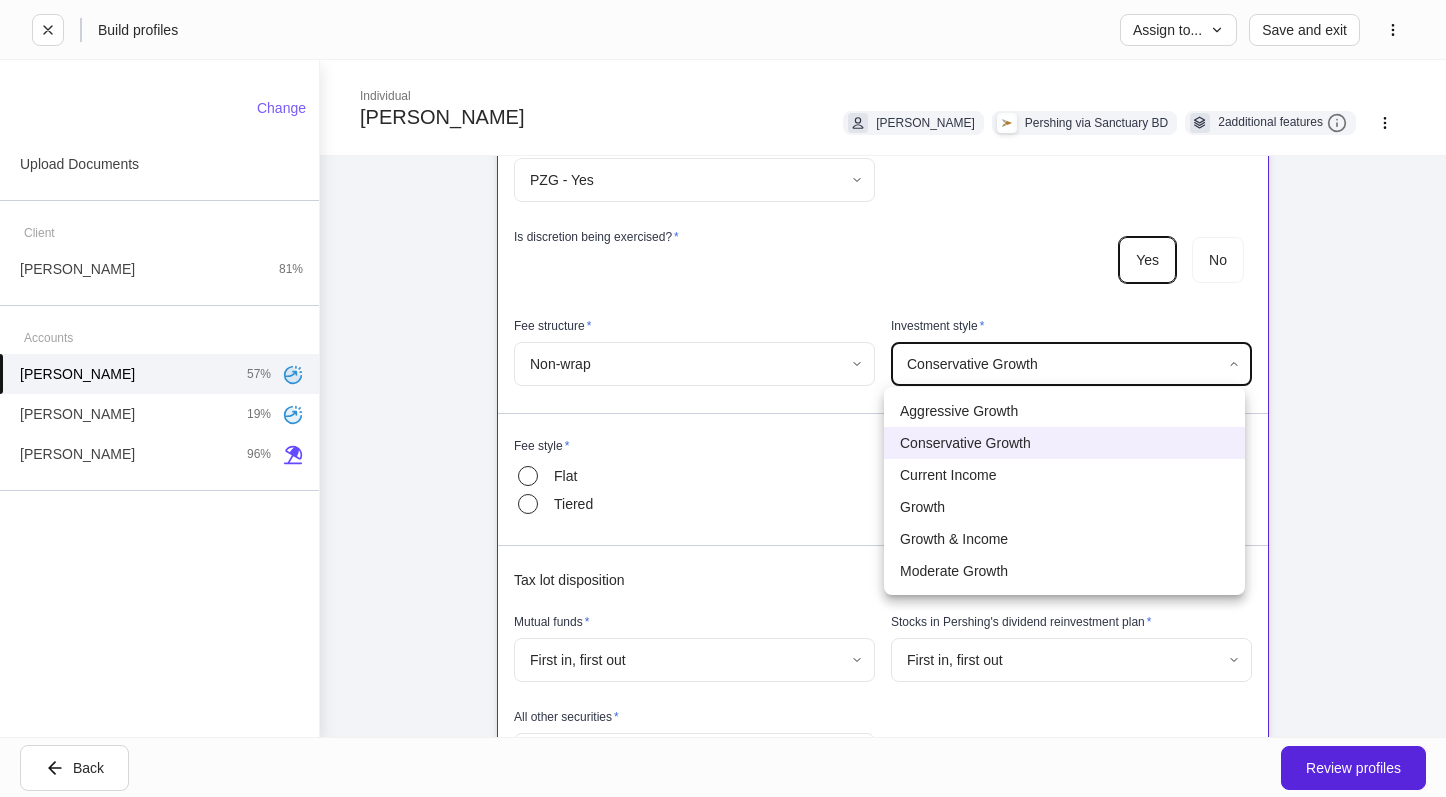 click on "**********" at bounding box center (723, 398) 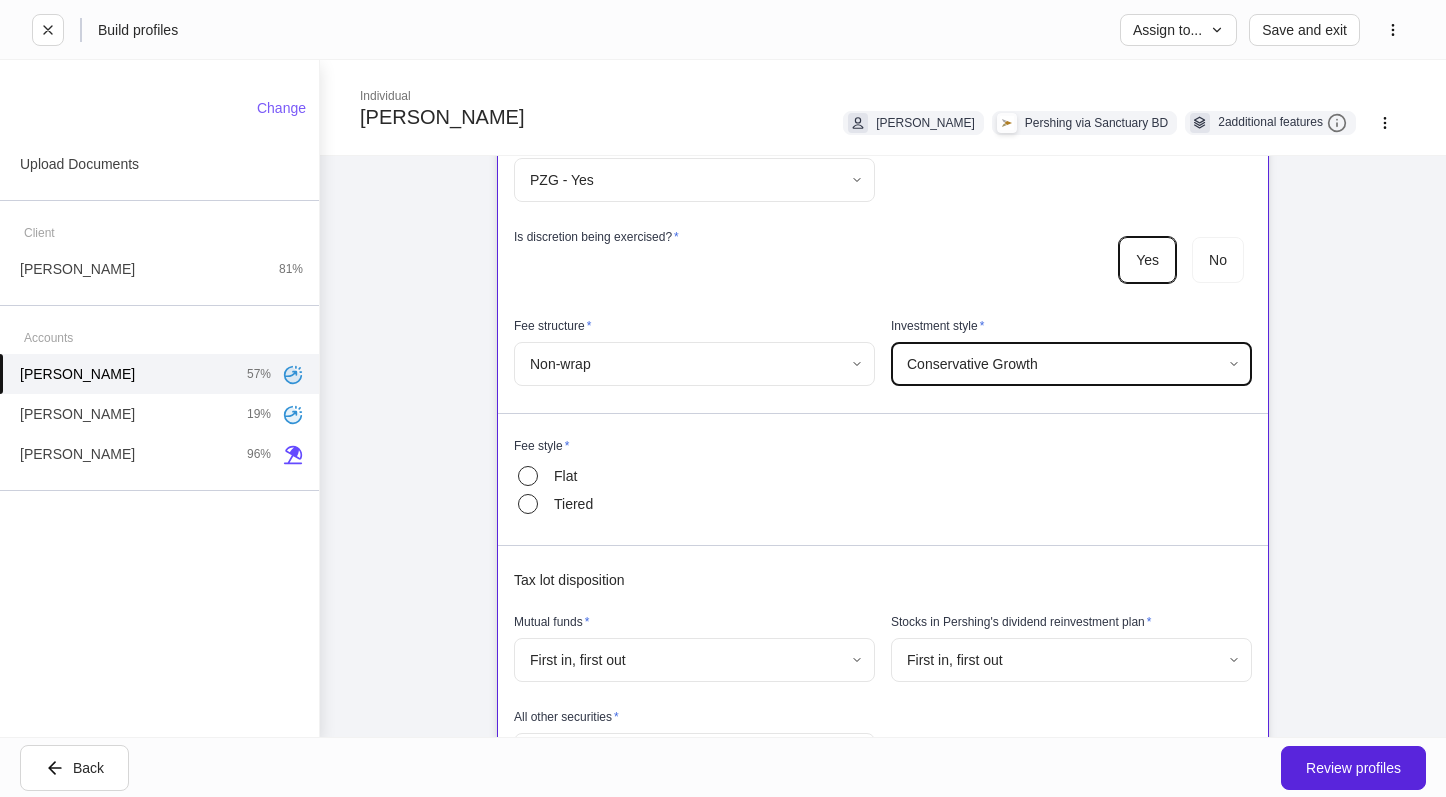 click on "Flat" at bounding box center (565, 476) 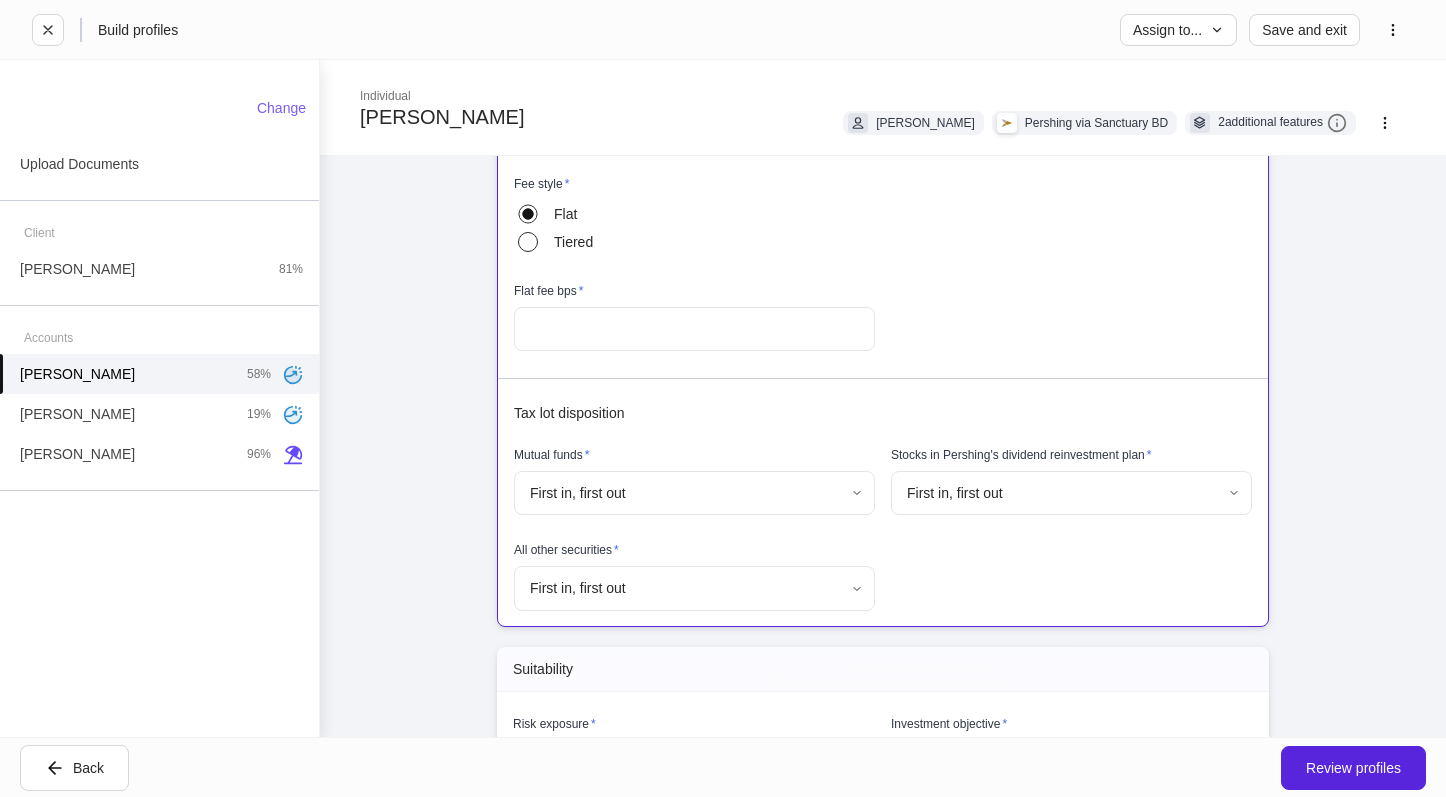 scroll, scrollTop: 1400, scrollLeft: 0, axis: vertical 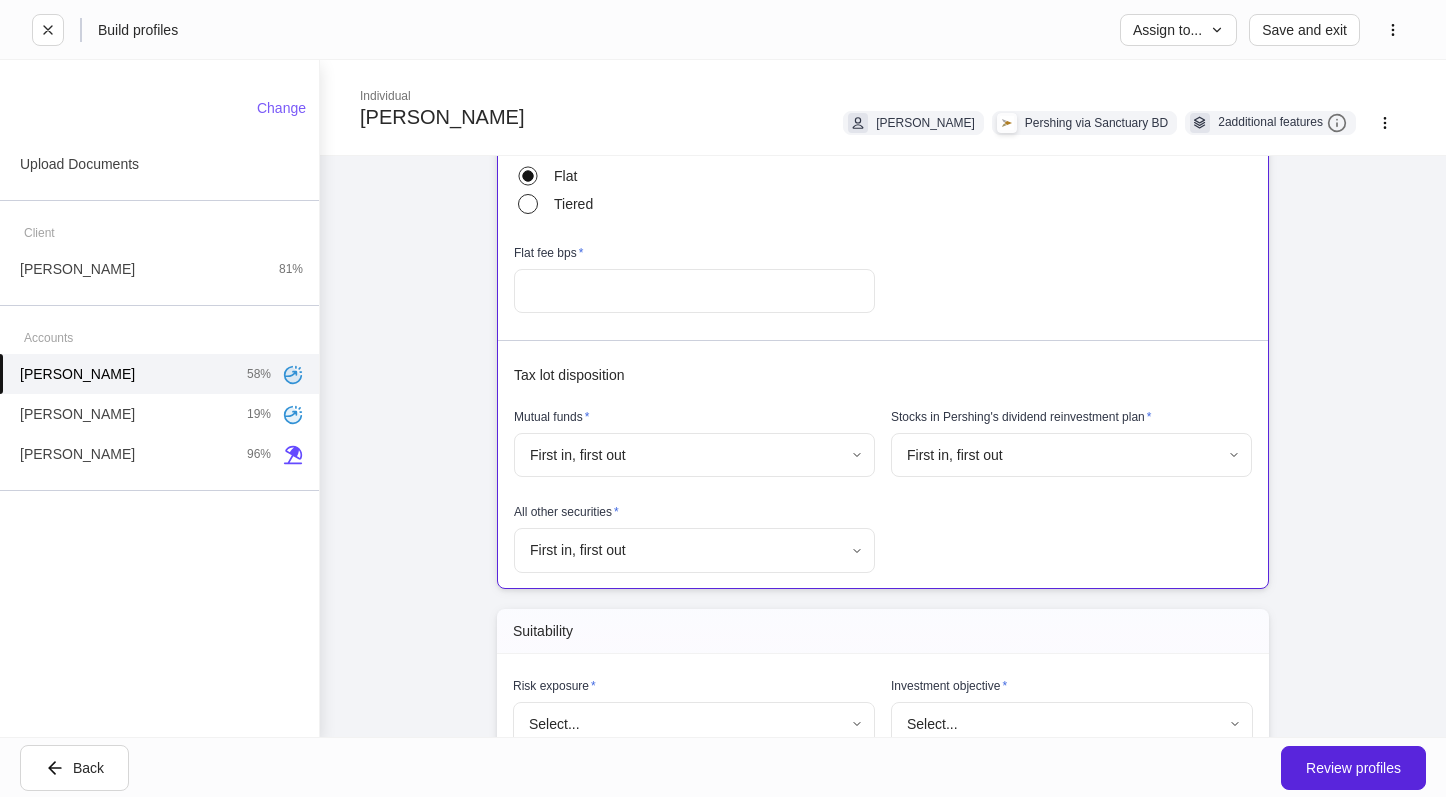 click on "Flat fee bps *" at bounding box center [694, 257] 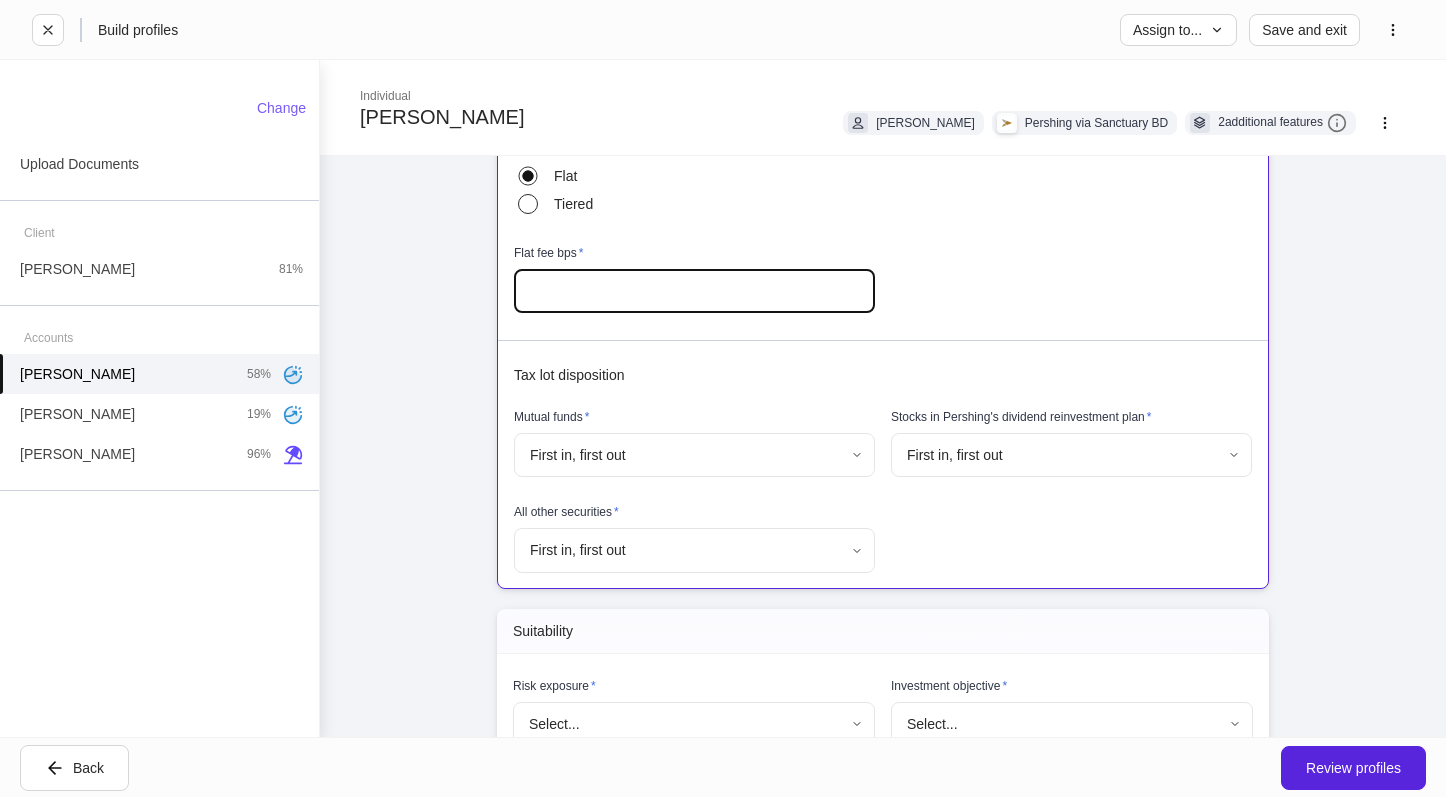 click at bounding box center [694, 291] 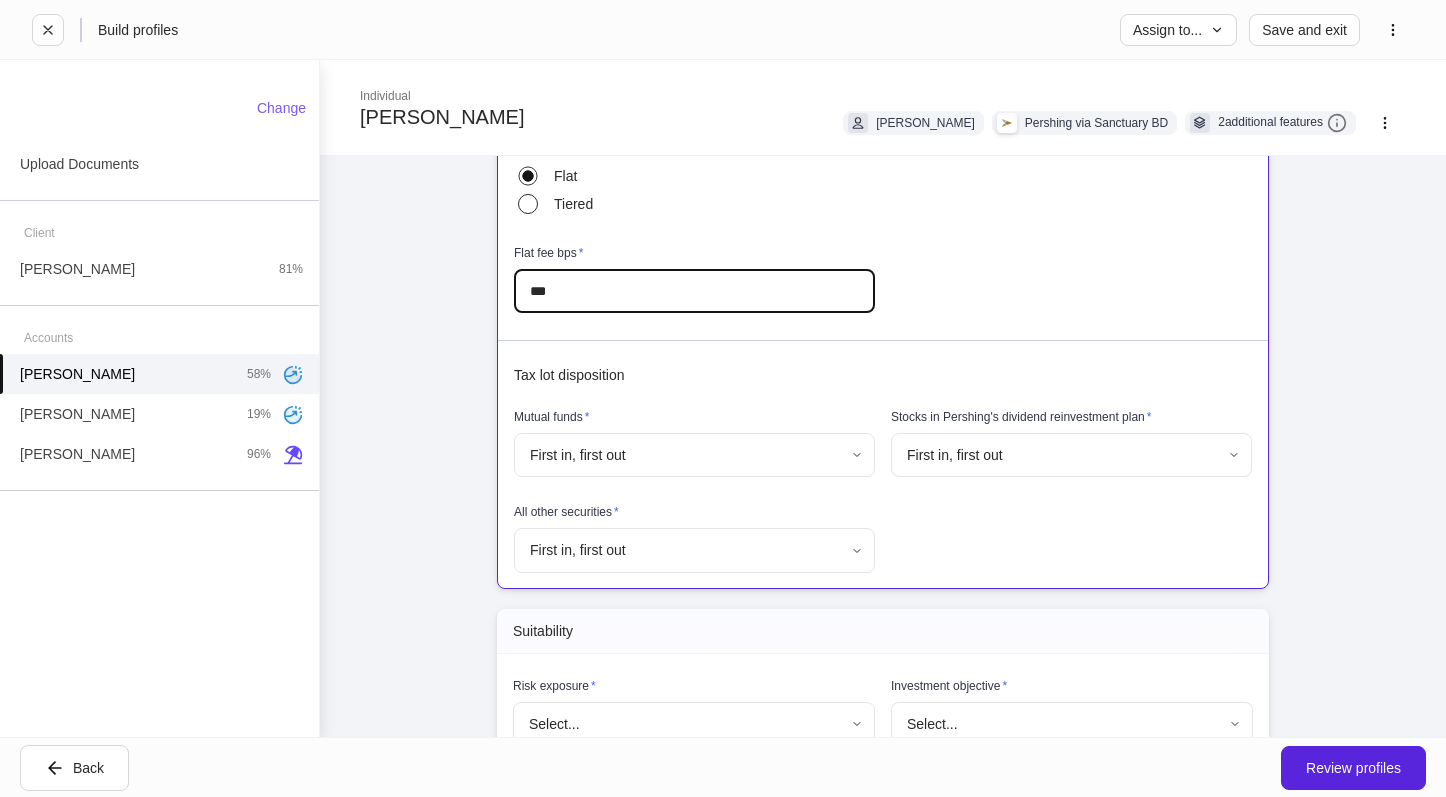 type on "***" 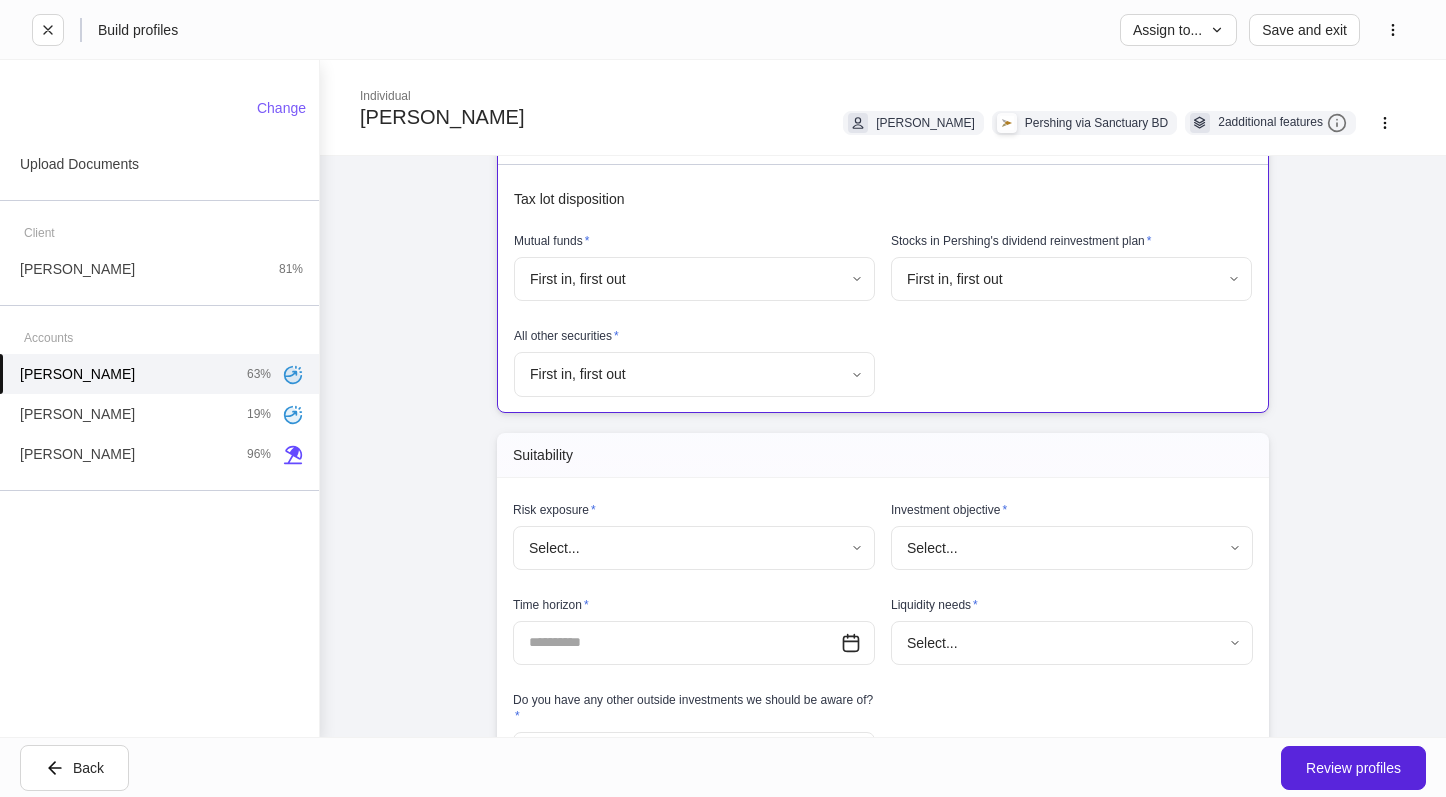 scroll, scrollTop: 1600, scrollLeft: 0, axis: vertical 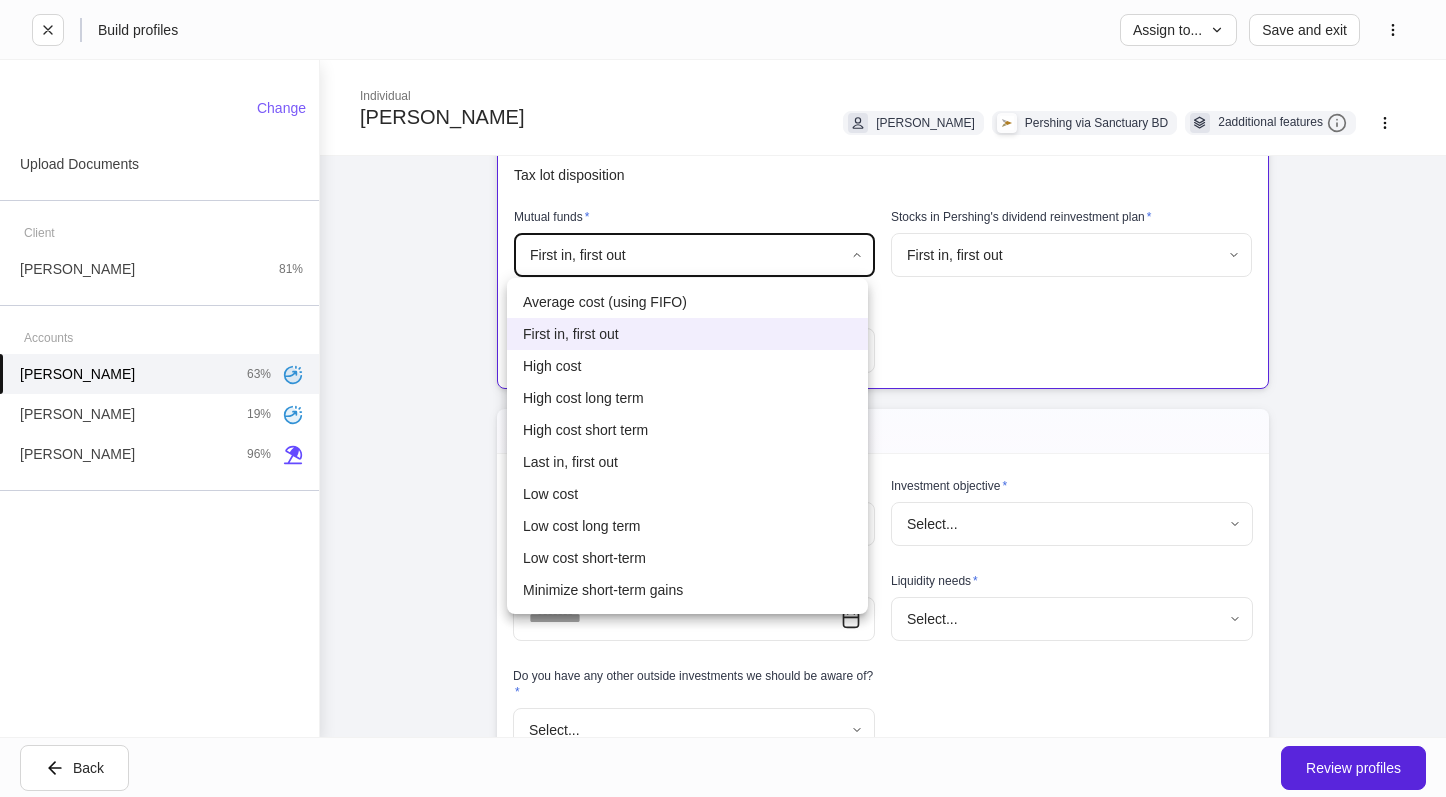 click on "**********" at bounding box center [723, 398] 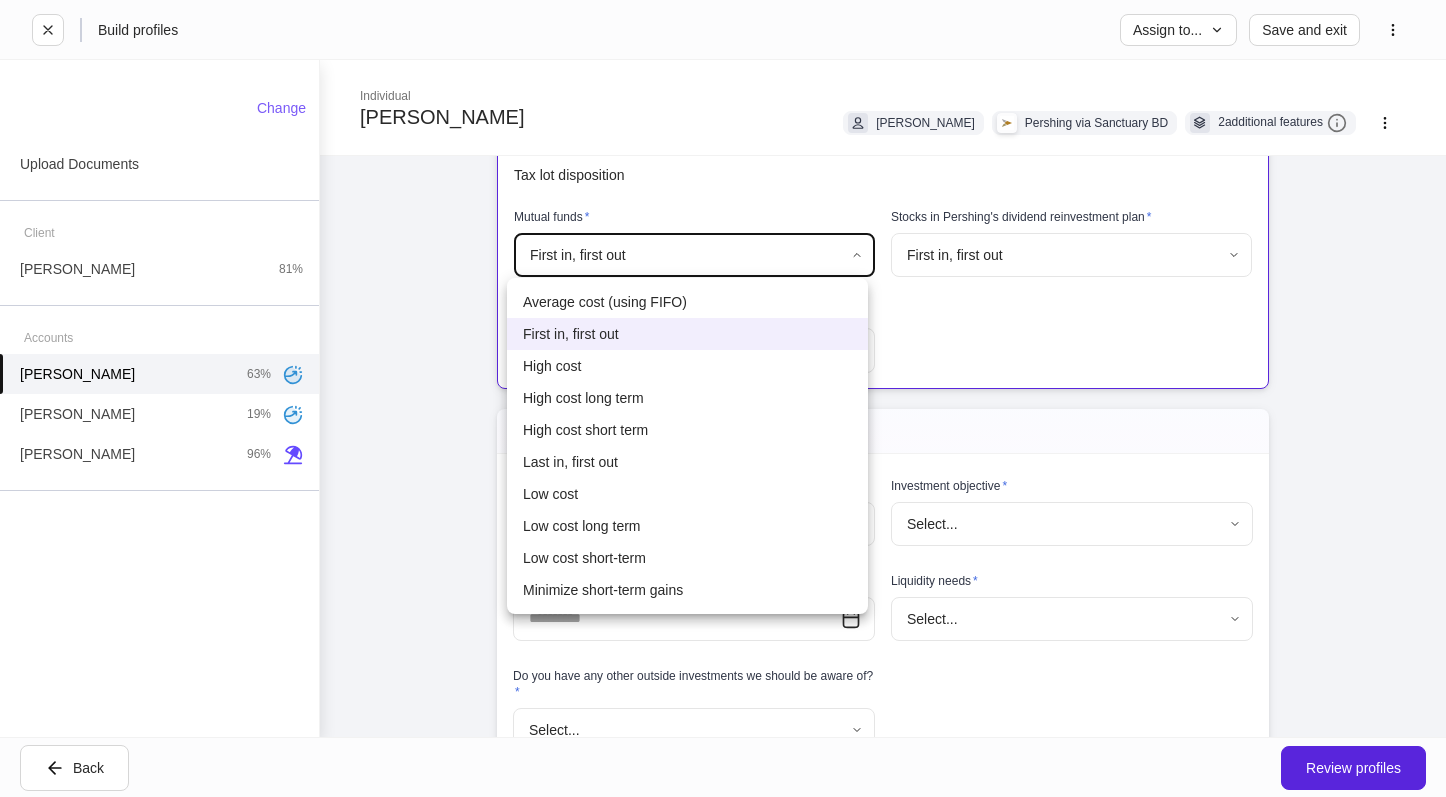 click on "High cost long term" at bounding box center [687, 398] 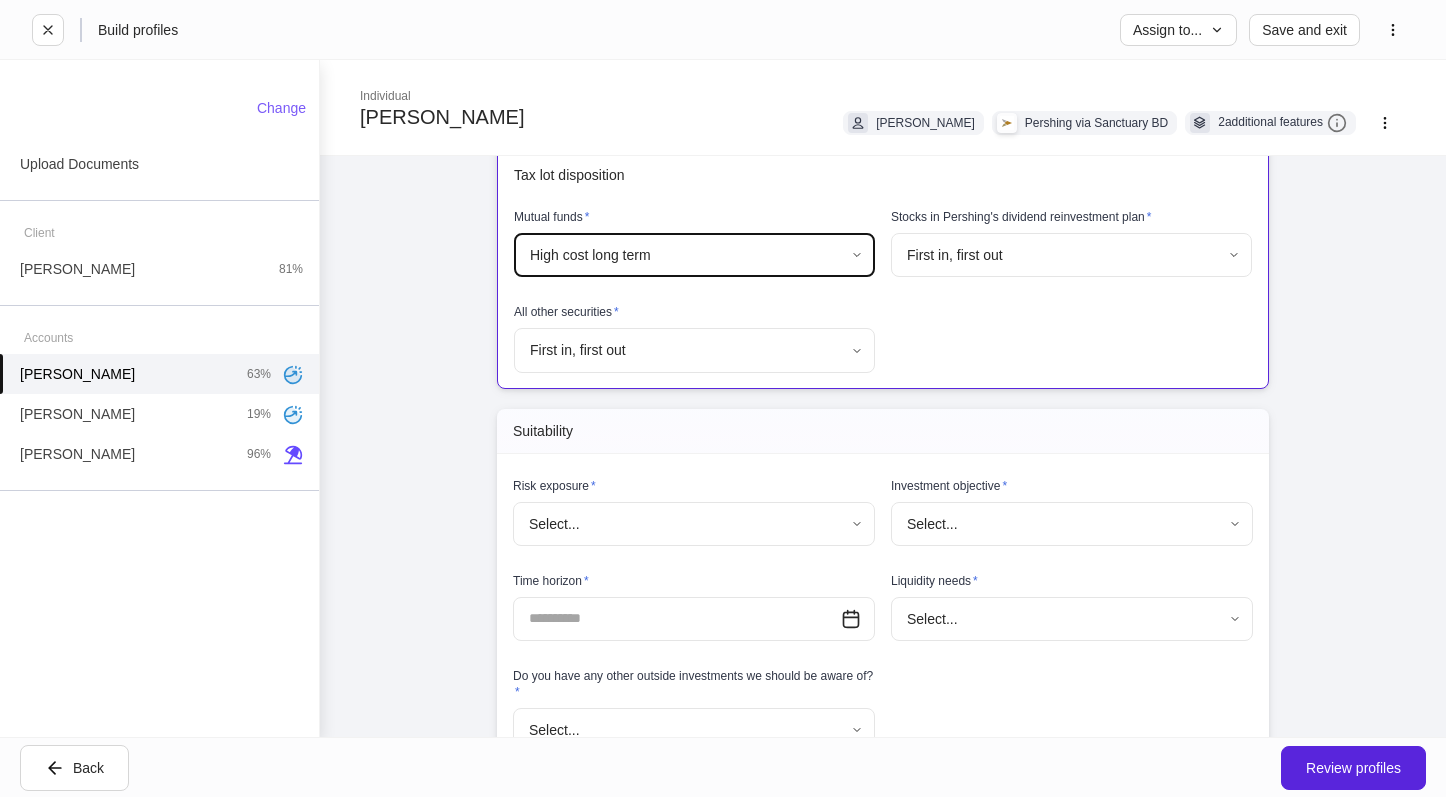click on "**********" at bounding box center (723, 398) 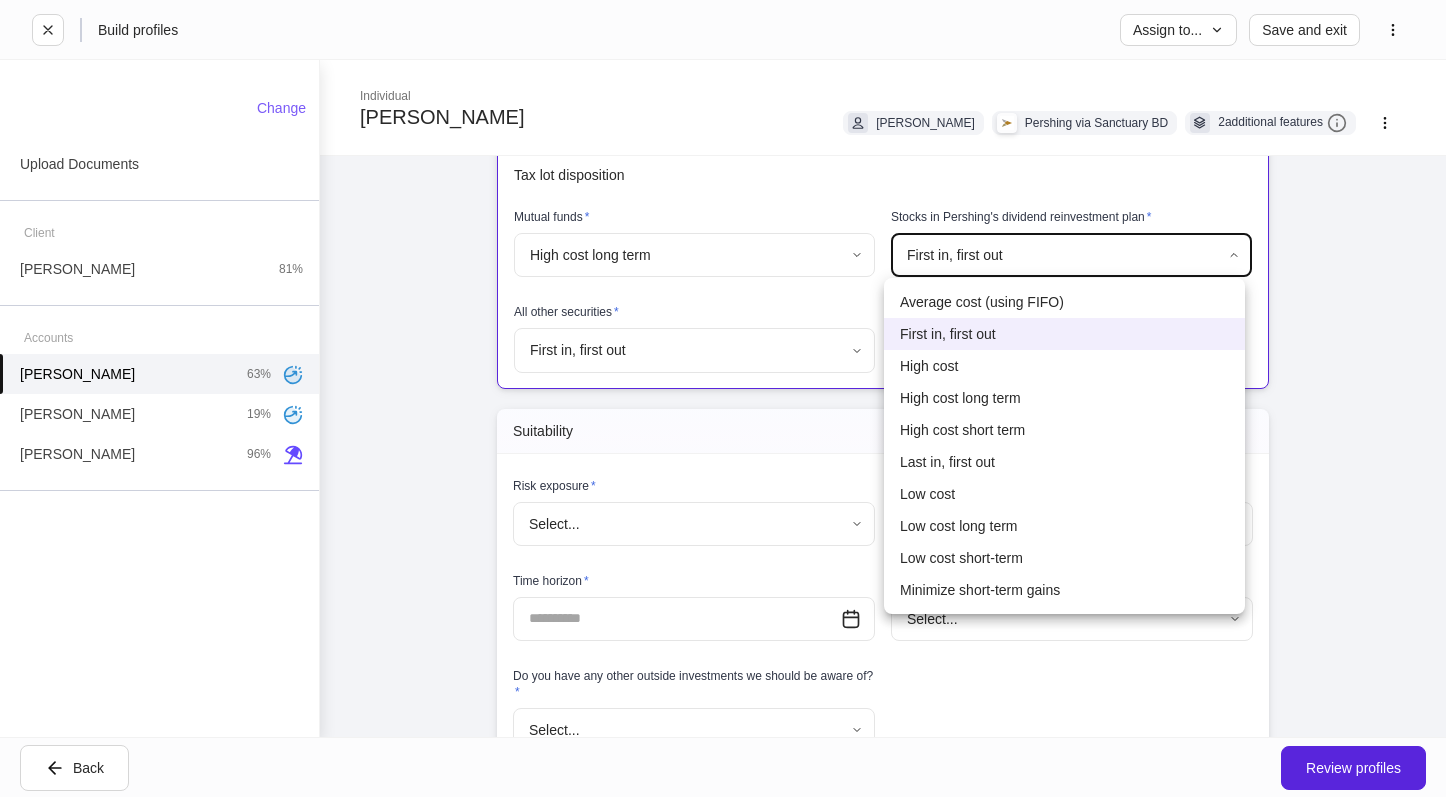 click on "High cost long term" at bounding box center [1064, 398] 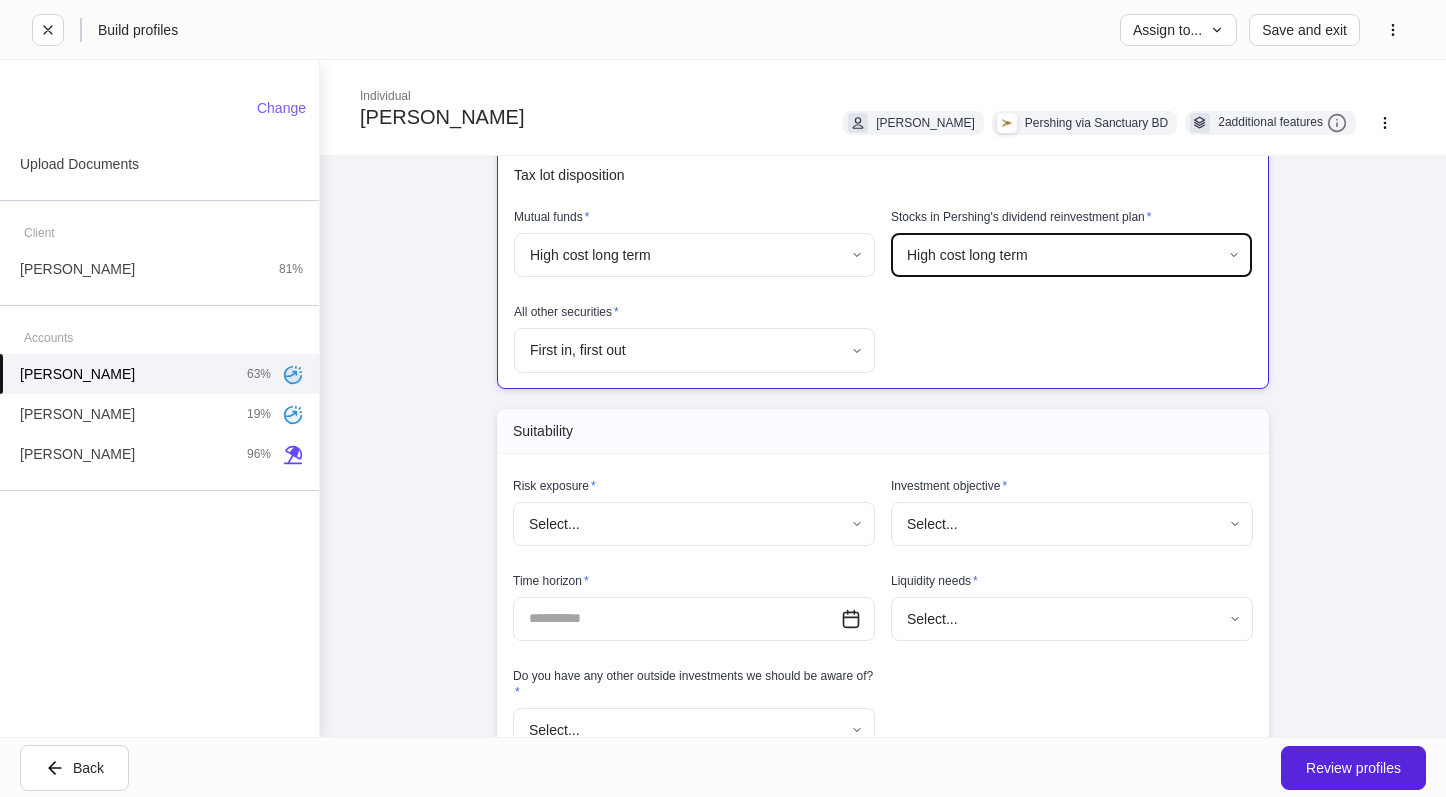 click on "**********" at bounding box center [723, 398] 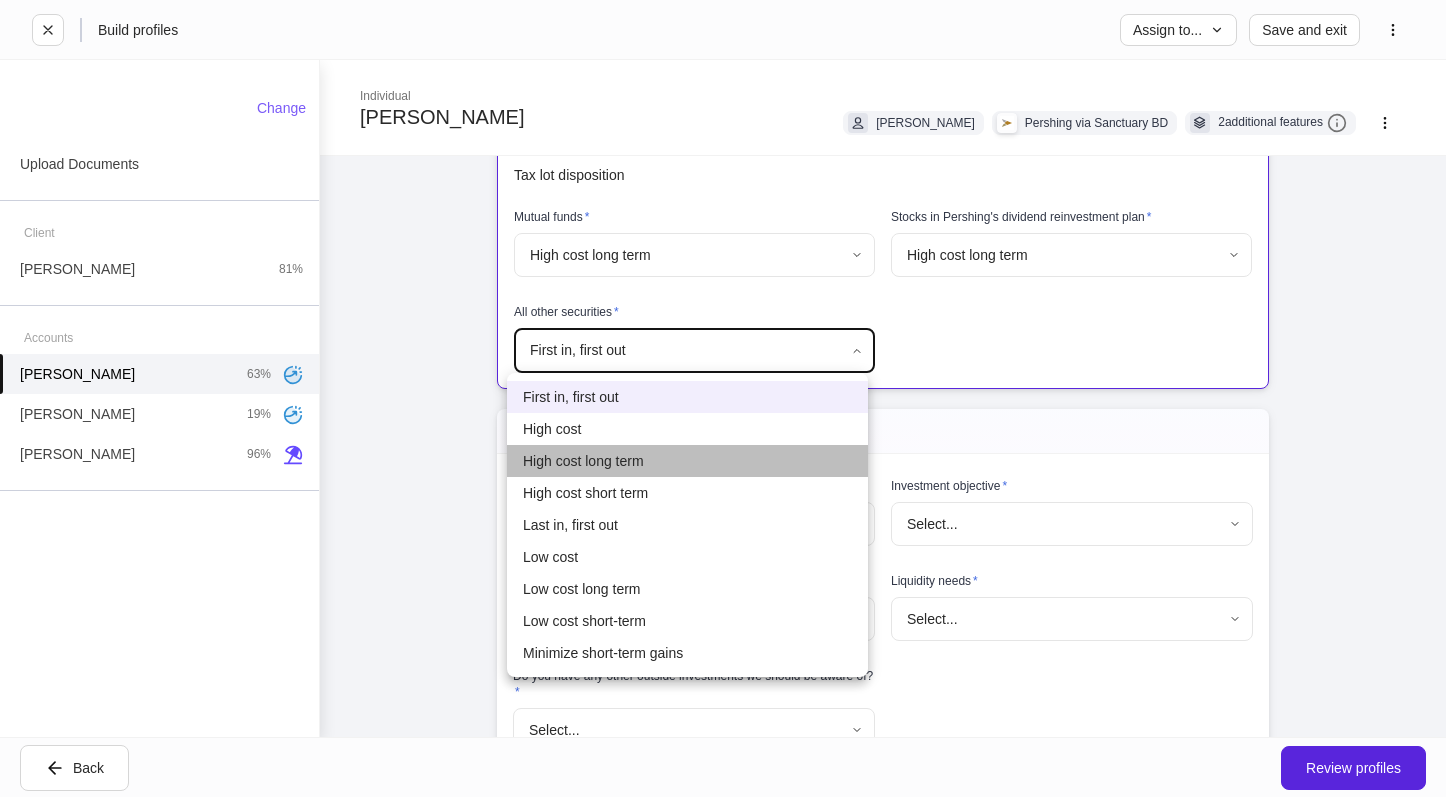click on "High cost long term" at bounding box center [687, 461] 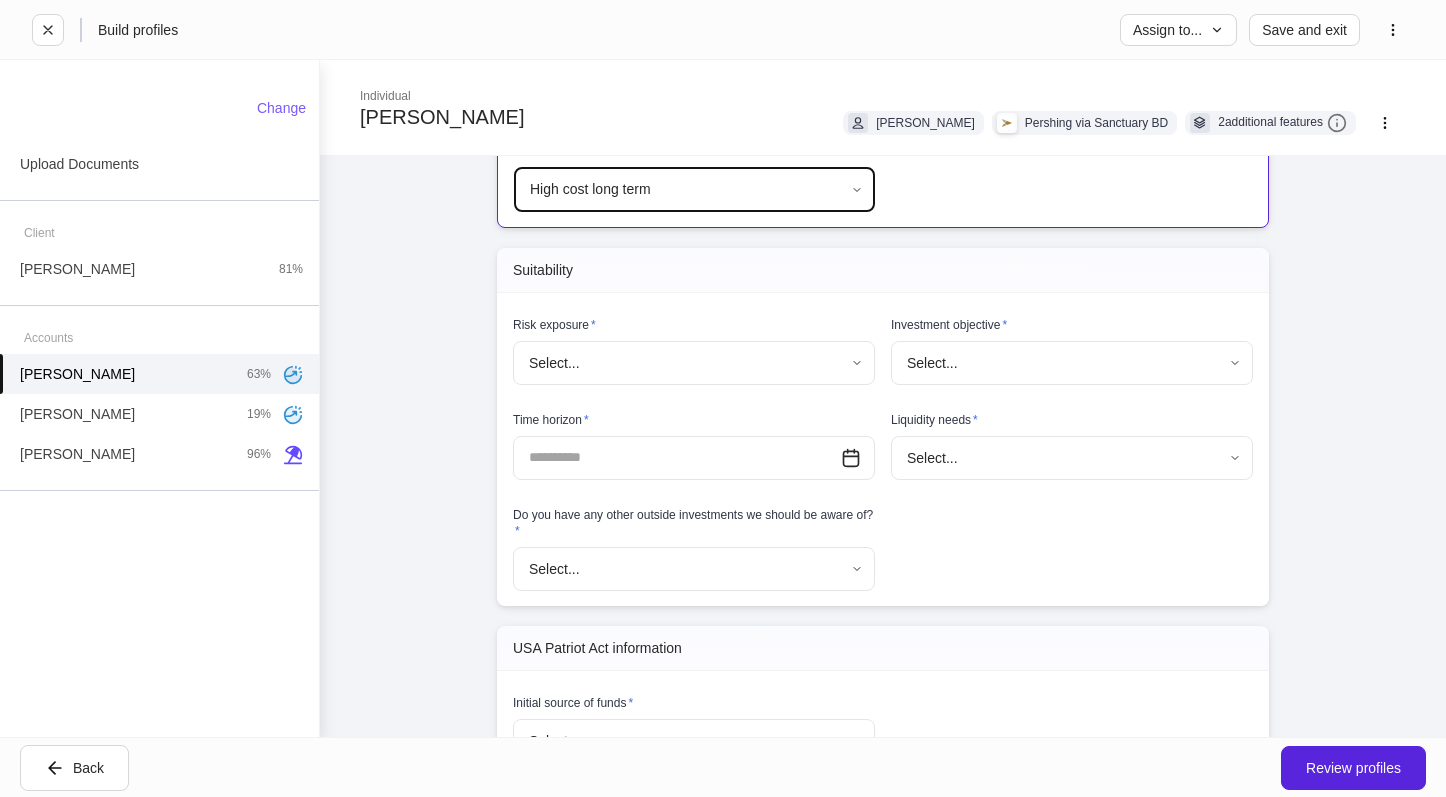 scroll, scrollTop: 1800, scrollLeft: 0, axis: vertical 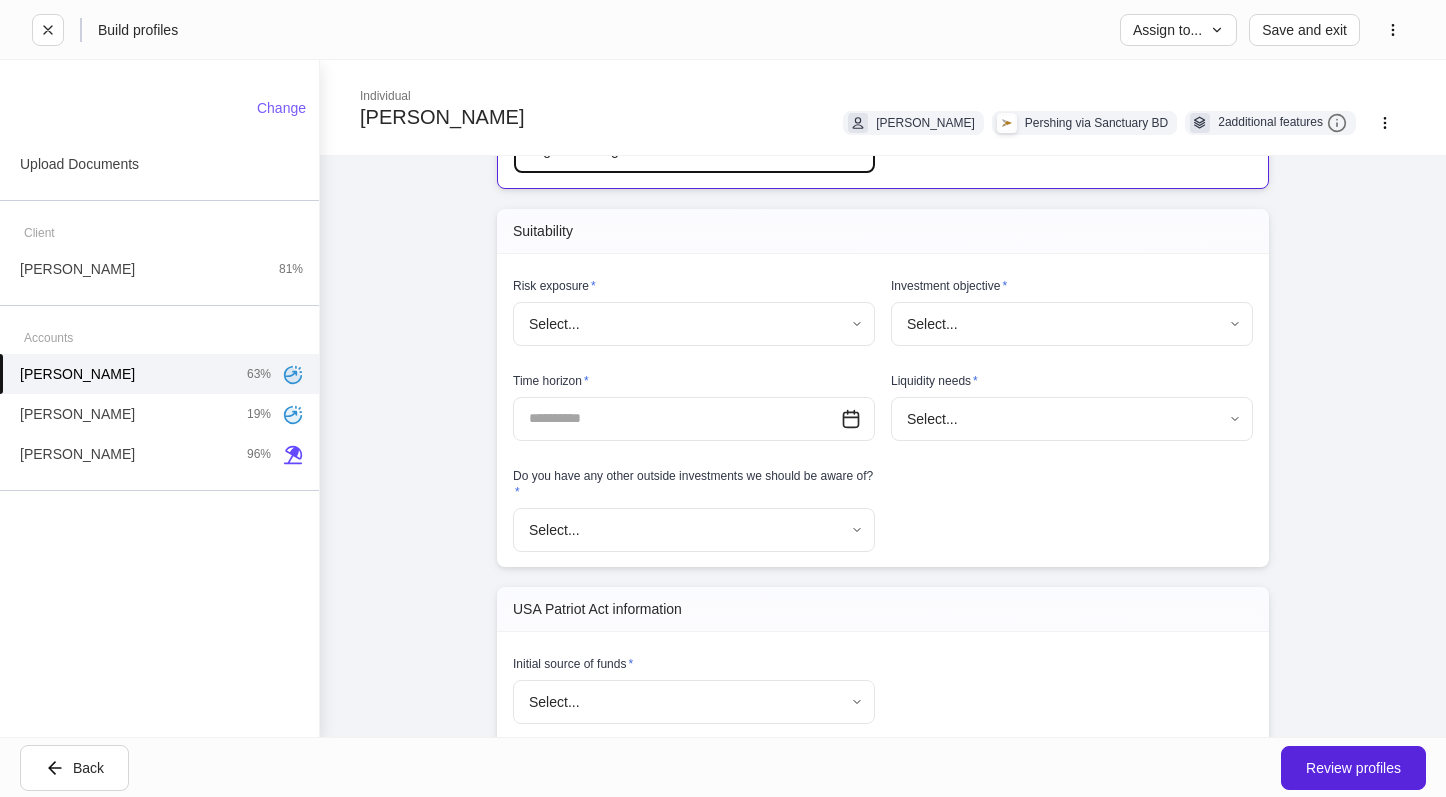 click on "**********" at bounding box center [723, 398] 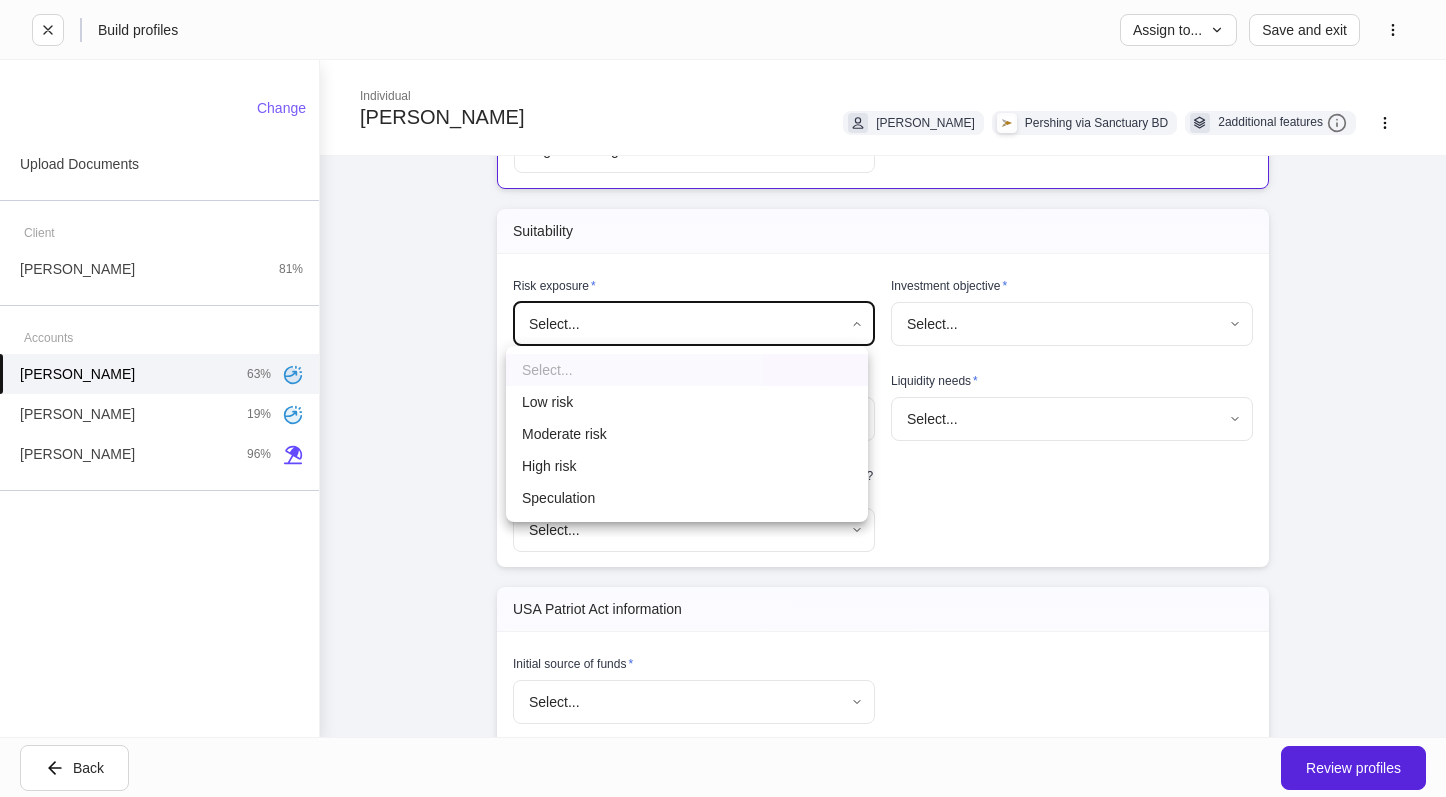click on "Moderate risk" at bounding box center (687, 434) 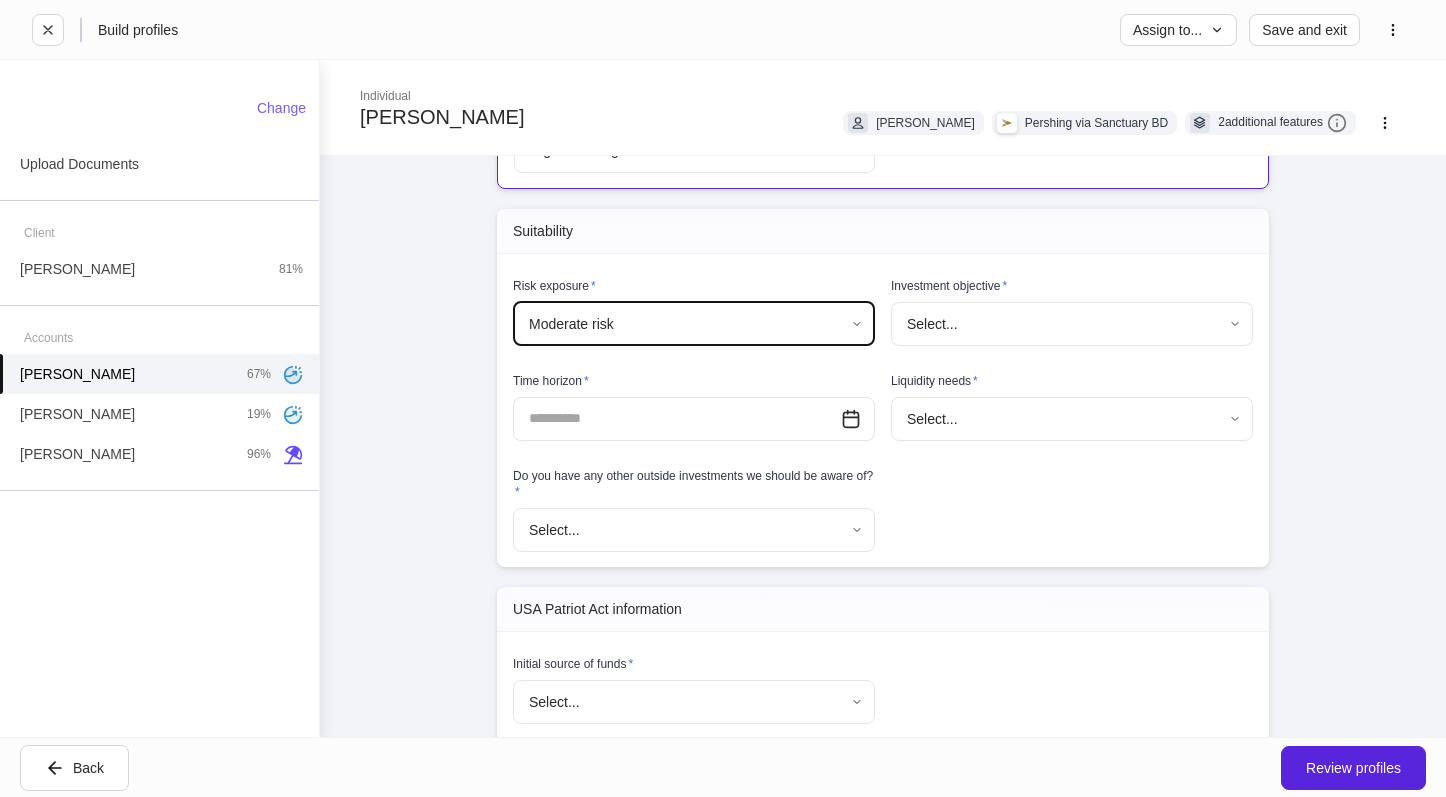click on "**********" at bounding box center [694, 325] 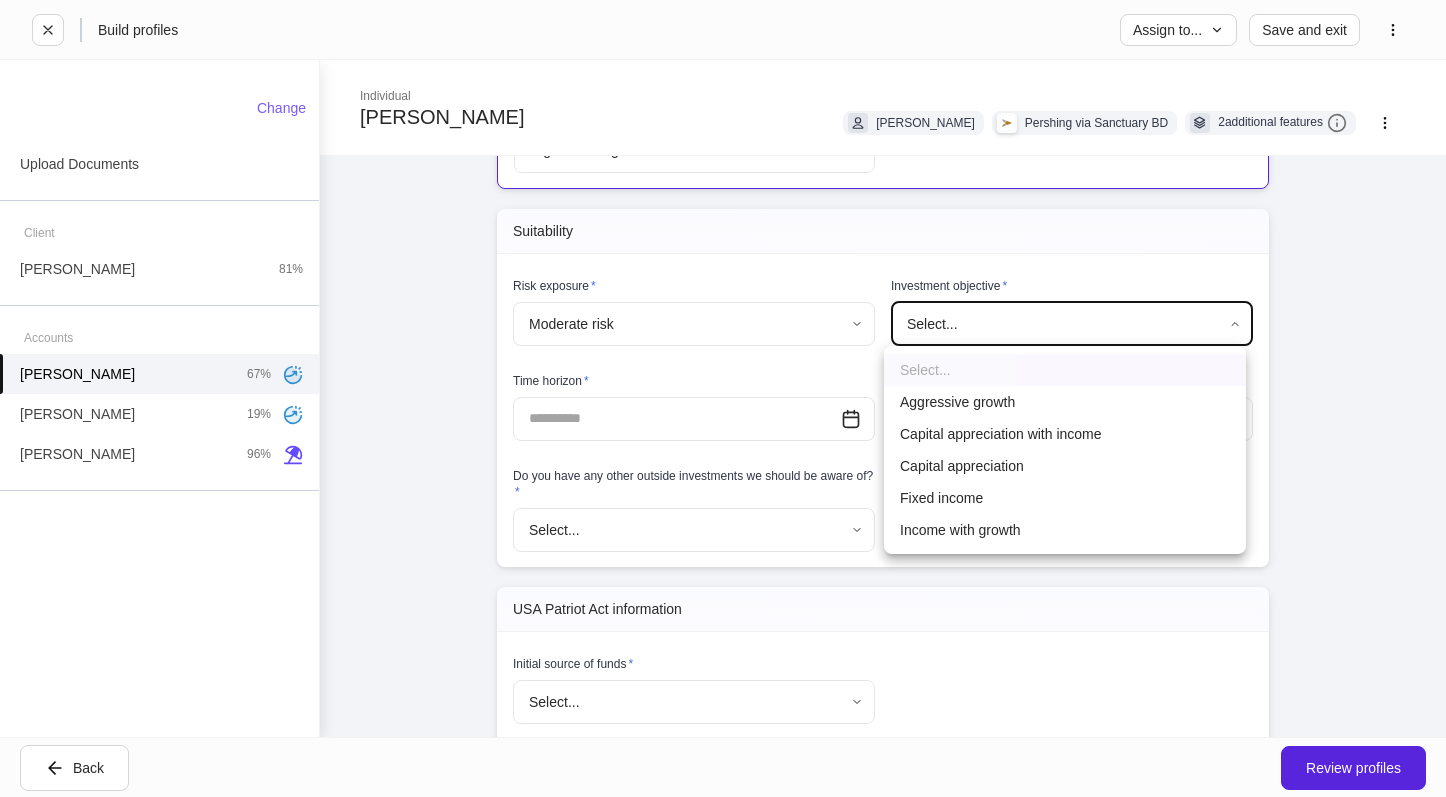 click on "**********" at bounding box center [723, 398] 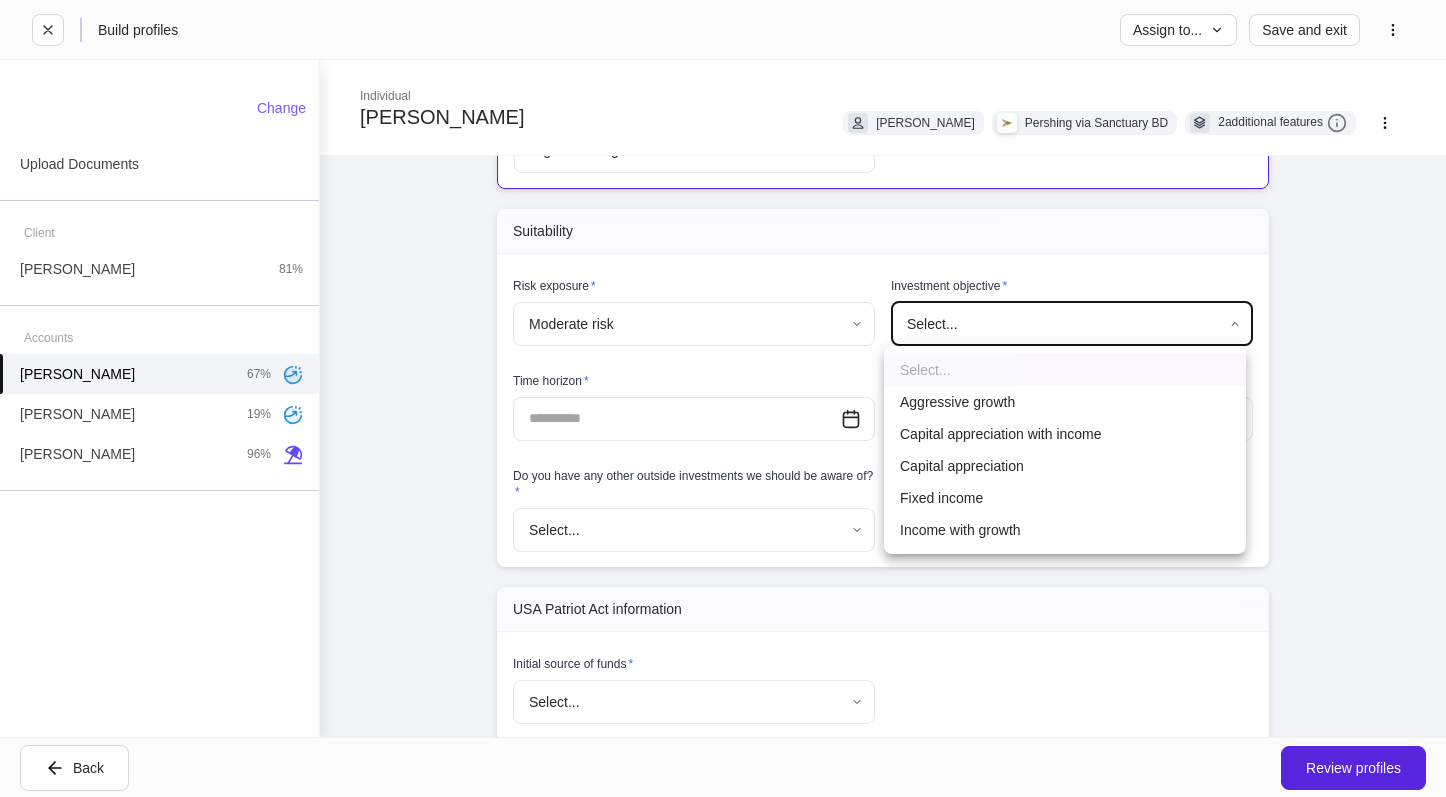 click on "Capital appreciation" at bounding box center [1065, 466] 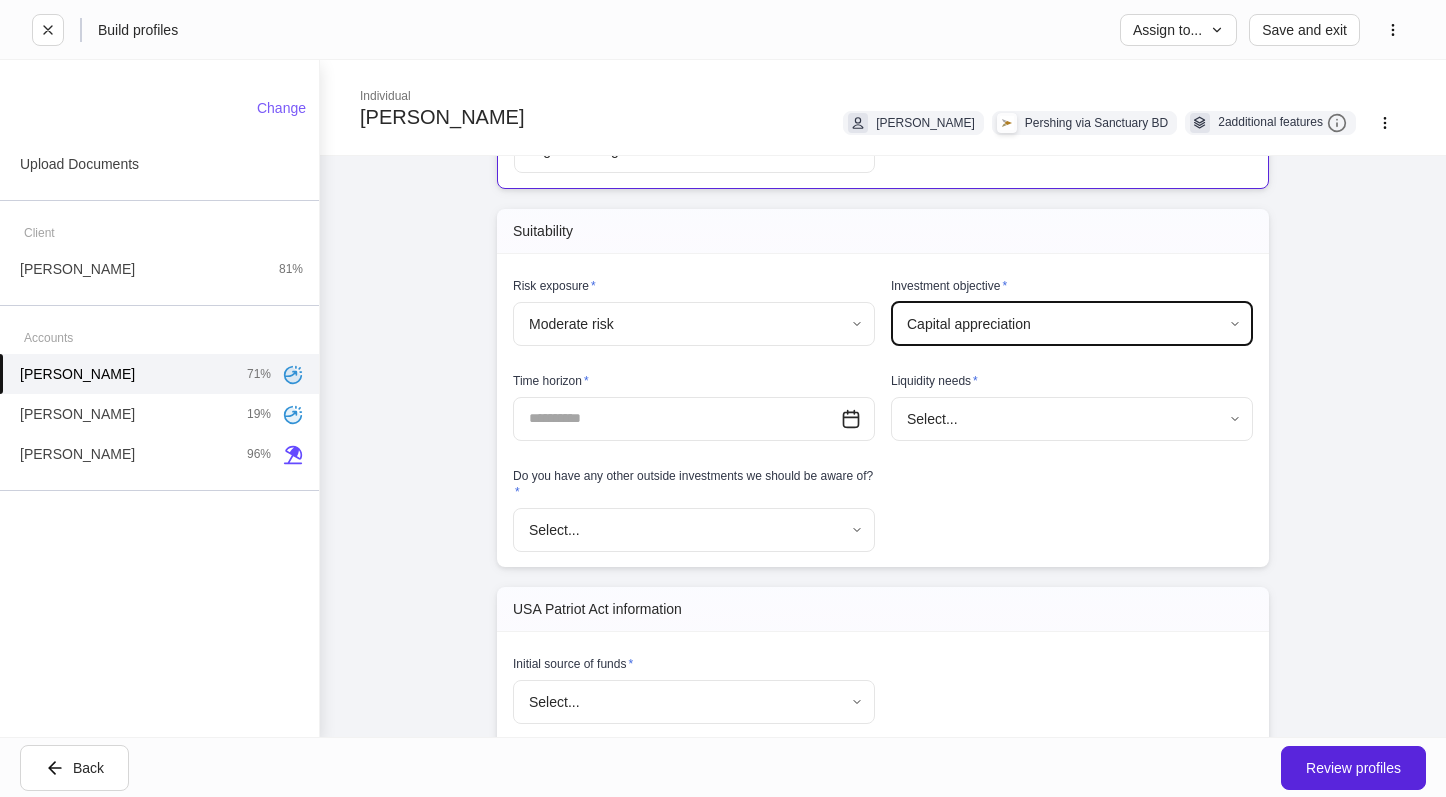 click at bounding box center [677, 419] 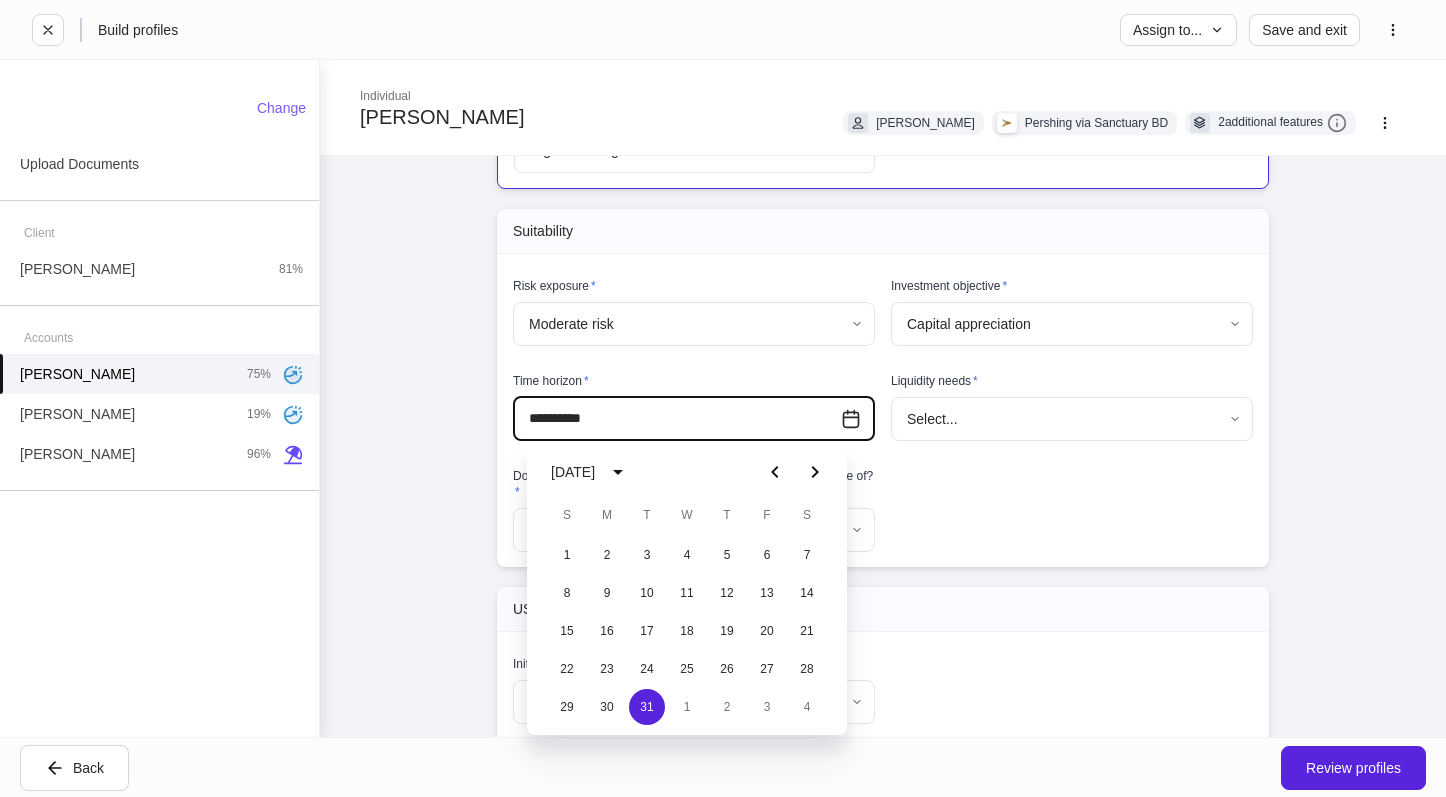 type on "**********" 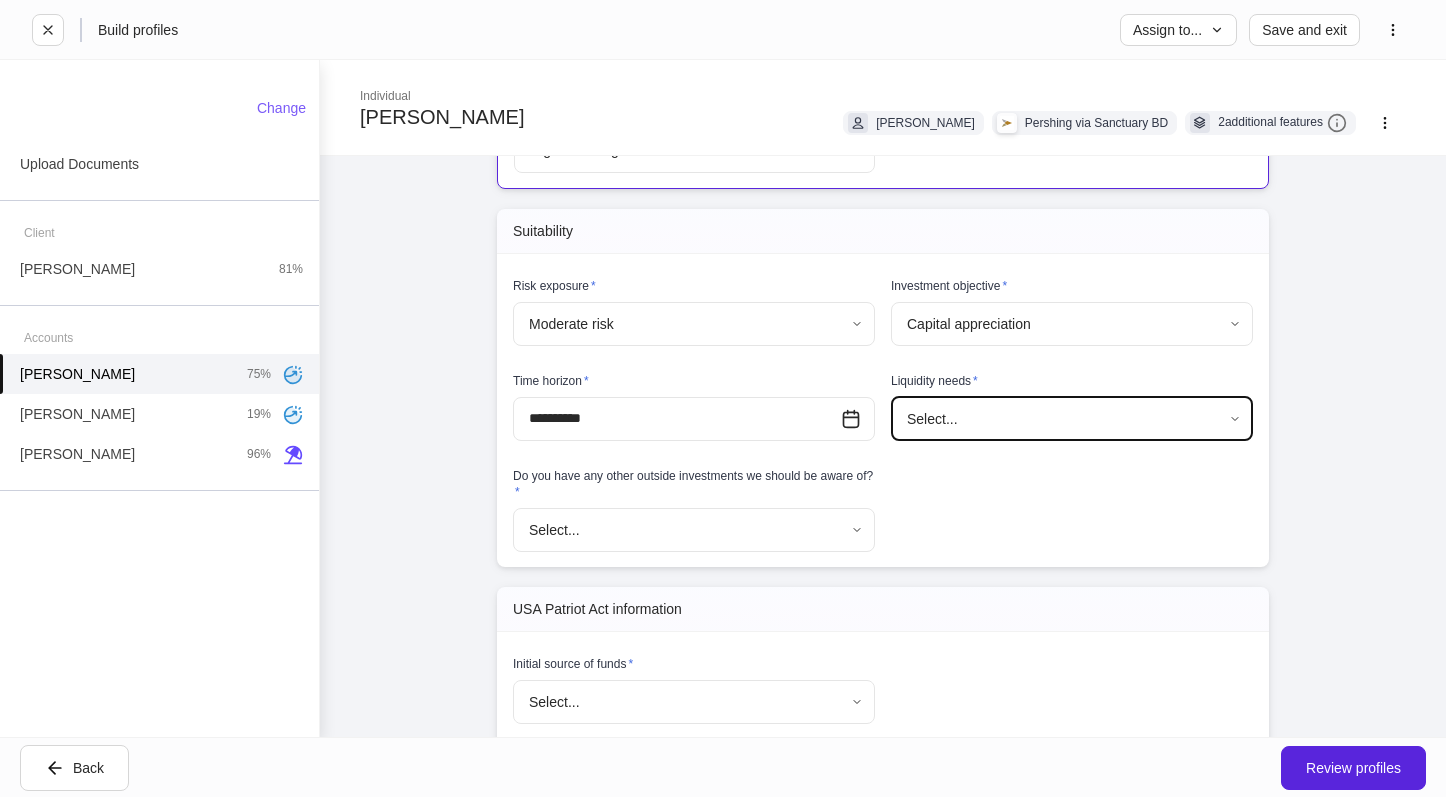 click on "**********" at bounding box center [723, 398] 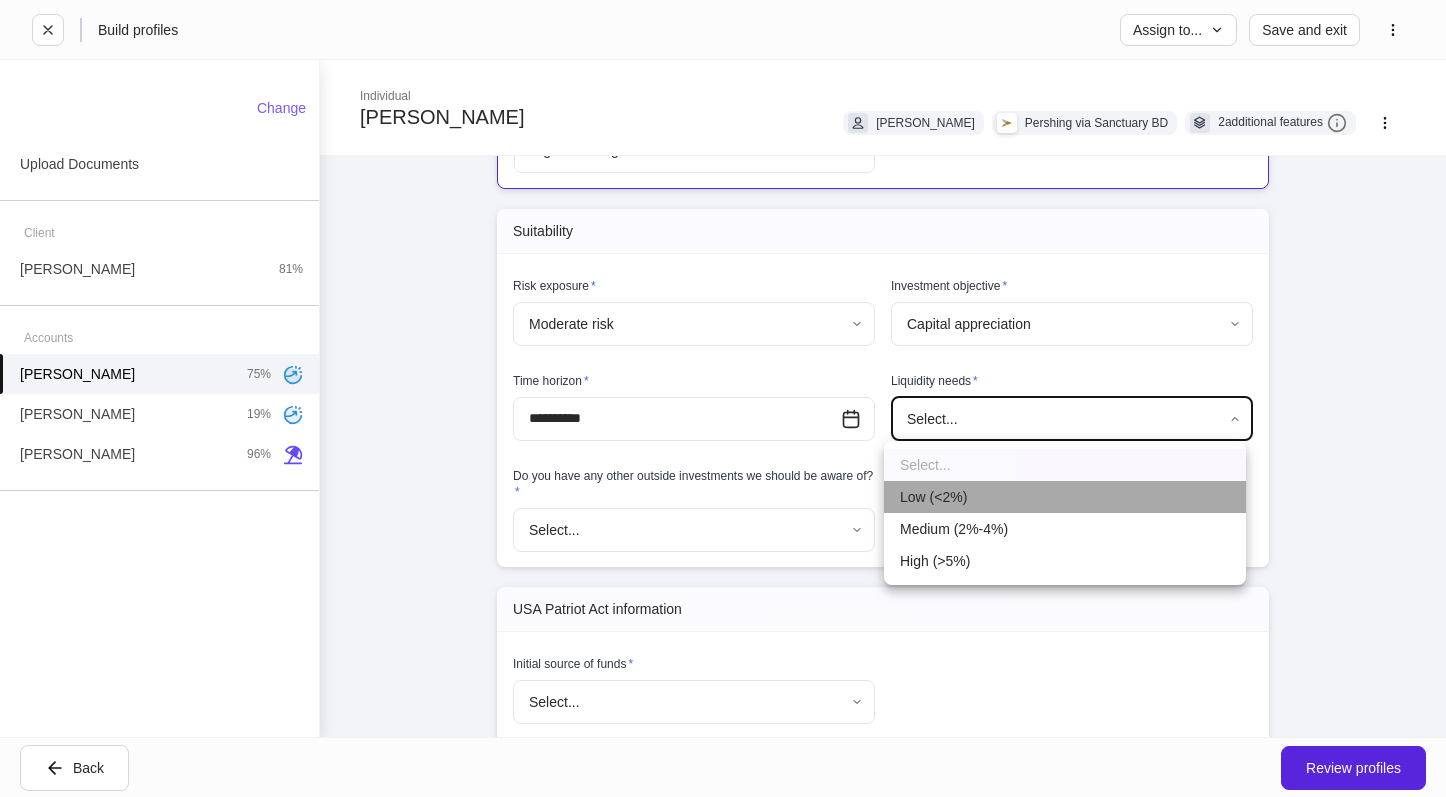 click on "Low (<2%)" at bounding box center (1065, 497) 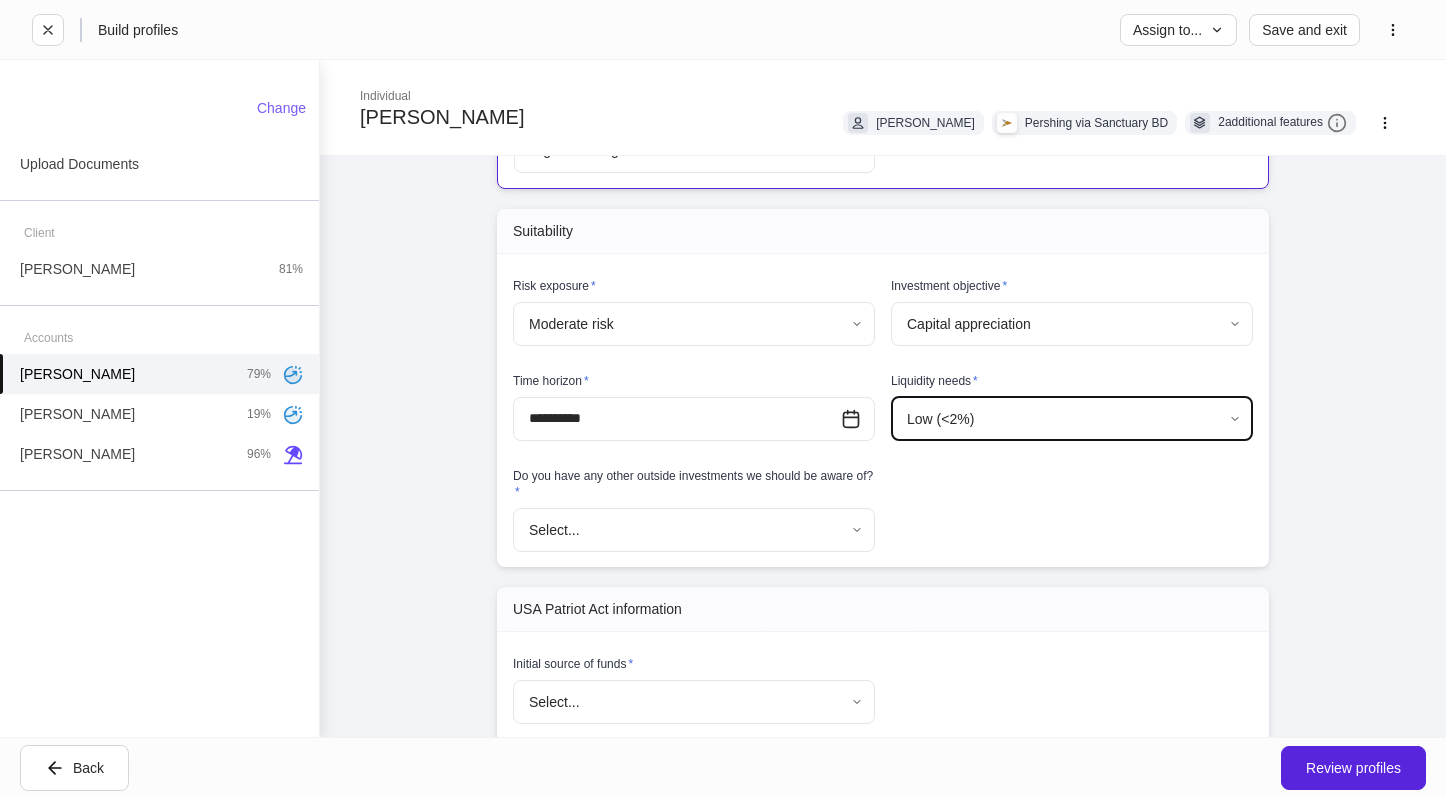 click on "**********" at bounding box center [723, 398] 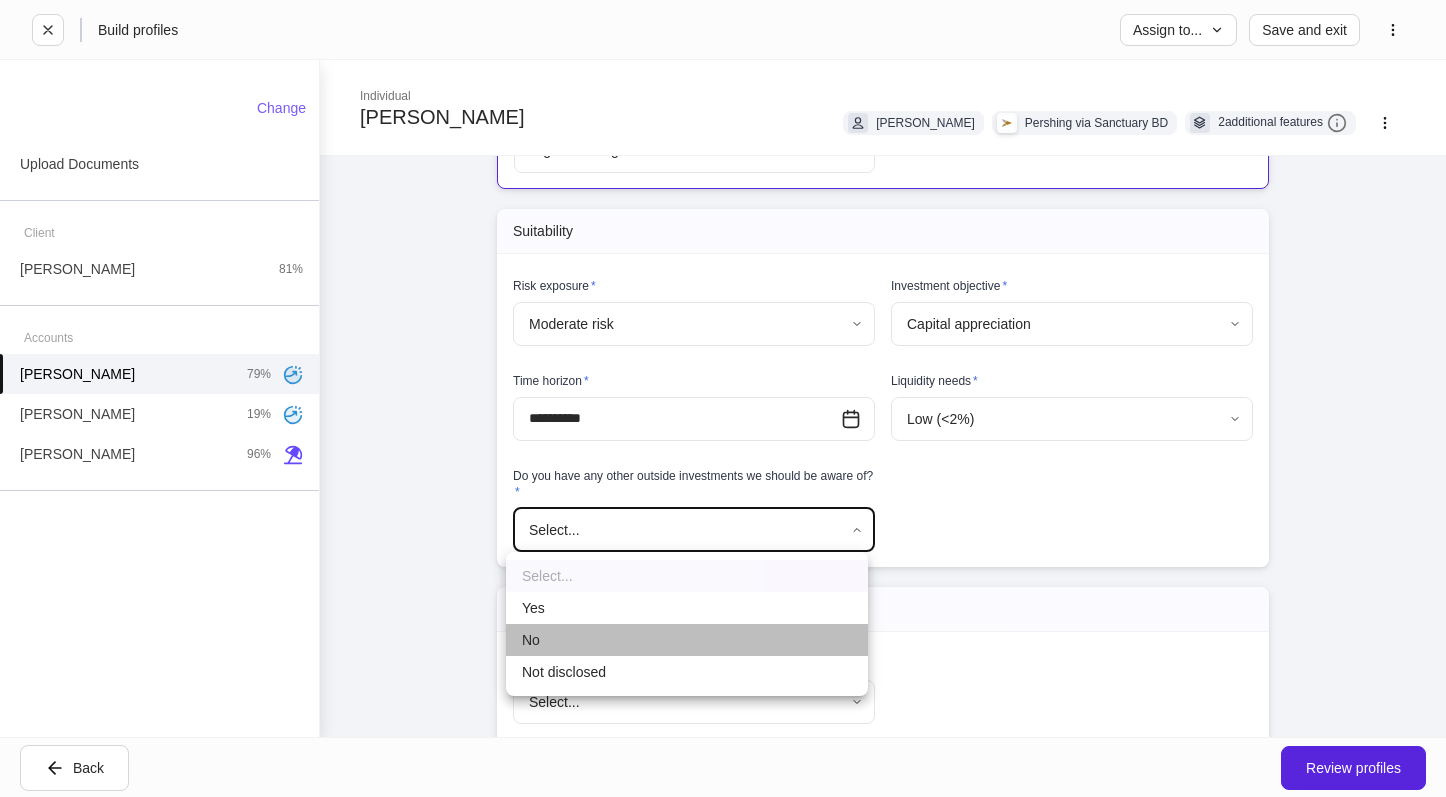click on "No" at bounding box center (687, 640) 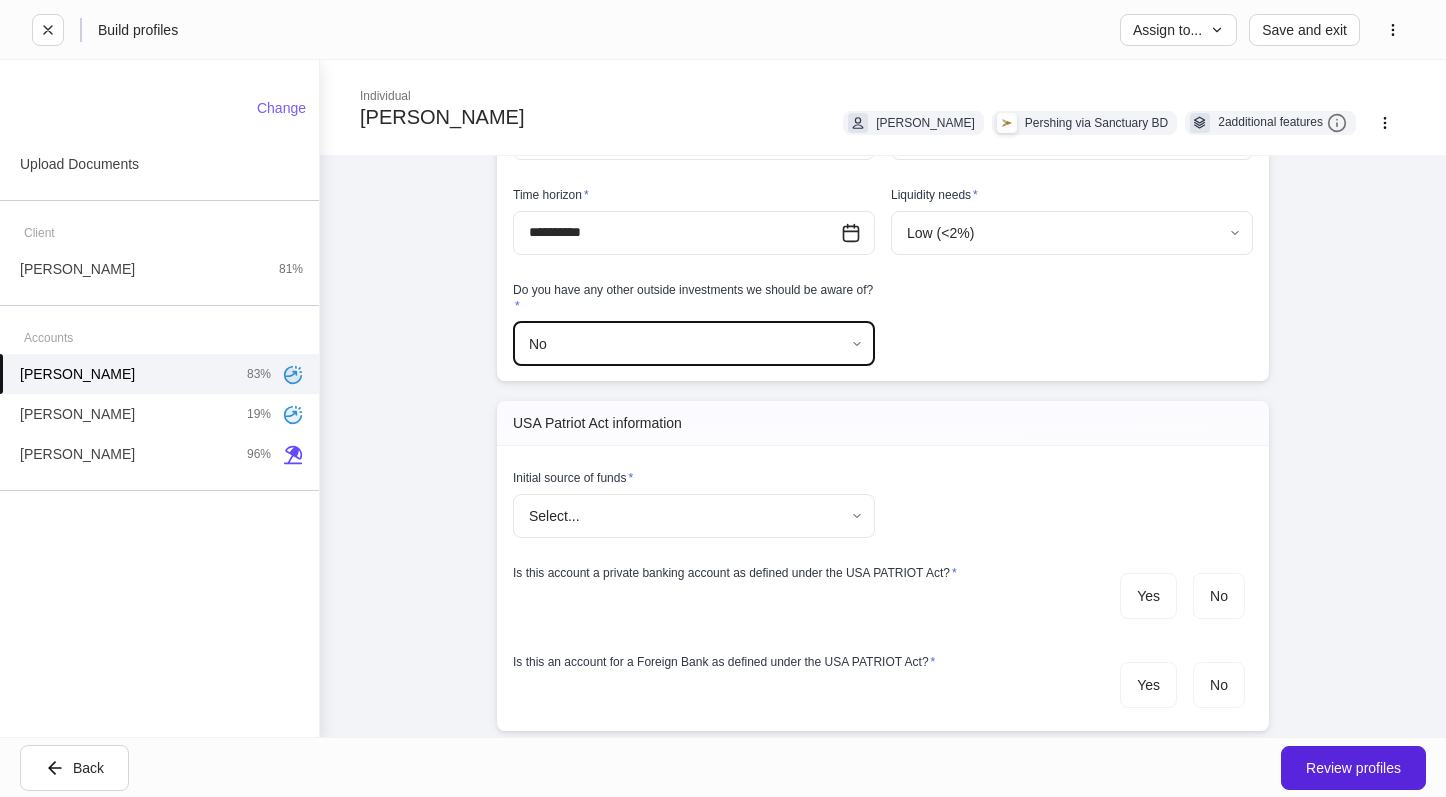 scroll, scrollTop: 2000, scrollLeft: 0, axis: vertical 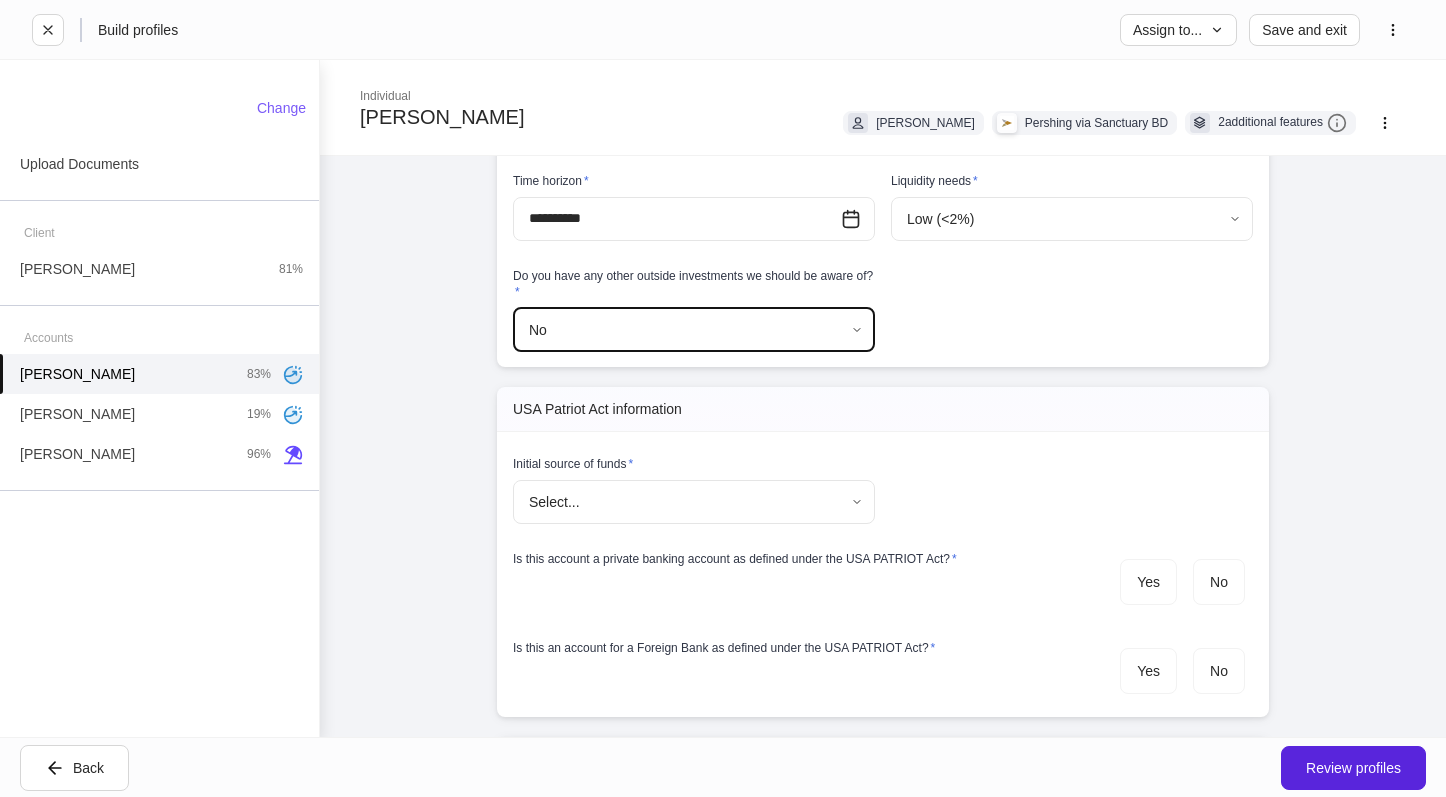 click on "**********" at bounding box center (723, 398) 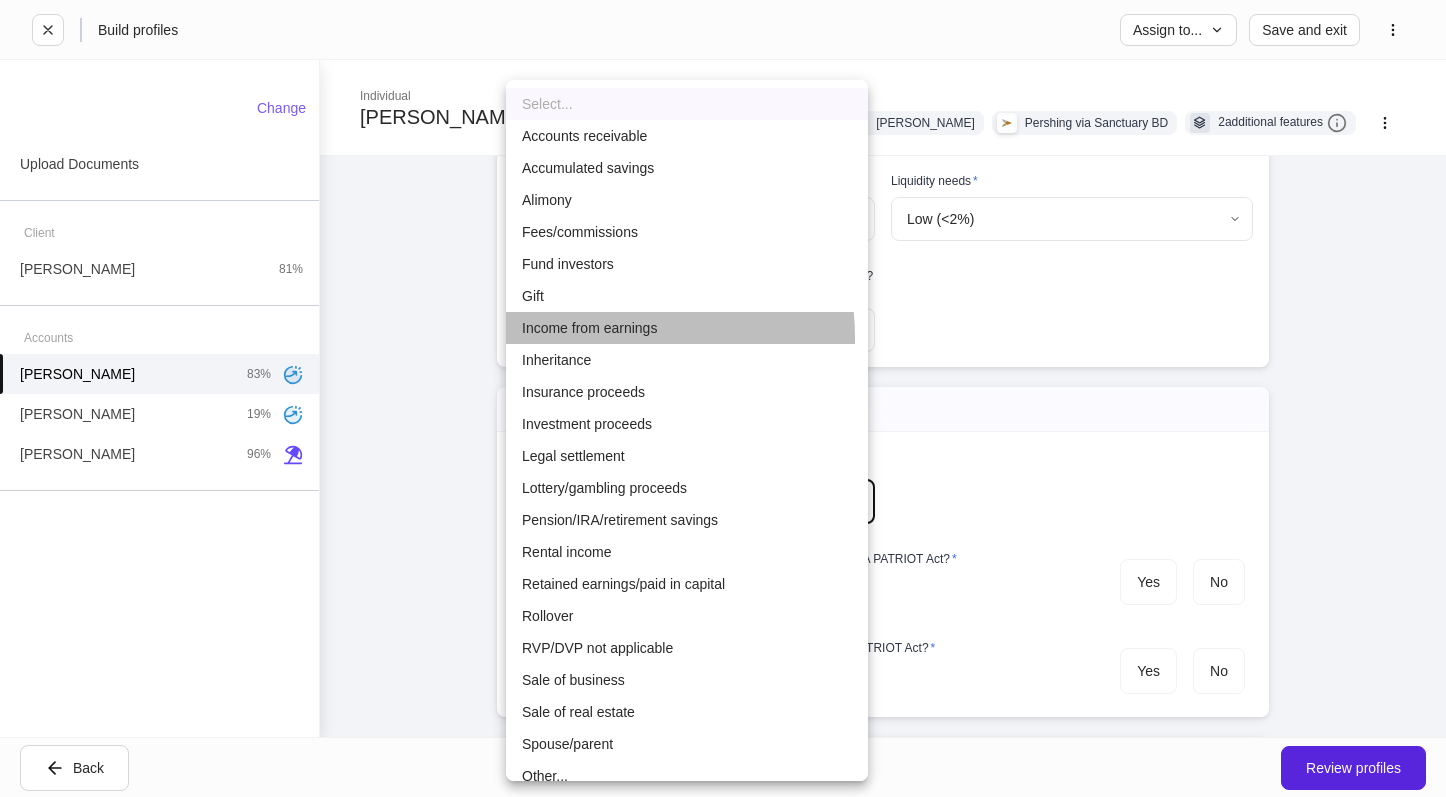 click on "Income from earnings" at bounding box center [687, 328] 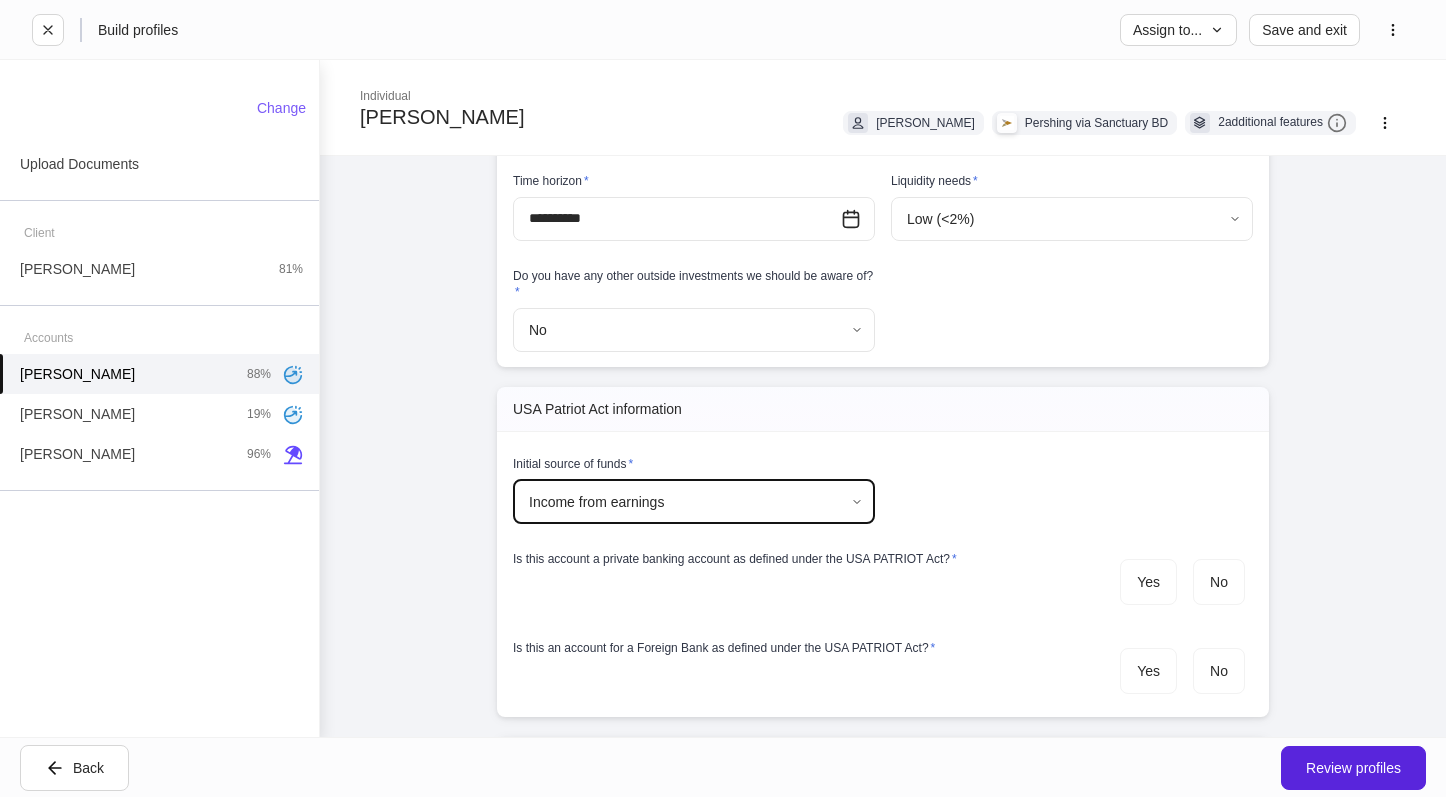 click on "Is this account a private banking account as defined under the USA PATRIOT Act? * Yes No" at bounding box center (875, 571) 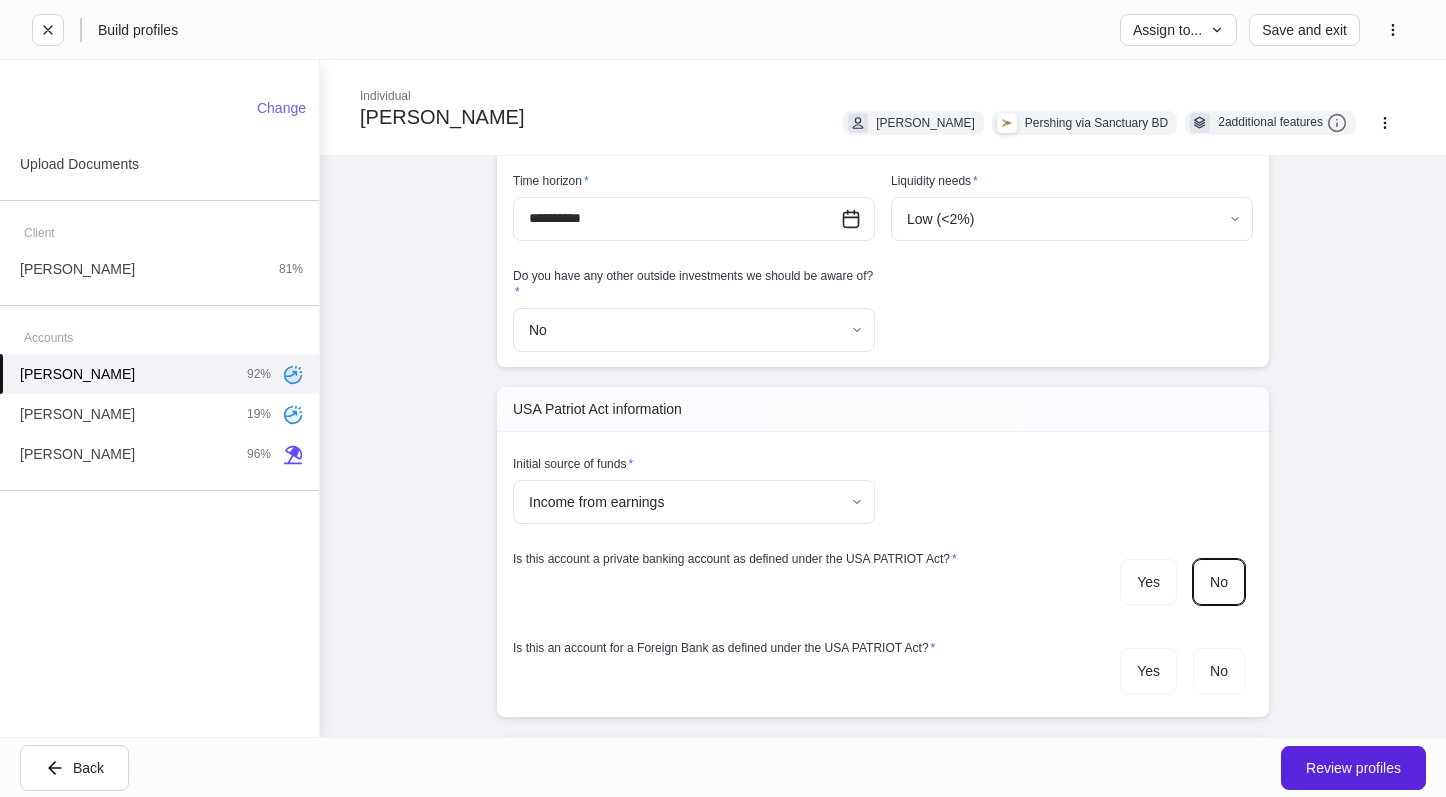 click on "USA Patriot Act information Initial source of funds * Income from earnings **** ​ Is this account a private banking account as defined under the USA PATRIOT Act? * Yes No Is this an account for a Foreign Bank as defined under the USA PATRIOT Act? * Yes No" at bounding box center [883, 552] 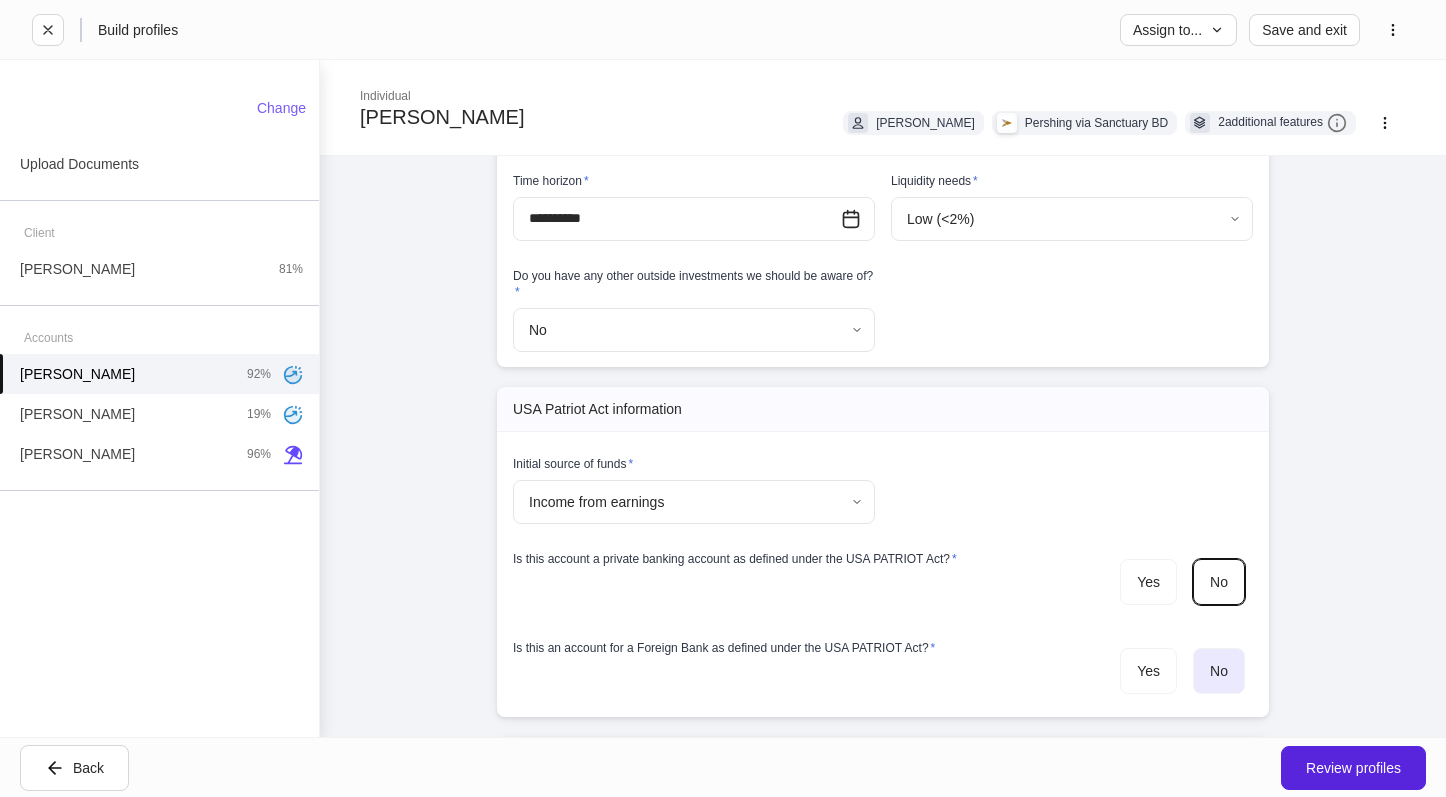 click on "No" at bounding box center (1219, 671) 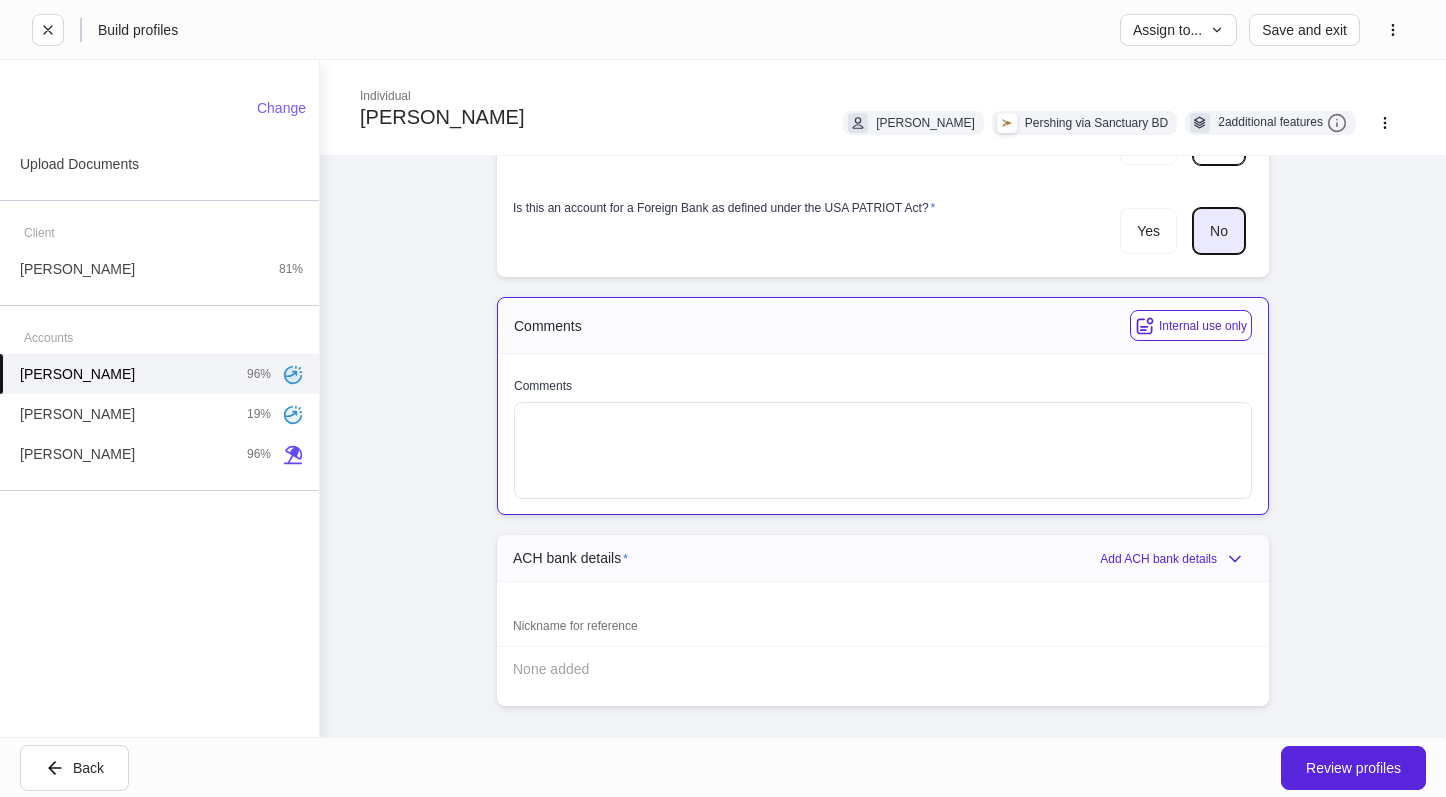 scroll, scrollTop: 2473, scrollLeft: 0, axis: vertical 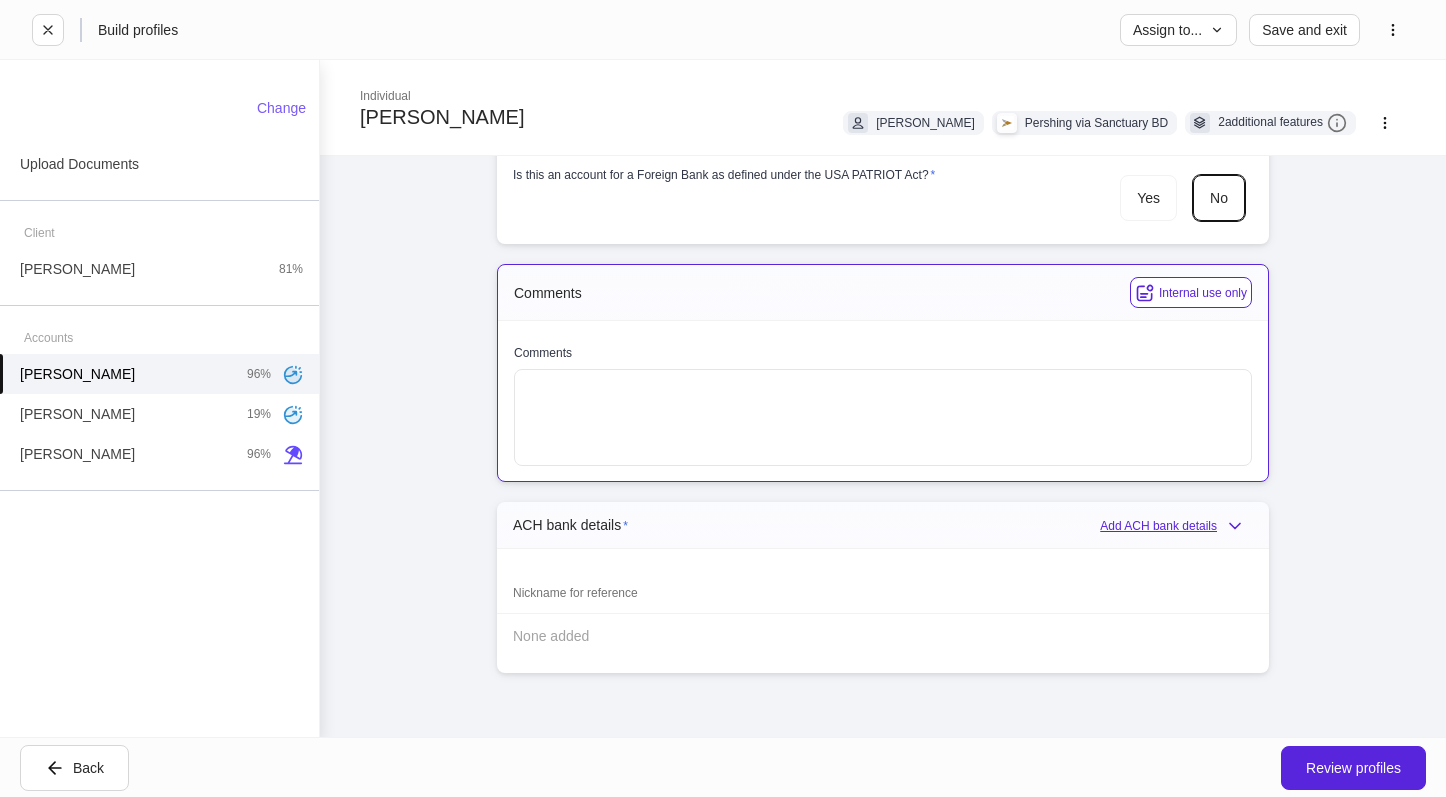 click on "Add ACH bank details" at bounding box center [1176, 526] 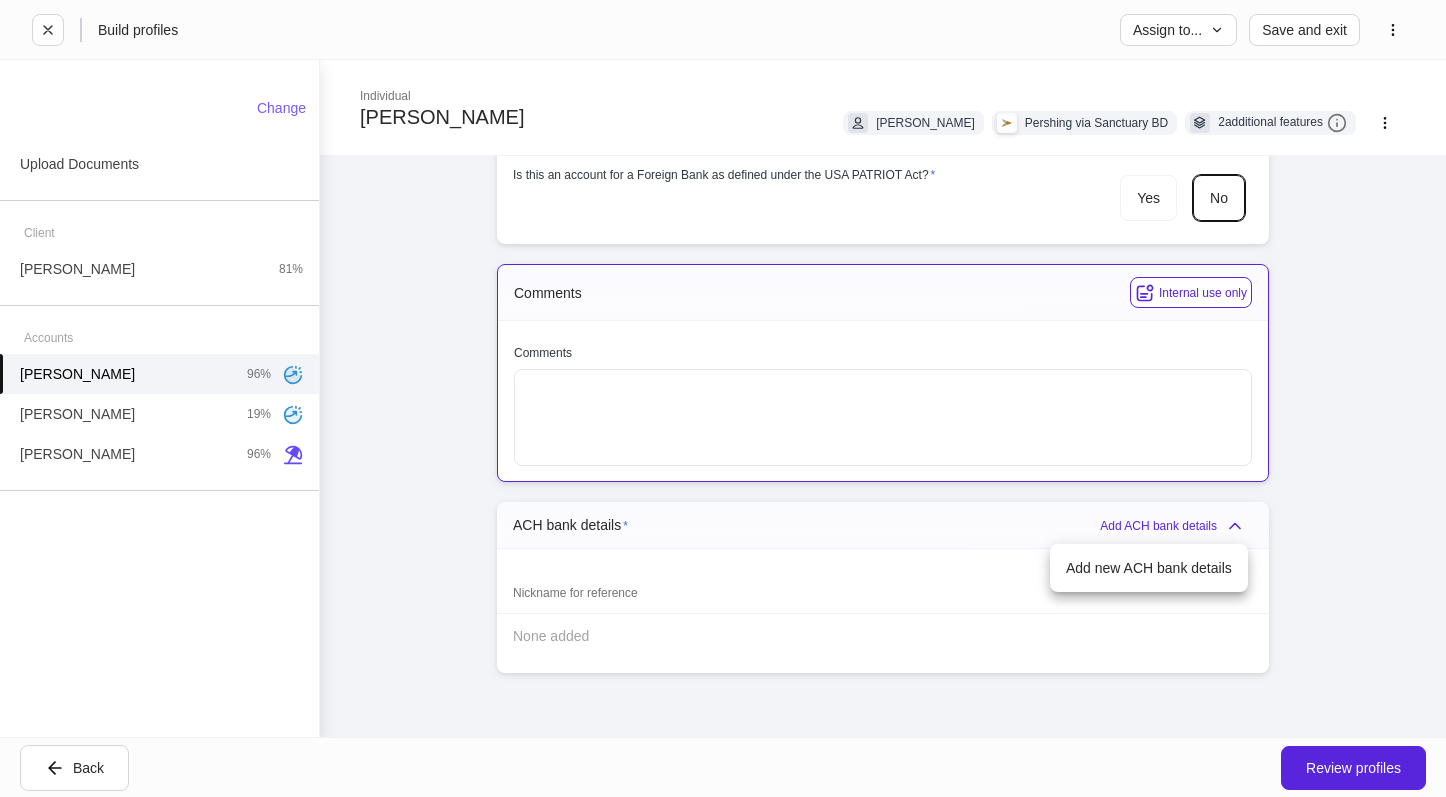 click on "Add new ACH bank details" at bounding box center [1149, 568] 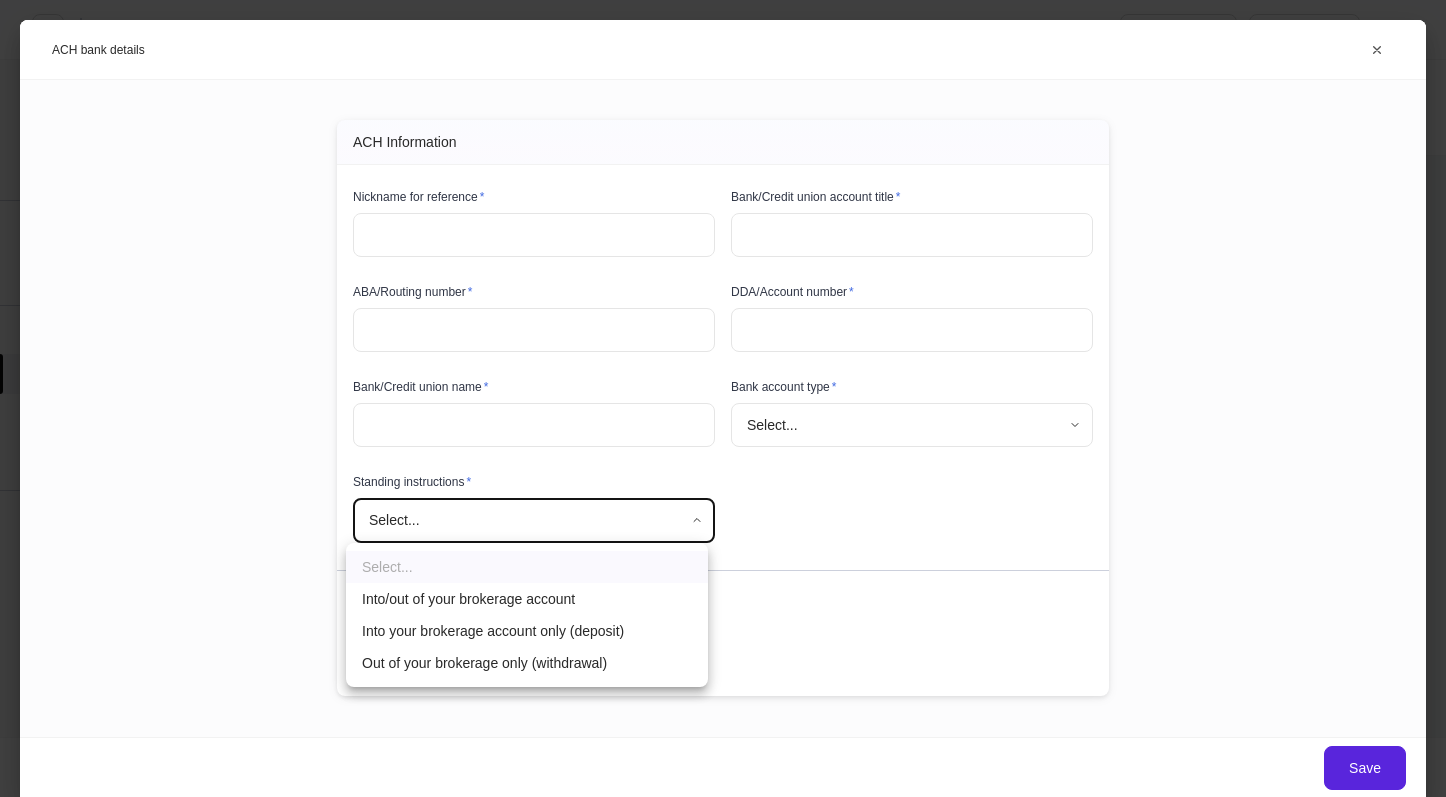 click on "**********" at bounding box center (723, 398) 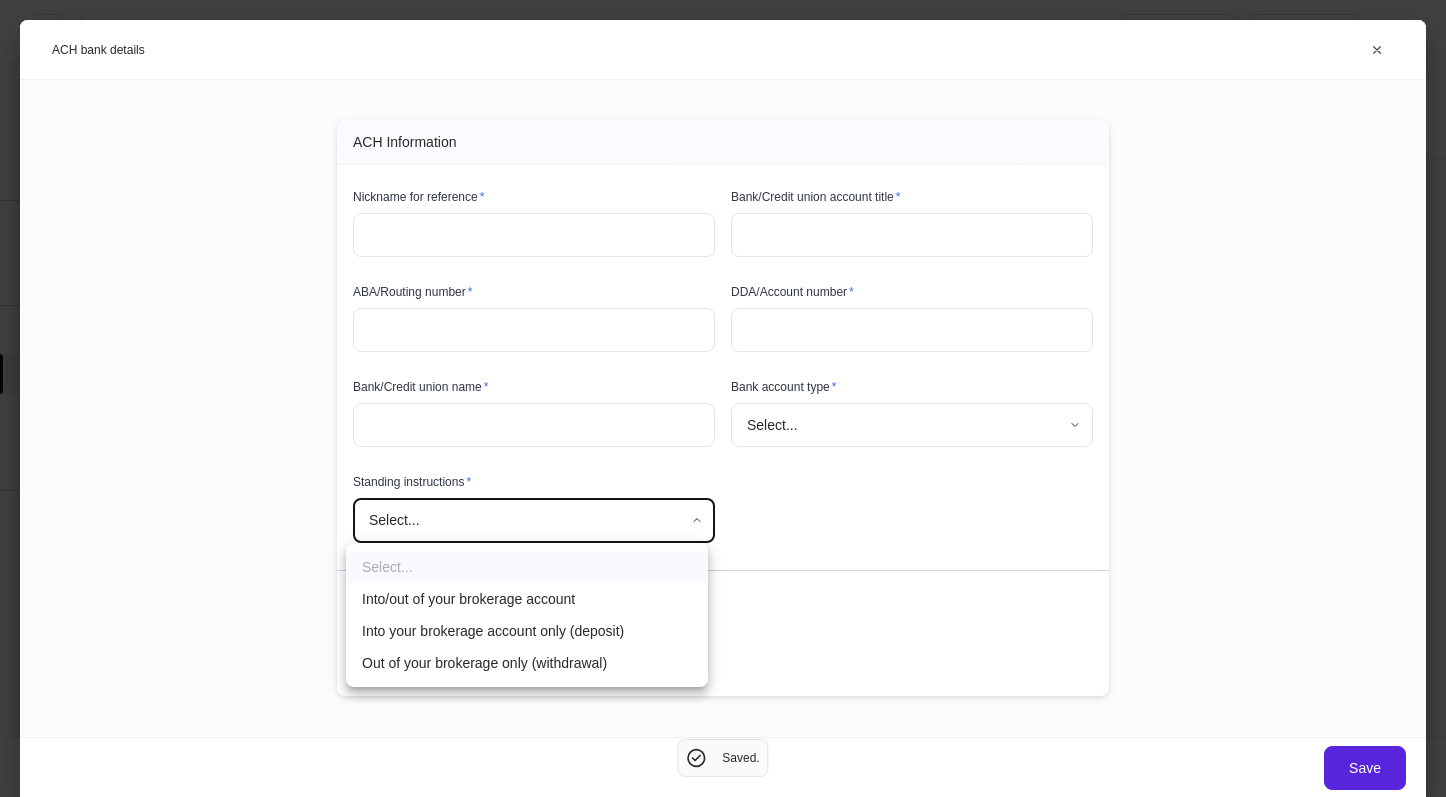 click on "Into/out of your brokerage account" at bounding box center [527, 599] 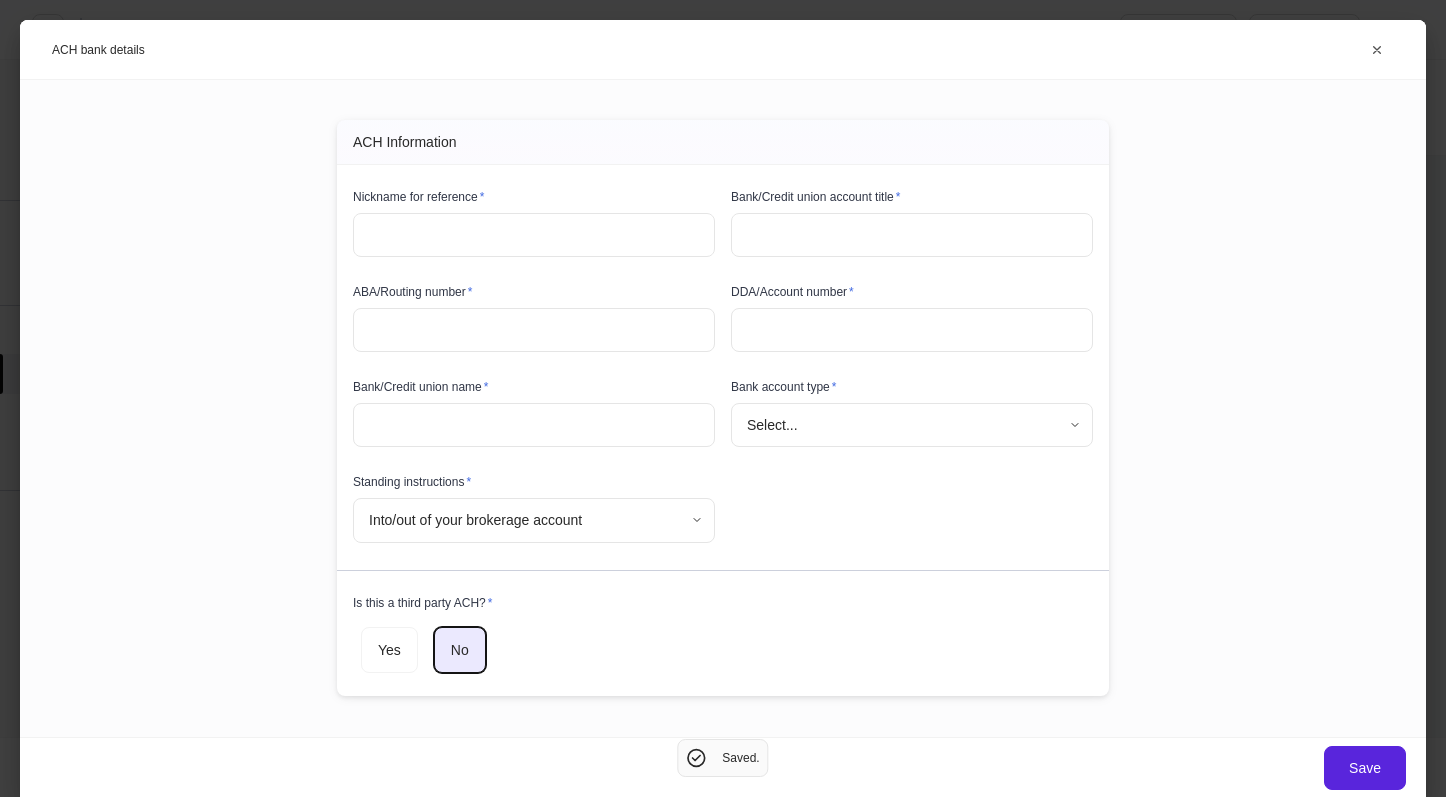 scroll, scrollTop: 39, scrollLeft: 0, axis: vertical 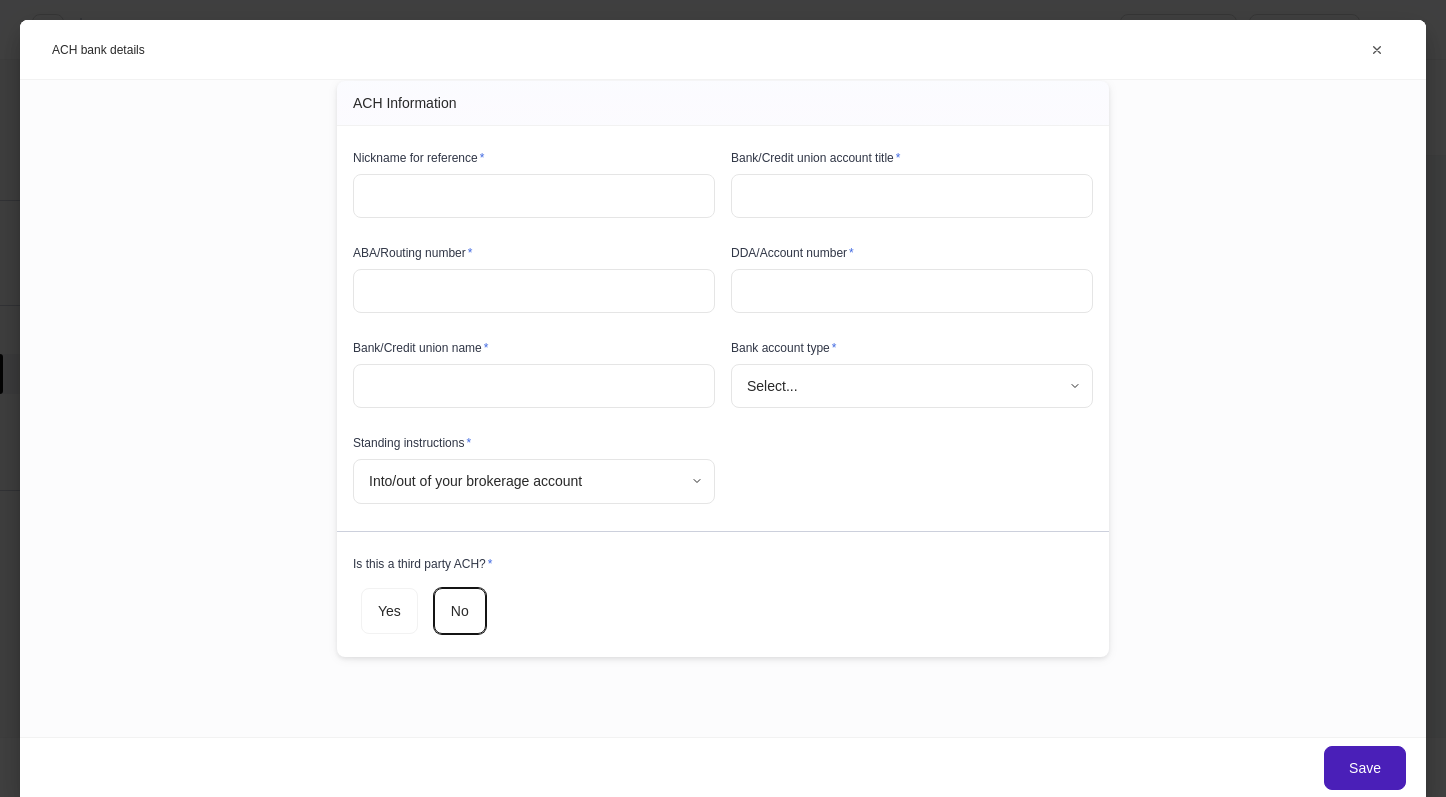 click on "Save" at bounding box center [1365, 768] 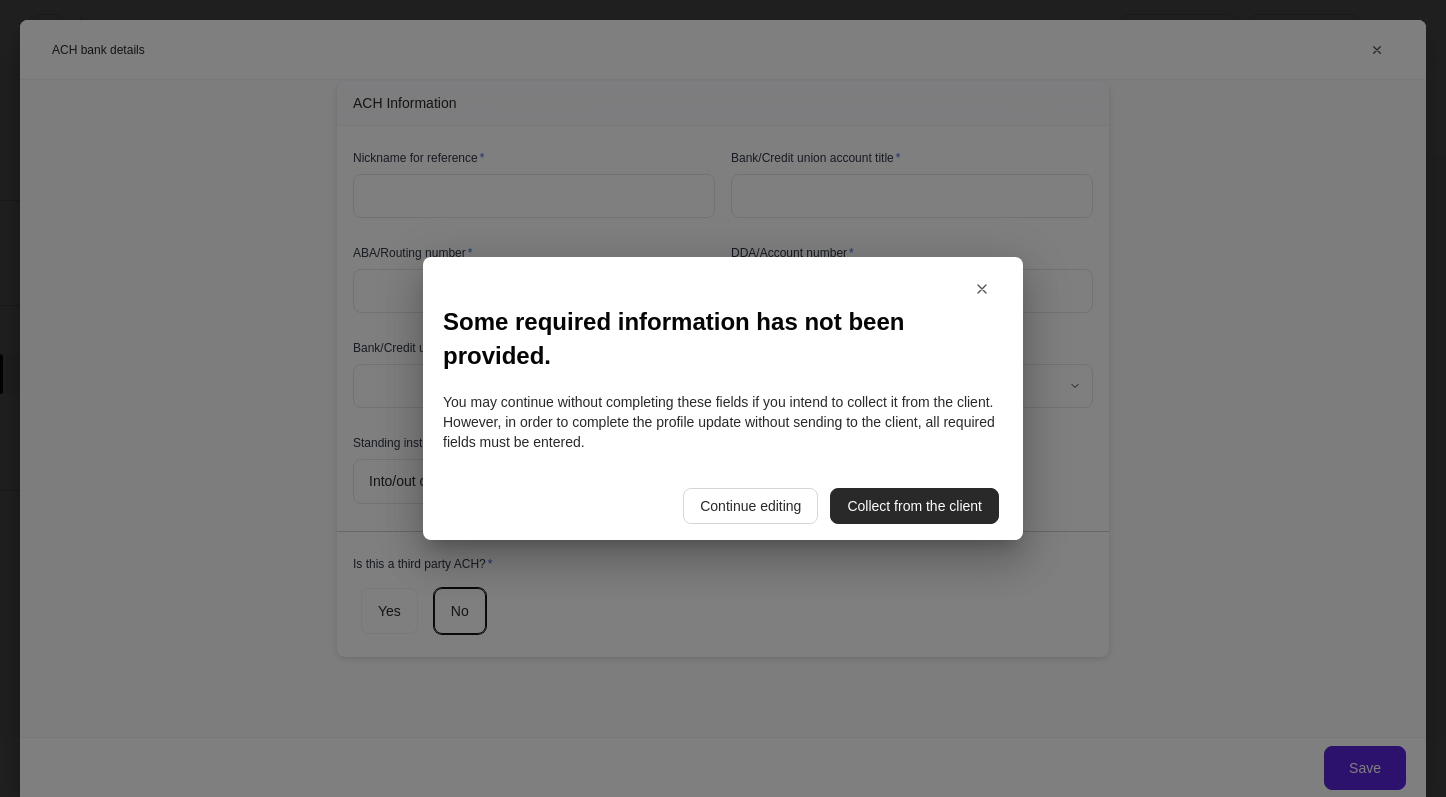 click on "Collect from the client" at bounding box center [914, 506] 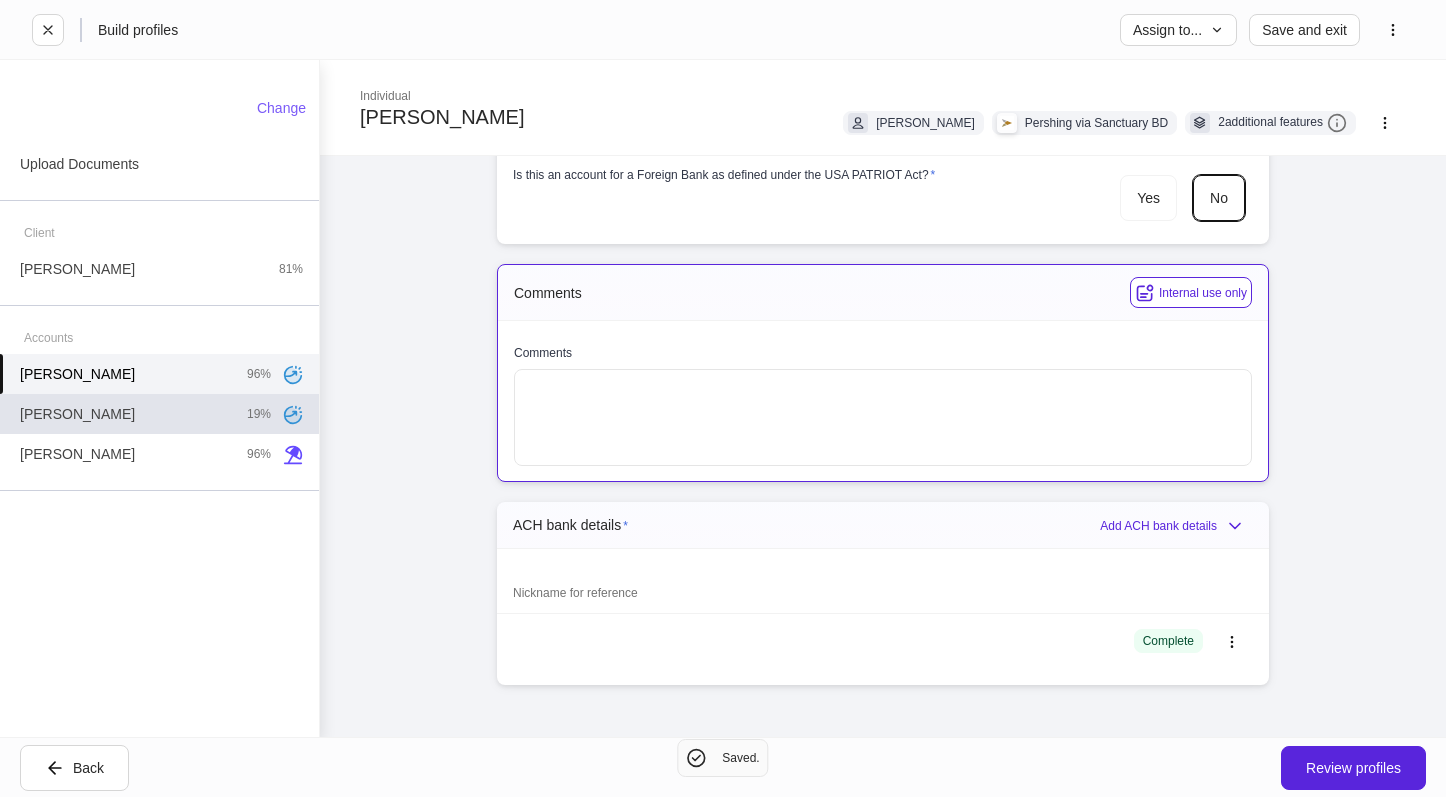 click on "[PERSON_NAME] 19%" at bounding box center (159, 414) 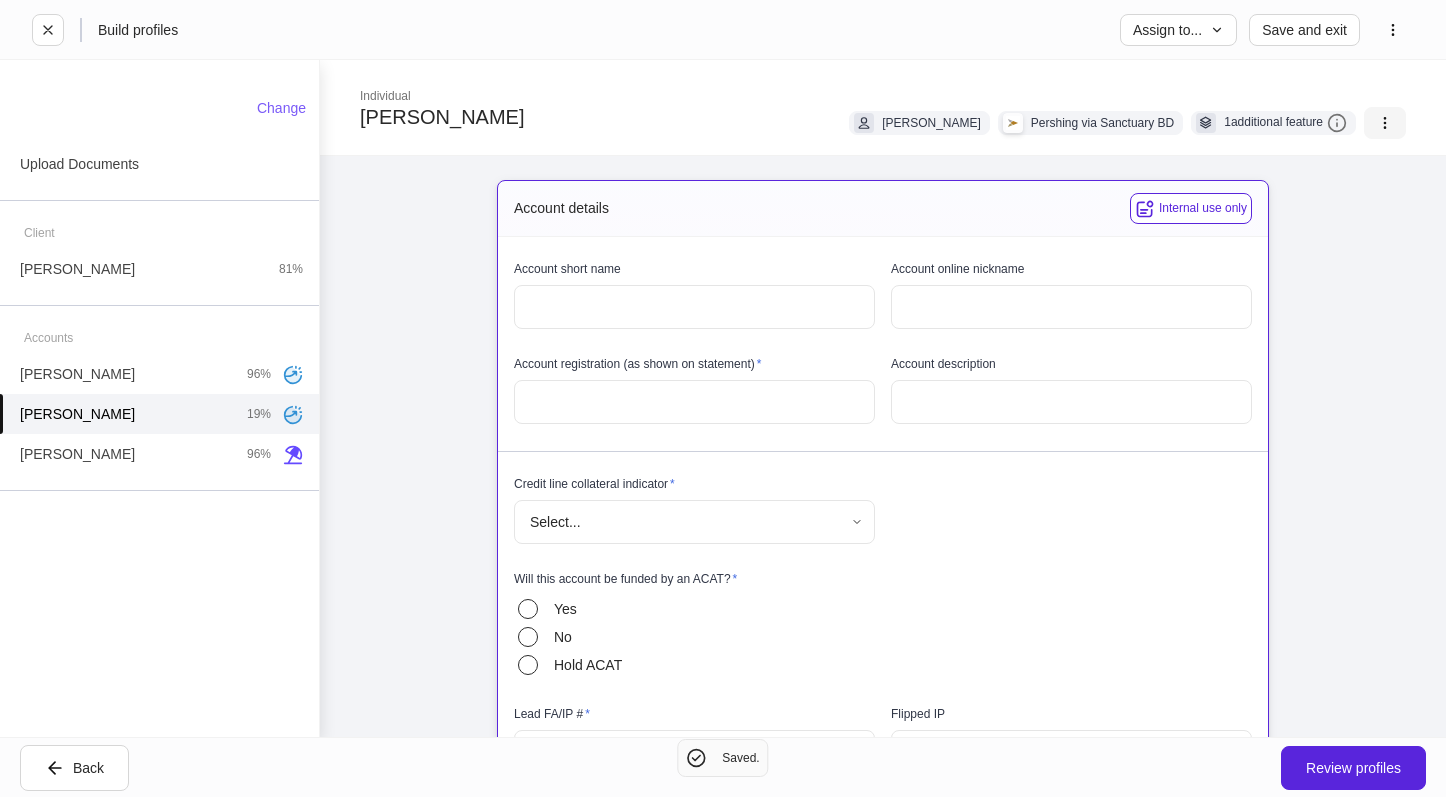 click 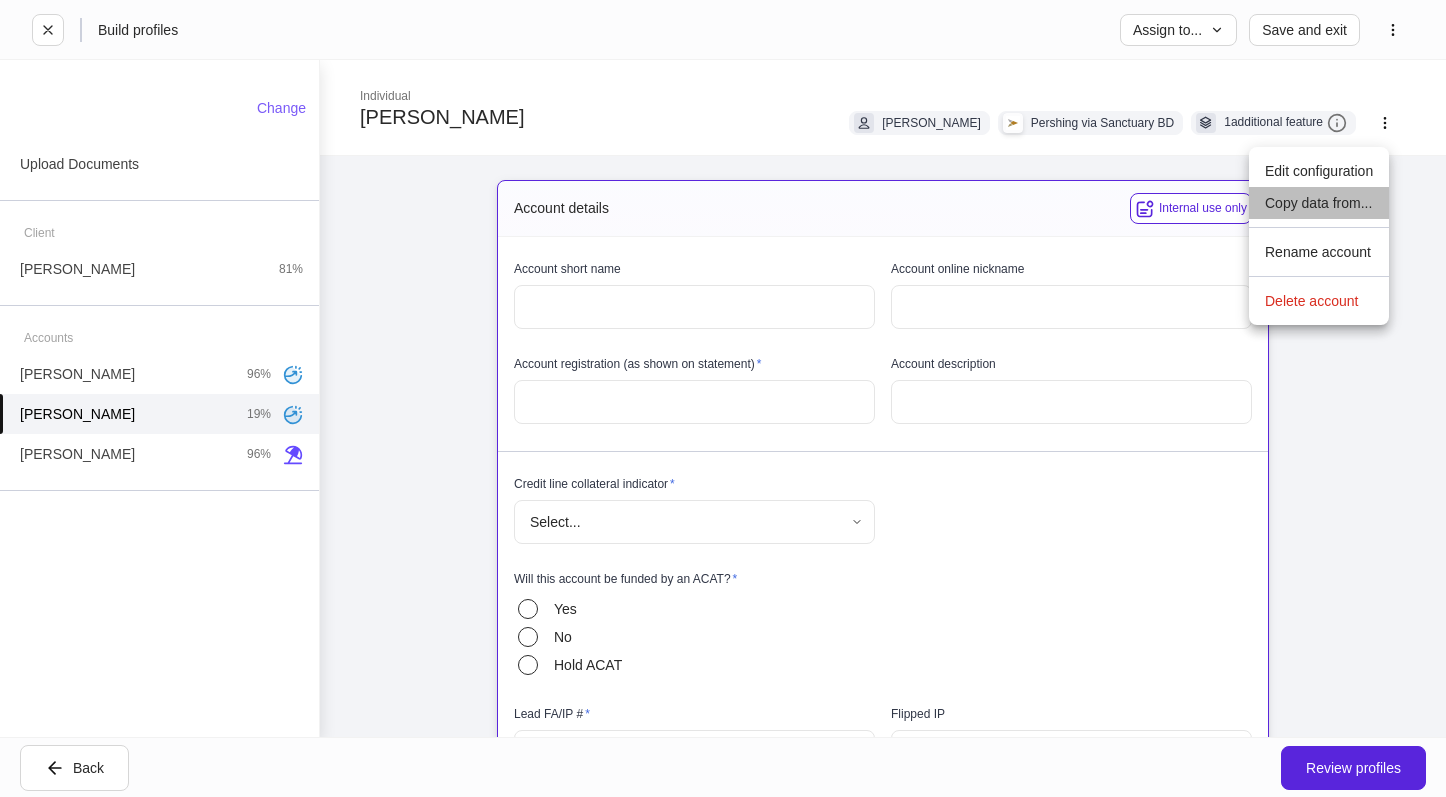 click on "Copy data from..." at bounding box center (1319, 203) 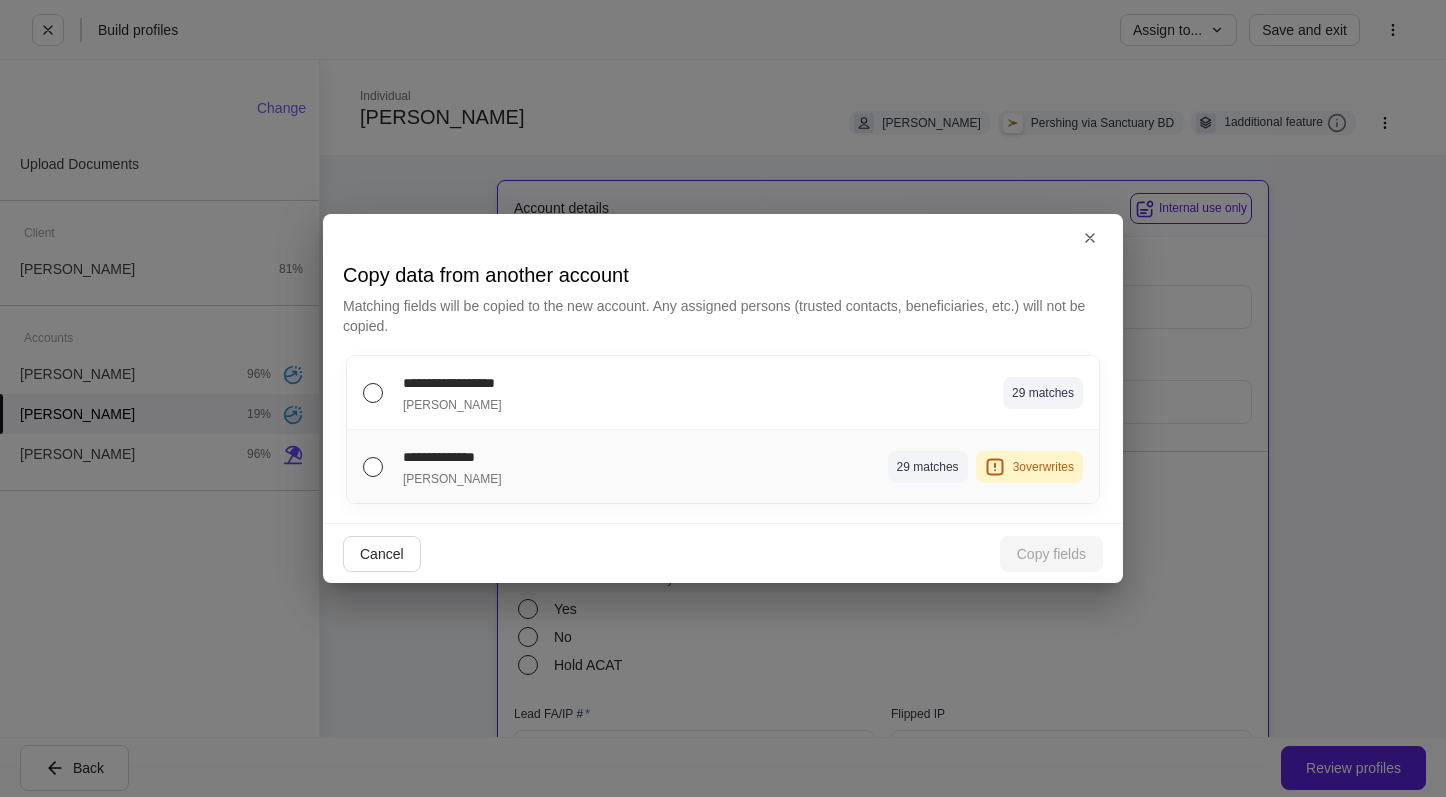 click on "[PERSON_NAME]" at bounding box center (541, 477) 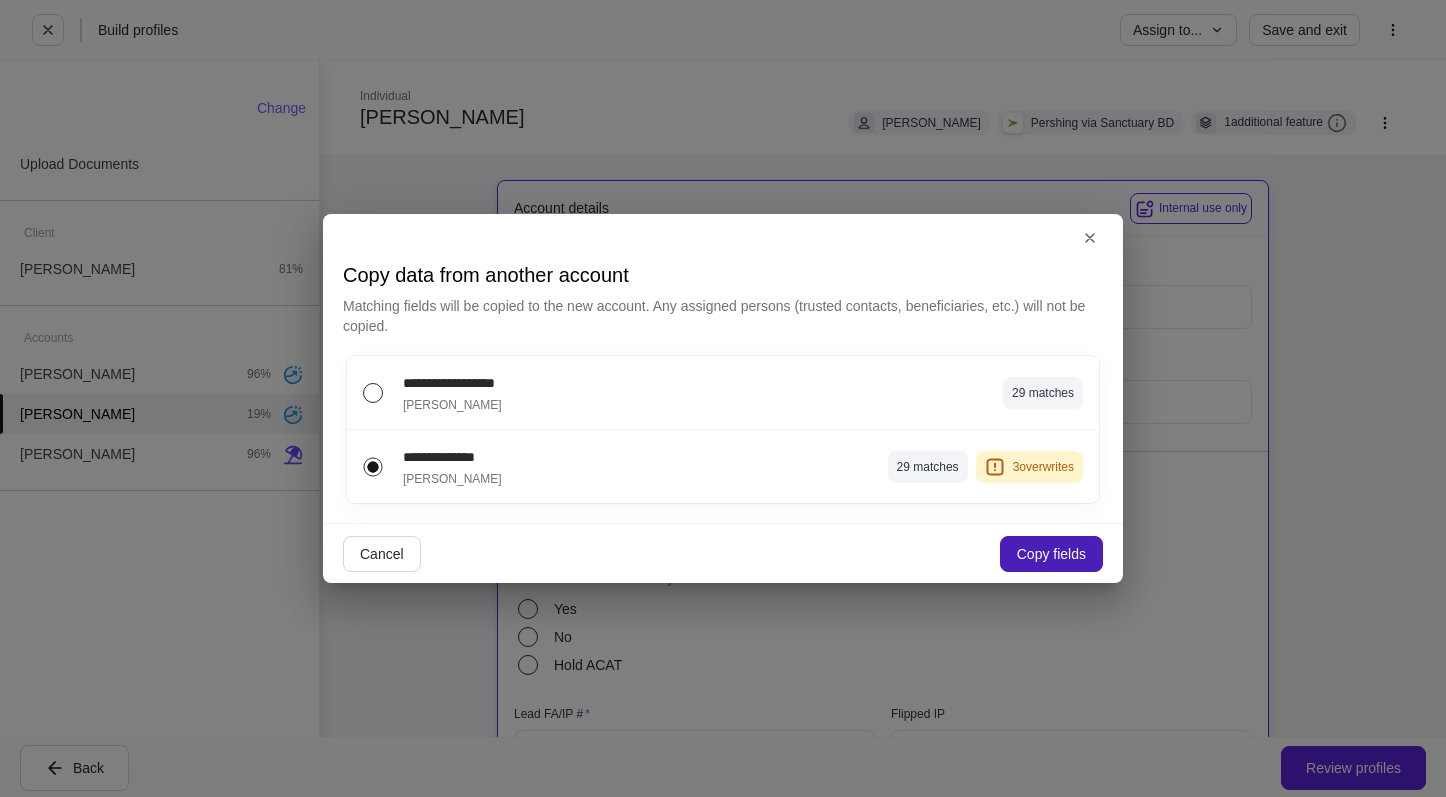 click on "Copy fields" at bounding box center [1051, 554] 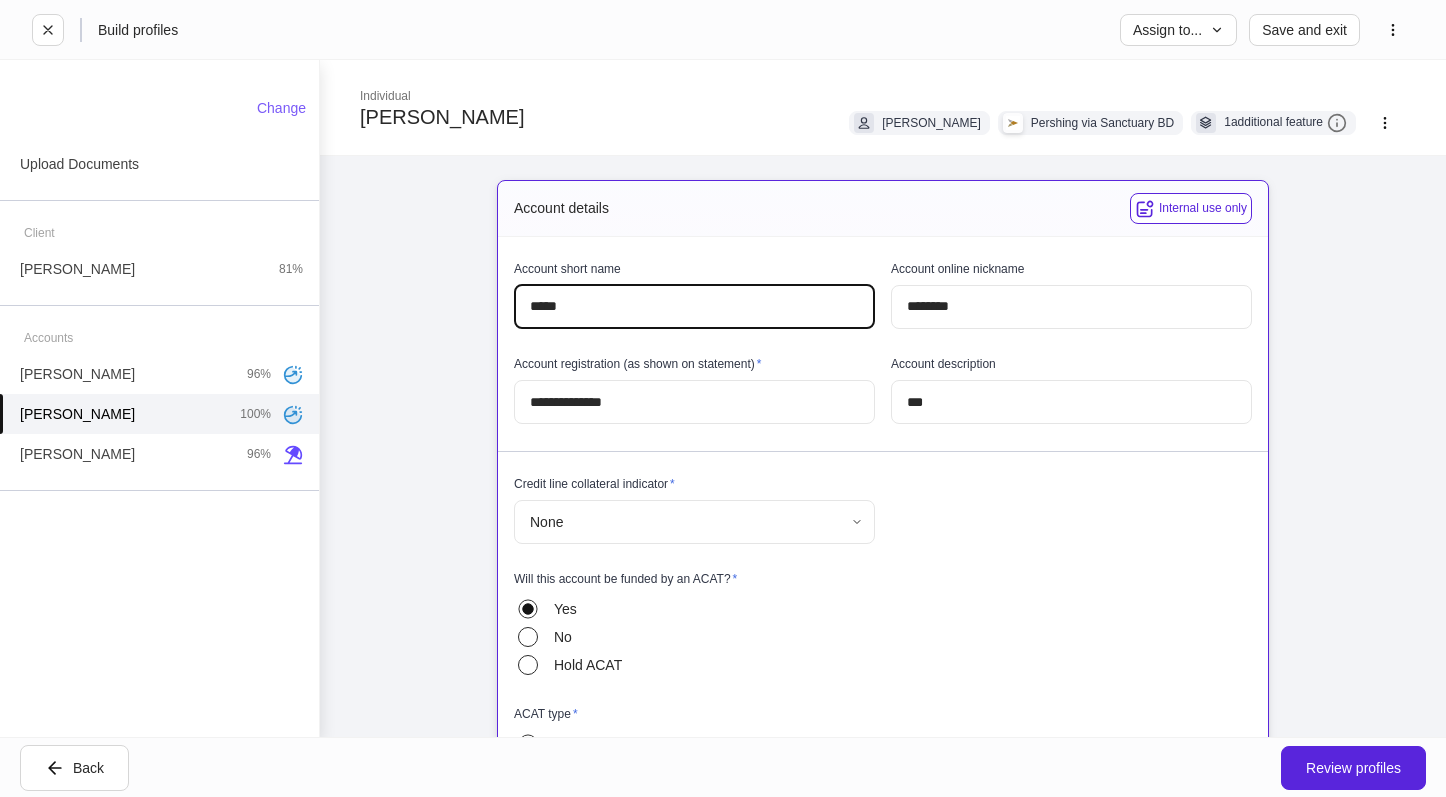 click on "*****" at bounding box center (694, 307) 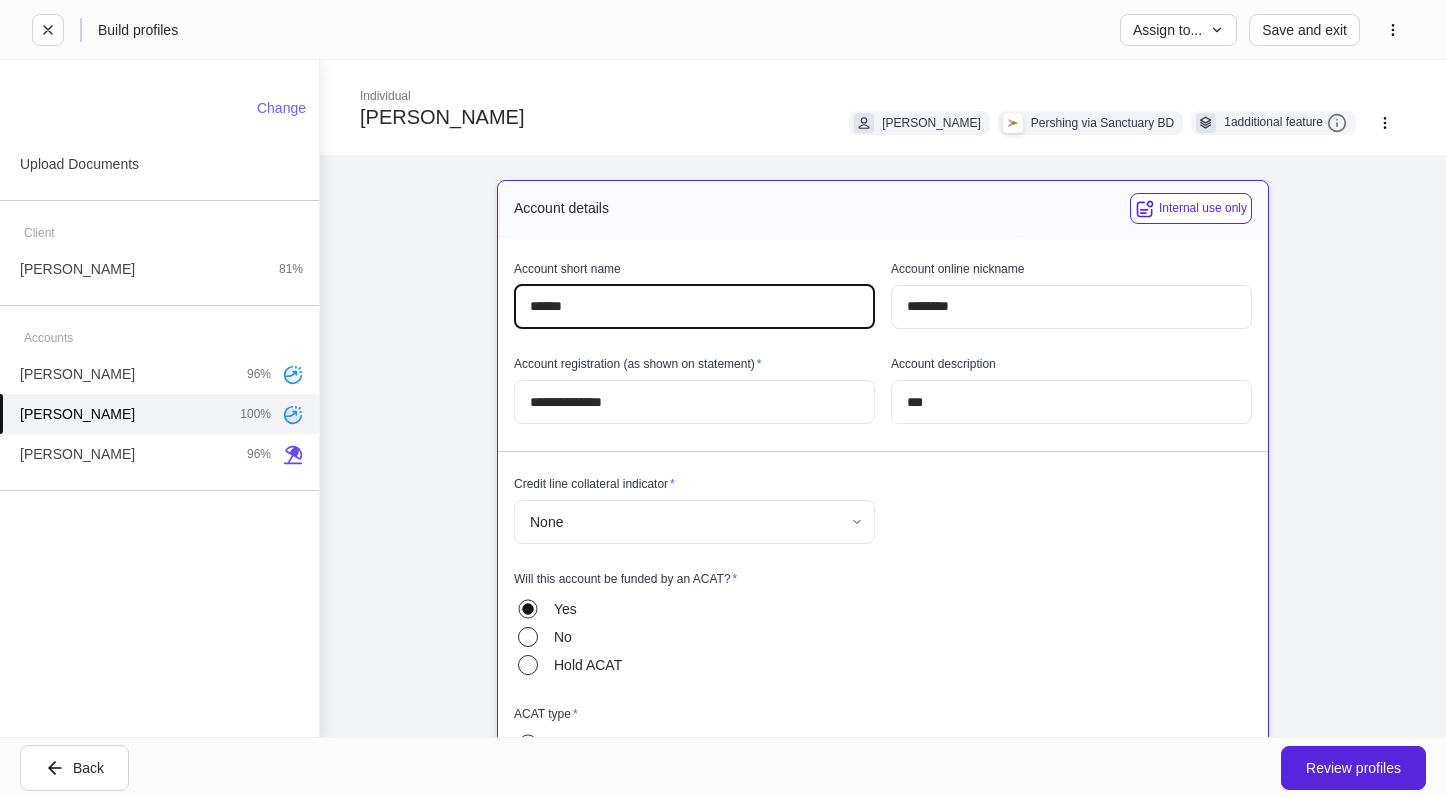 type on "******" 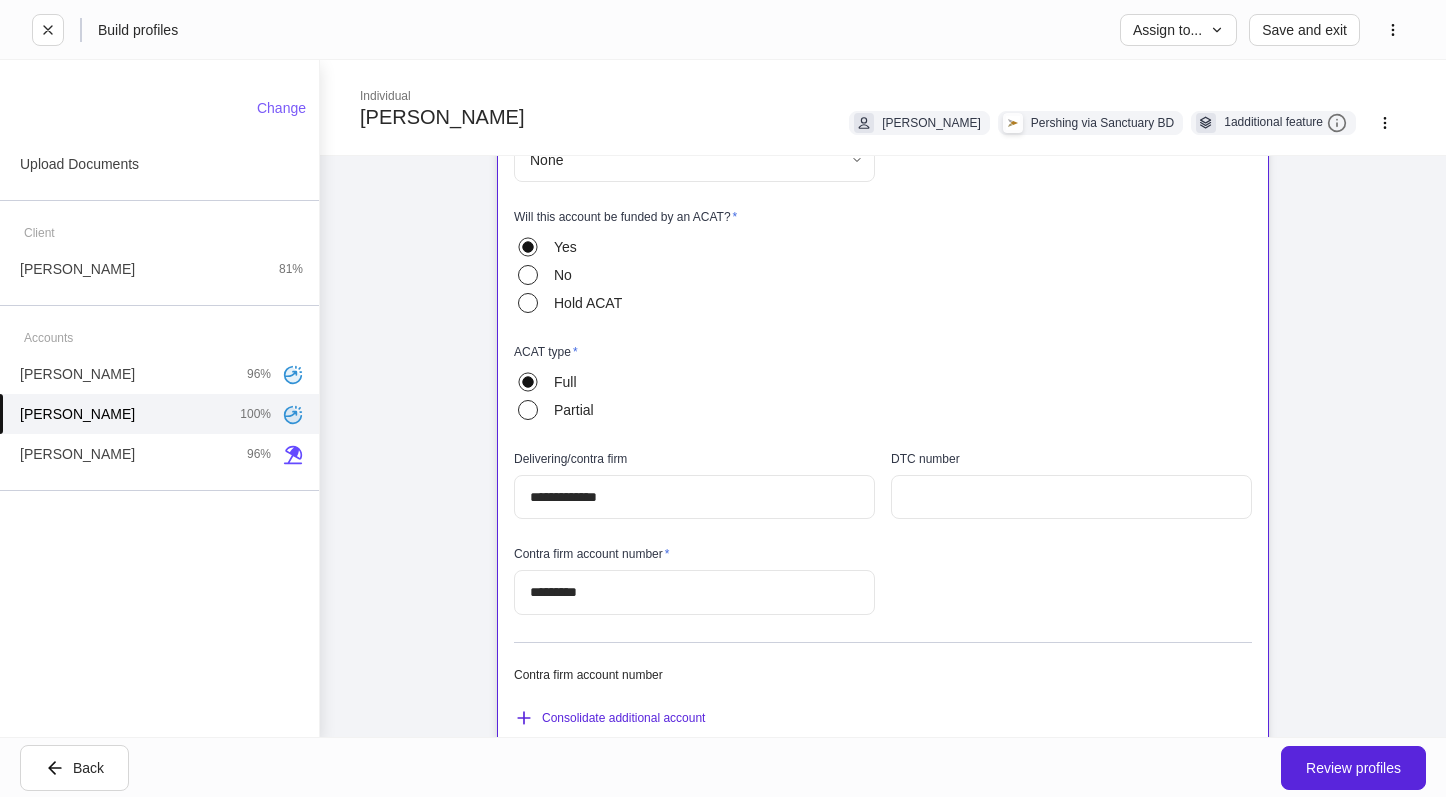 scroll, scrollTop: 400, scrollLeft: 0, axis: vertical 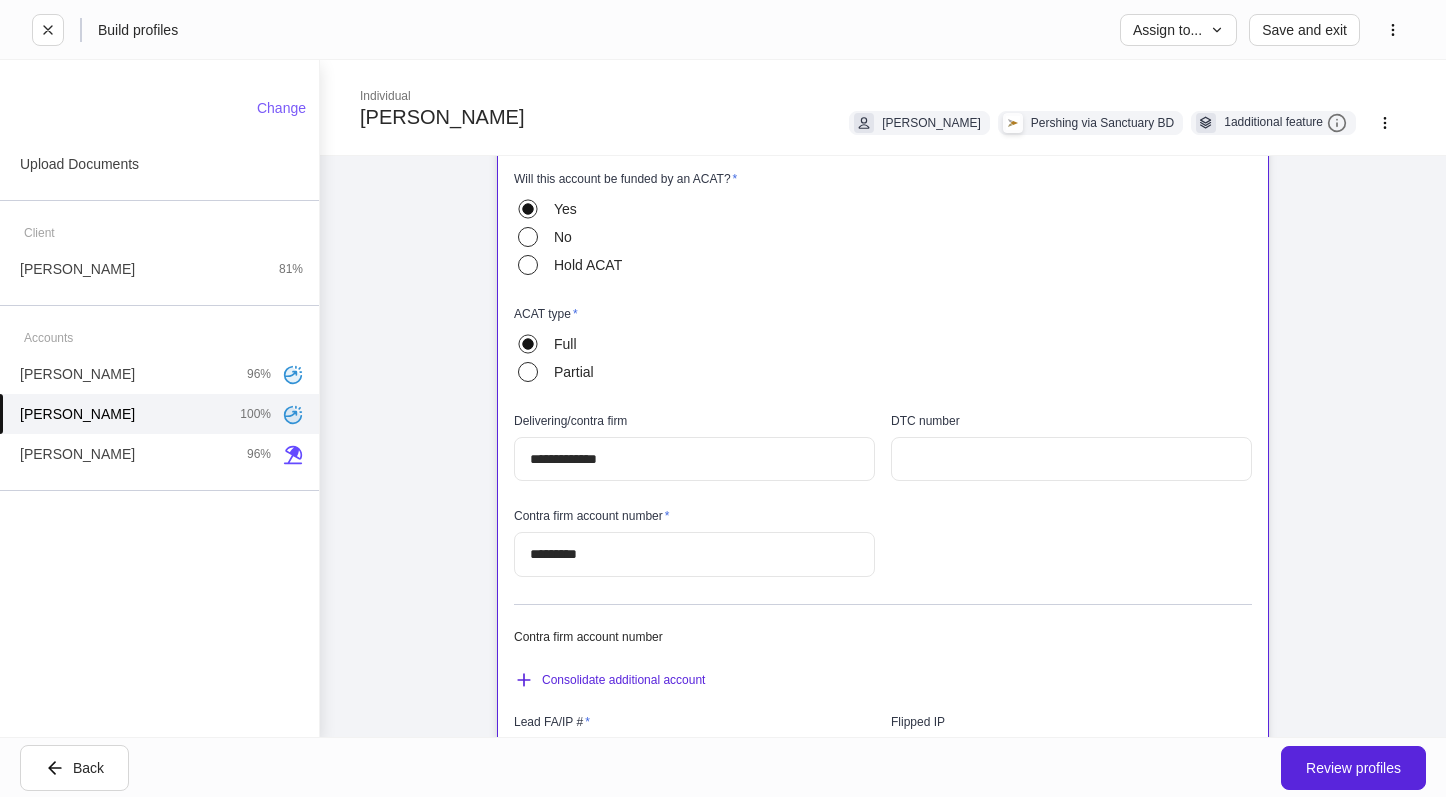 type on "**********" 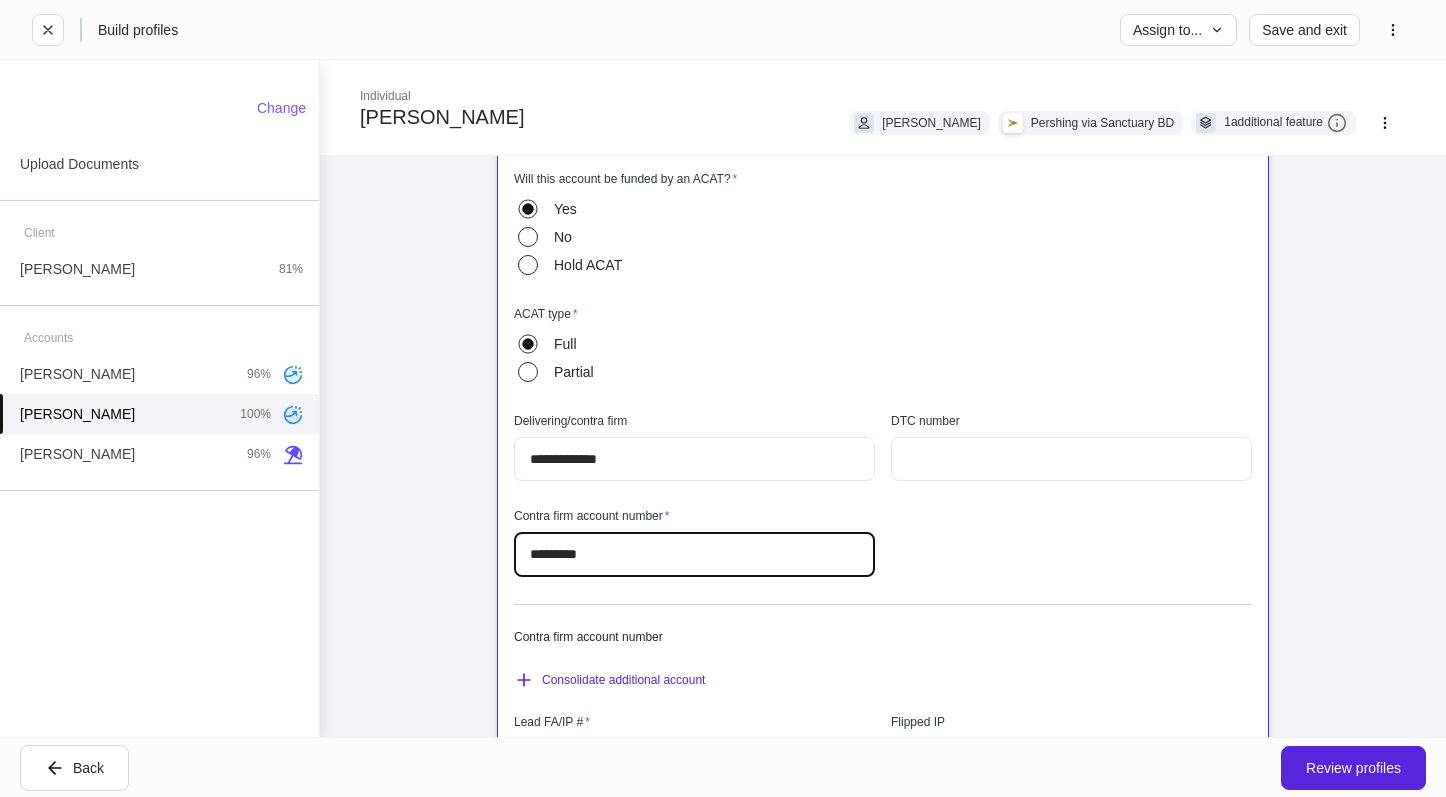 type on "*********" 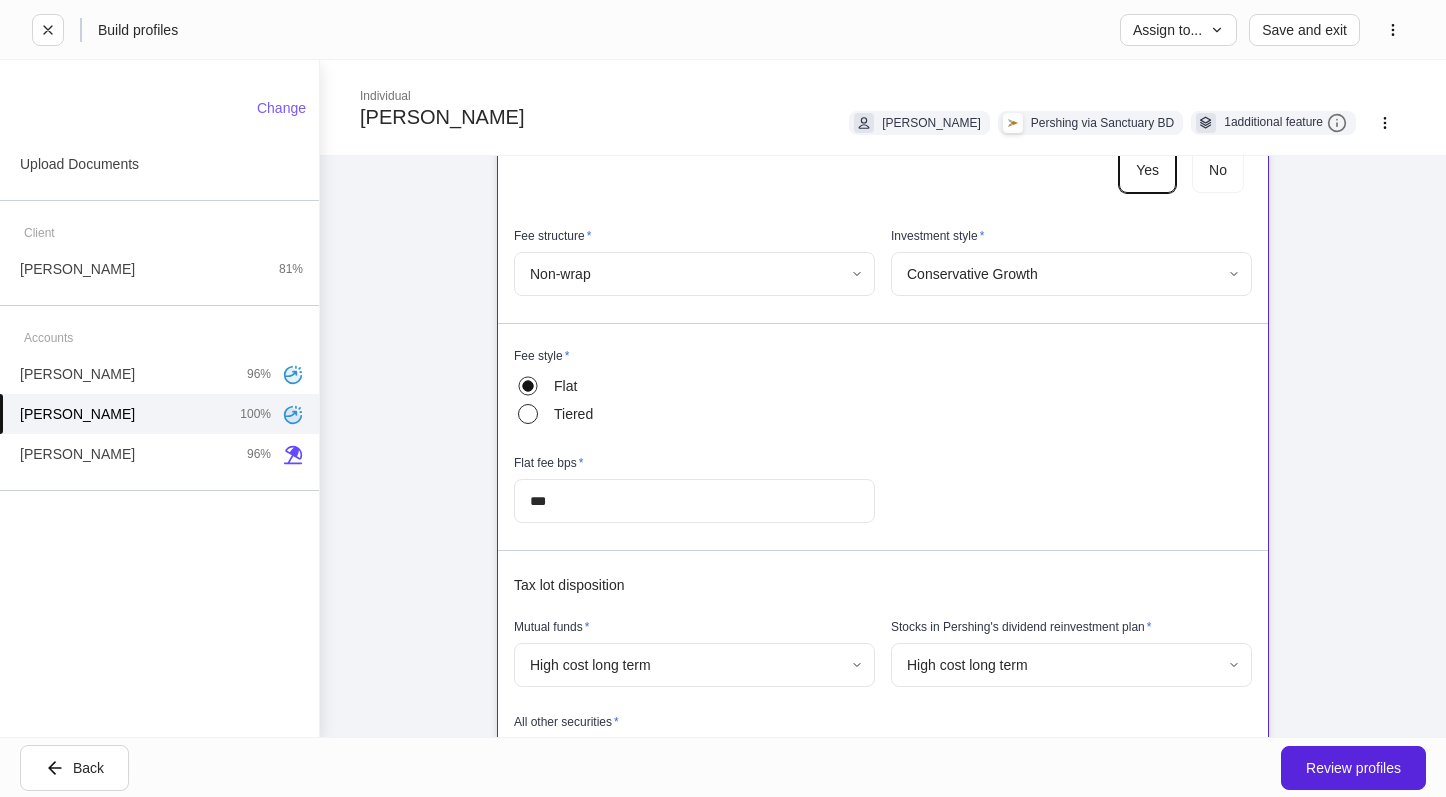 scroll, scrollTop: 1200, scrollLeft: 0, axis: vertical 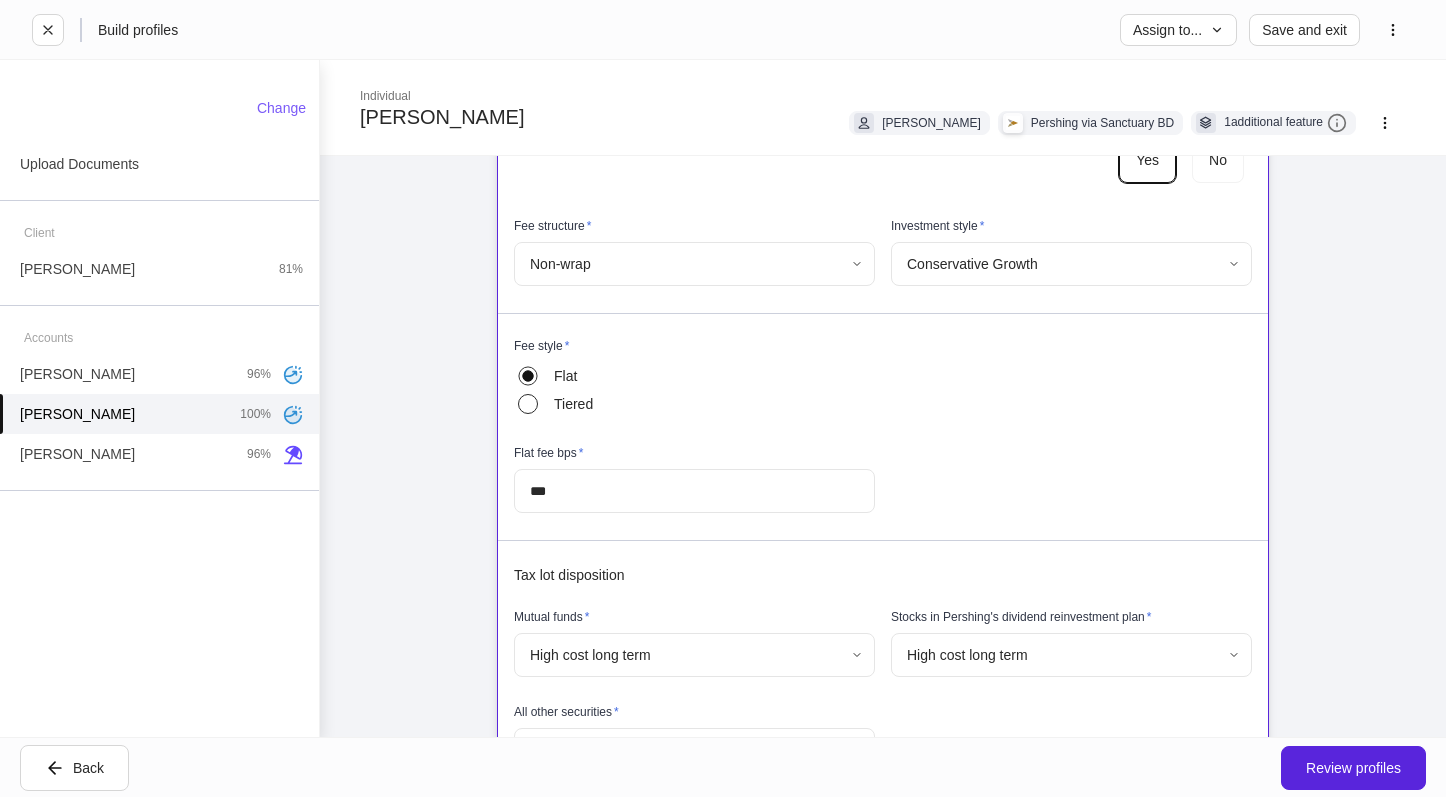 click on "**********" at bounding box center (883, -116) 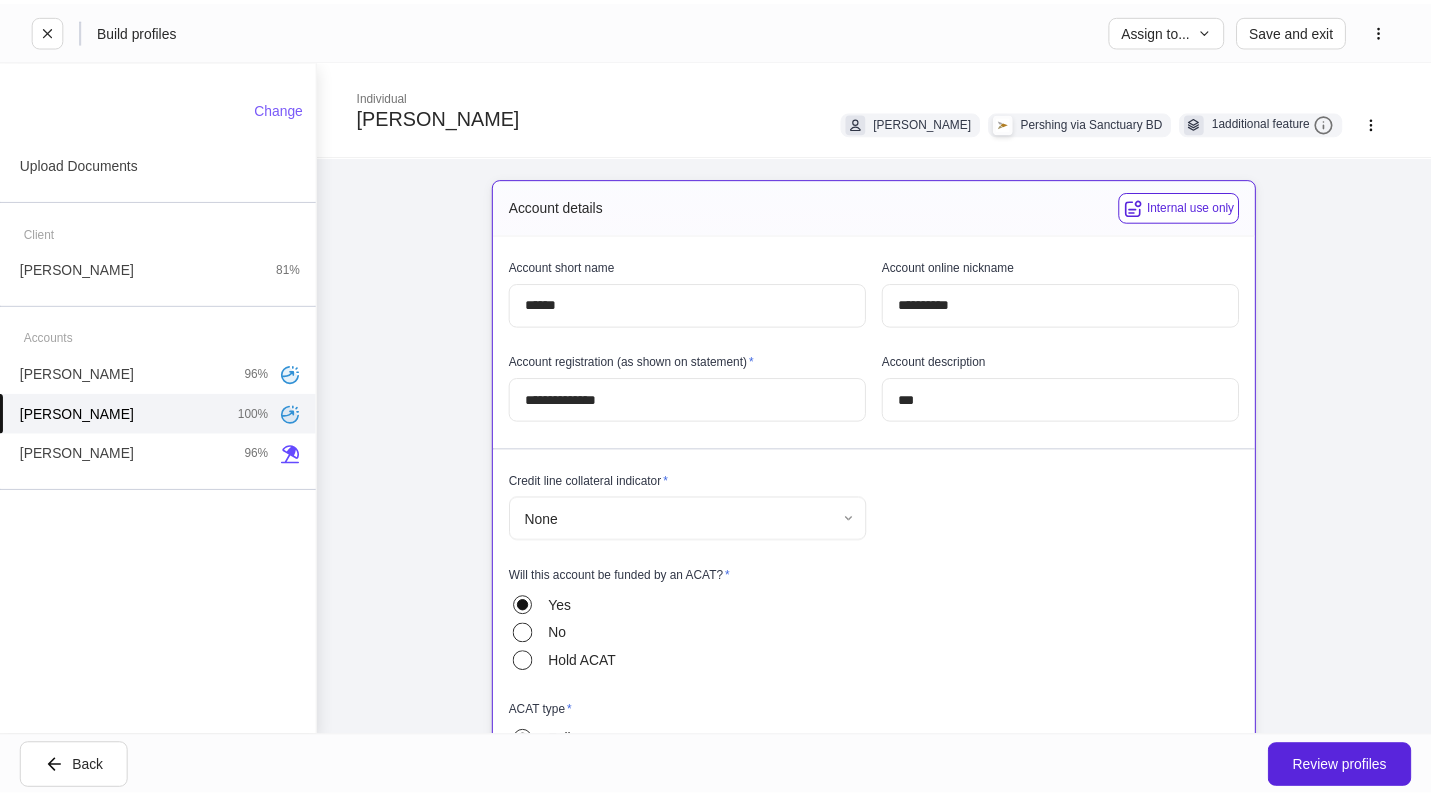 scroll, scrollTop: 0, scrollLeft: 0, axis: both 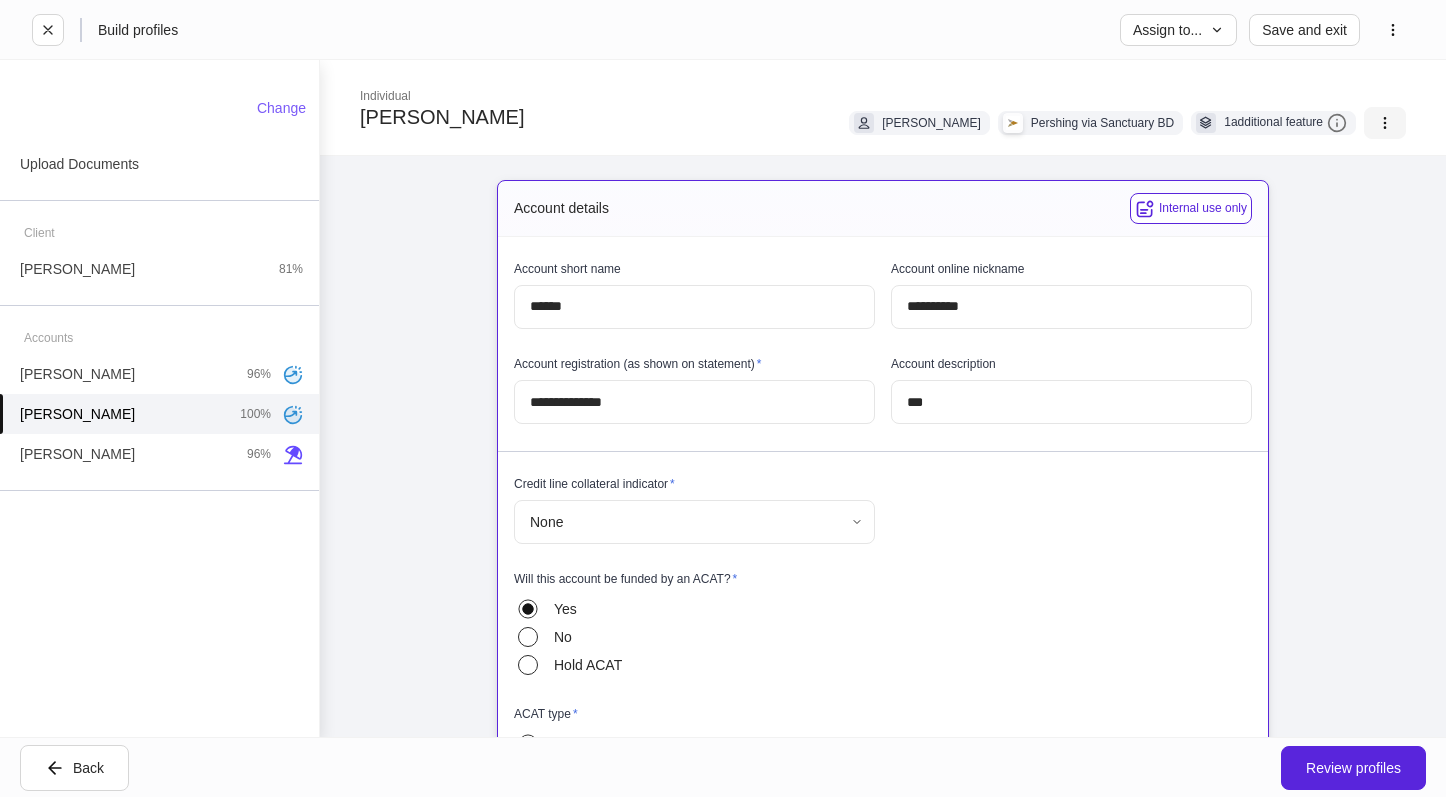 click at bounding box center [1385, 123] 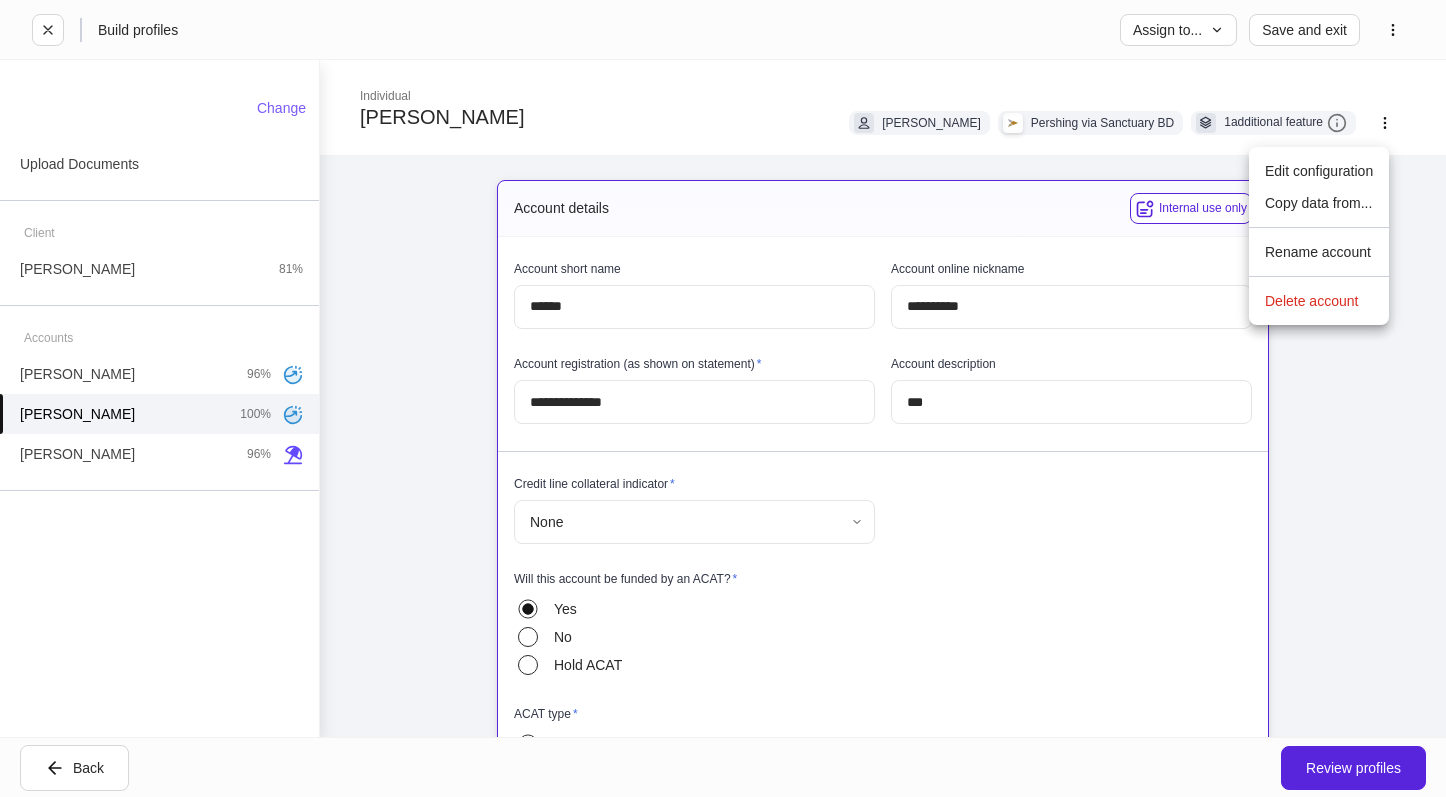 click at bounding box center [723, 398] 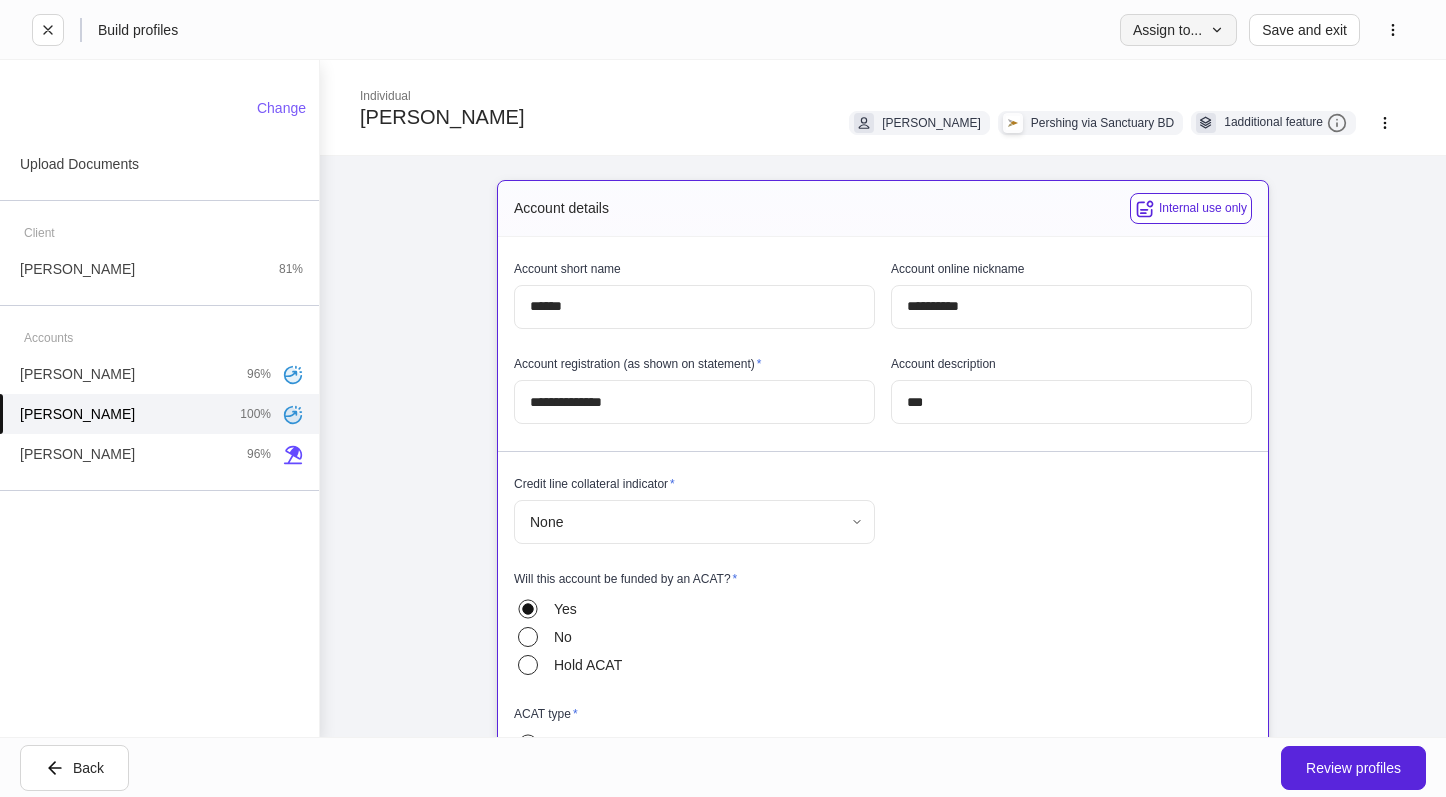 click on "Assign to..." at bounding box center (1178, 30) 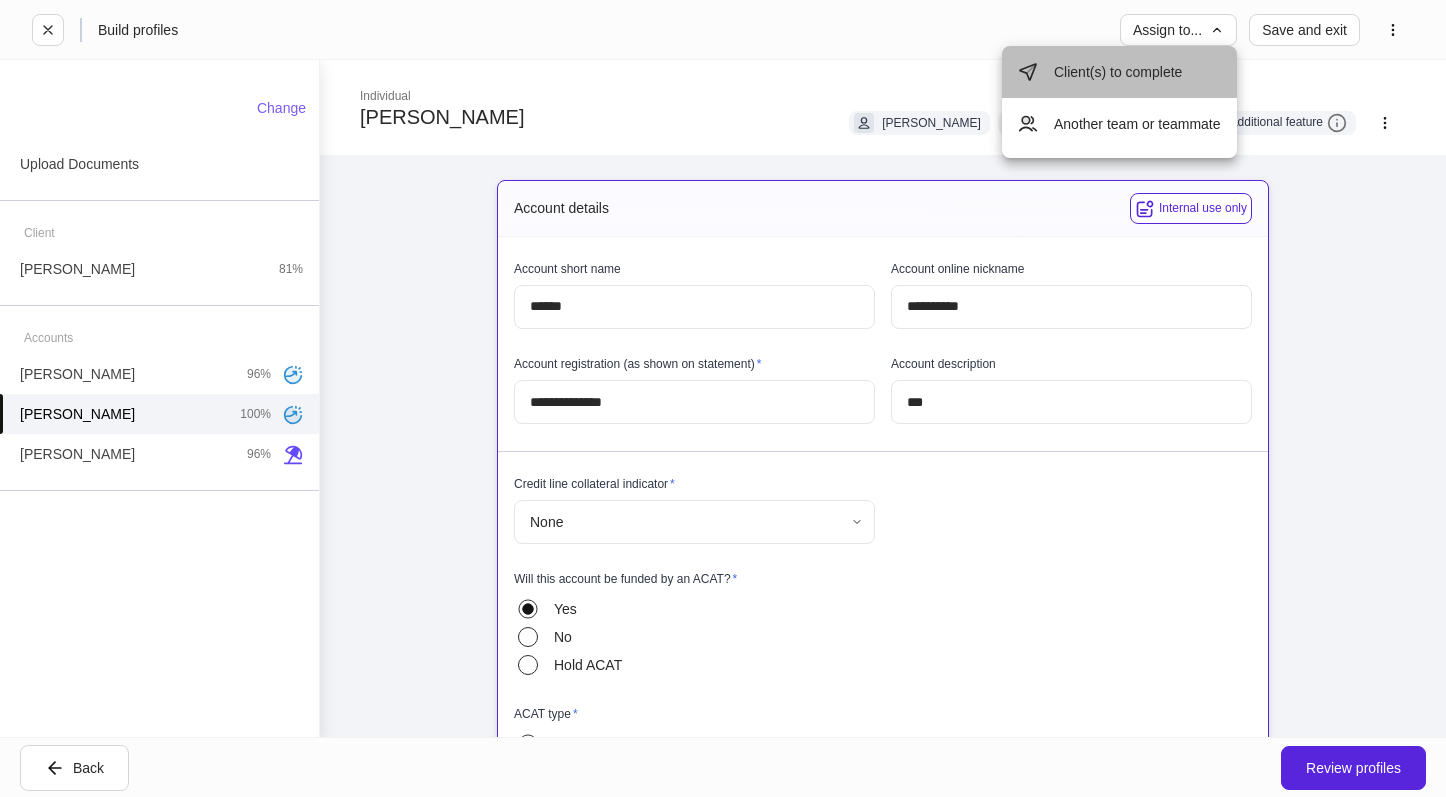 click on "Client(s) to complete" at bounding box center (1119, 72) 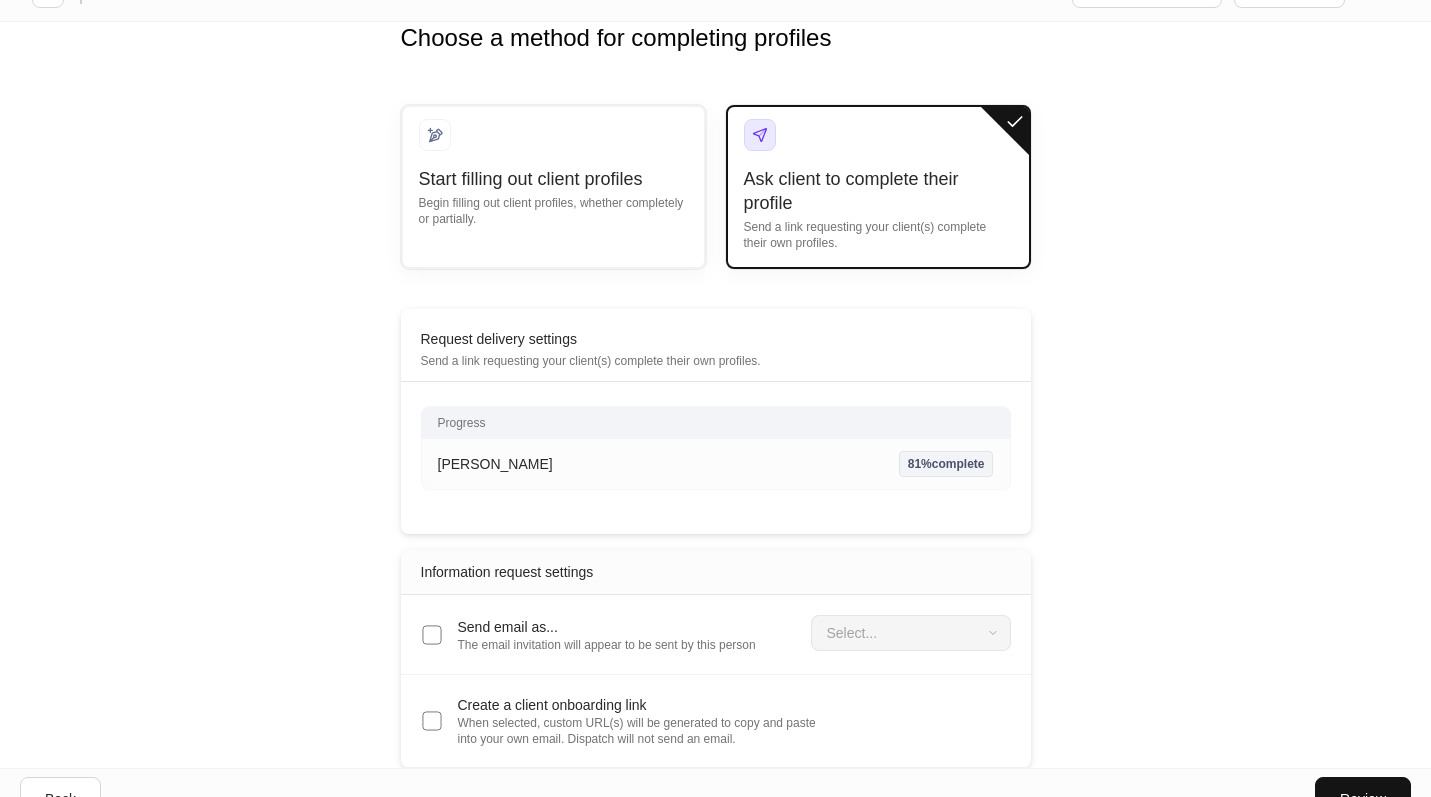 scroll, scrollTop: 69, scrollLeft: 0, axis: vertical 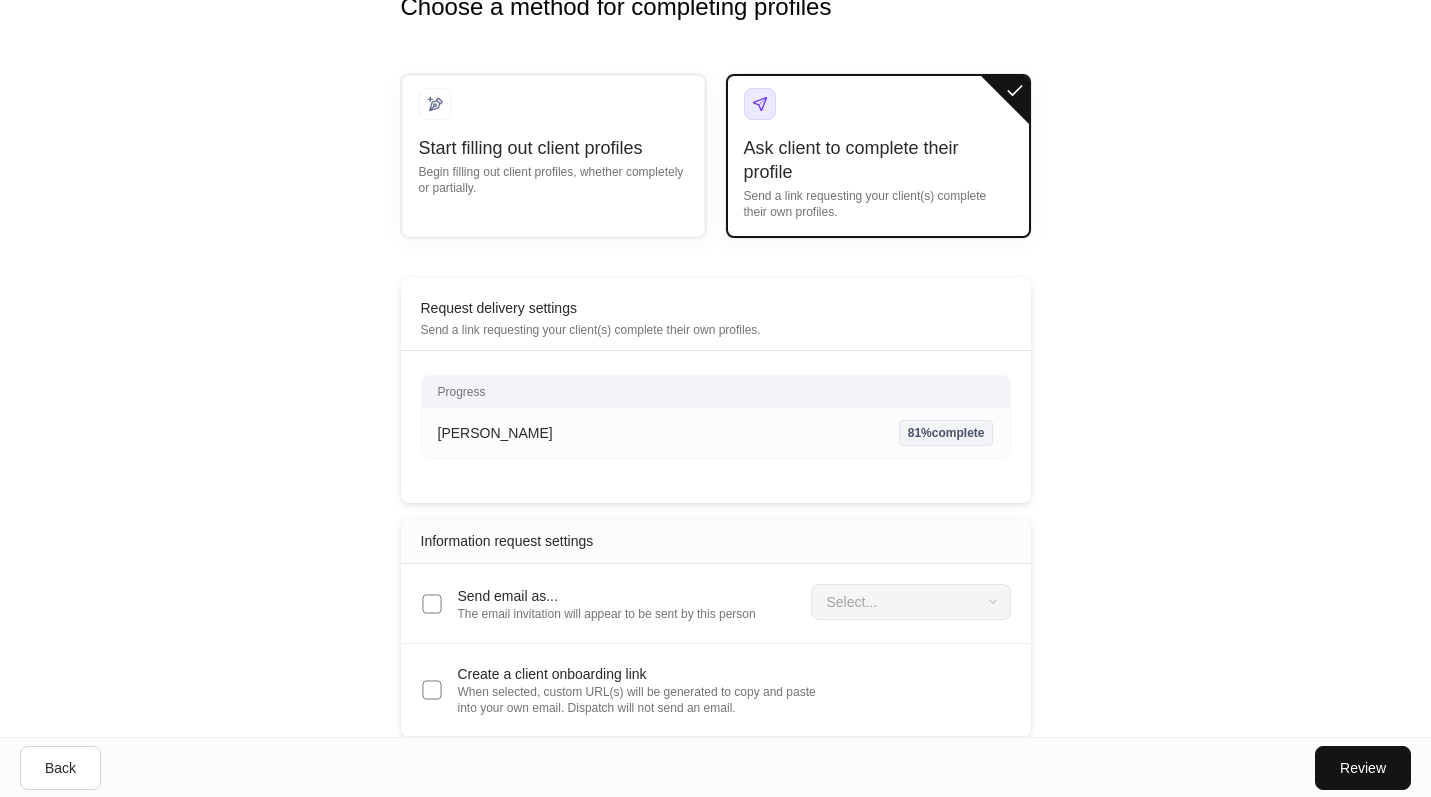 click on "When selected, custom URL(s) will be generated to copy and paste    into your own email. Dispatch will not send an email." at bounding box center (637, 700) 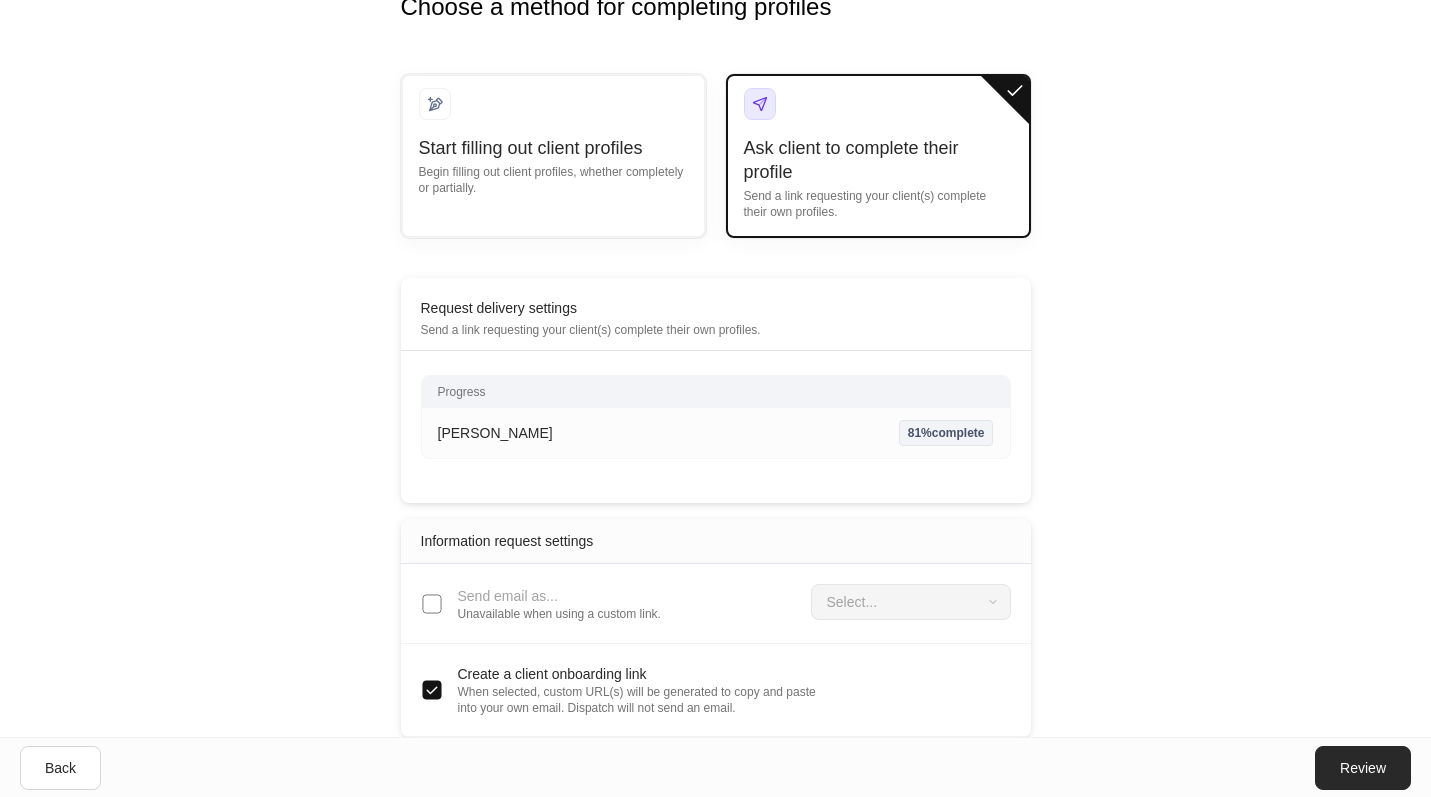 click on "Review" at bounding box center (1363, 768) 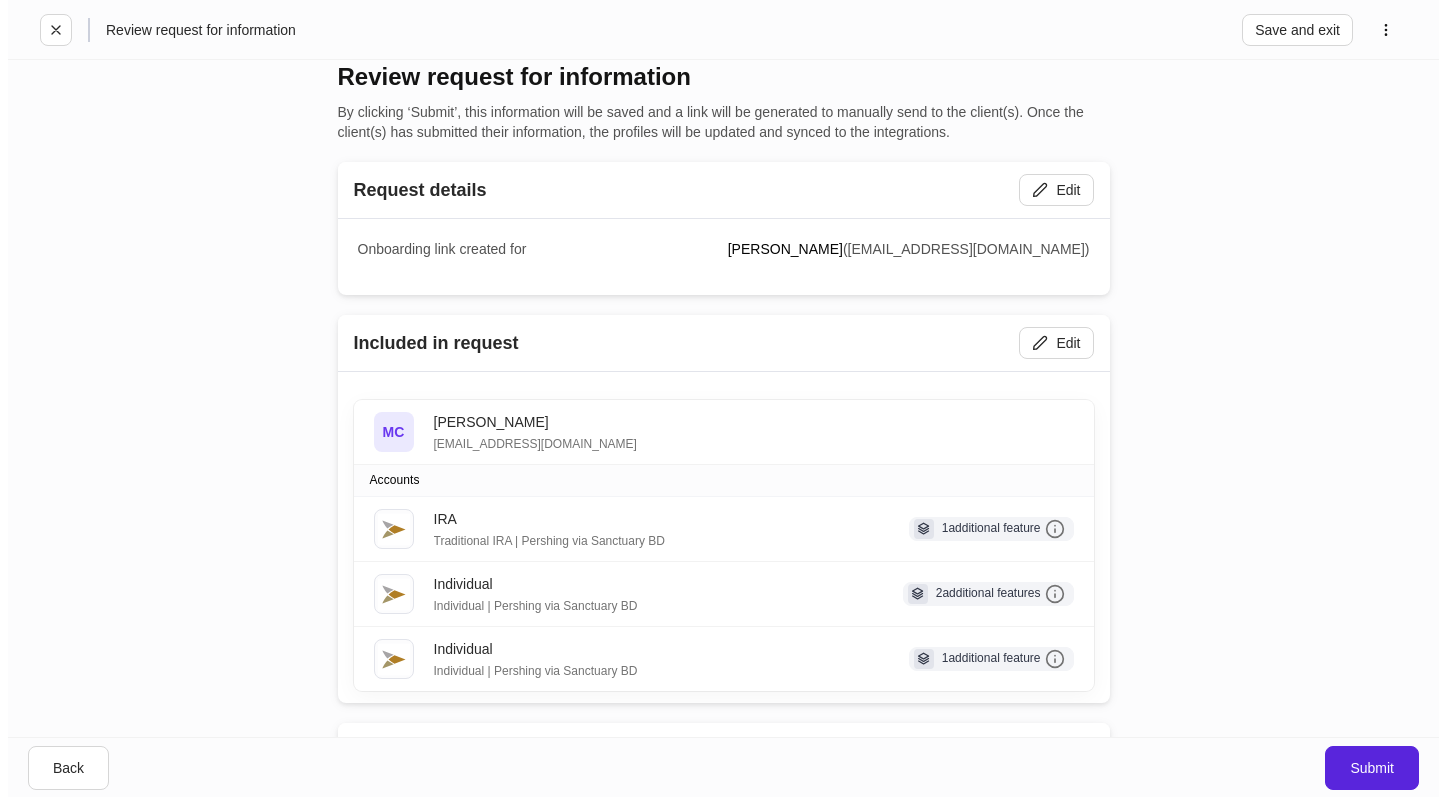 scroll, scrollTop: 0, scrollLeft: 0, axis: both 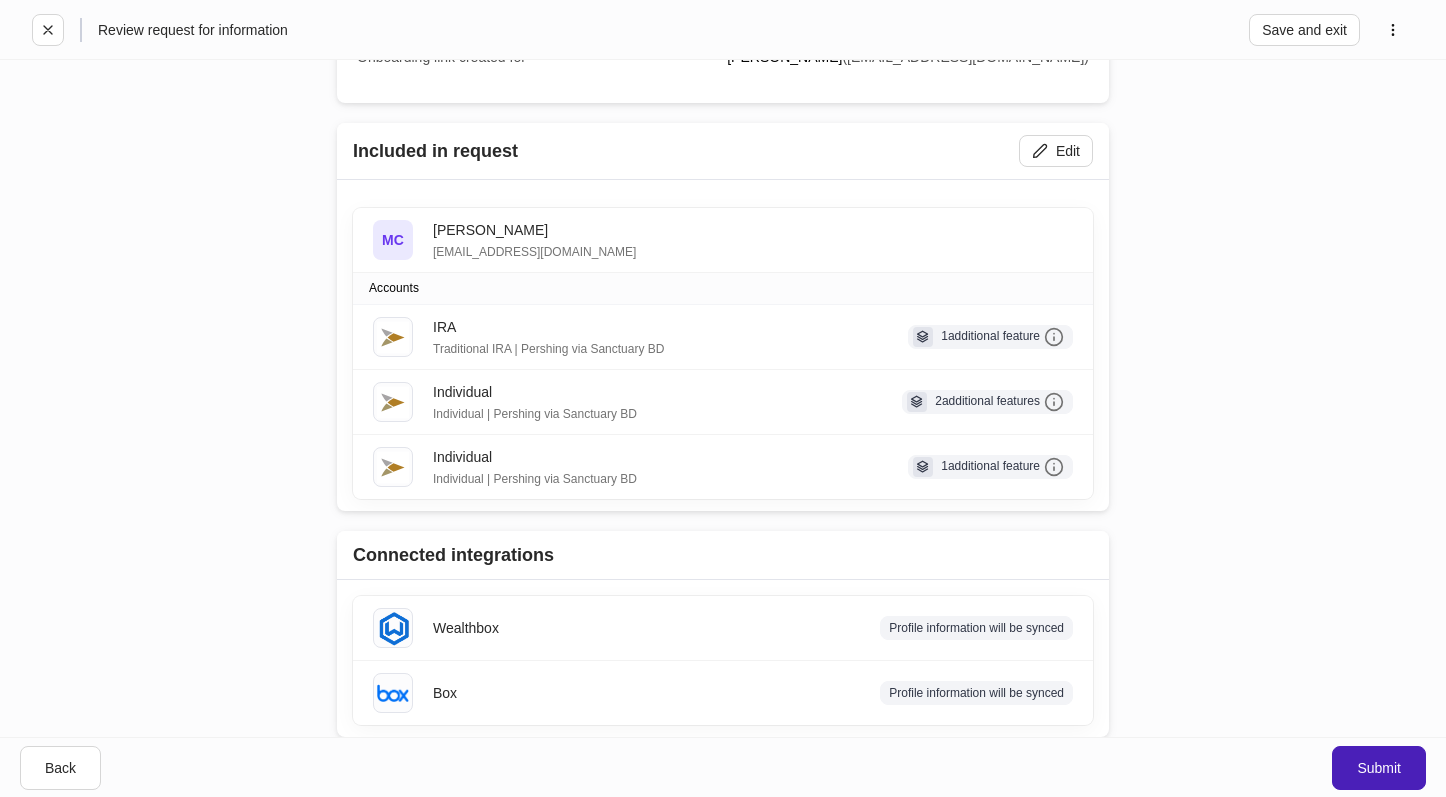 click on "Submit" at bounding box center [1379, 768] 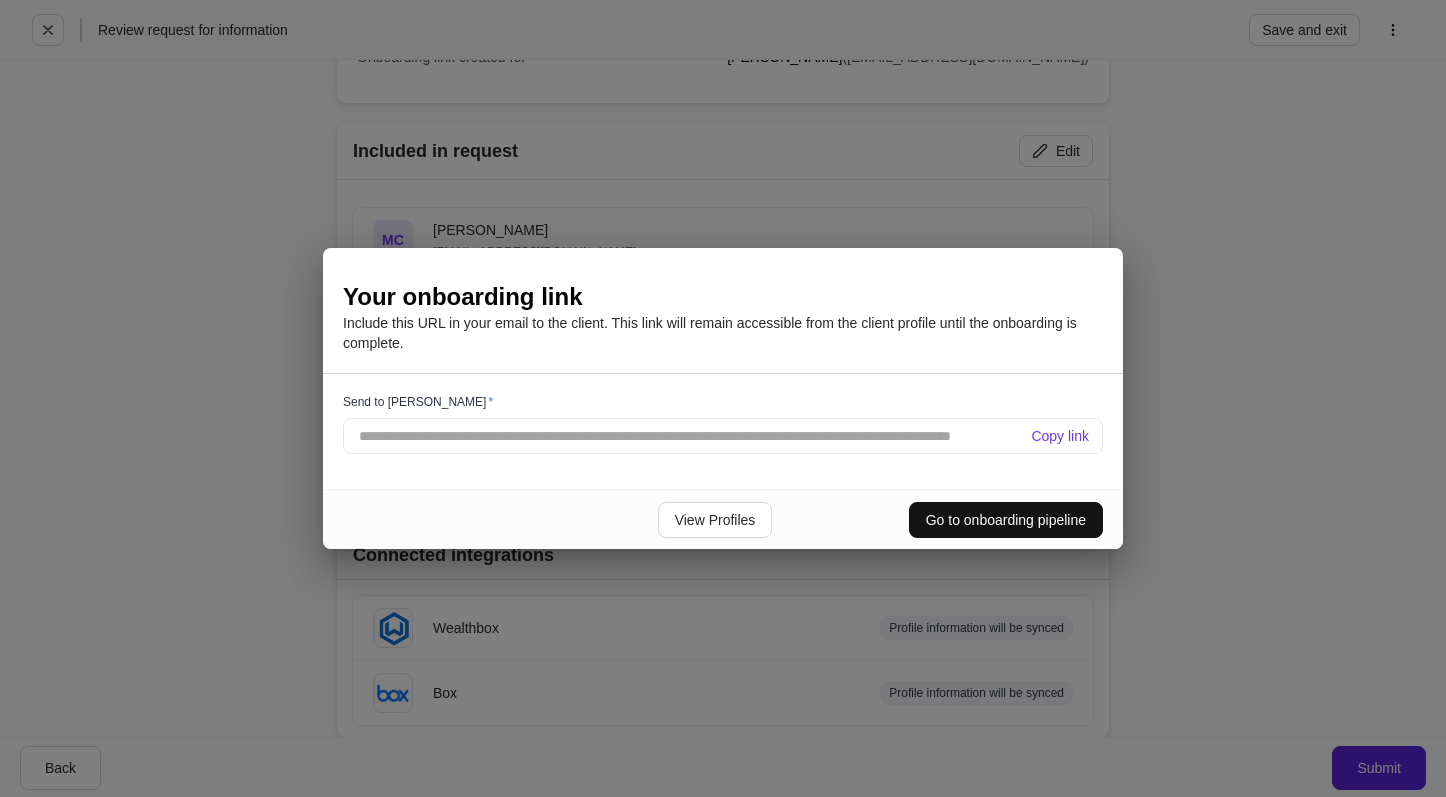 click on "**********" at bounding box center [723, 436] 